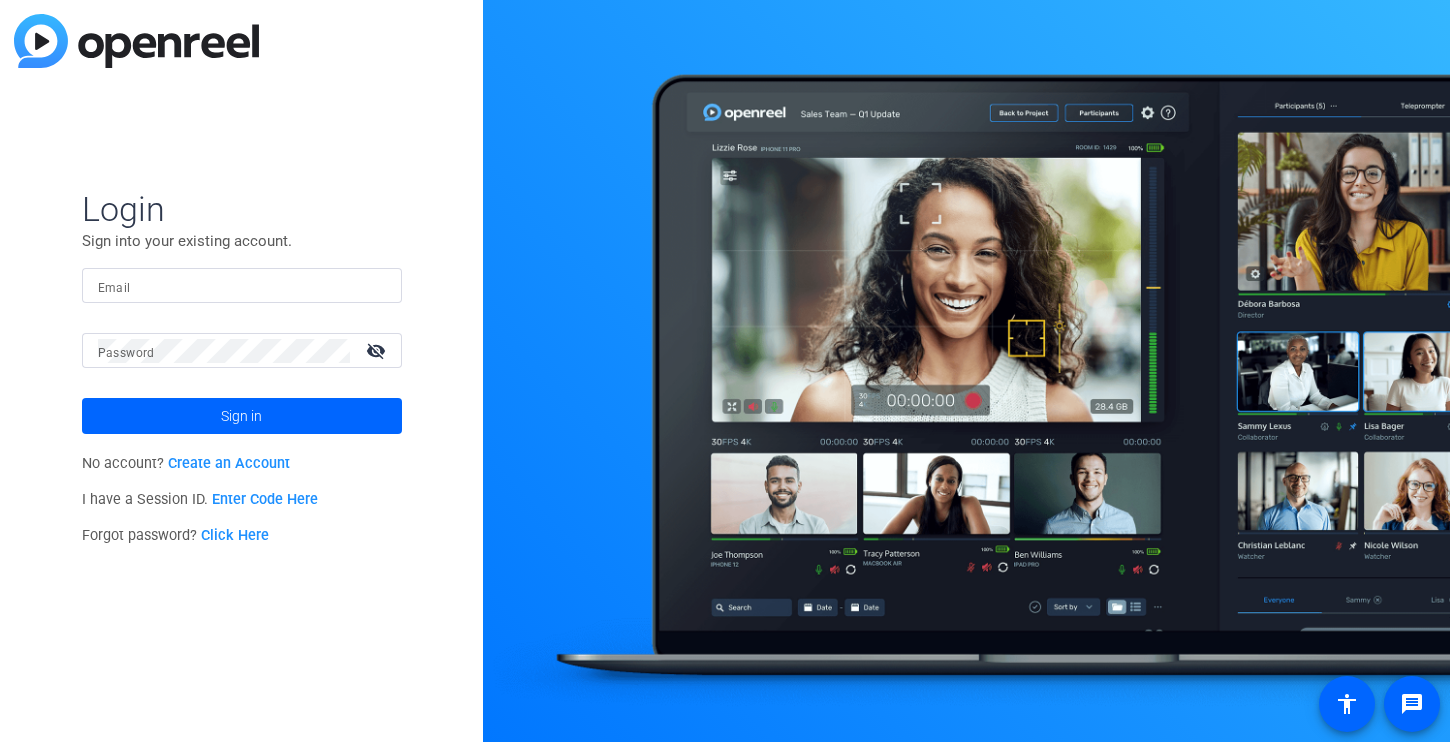 scroll, scrollTop: 0, scrollLeft: 0, axis: both 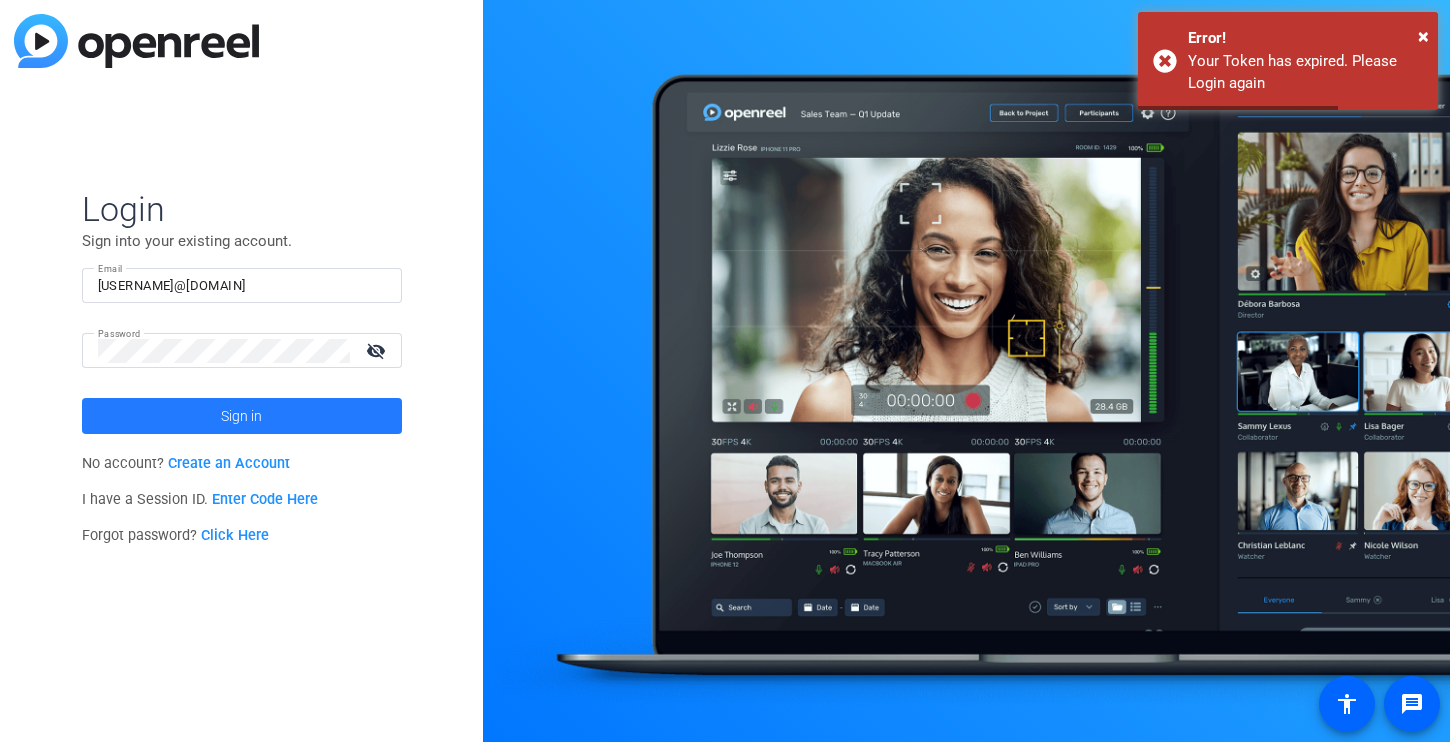 click on "Sign in" 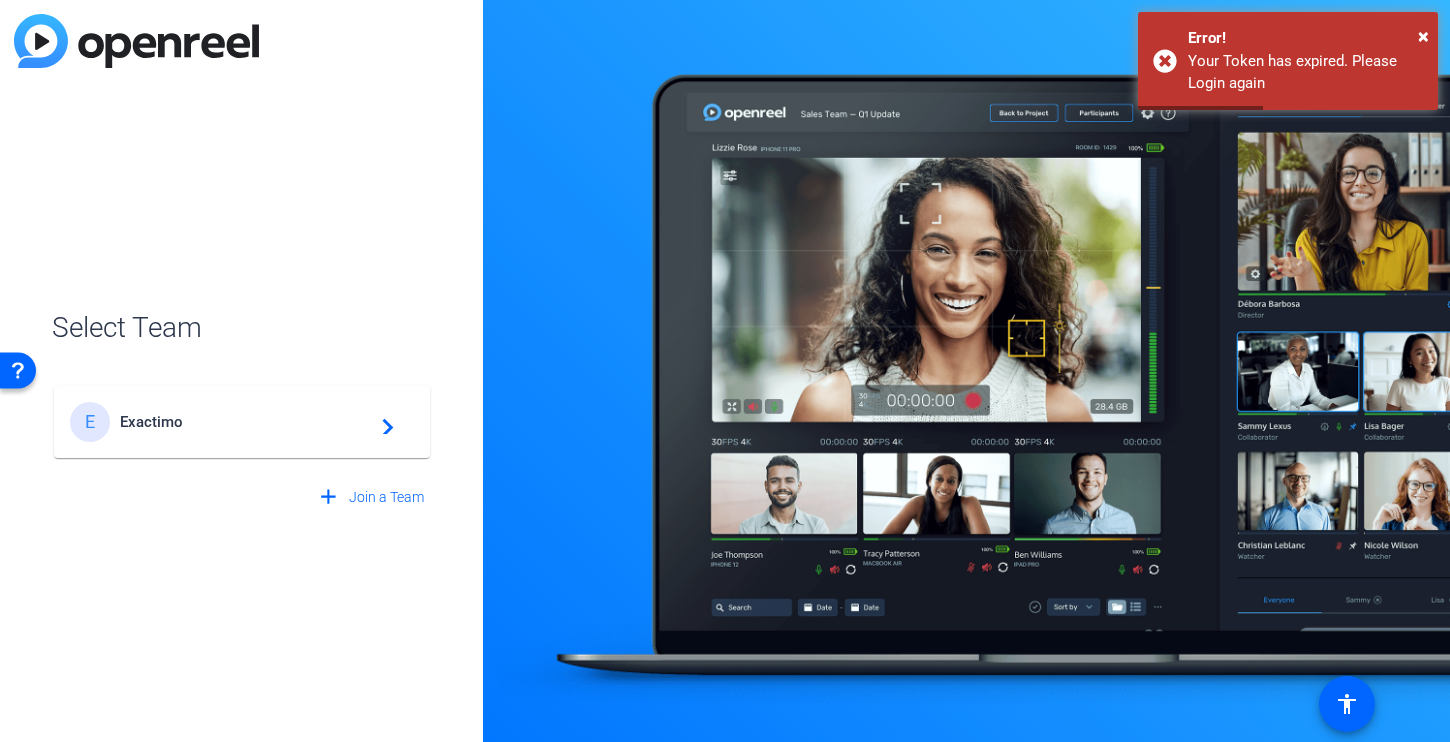click on "Exactimo" 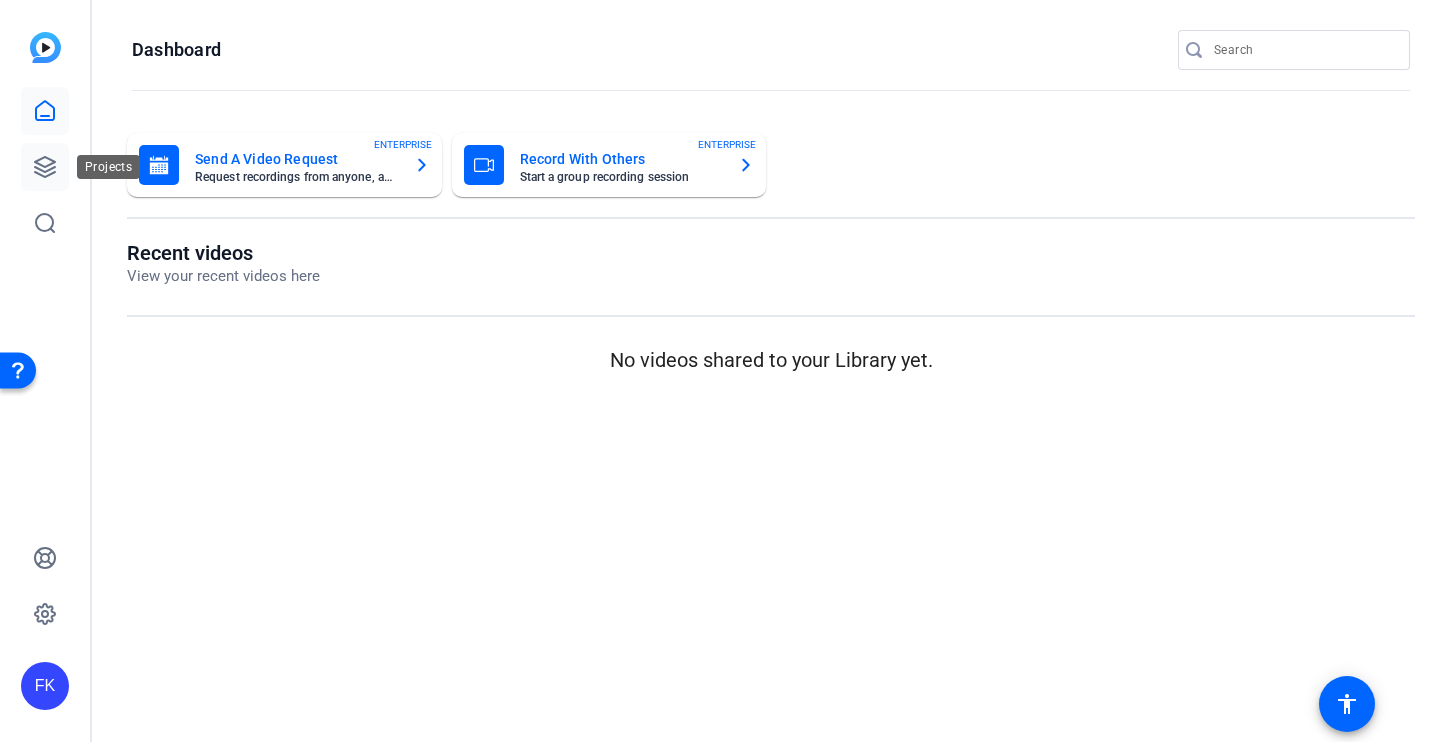 click 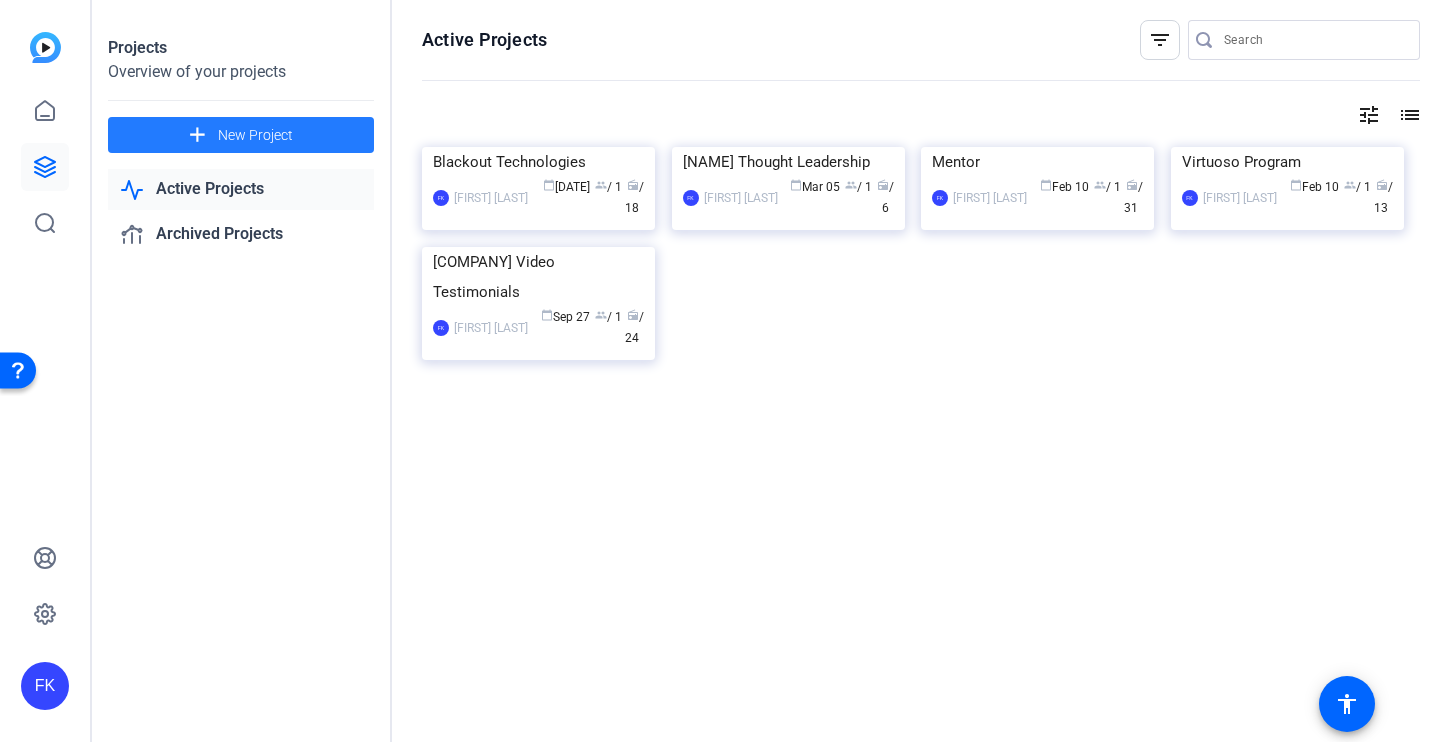 click on "add" 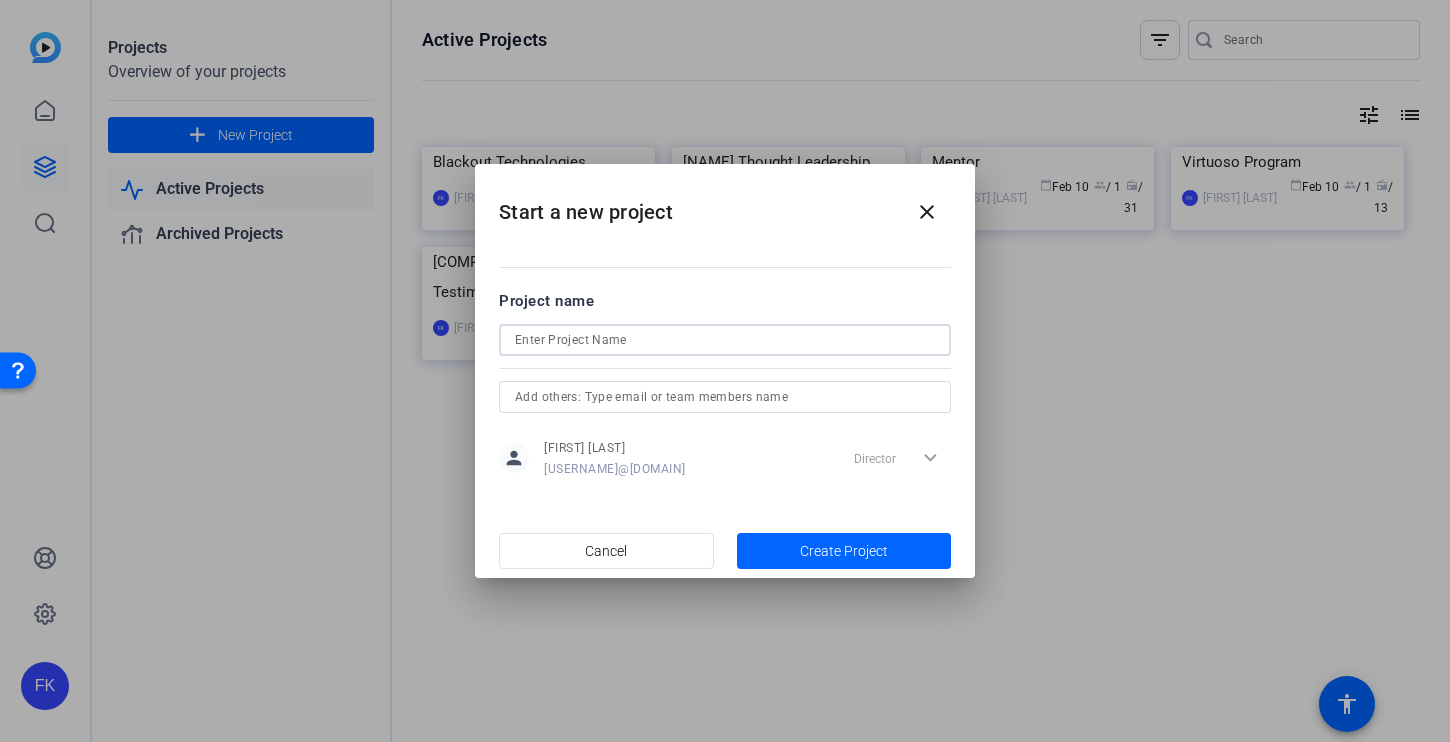 click at bounding box center (725, 340) 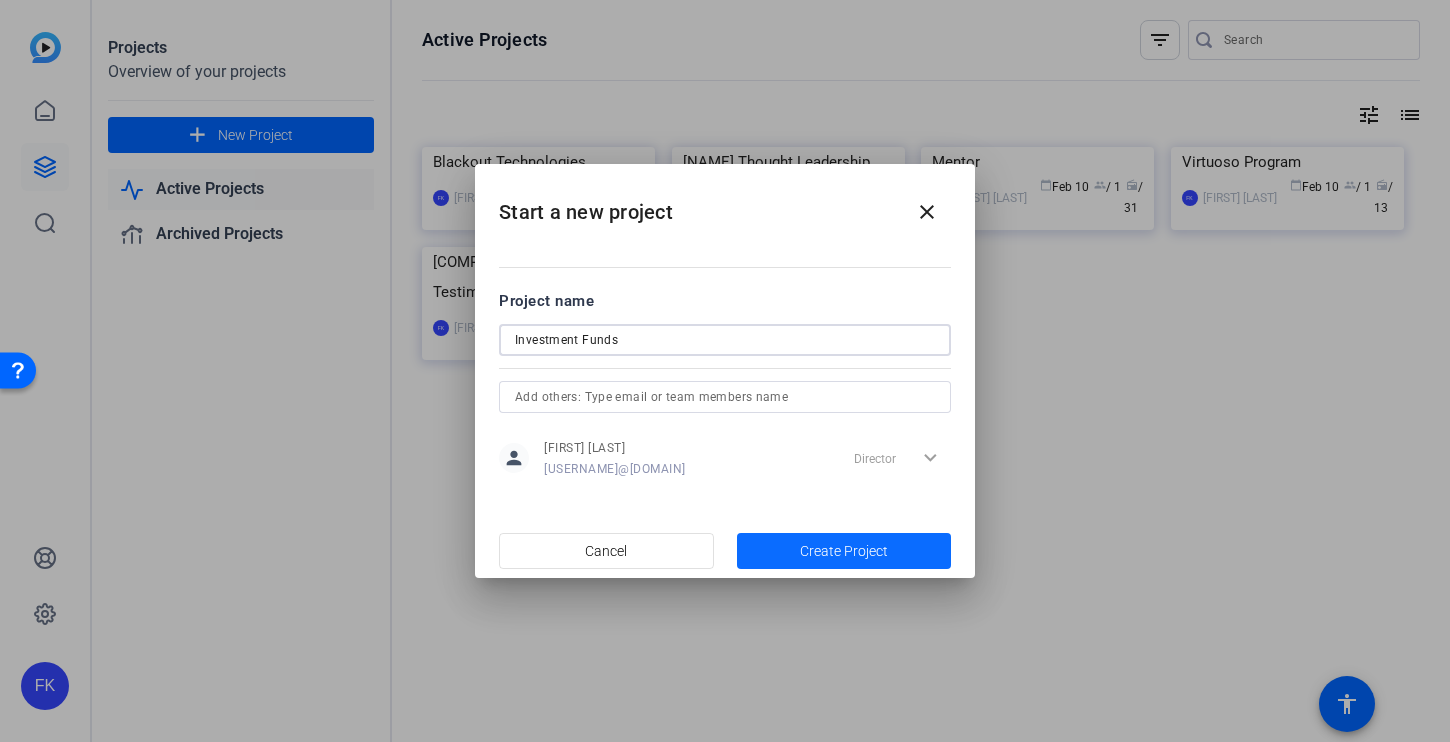 type on "Investment Funds" 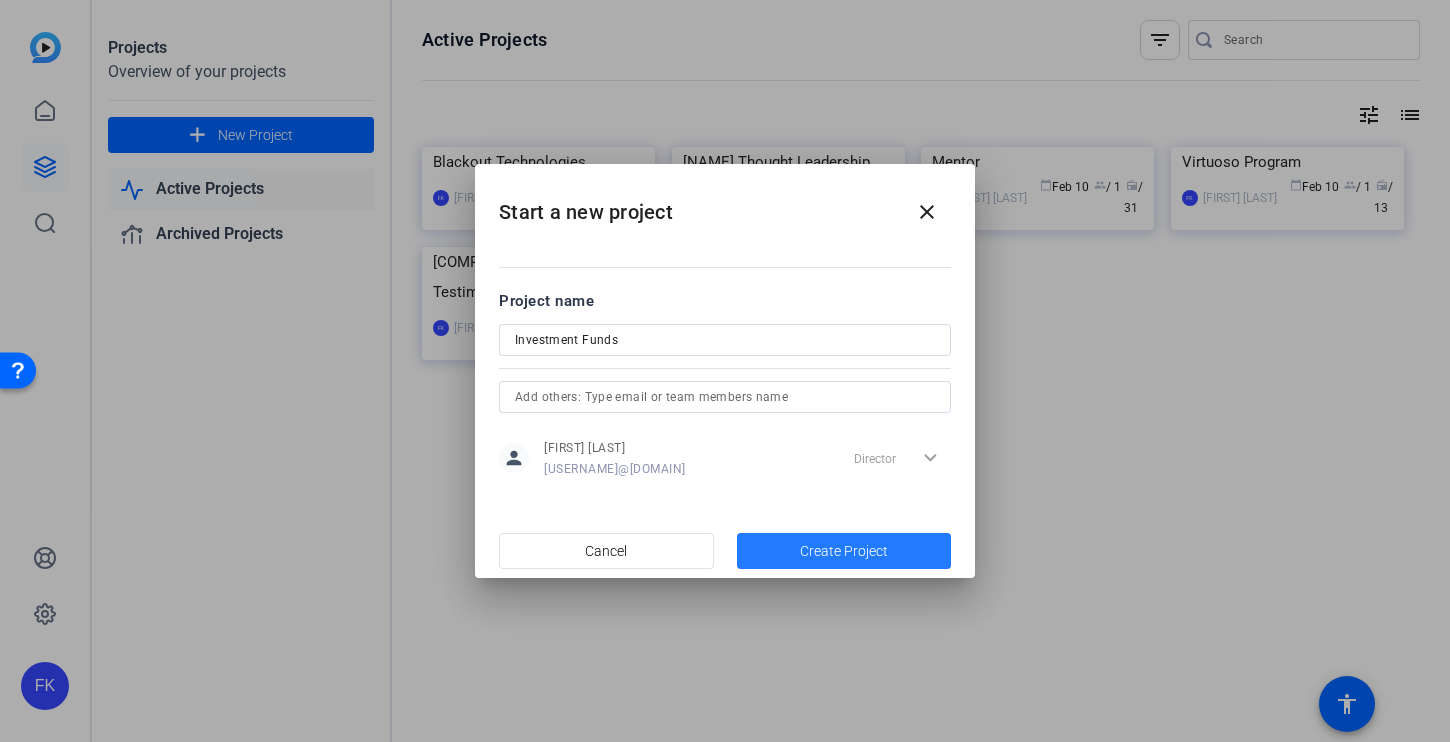 click on "Create Project" 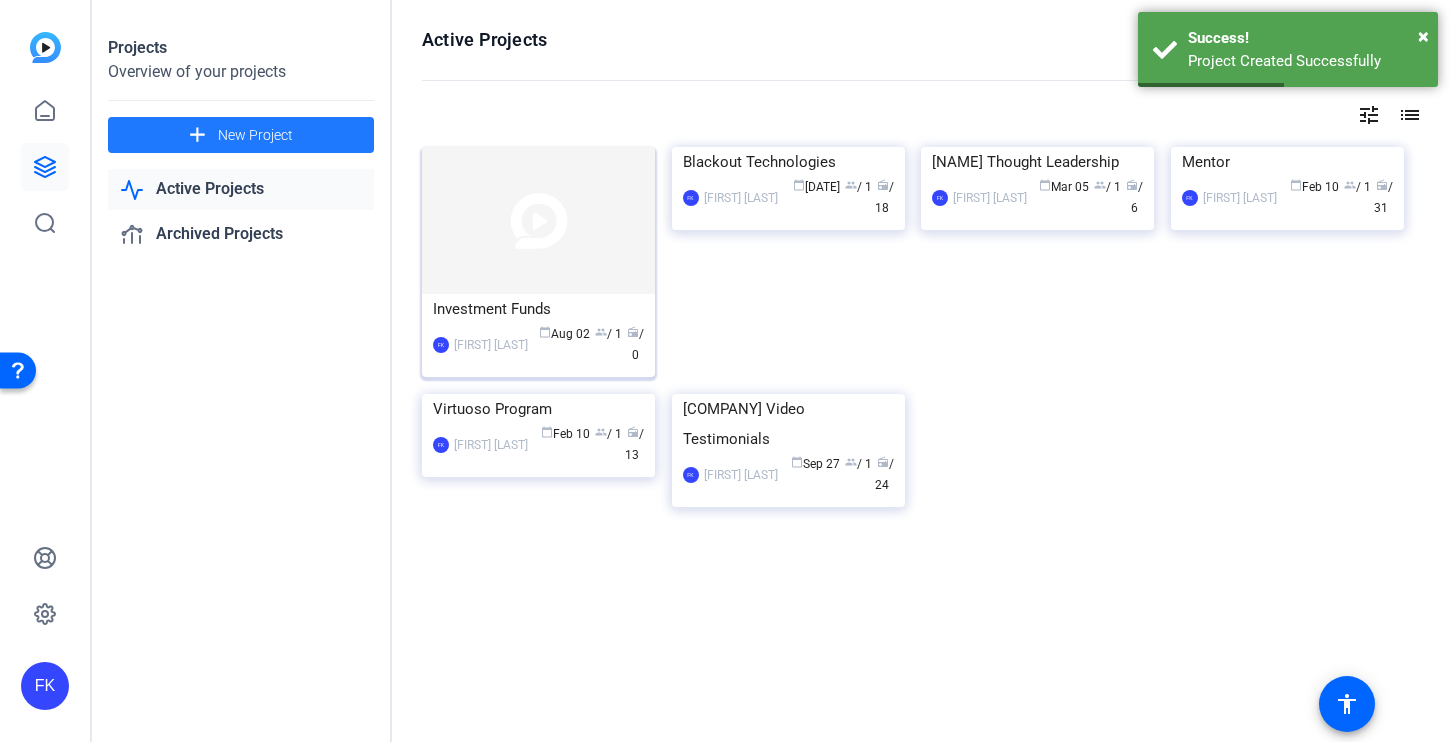 click 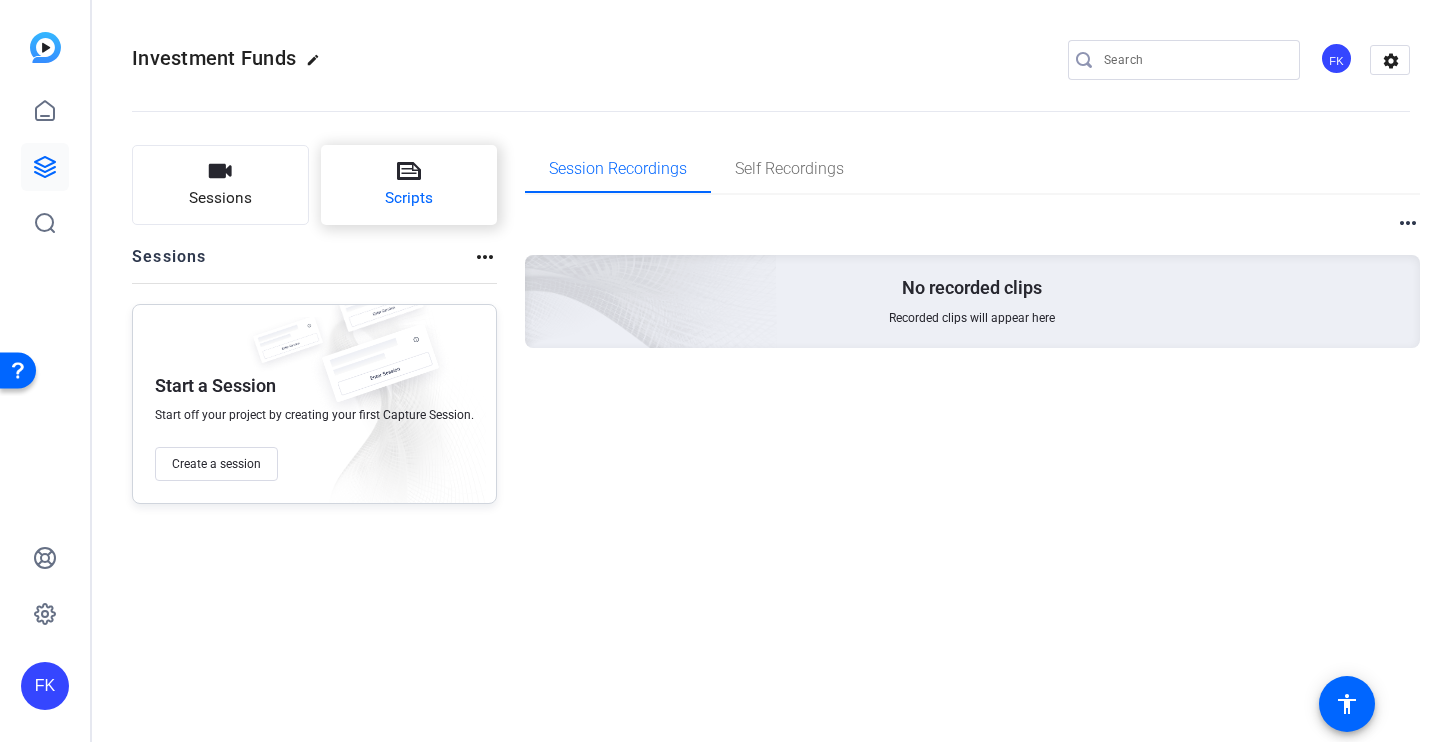click on "Scripts" 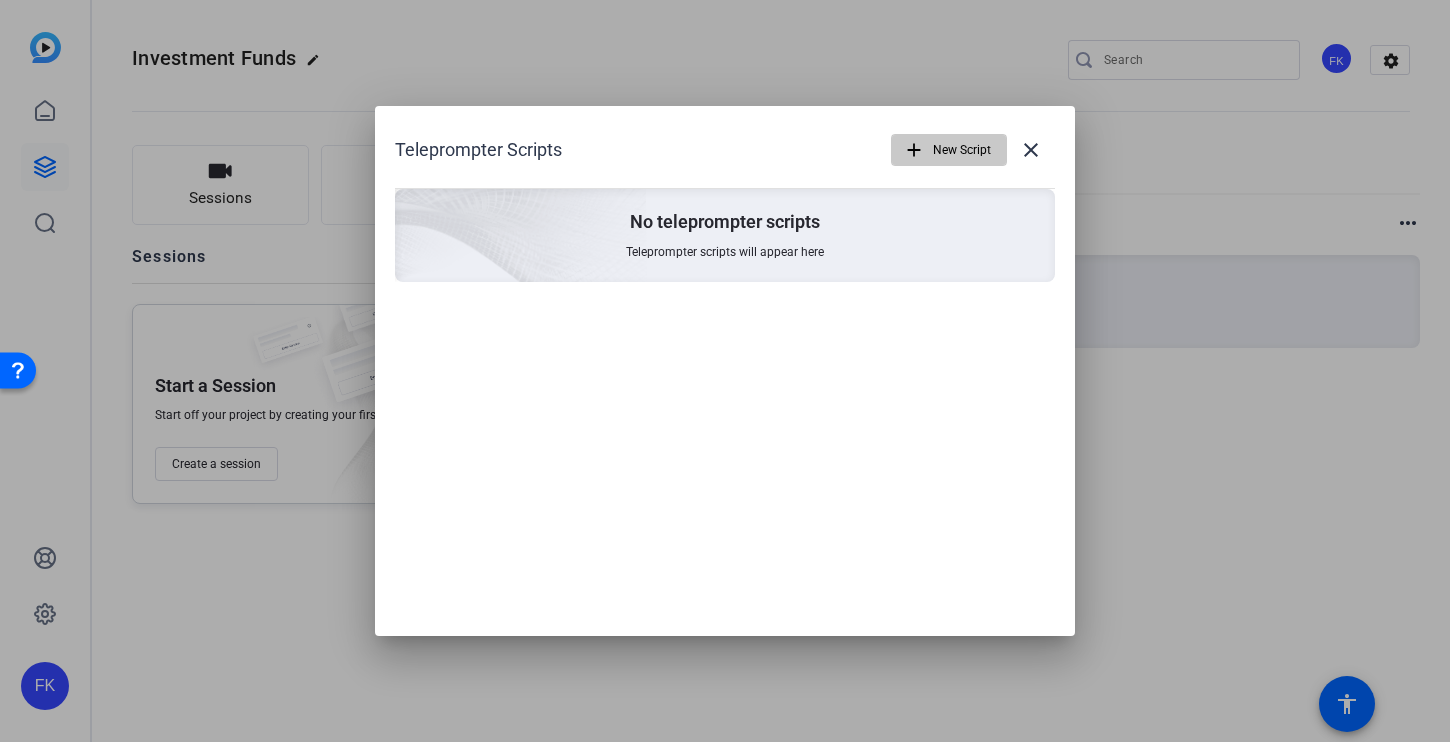 click on "New Script" at bounding box center [962, 150] 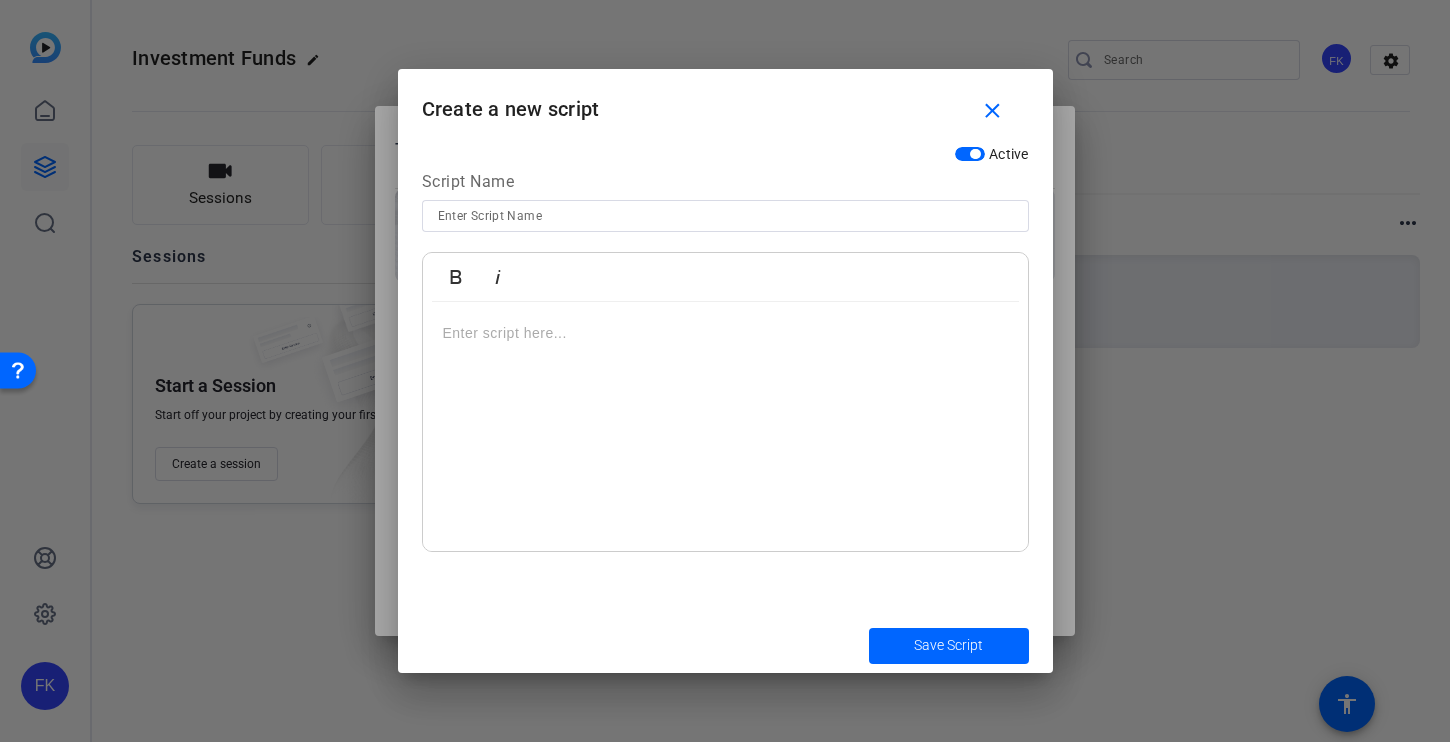 click at bounding box center [725, 216] 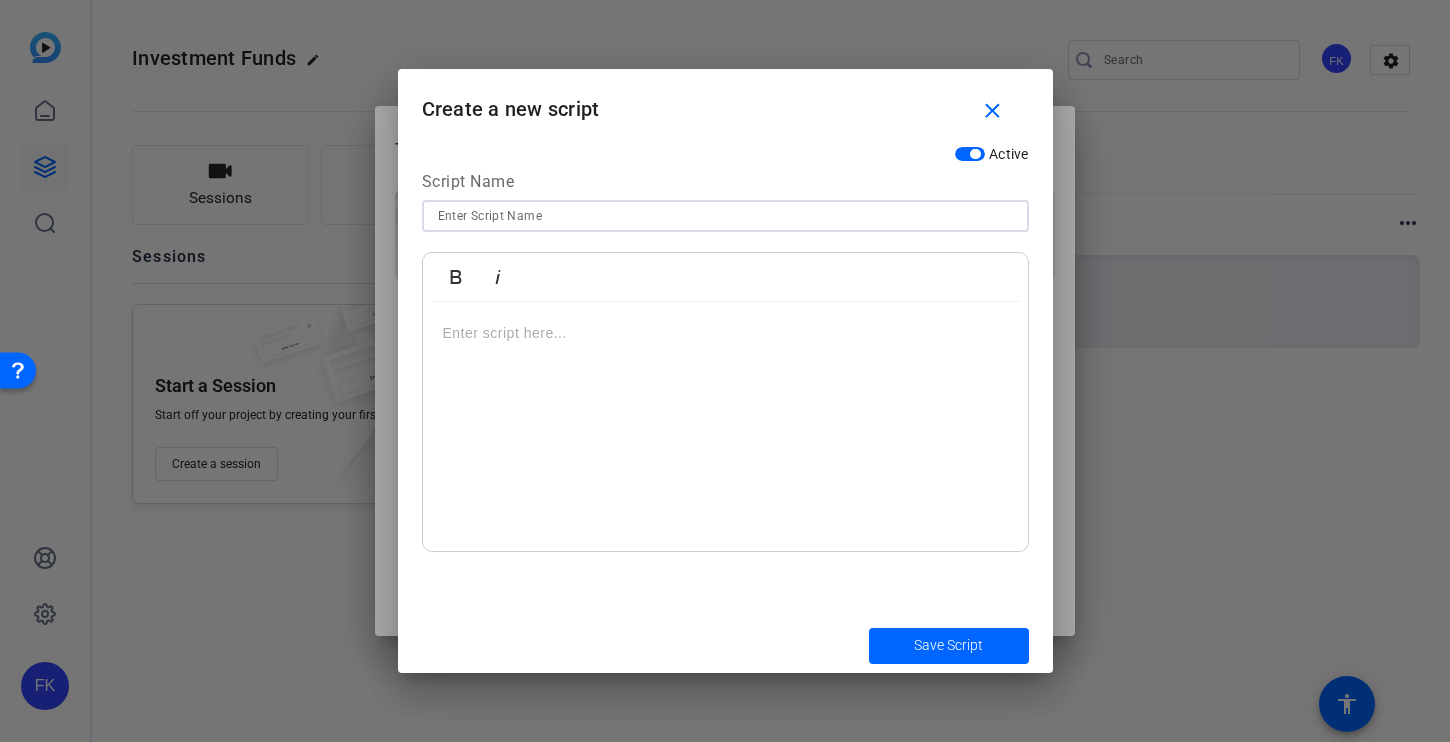 type on "l" 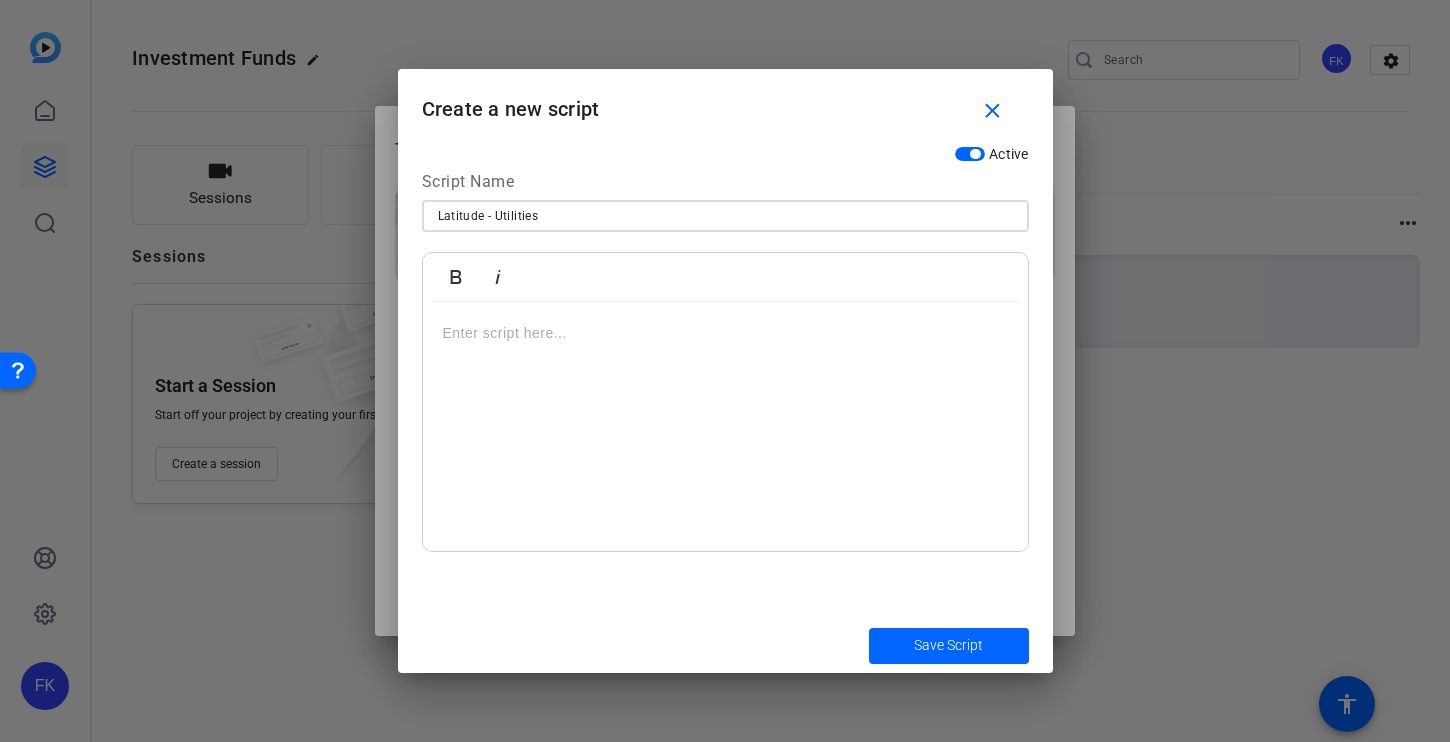 type on "Latitude - Utilities" 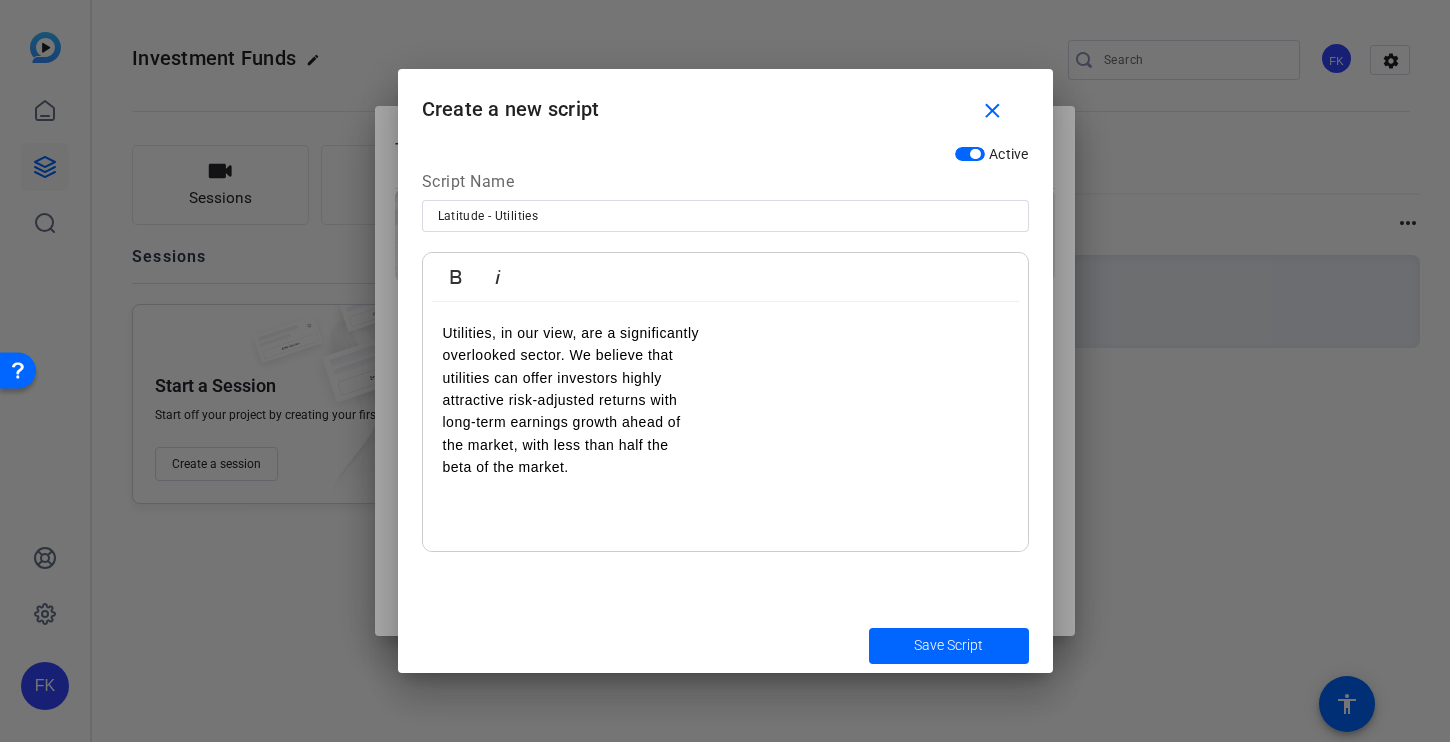 scroll, scrollTop: 3937, scrollLeft: 3, axis: both 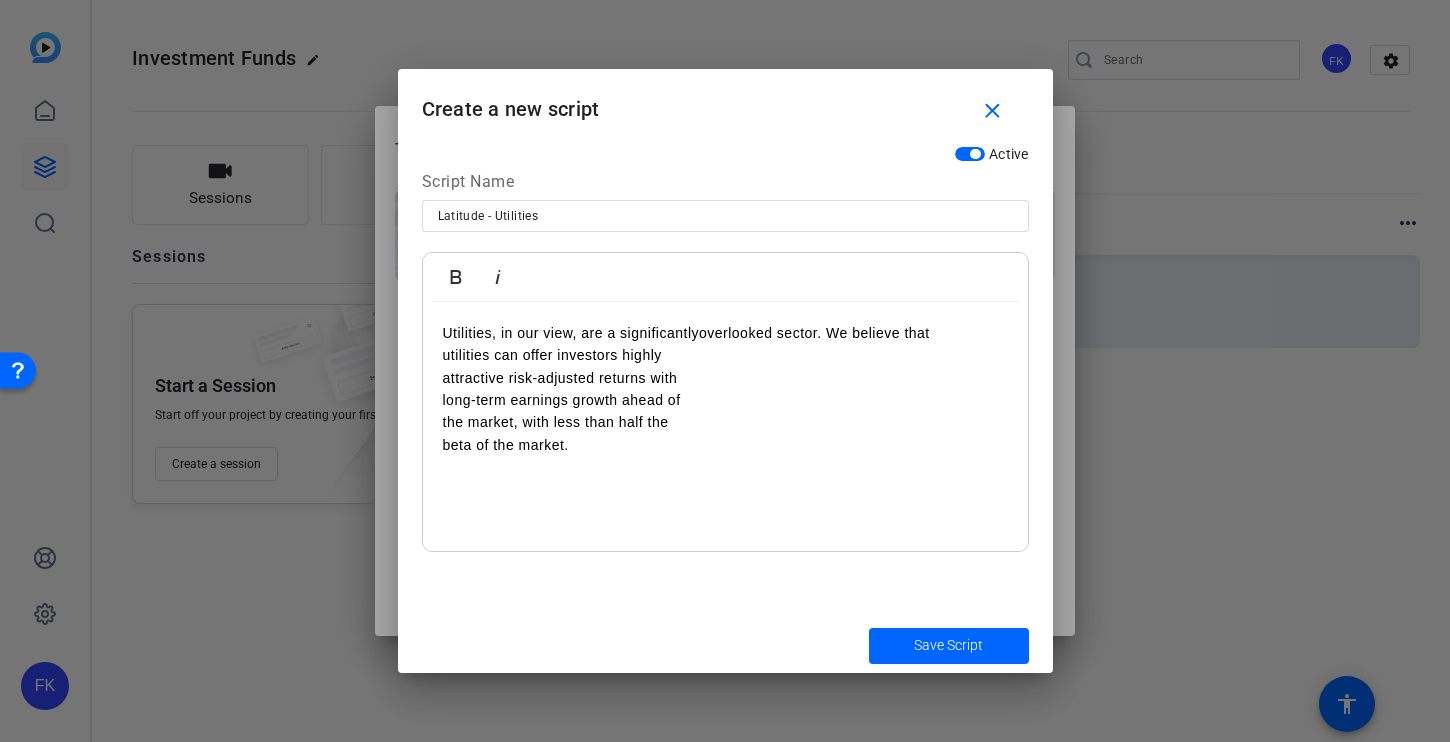 type 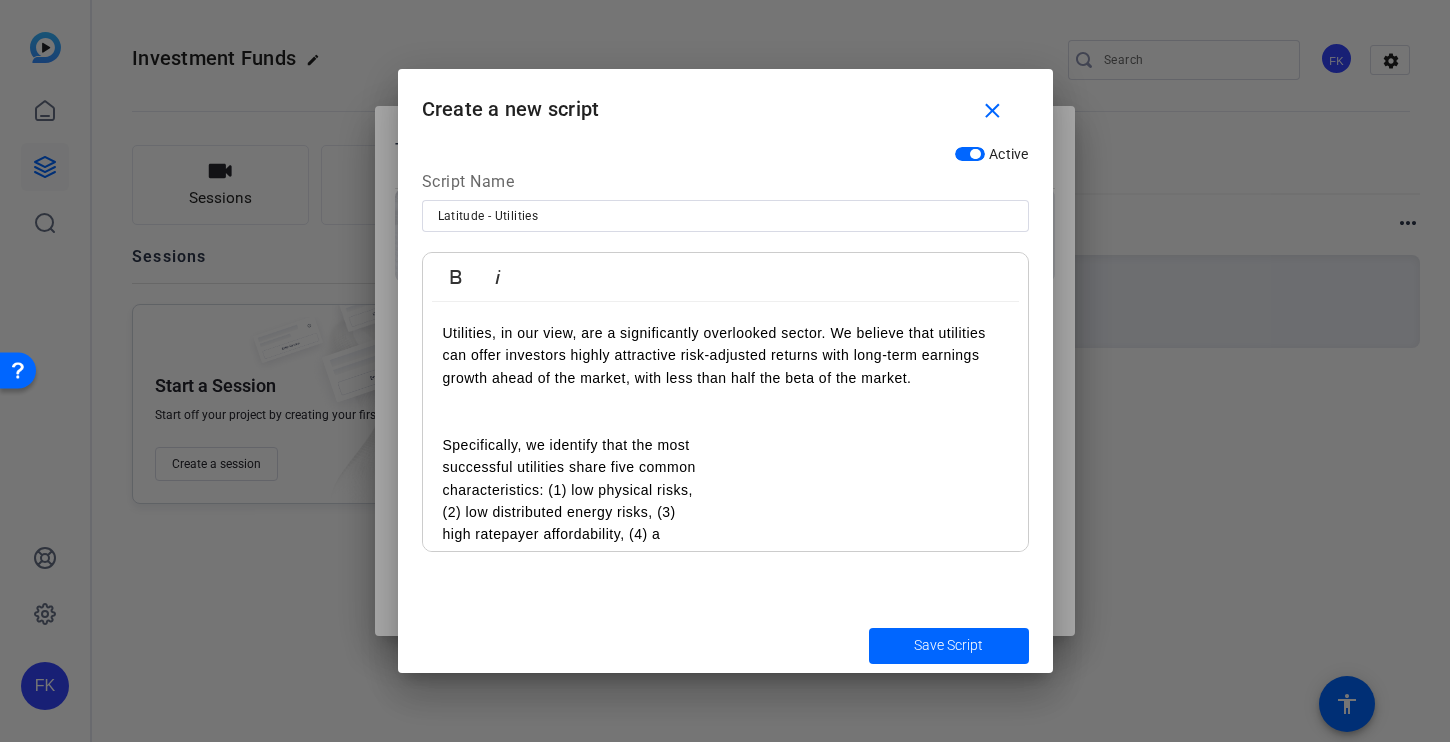 scroll, scrollTop: 4609, scrollLeft: 3, axis: both 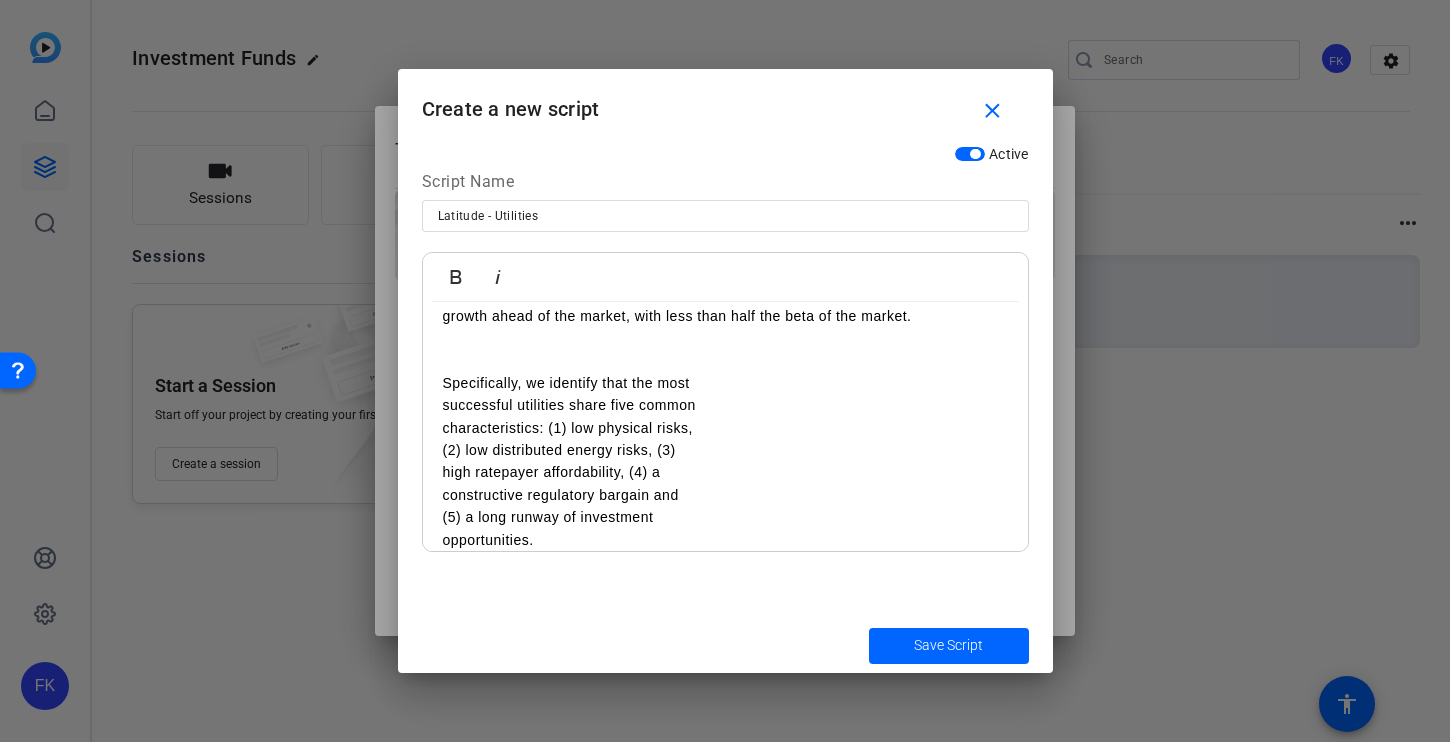 click on "Utilities, in our view, are a significantly overlooked sector. We believe that utilities can offer investors highly attractive risk-adjusted returns with long-term earnings growth ahead of the market, with less than half the beta of the market." at bounding box center (725, 316) 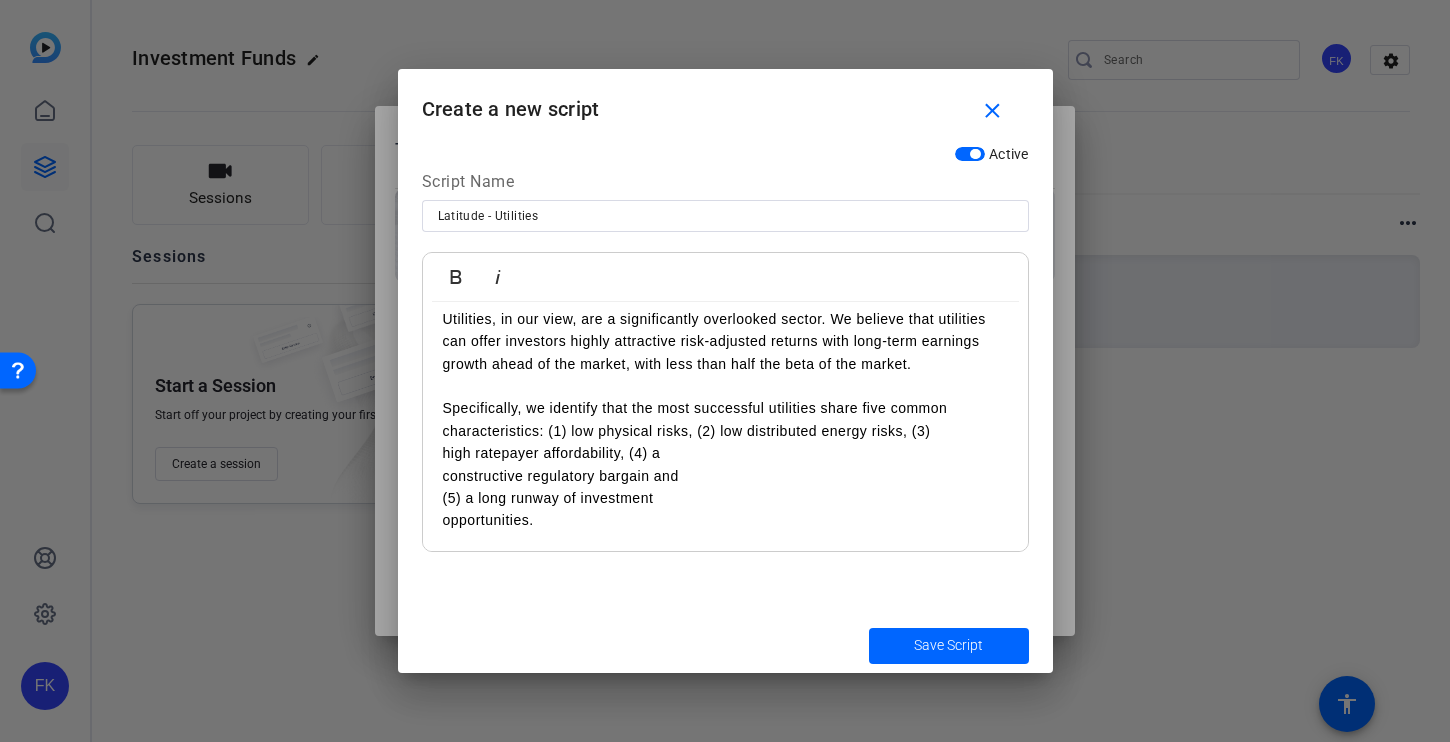scroll, scrollTop: 0, scrollLeft: 0, axis: both 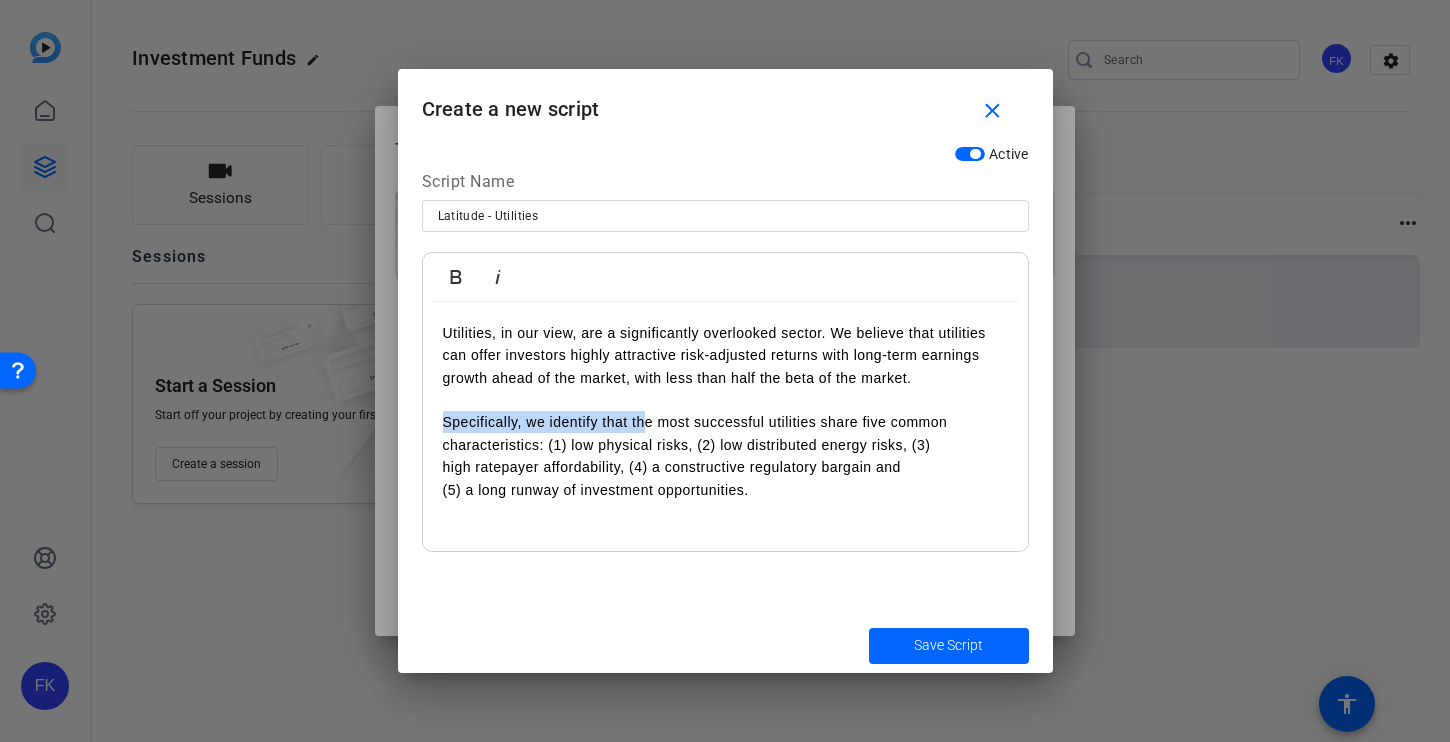drag, startPoint x: 440, startPoint y: 423, endPoint x: 647, endPoint y: 424, distance: 207.00241 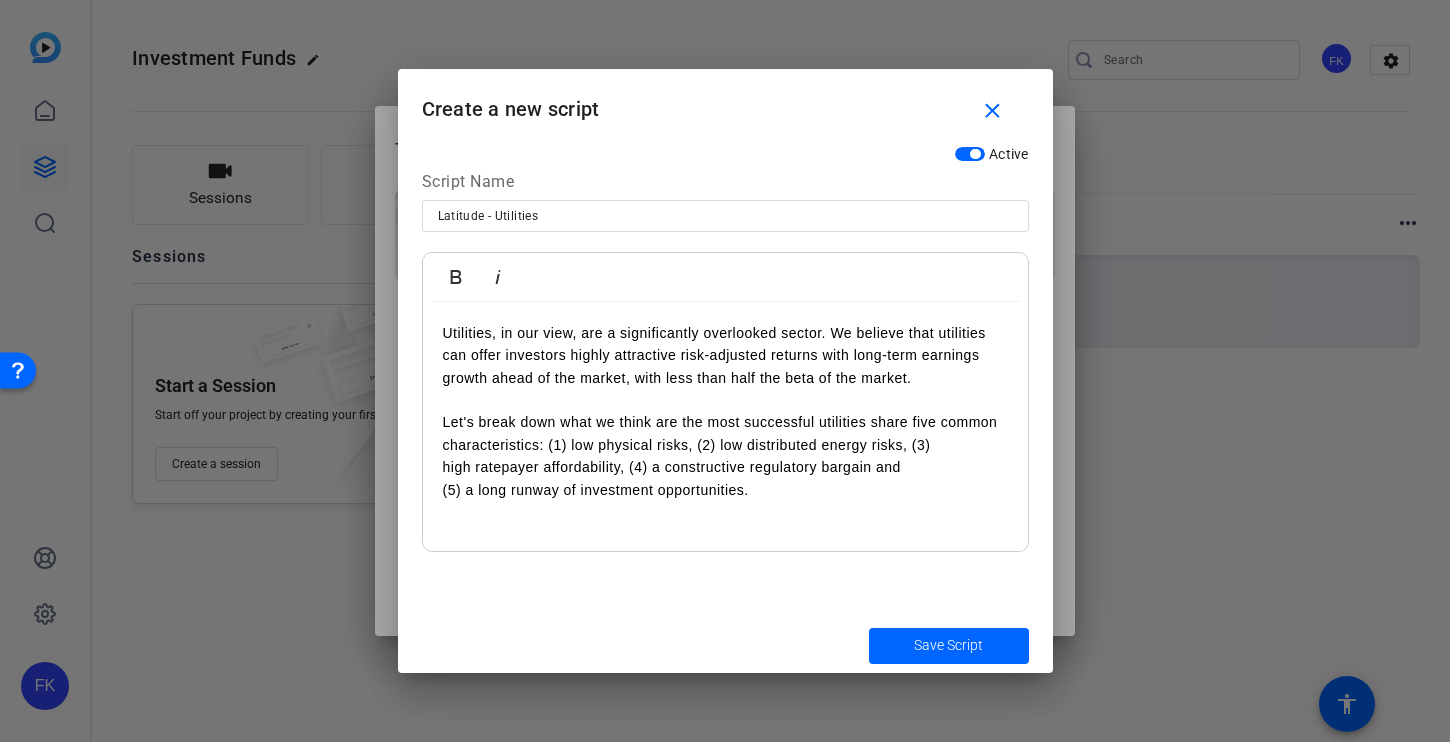 click on "Let's break down what we think are the most successful utilities share five common" at bounding box center [725, 422] 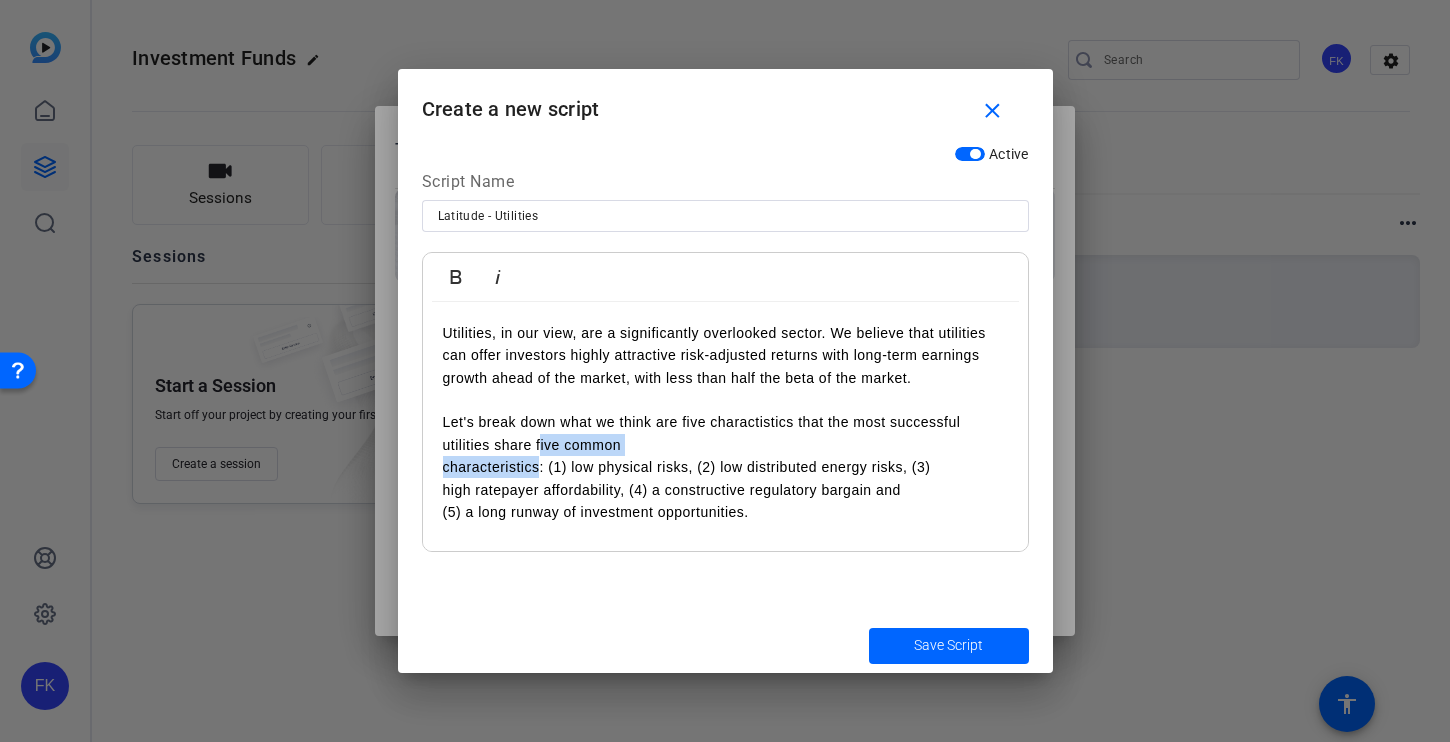 drag, startPoint x: 540, startPoint y: 443, endPoint x: 538, endPoint y: 466, distance: 23.086792 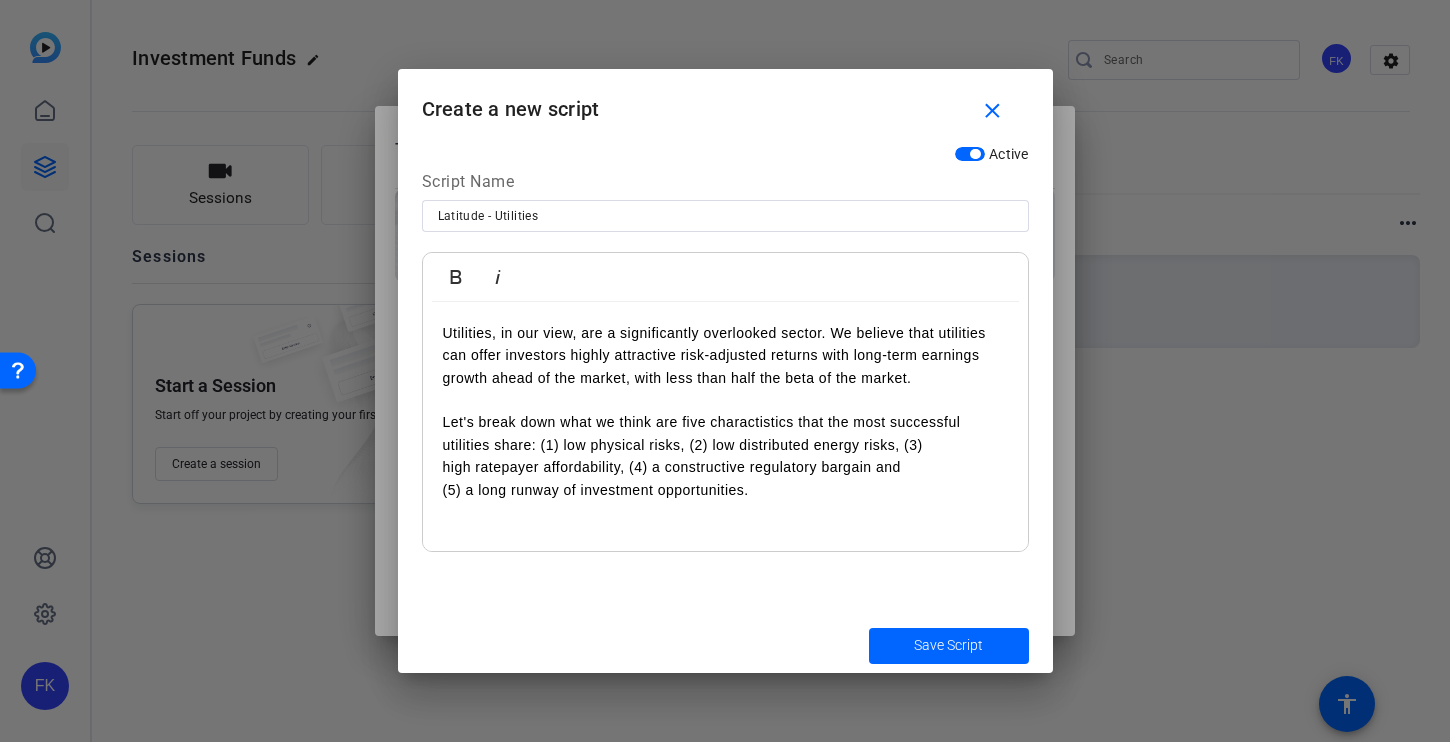 click on "Let's break down what we think are five charactistics that the most successful utilities share: (1) low physical risks, (2) low distributed energy risks, (3)" at bounding box center (725, 433) 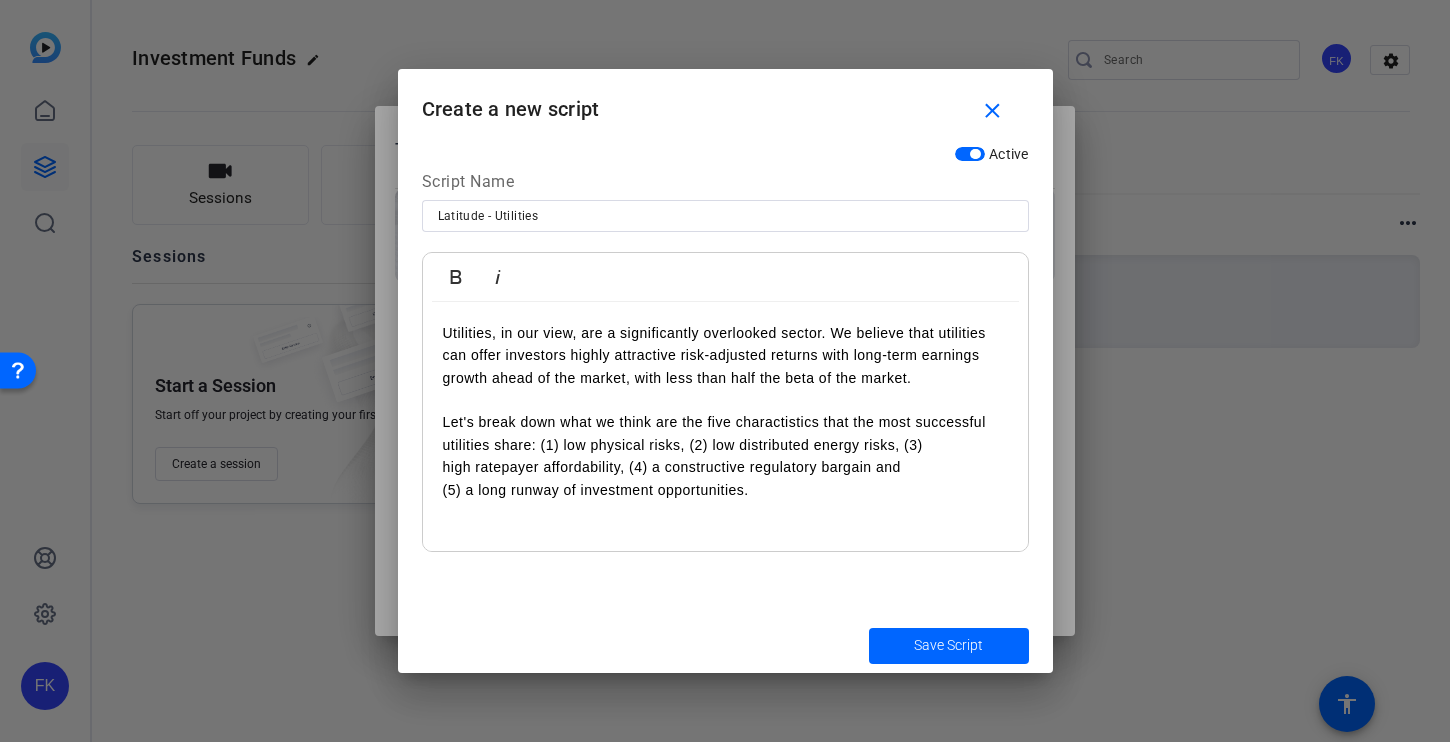 click on "Let's break down what we think are the five charactistics that the most successful utilities share: (1) low physical risks, (2) low distributed energy risks, (3)" at bounding box center [725, 433] 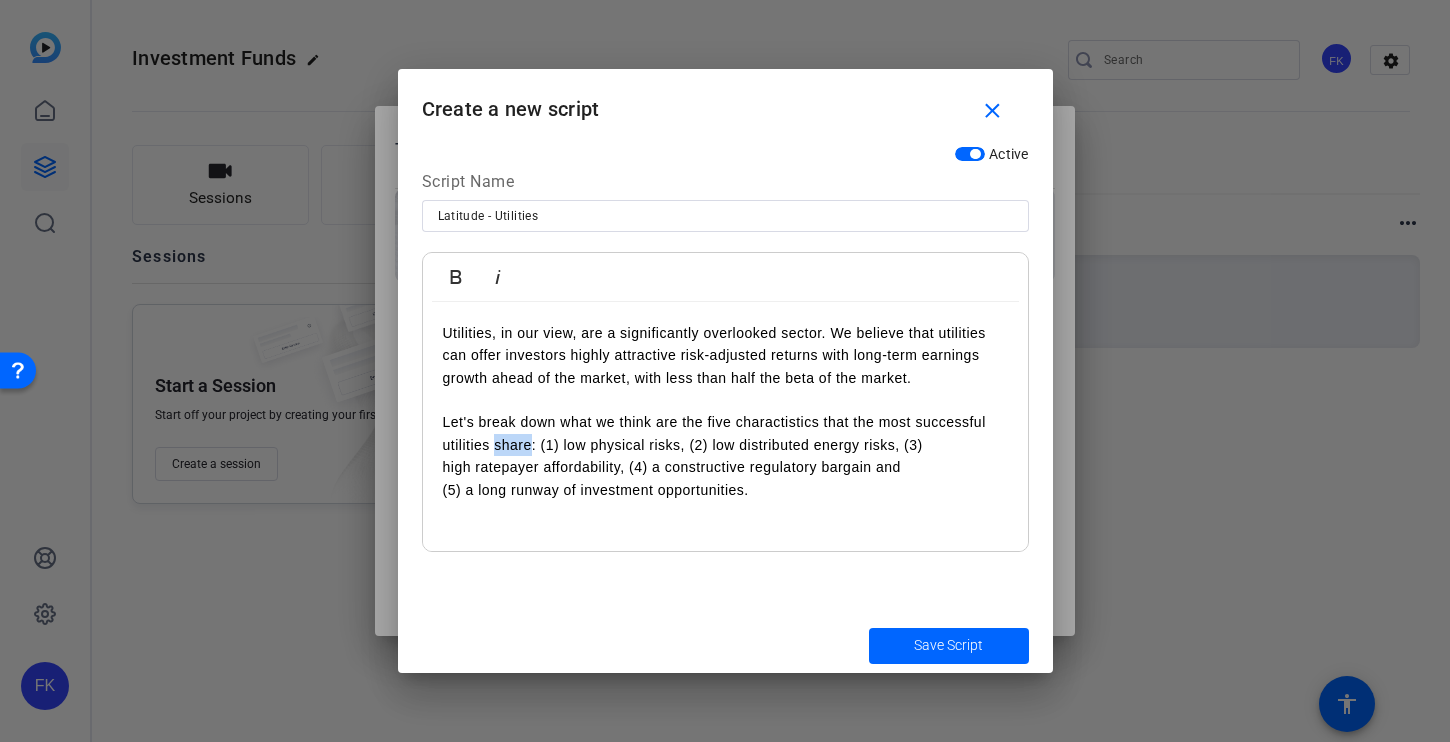 click on "Let's break down what we think are the five charactistics that the most successful utilities share: (1) low physical risks, (2) low distributed energy risks, (3)" at bounding box center [725, 433] 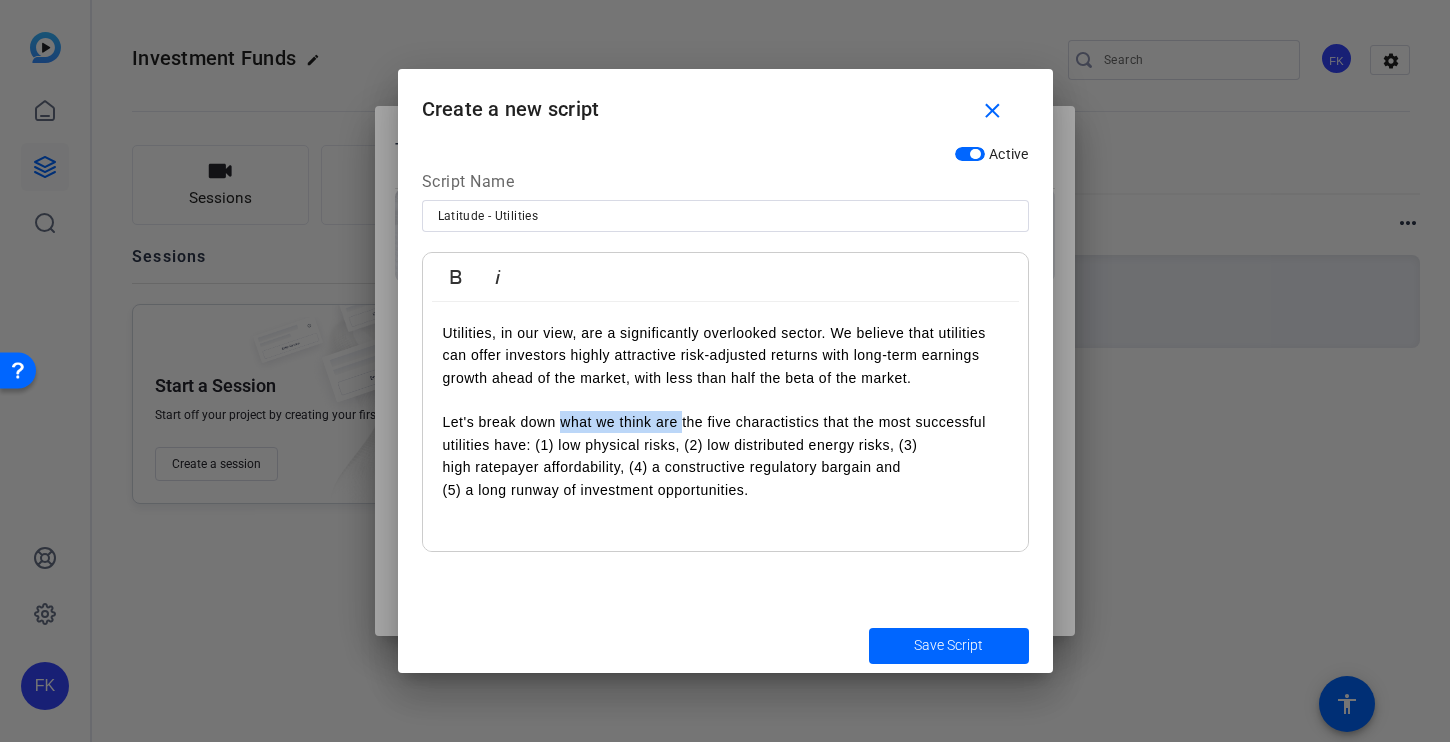 drag, startPoint x: 560, startPoint y: 422, endPoint x: 682, endPoint y: 417, distance: 122.10242 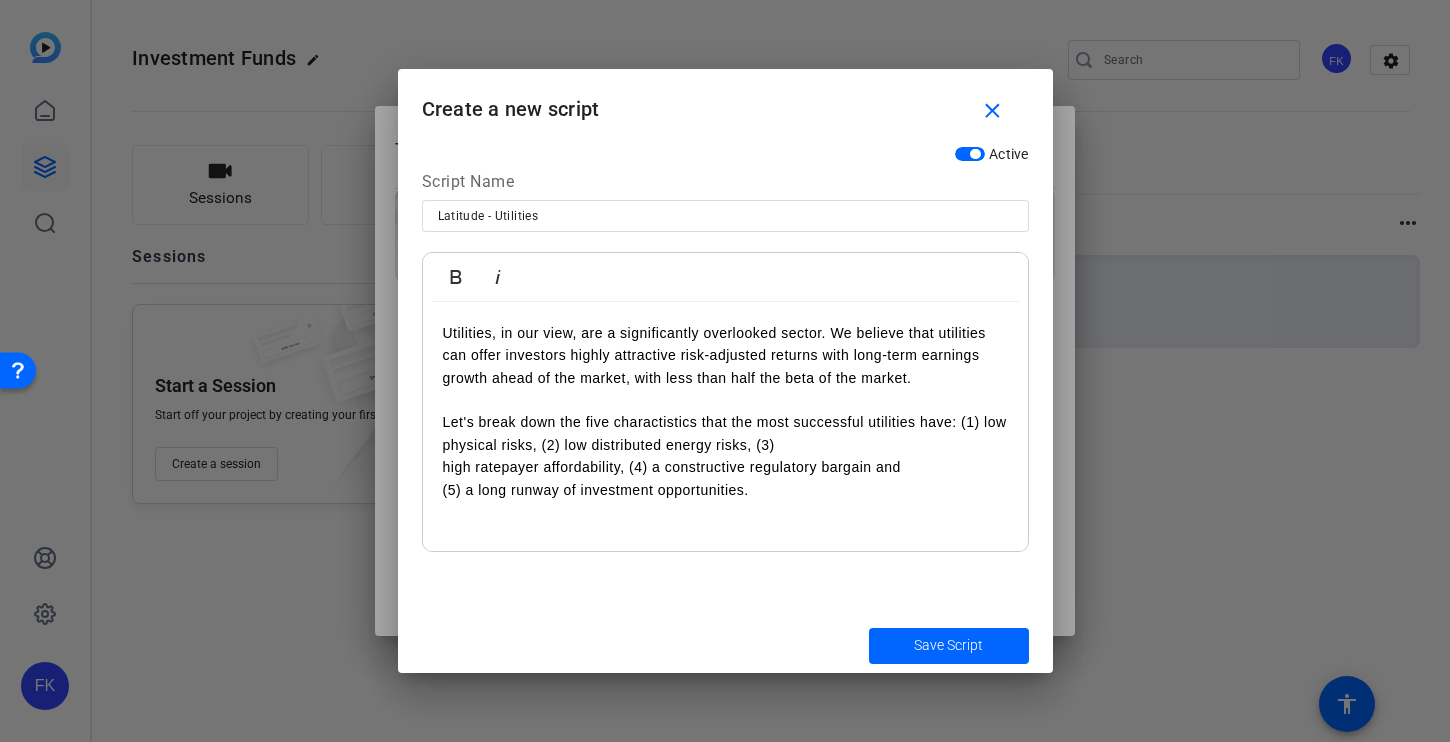 click on "Let's break down the five charactistics that the most successful utilities have: (1) low physical risks, (2) low distributed energy risks, (3)" at bounding box center [725, 433] 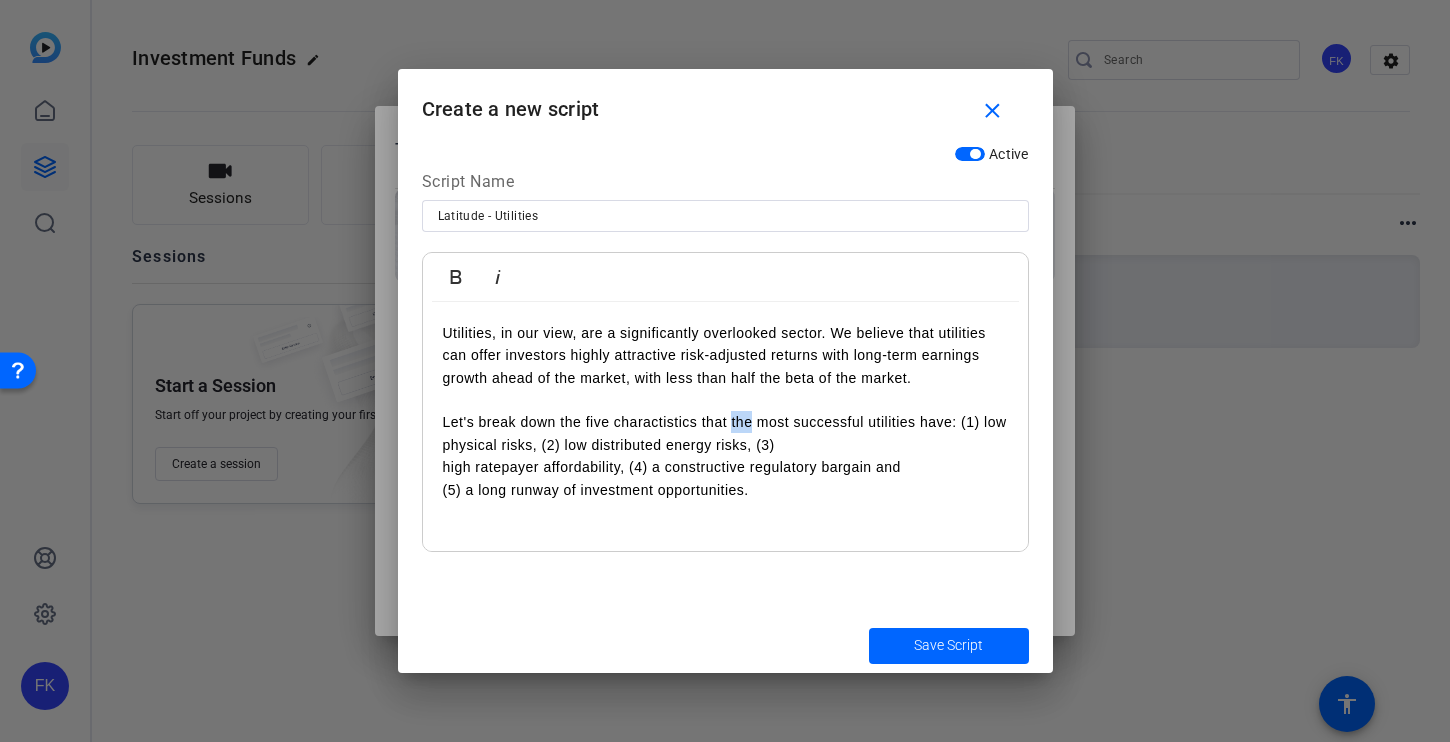 click on "Let's break down the five charactistics that the most successful utilities have: (1) low physical risks, (2) low distributed energy risks, (3)" at bounding box center (725, 433) 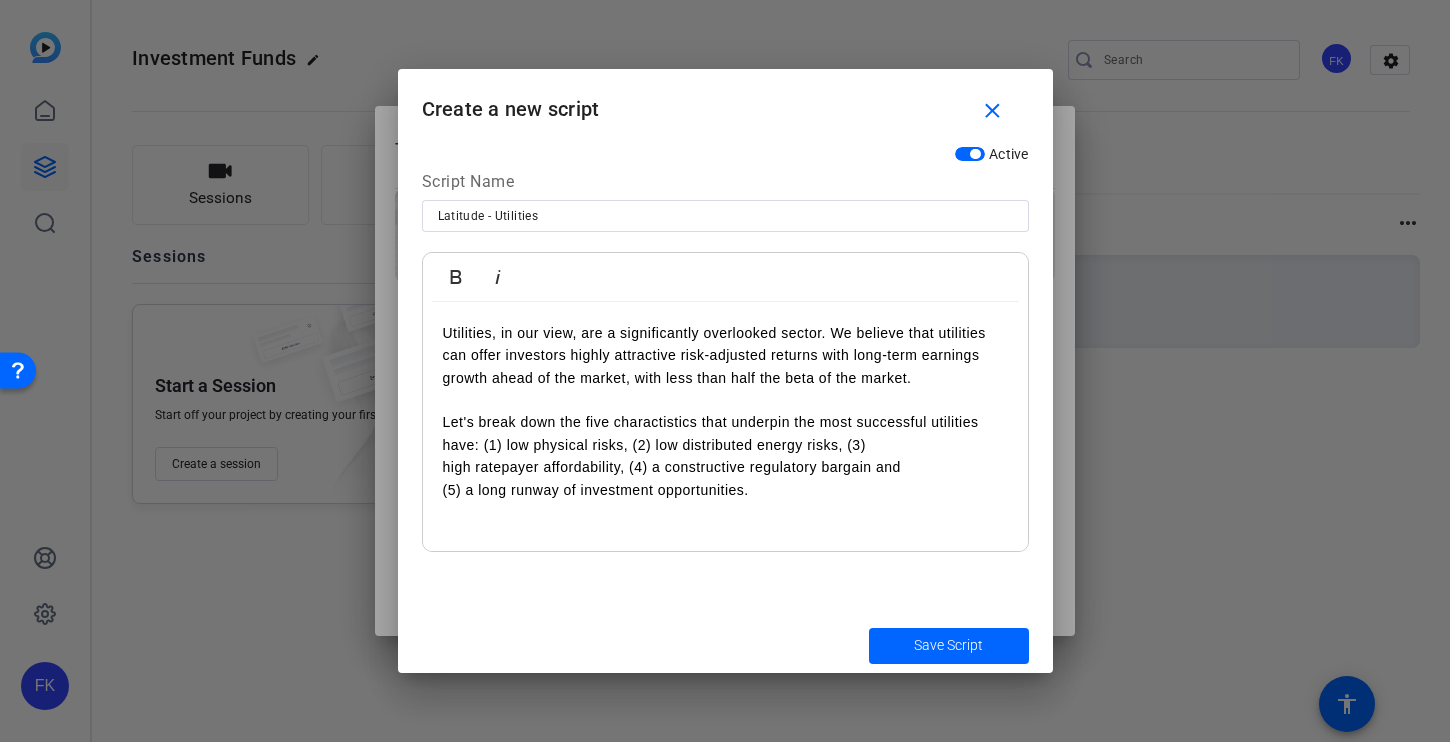 click on "Let's break down the five charactistics that underpin the most successful utilities have: (1) low physical risks, (2) low distributed energy risks, (3)" at bounding box center [725, 433] 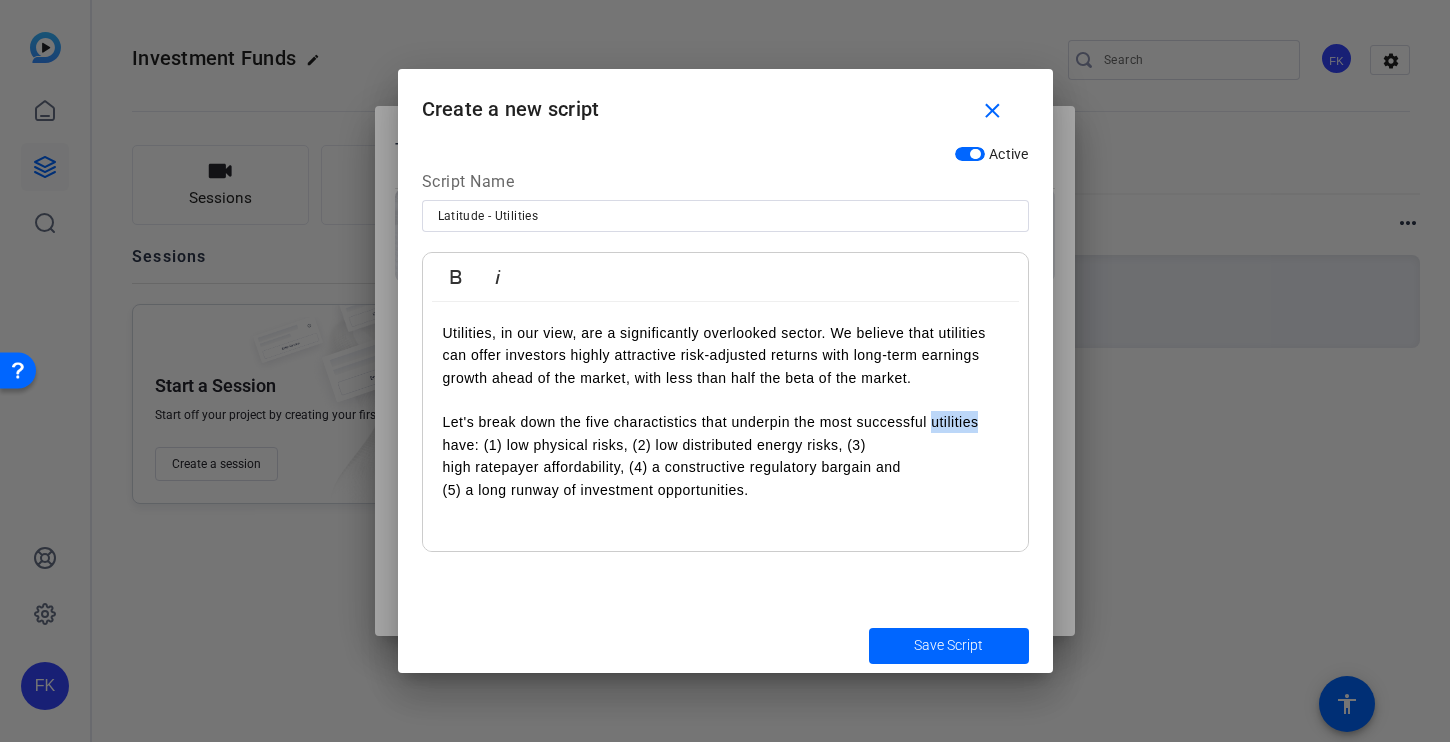 click on "Let's break down the five charactistics that underpin the most successful utilities have: (1) low physical risks, (2) low distributed energy risks, (3)" at bounding box center [725, 433] 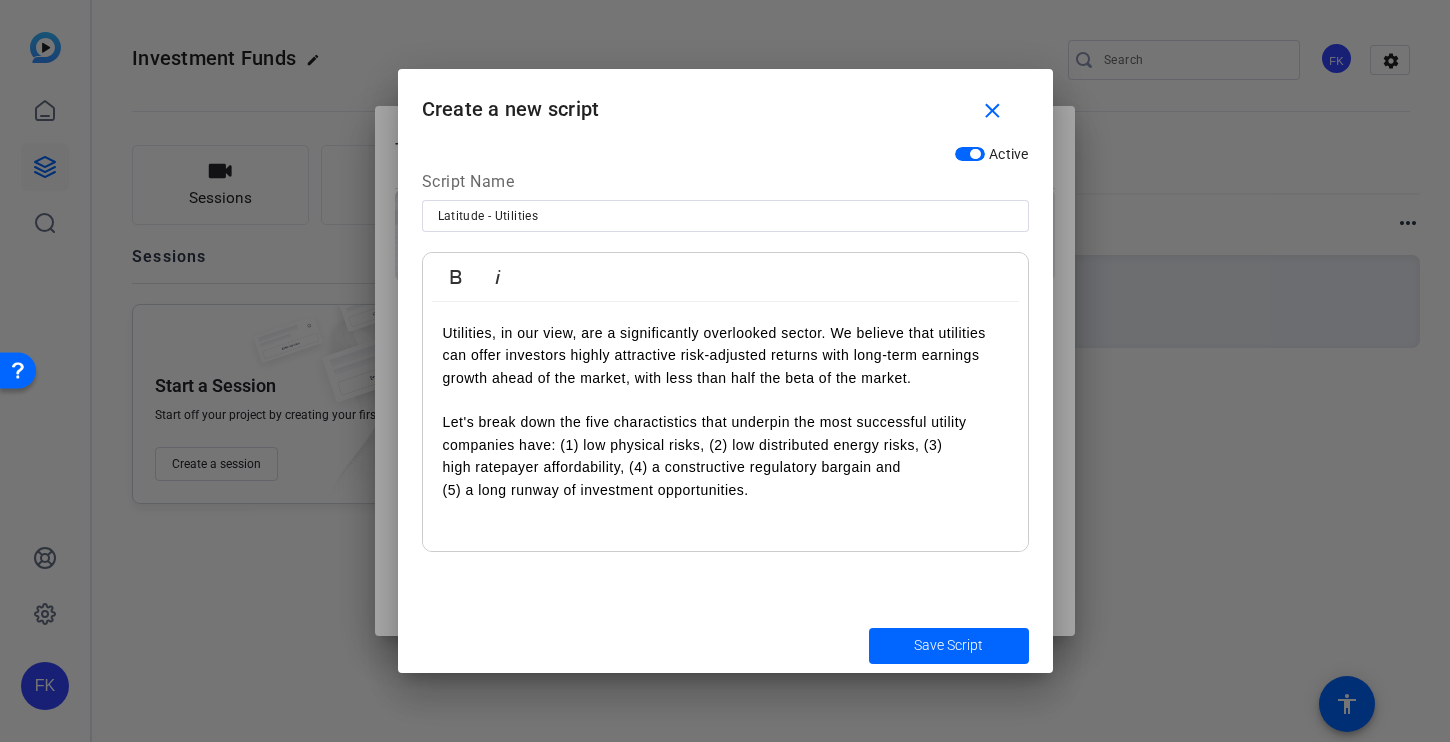 click on "Let's break down the five charactistics that underpin the most successful utility companies have: (1) low physical risks, (2) low distributed energy risks, (3)" at bounding box center (725, 433) 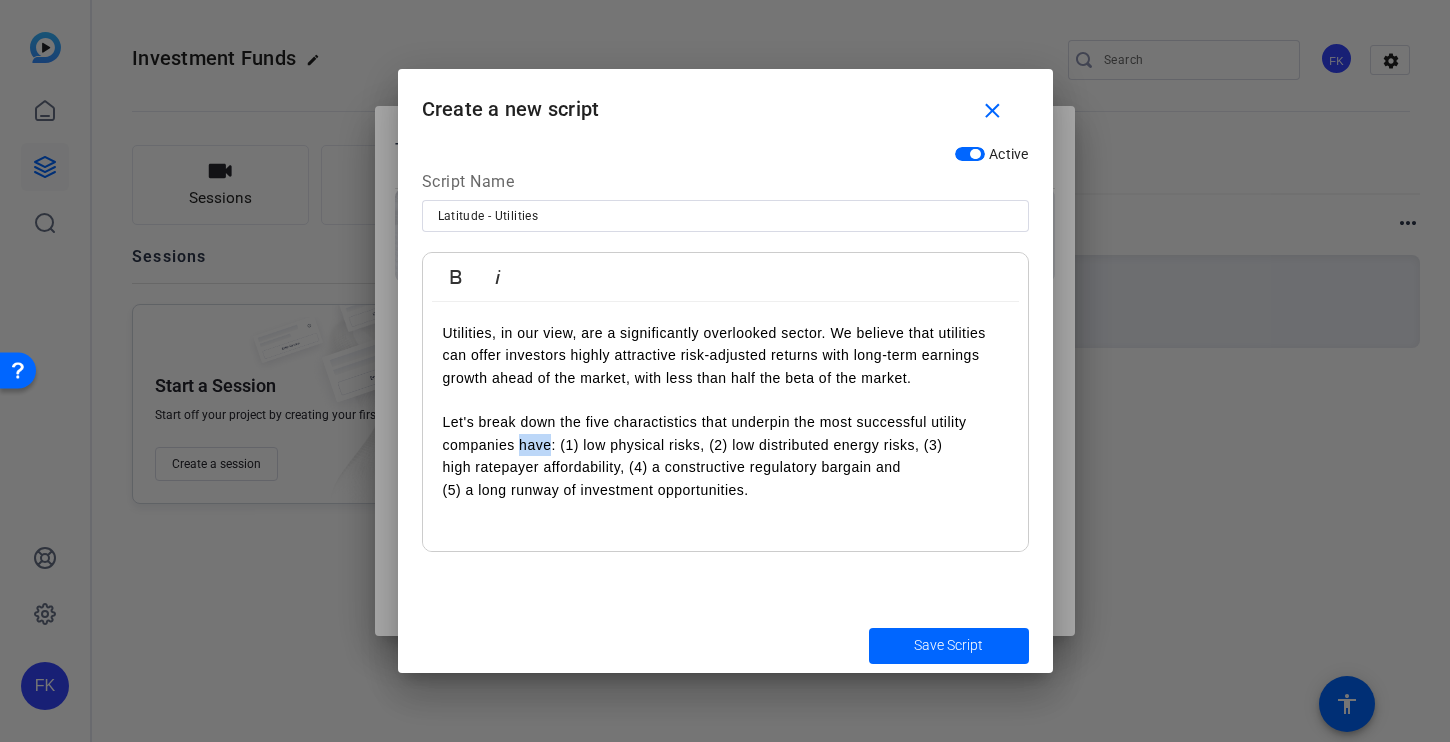 click on "Let's break down the five charactistics that underpin the most successful utility companies have: (1) low physical risks, (2) low distributed energy risks, (3)" at bounding box center [725, 433] 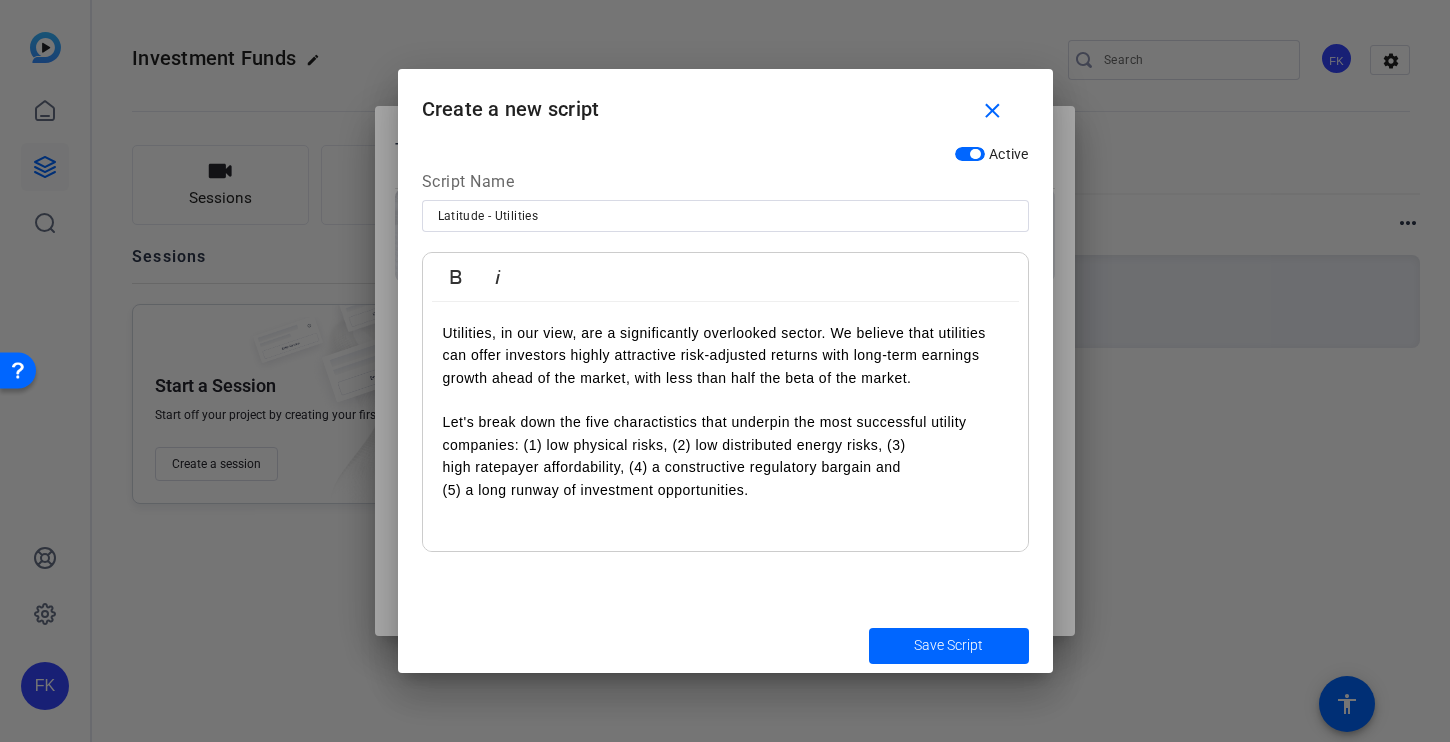 click on "(5) a long runway of investment opportunities." at bounding box center (725, 490) 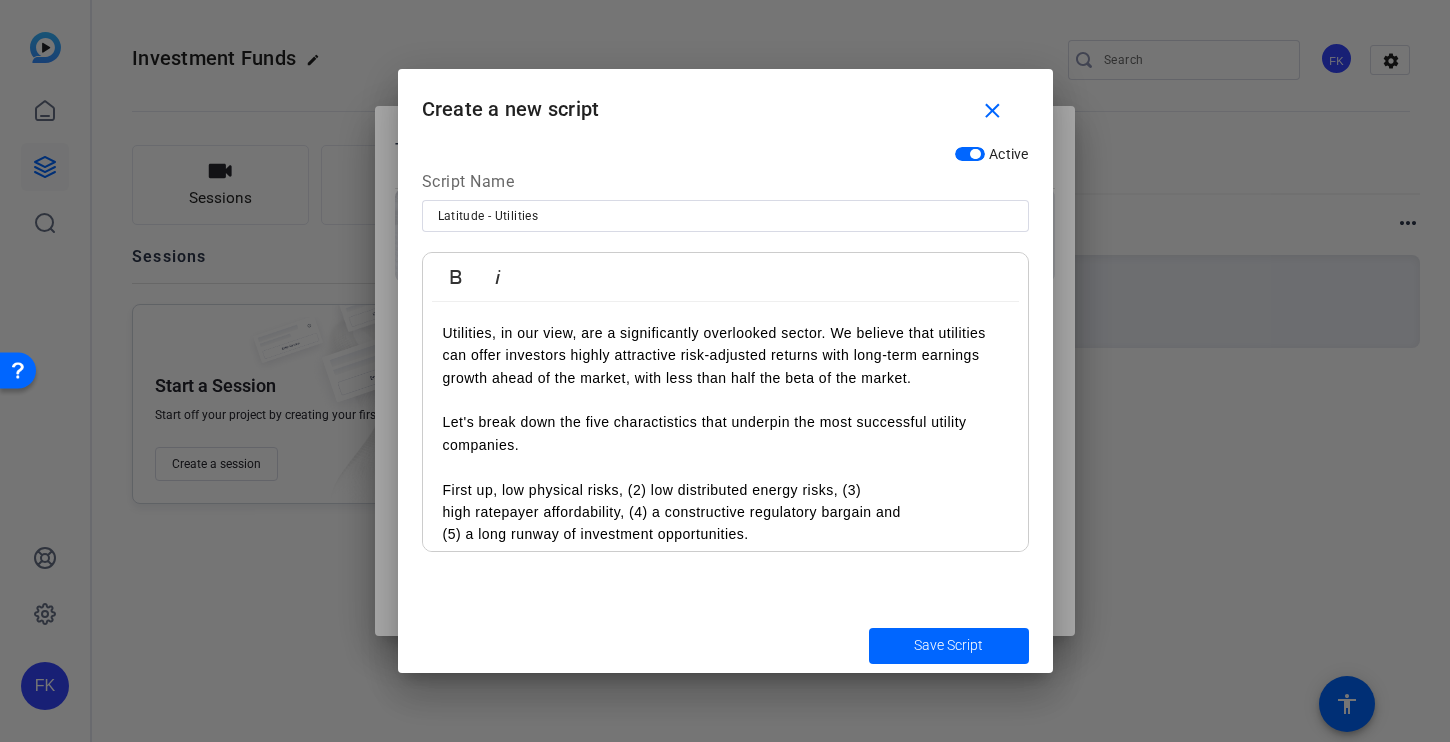click on "Let's break down the five charactistics that underpin the most successful utility companies.  First up, low physical risks, (2) low distributed energy risks, (3)" at bounding box center [725, 456] 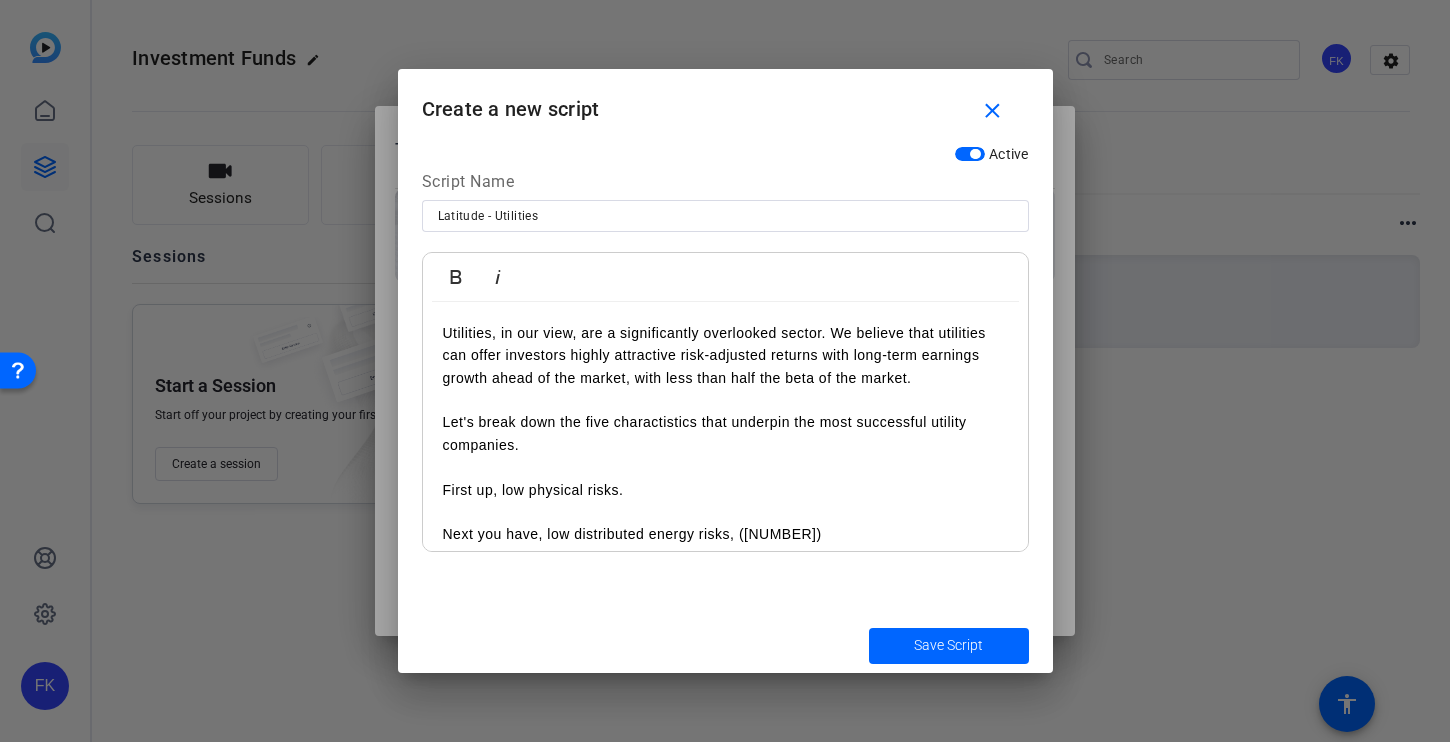 click on "Let's break down the five characteristics that underpin the most successful utility companies. First up, low physical risks. Next you have, low distributed energy risks, ([NUMBER])" at bounding box center (725, 478) 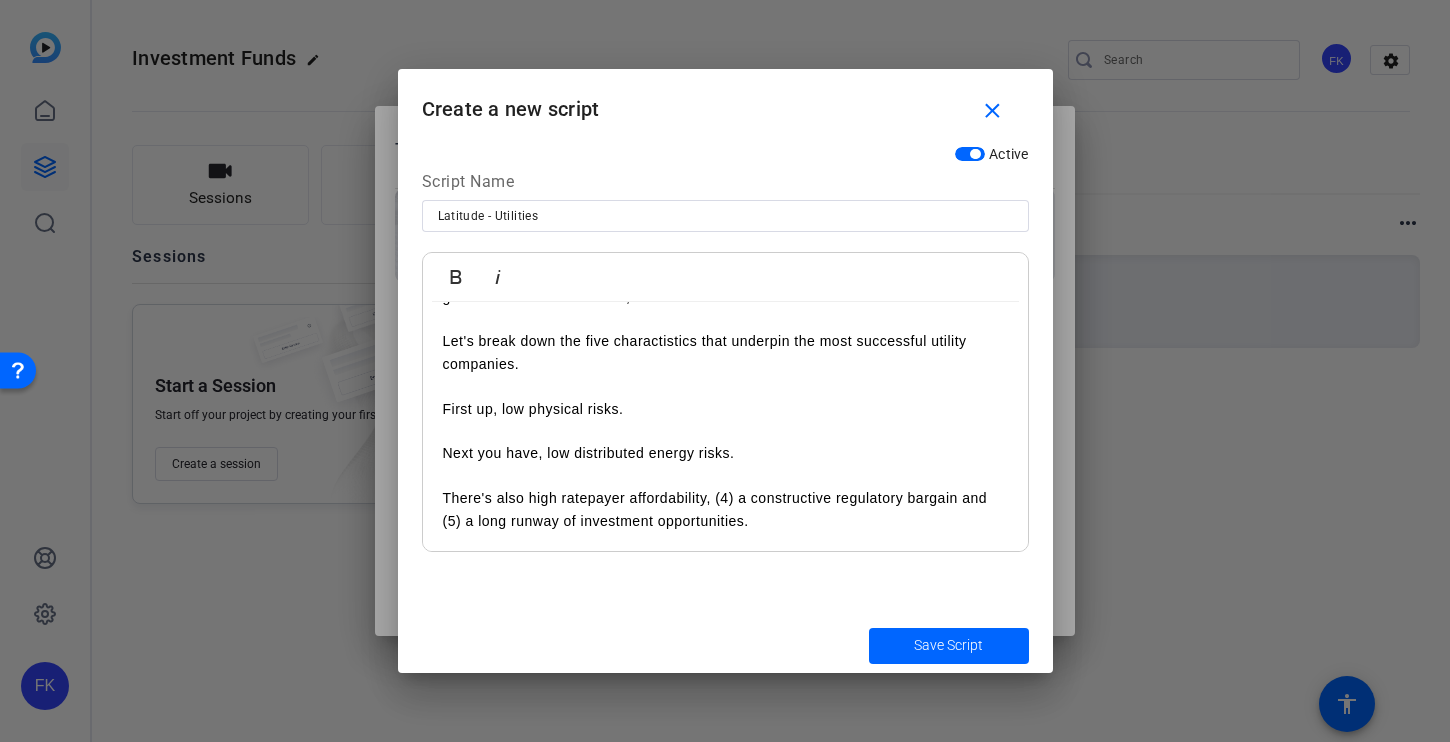 scroll, scrollTop: 81, scrollLeft: 0, axis: vertical 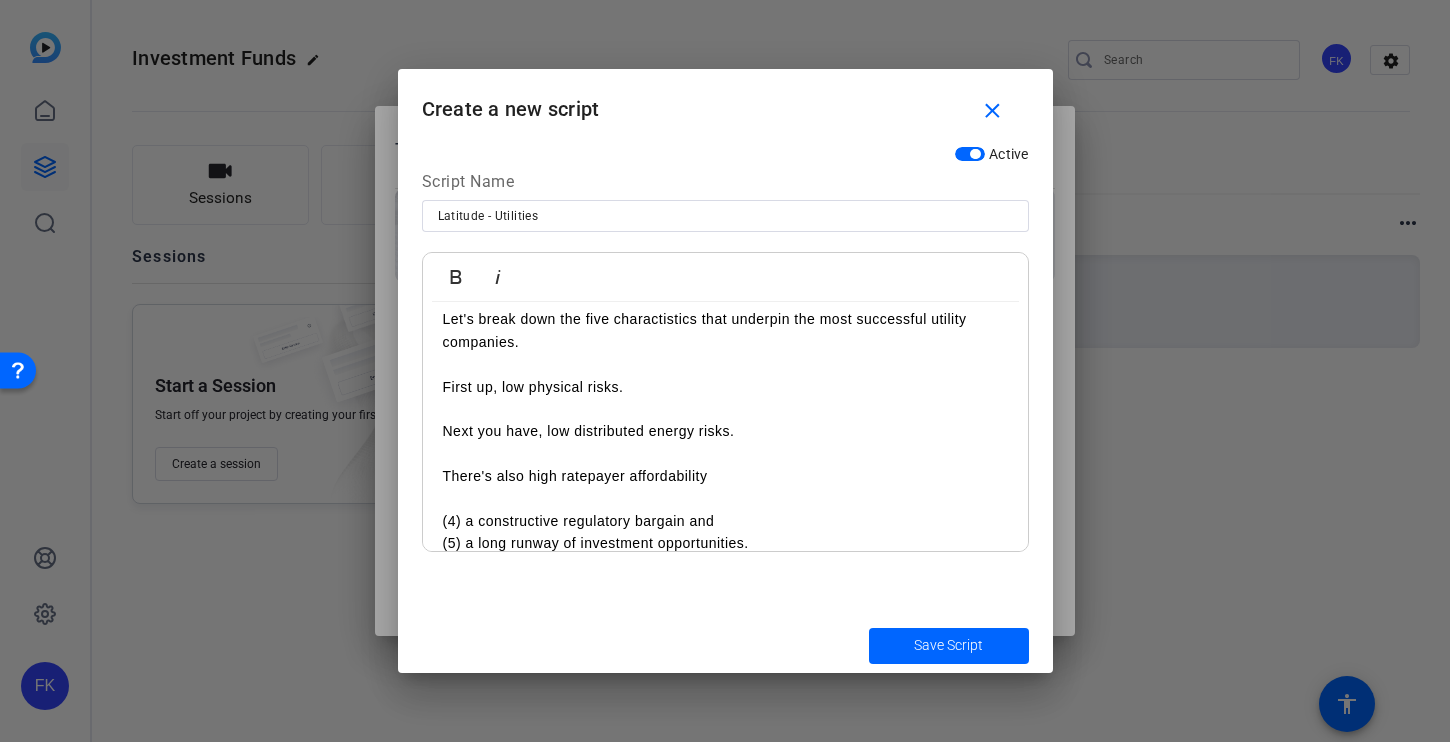 click on "Let's break down the five charactistics that underpin the most successful utility companies.  First up, low physical risks.  Next you have, low distributed energy risks. There's also high ratepayer affordability (4) a constructive regulatory bargain and" at bounding box center [725, 420] 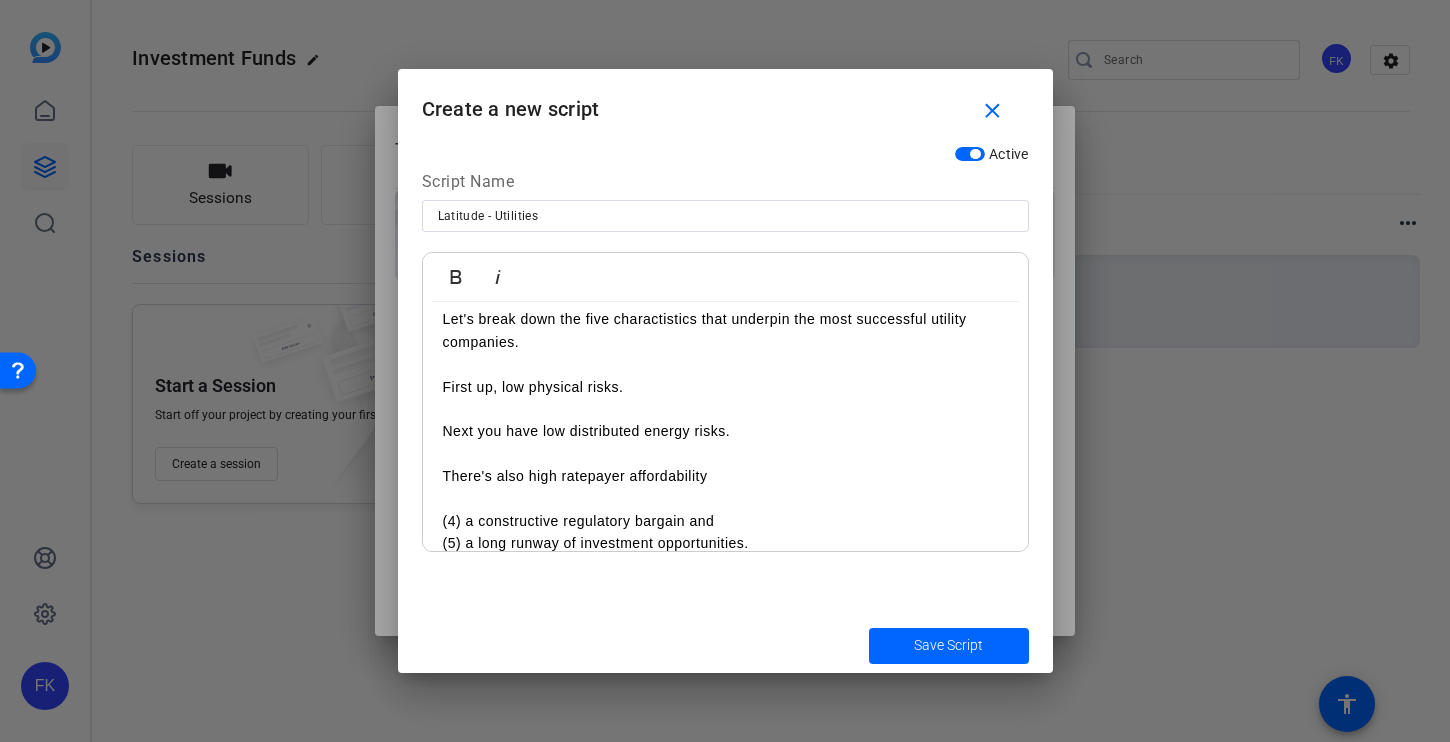 click on "Let's break down the five charactistics that underpin the most successful utility companies. First up, low physical risks. Next you have low distributed energy risks. There's also high ratepayer affordability (4) a constructive regulatory bargain and" at bounding box center [725, 420] 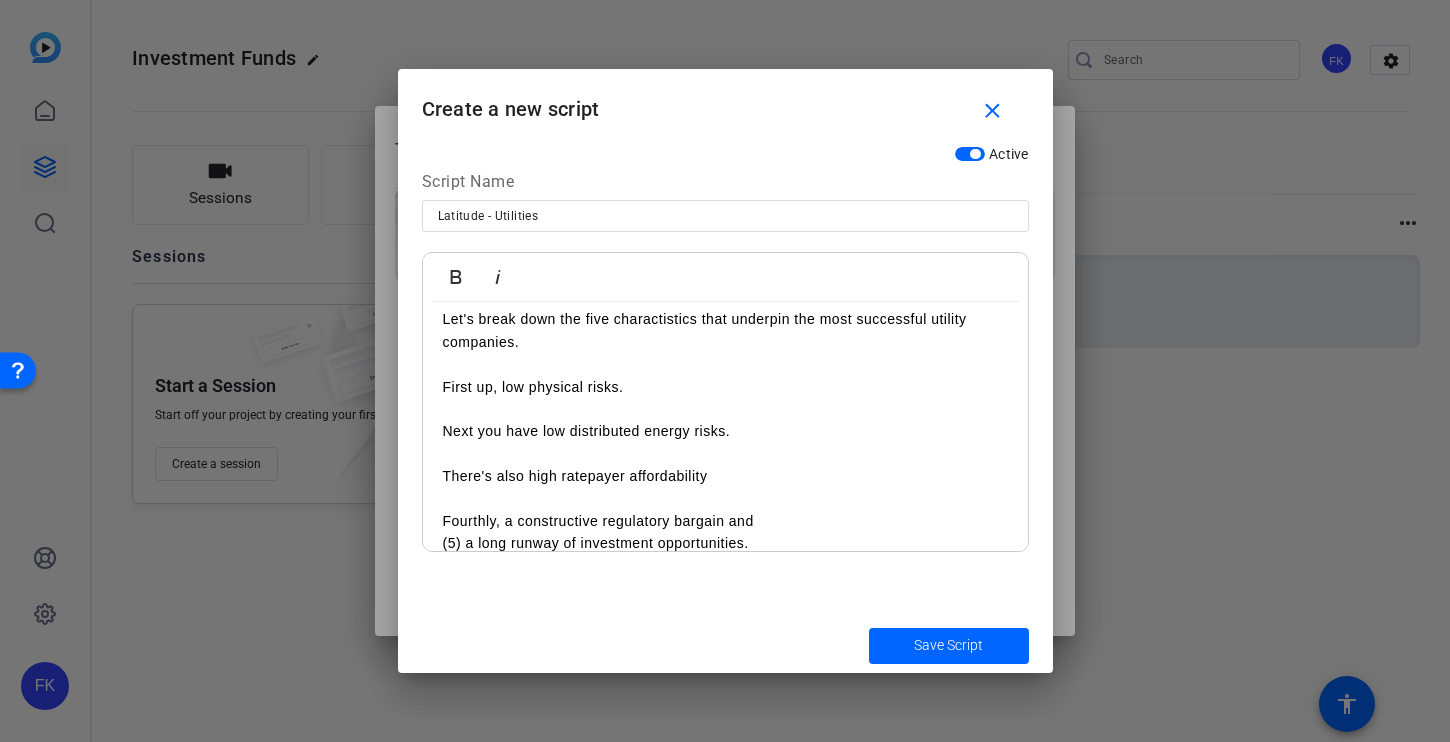 click on "First up, low physical risks. Next you have low distributed energy risks. There's also high ratepayer affordability Fourthly, a constructive regulatory bargain and" at bounding box center (725, 420) 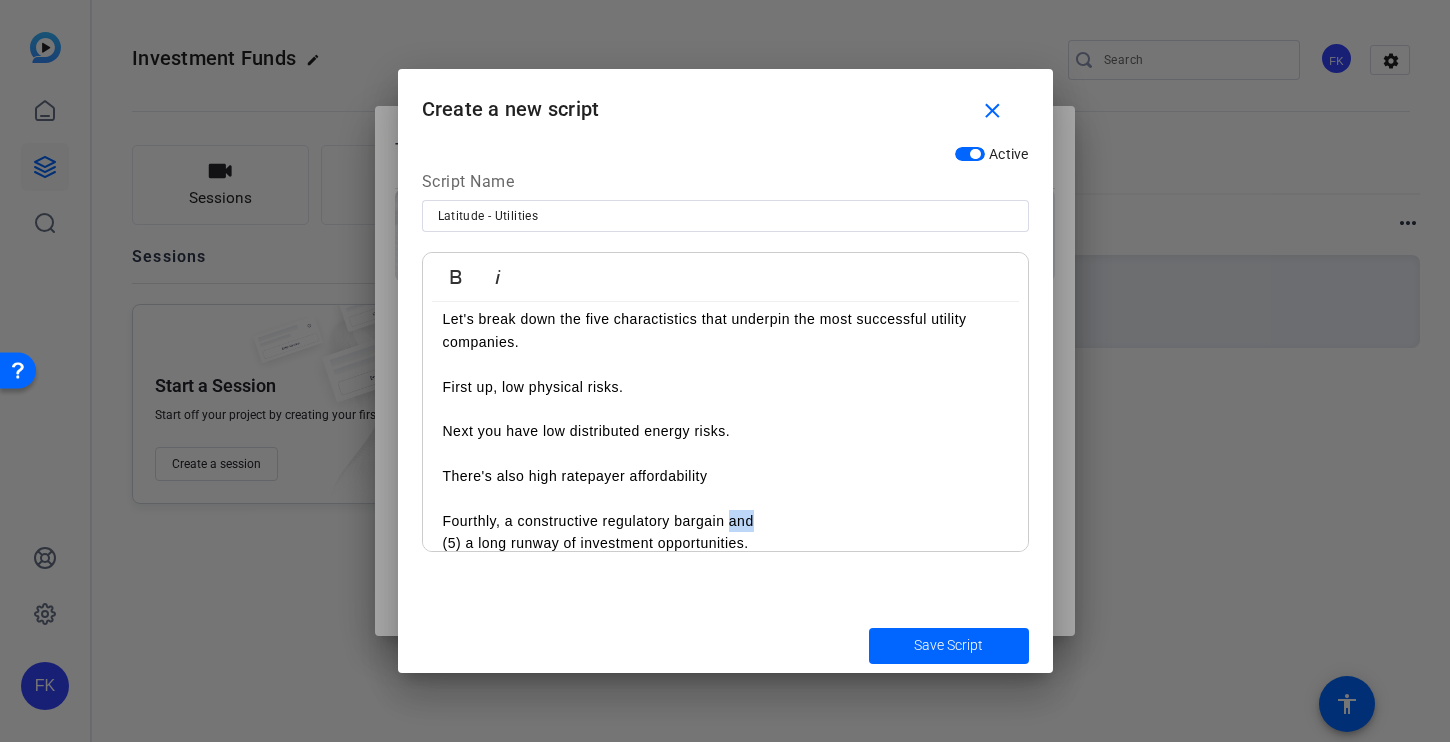 click on "First up, low physical risks. Next you have low distributed energy risks. There's also high ratepayer affordability Fourthly, a constructive regulatory bargain and" at bounding box center (725, 420) 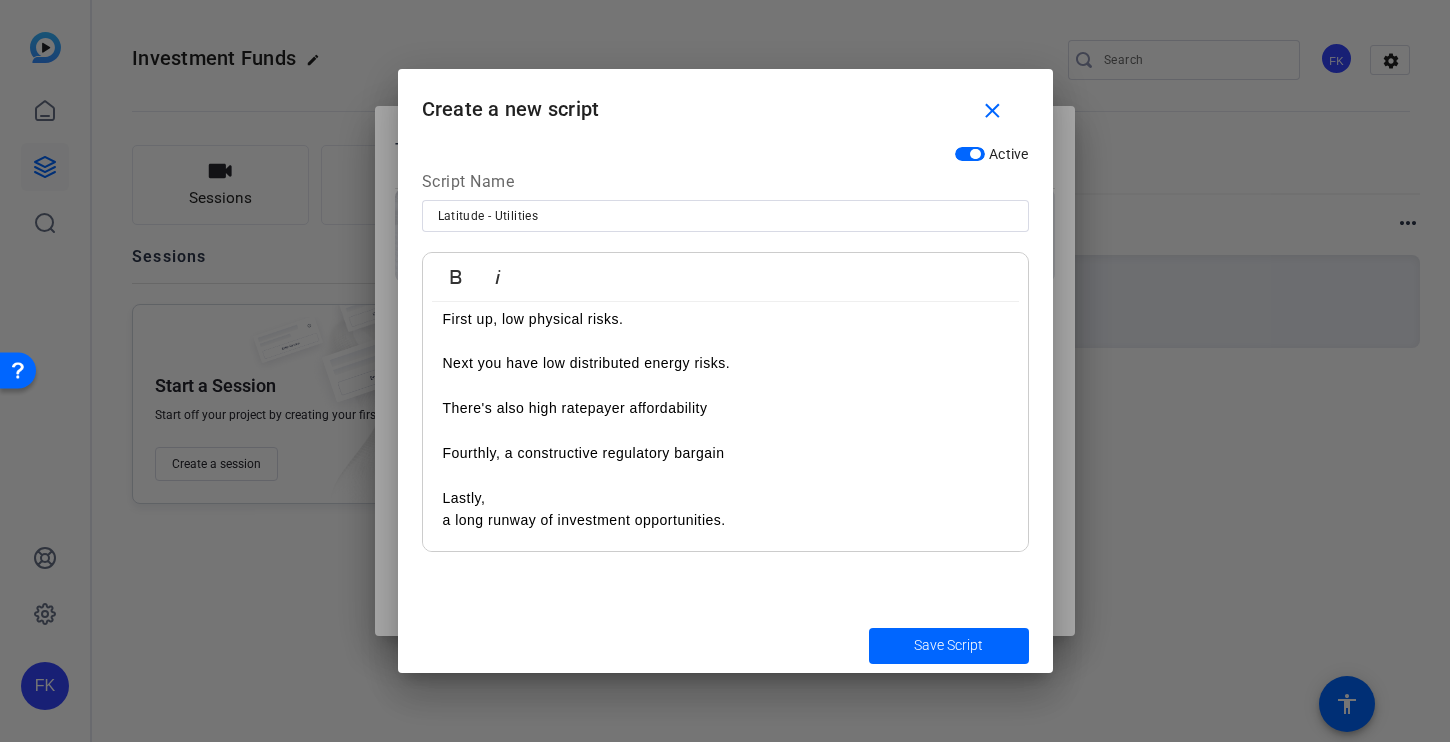 scroll, scrollTop: 148, scrollLeft: 0, axis: vertical 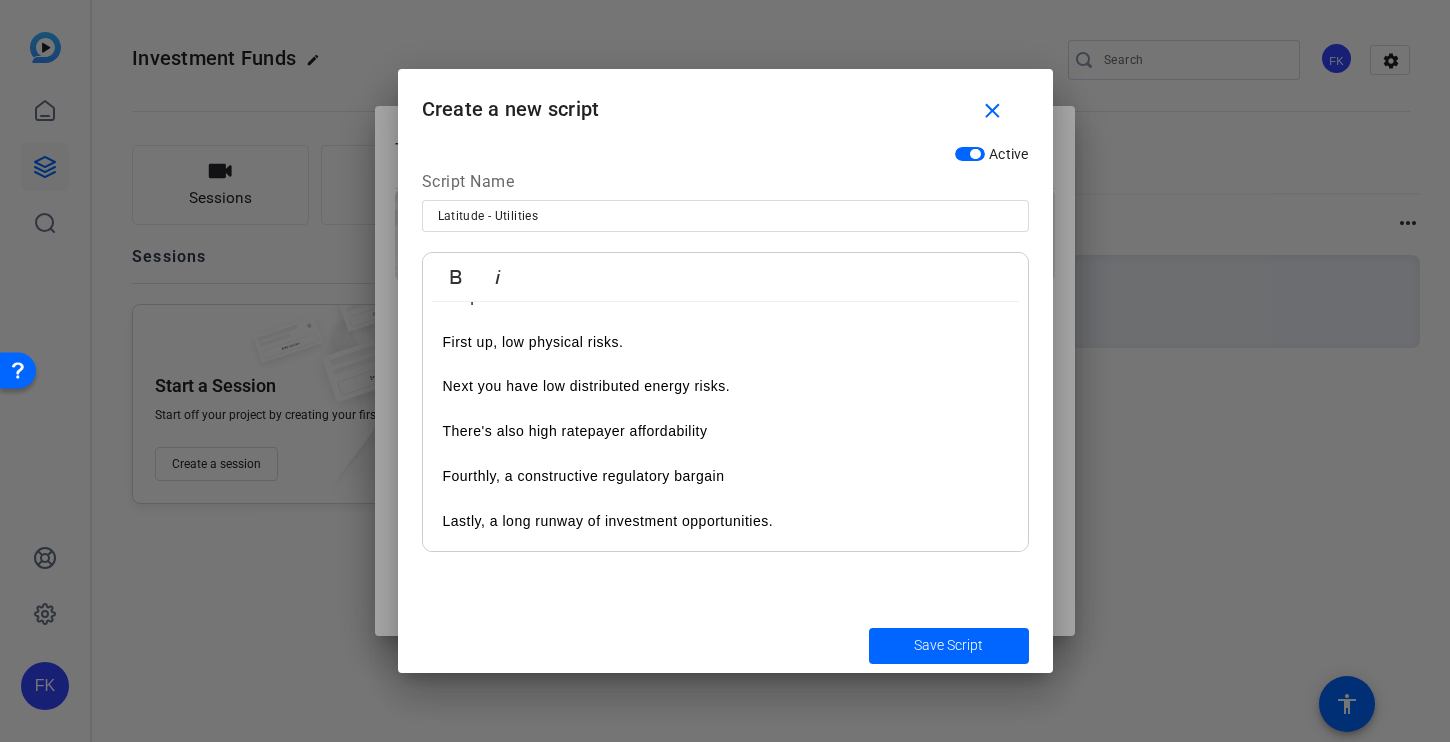 click on "Let's break down the five characteristics that underpin the most successful utility companies. First up, low physical risks. Next you have low distributed energy risks. There's also high ratepayer affordability Fourthly, a constructive regulatory bargain Lastly, a long runway of investment opportunities." at bounding box center (725, 397) 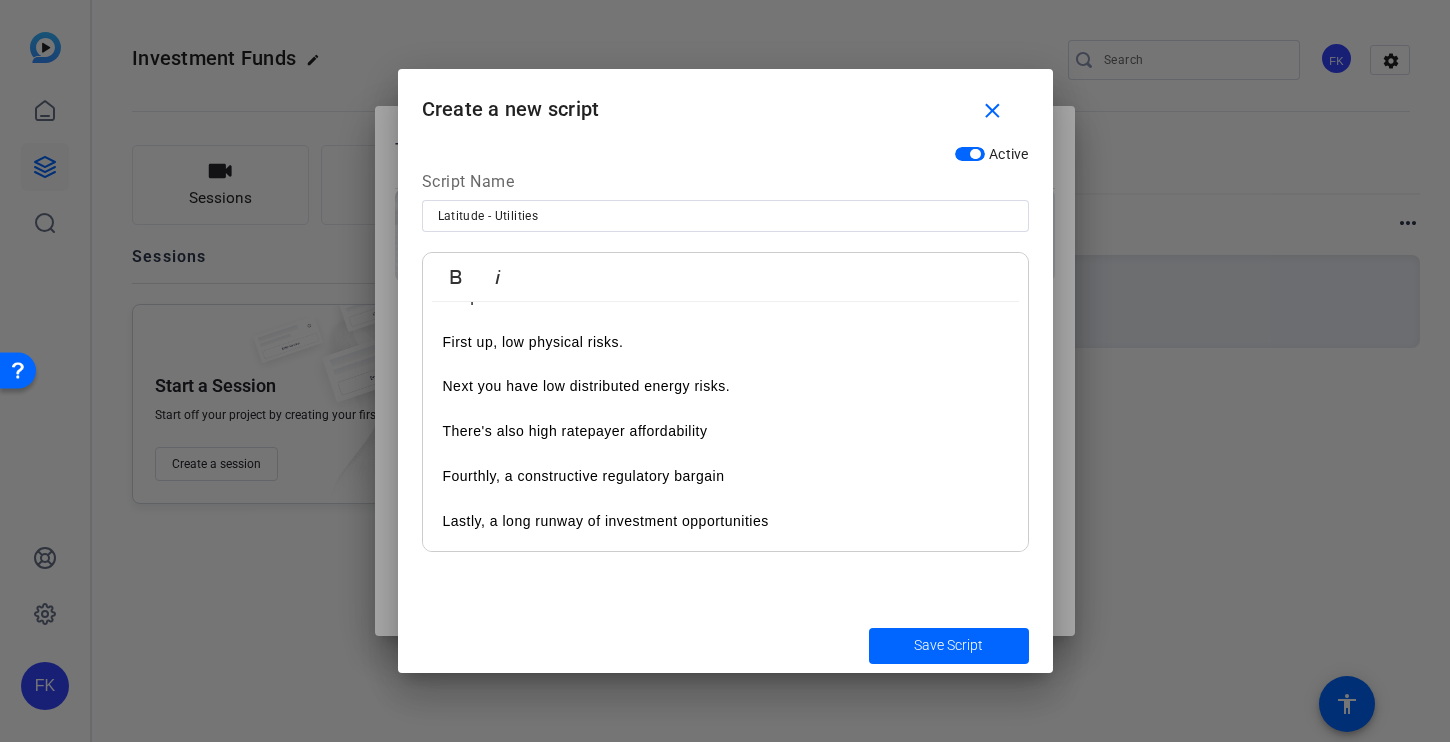 scroll, scrollTop: 135, scrollLeft: 0, axis: vertical 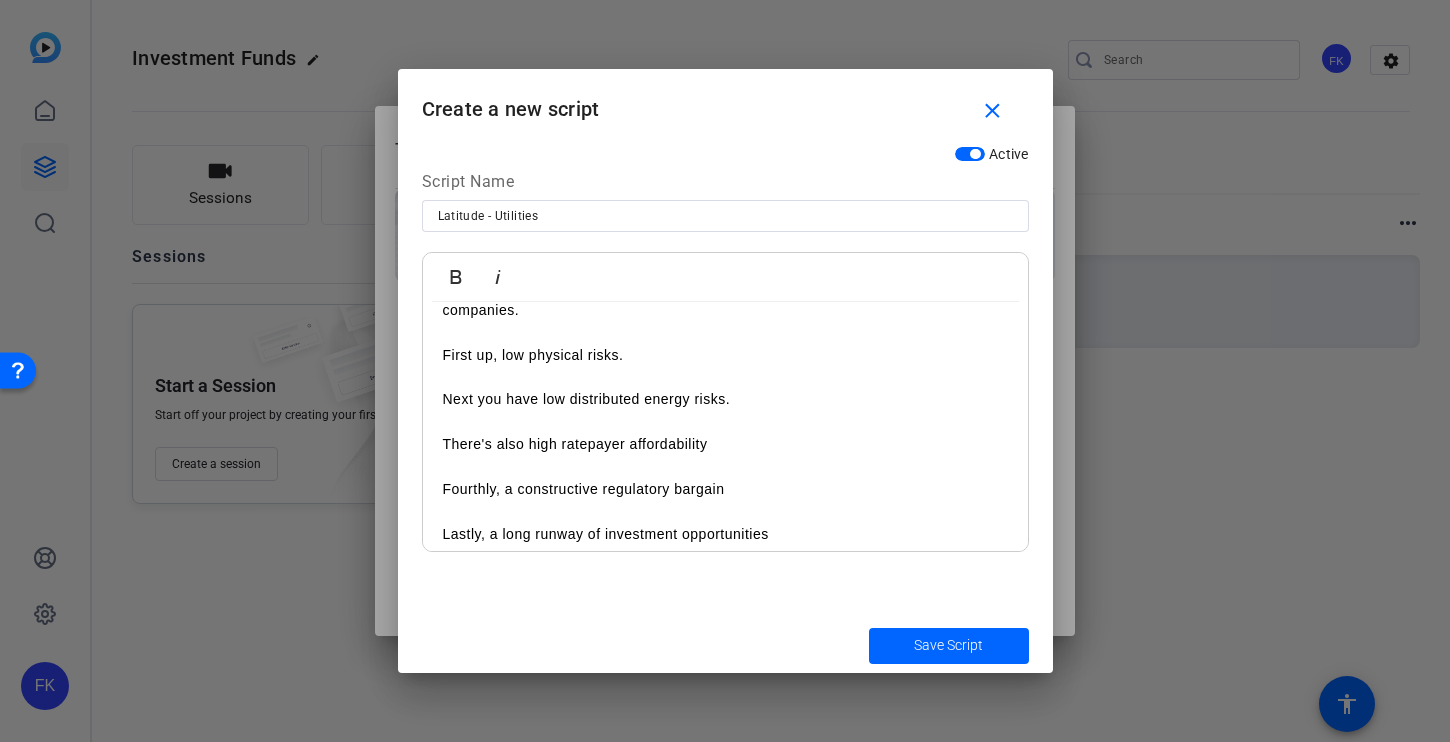 click on "Let's break down the five charactistics that underpin the most successful utility companies. First up, low physical risks. Next you have low distributed energy risks. There's also high ratepayer affordability Fourthly, a constructive regulatory bargain Lastly, a long runway of investment opportunities" at bounding box center (725, 410) 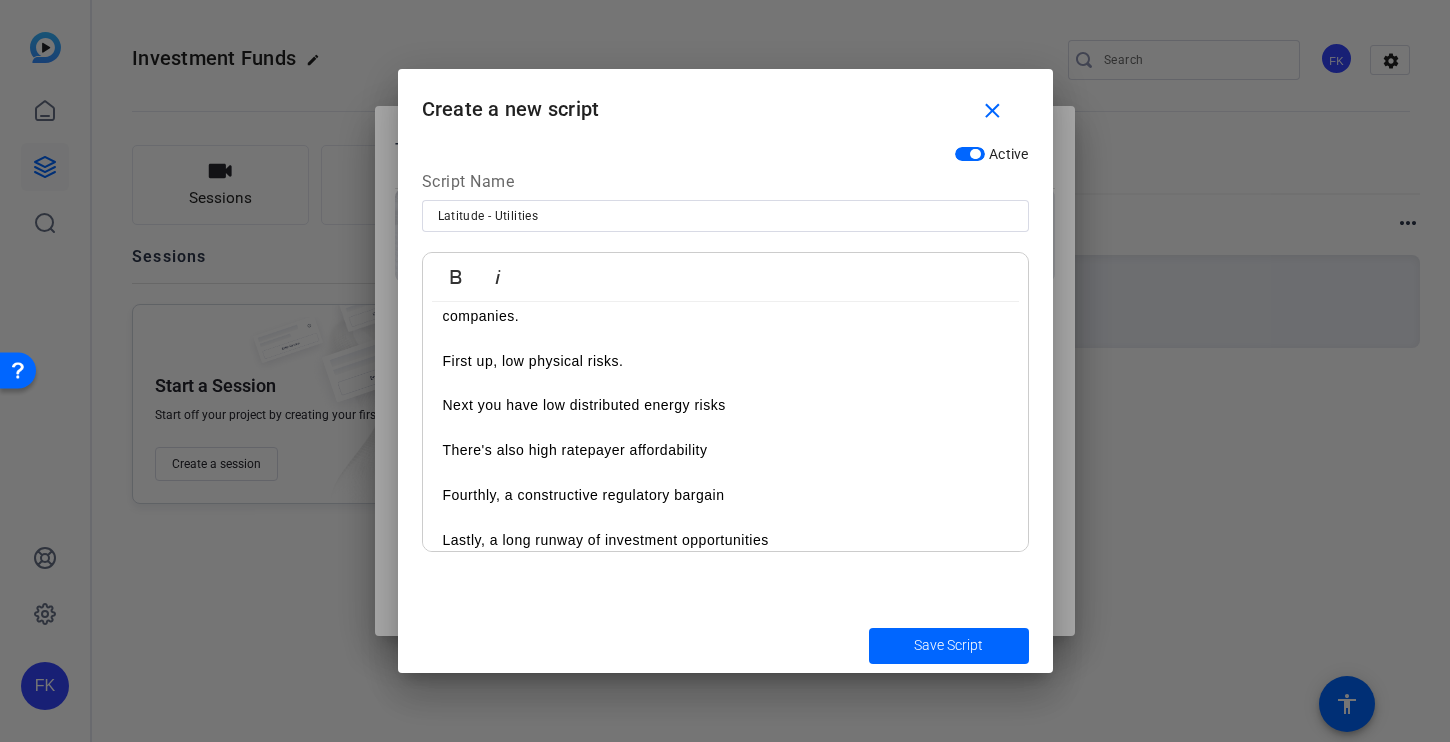 scroll, scrollTop: 137, scrollLeft: 0, axis: vertical 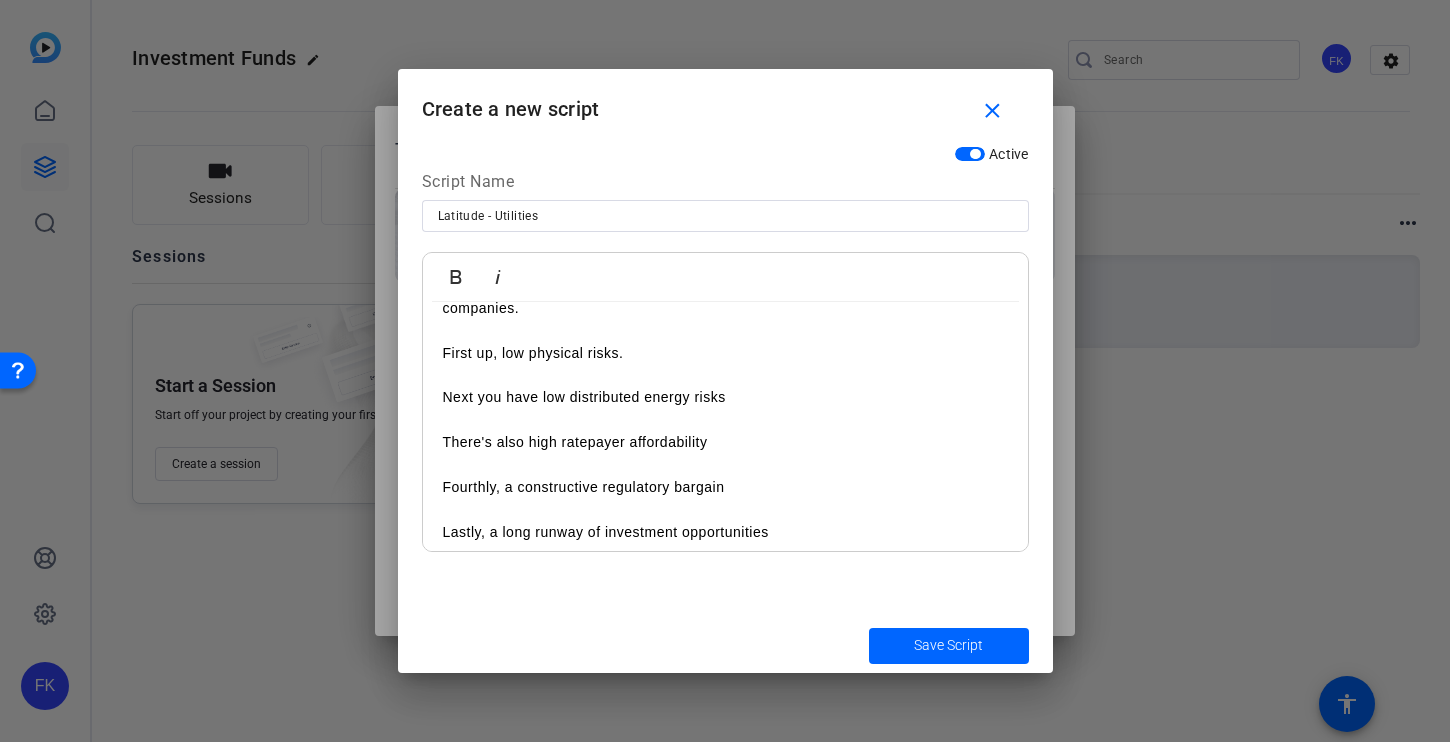click on "Let's break down the five characteristics that underpin the most successful utility companies. First up, low physical risks. Next you have low distributed energy risks There's also high ratepayer affordability Fourthly, a constructive regulatory bargain Lastly, a long runway of investment opportunities" at bounding box center [725, 408] 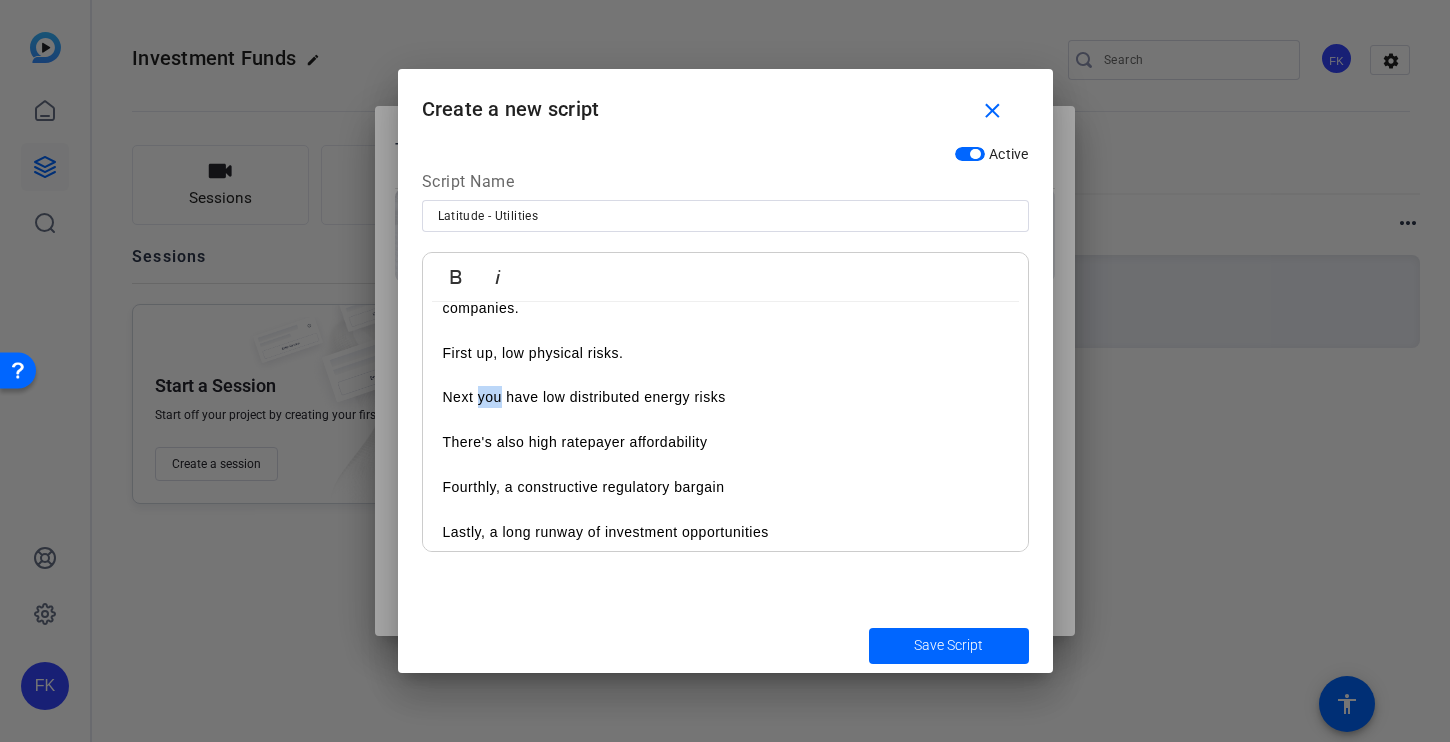click on "Let's break down the five characteristics that underpin the most successful utility companies. First up, low physical risks. Next you have low distributed energy risks There's also high ratepayer affordability Fourthly, a constructive regulatory bargain Lastly, a long runway of investment opportunities" at bounding box center [725, 408] 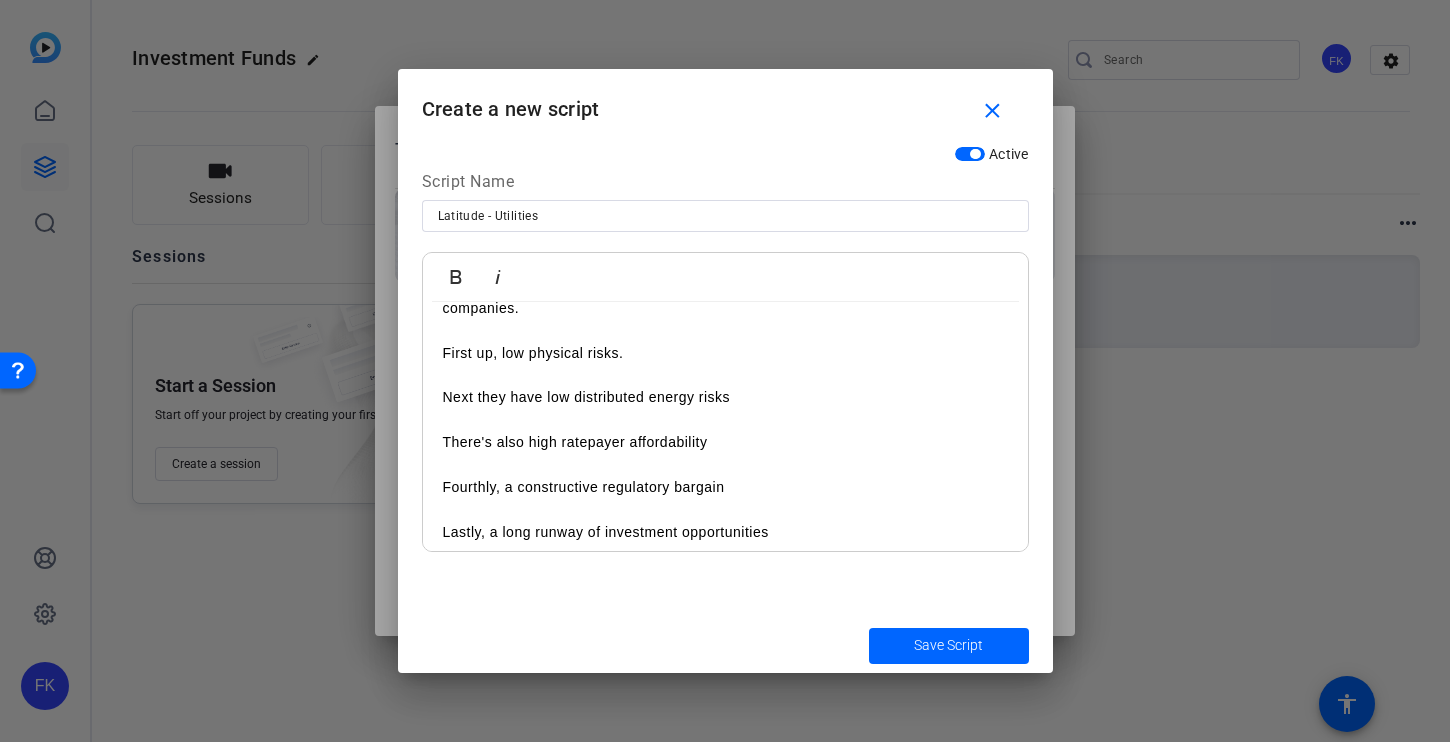 scroll, scrollTop: 148, scrollLeft: 0, axis: vertical 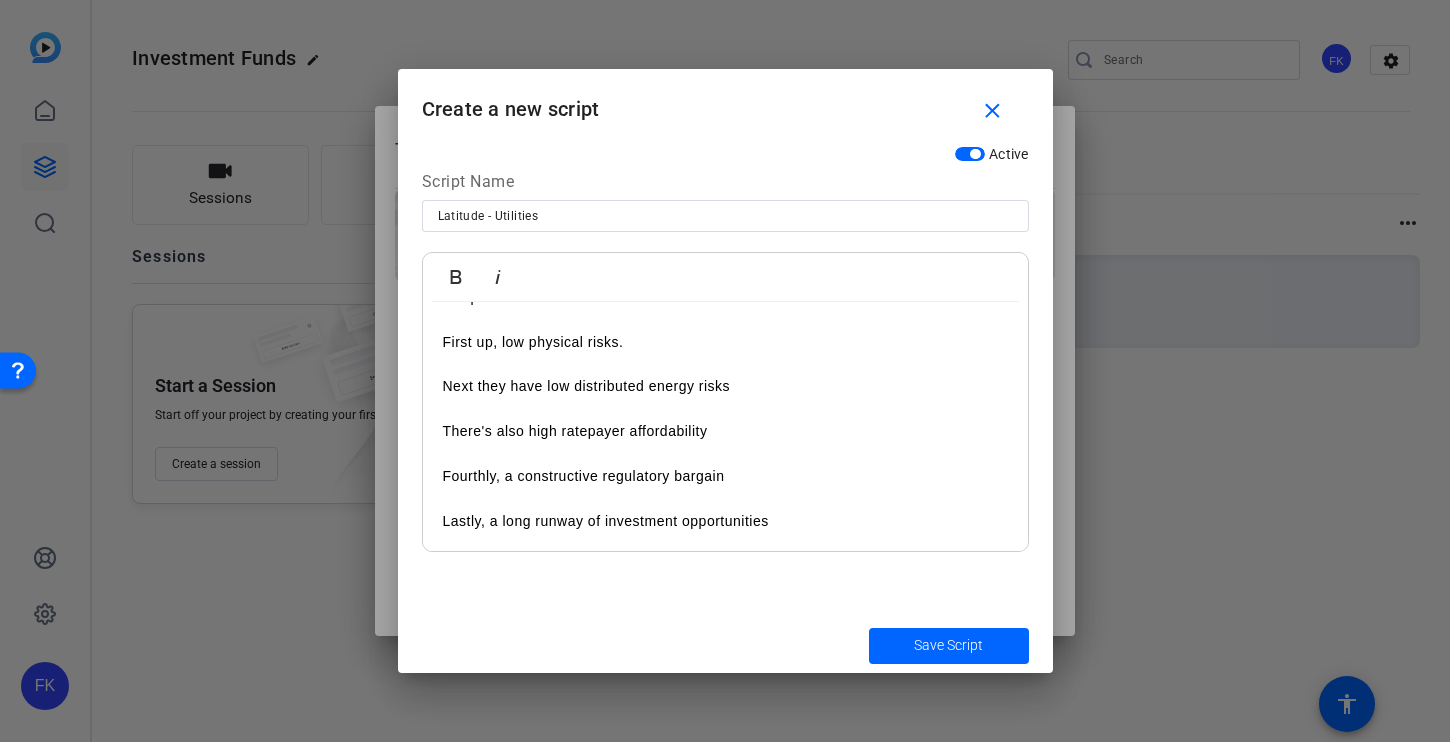 click on "Let's break down the five charactistics that underpin the most successful utility companies.  First up, low physical risks.  Next they have low distributed energy risks There's also high ratepayer affordability Fourthly, a constructive regulatory bargain Lastly, a long runway of investment opportunities" at bounding box center (725, 397) 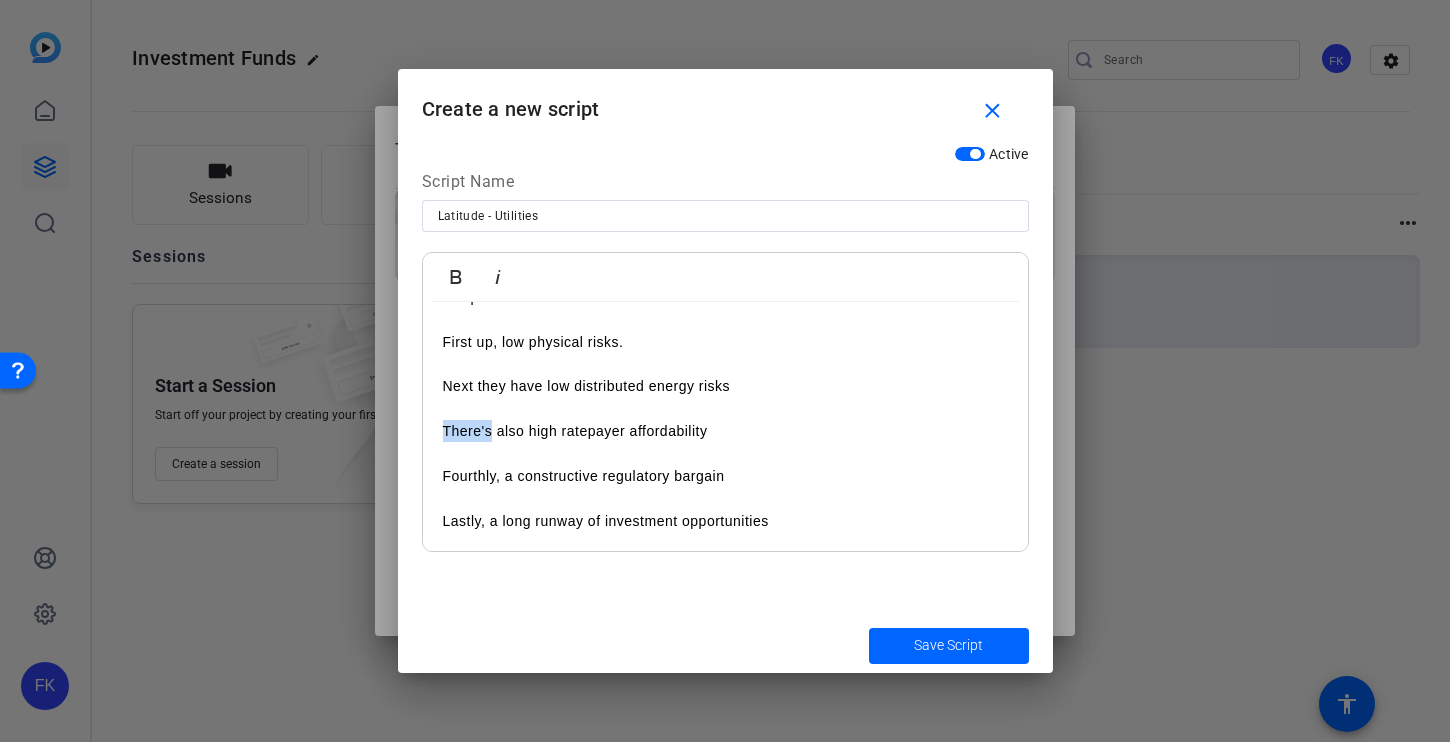 click on "Let's break down the five charactistics that underpin the most successful utility companies.  First up, low physical risks.  Next they have low distributed energy risks There's also high ratepayer affordability Fourthly, a constructive regulatory bargain Lastly, a long runway of investment opportunities" at bounding box center [725, 397] 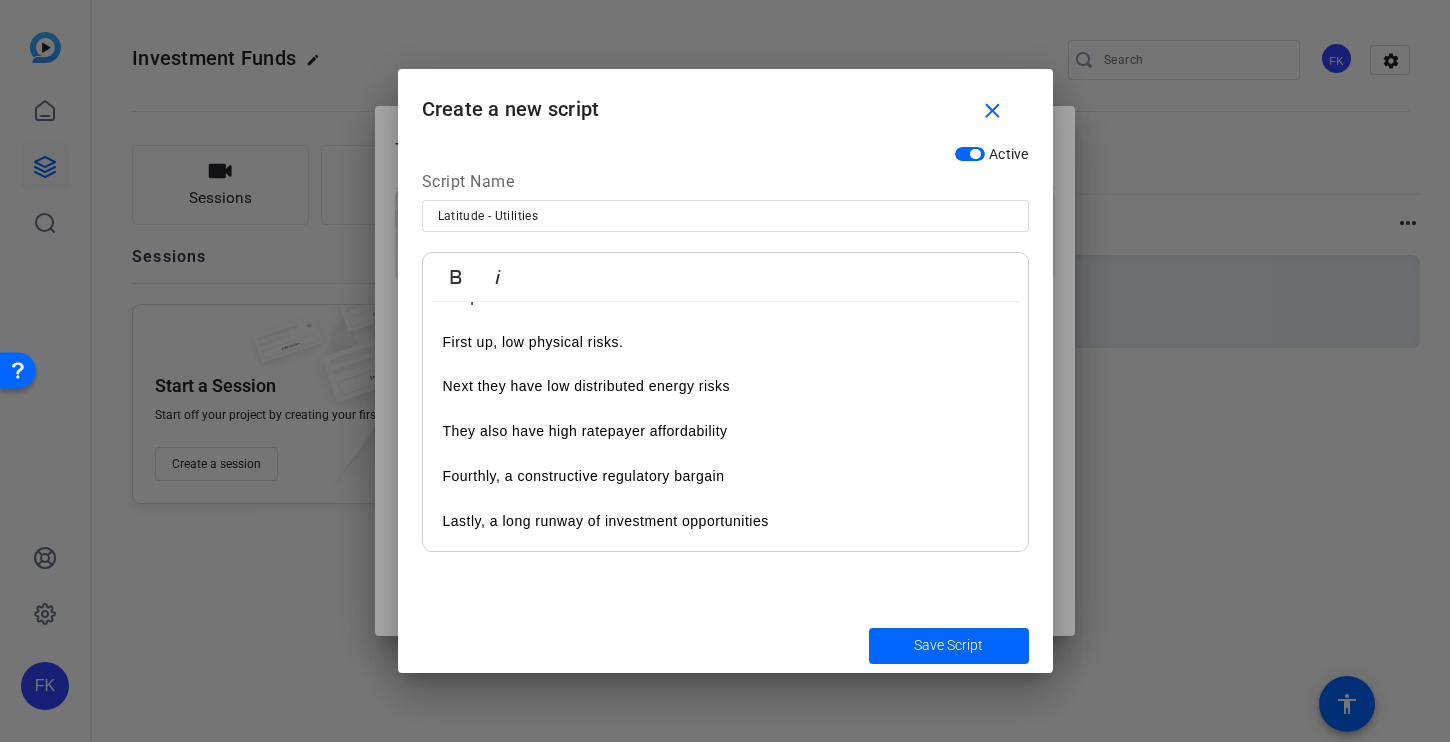 click on "Let's break down the five charactistics that underpin the most successful utility companies. First up, low physical risks. Next they have low distributed energy risks They also have high ratepayer affordability Fourthly, a constructive regulatory bargain Lastly, a long runway of investment opportunities" at bounding box center (725, 397) 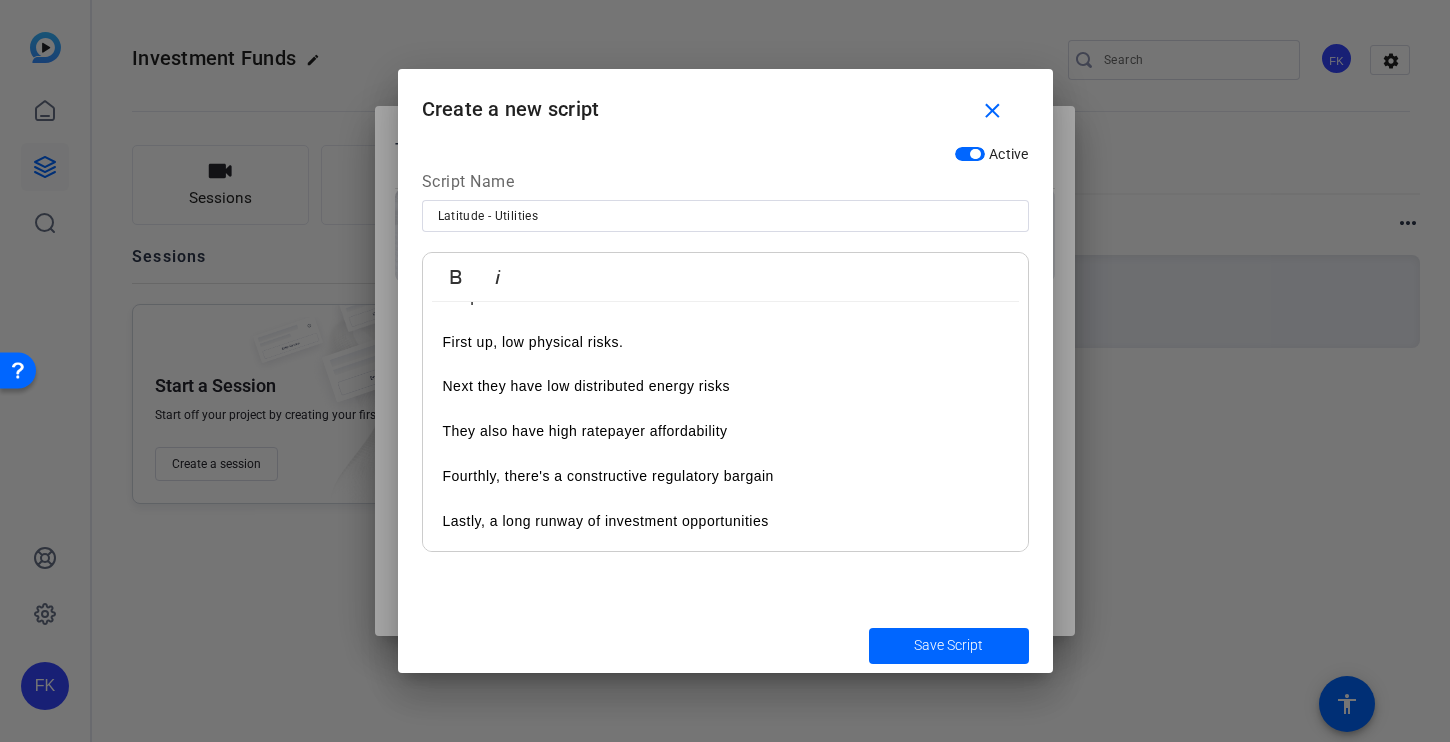 click on "Let's break down the five charactistics that underpin the most successful utility companies.  First up, low physical risks.  Next they have low distributed energy risks They also have high ratepayer affordability Fourthly, there's a constructive regulatory bargain Lastly, a long runway of investment opportunities" at bounding box center [725, 397] 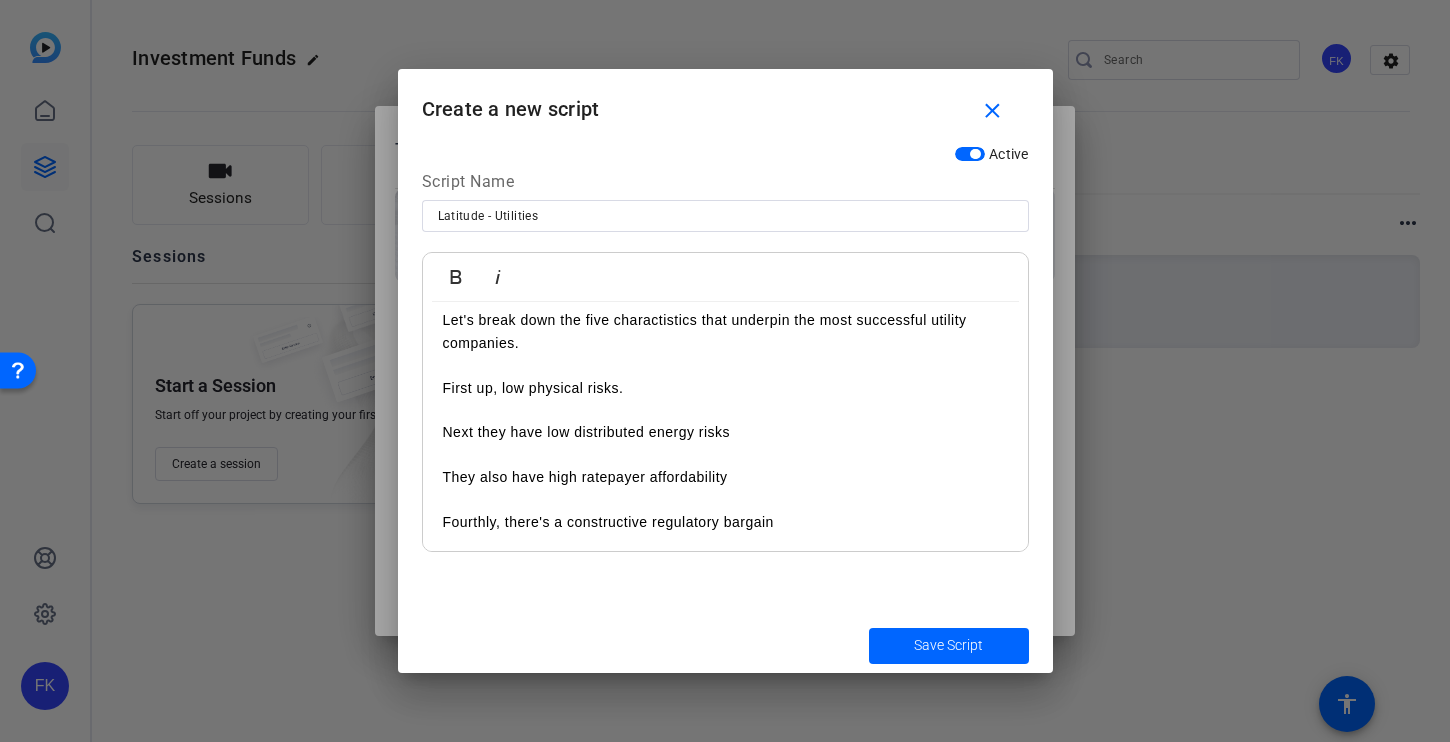 scroll, scrollTop: 148, scrollLeft: 0, axis: vertical 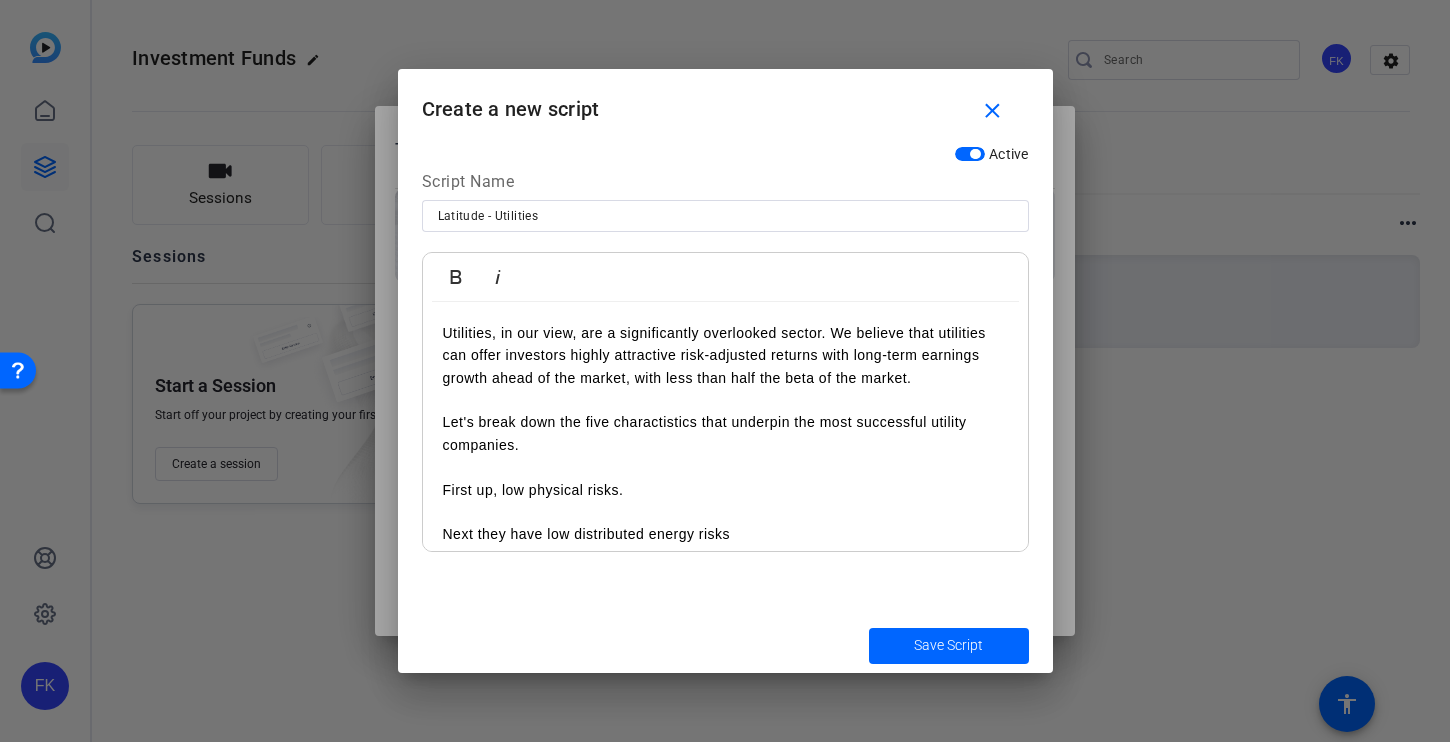 click on "Utilities, in our view, are a significantly overlooked sector. We believe that utilities can offer investors highly attractive risk-adjusted returns with long-term earnings growth ahead of the market, with less than half the beta of the market." at bounding box center [725, 367] 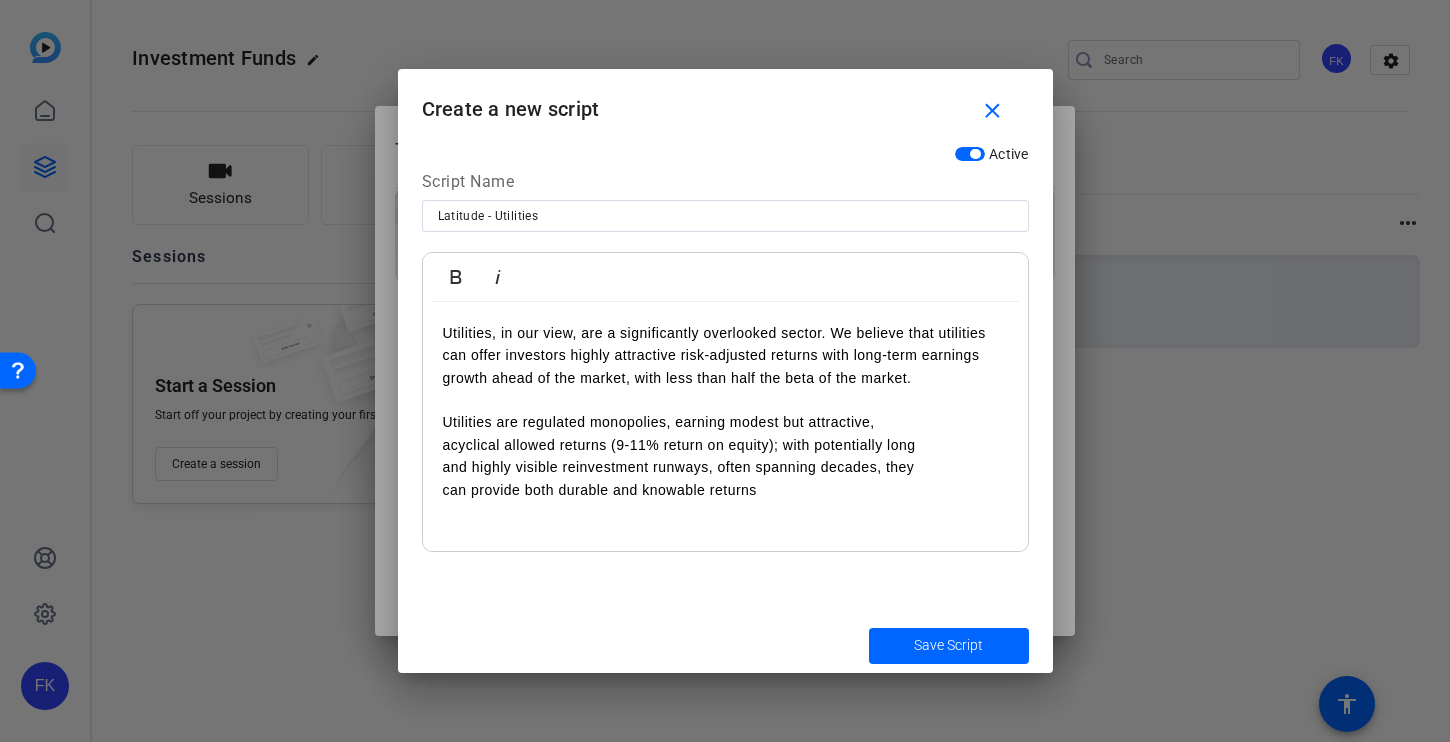 scroll, scrollTop: 4251, scrollLeft: 7, axis: both 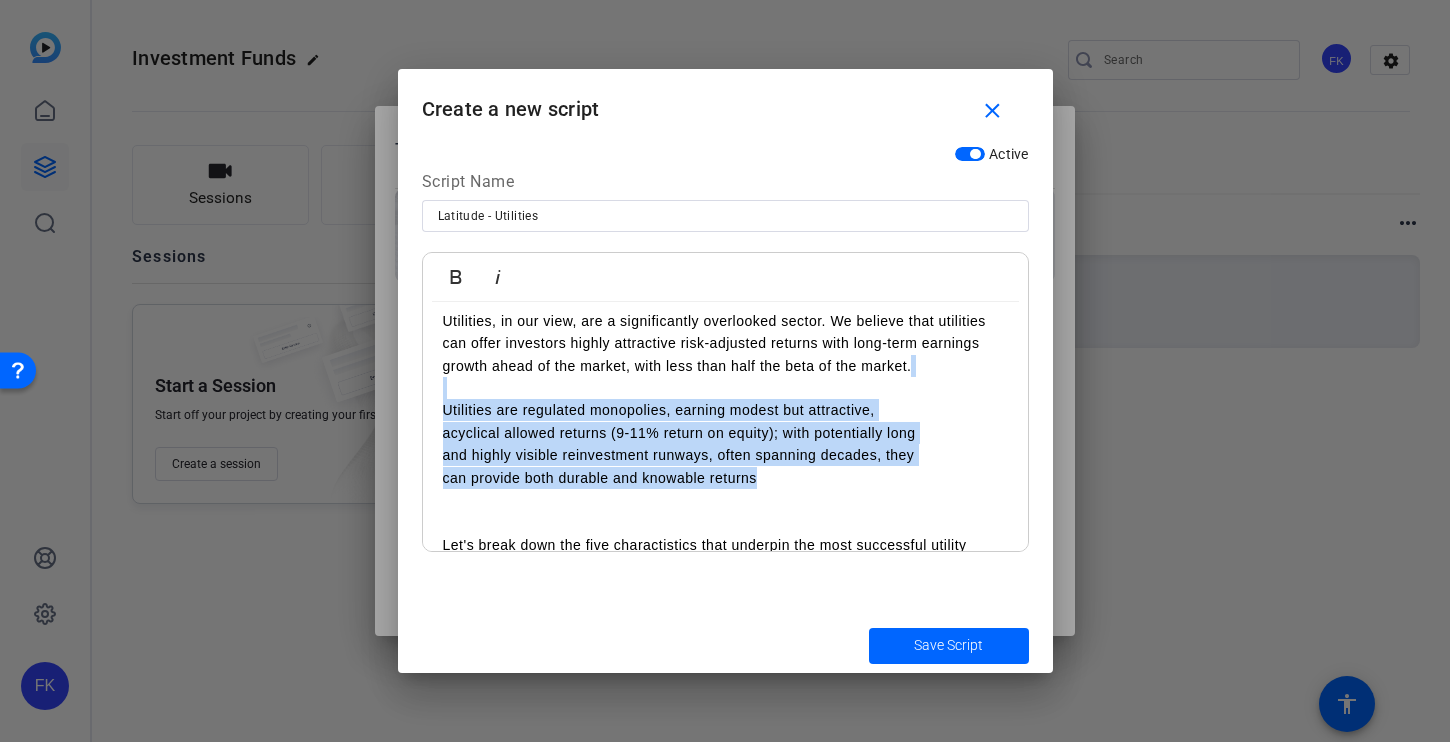 drag, startPoint x: 774, startPoint y: 487, endPoint x: 434, endPoint y: 395, distance: 352.2272 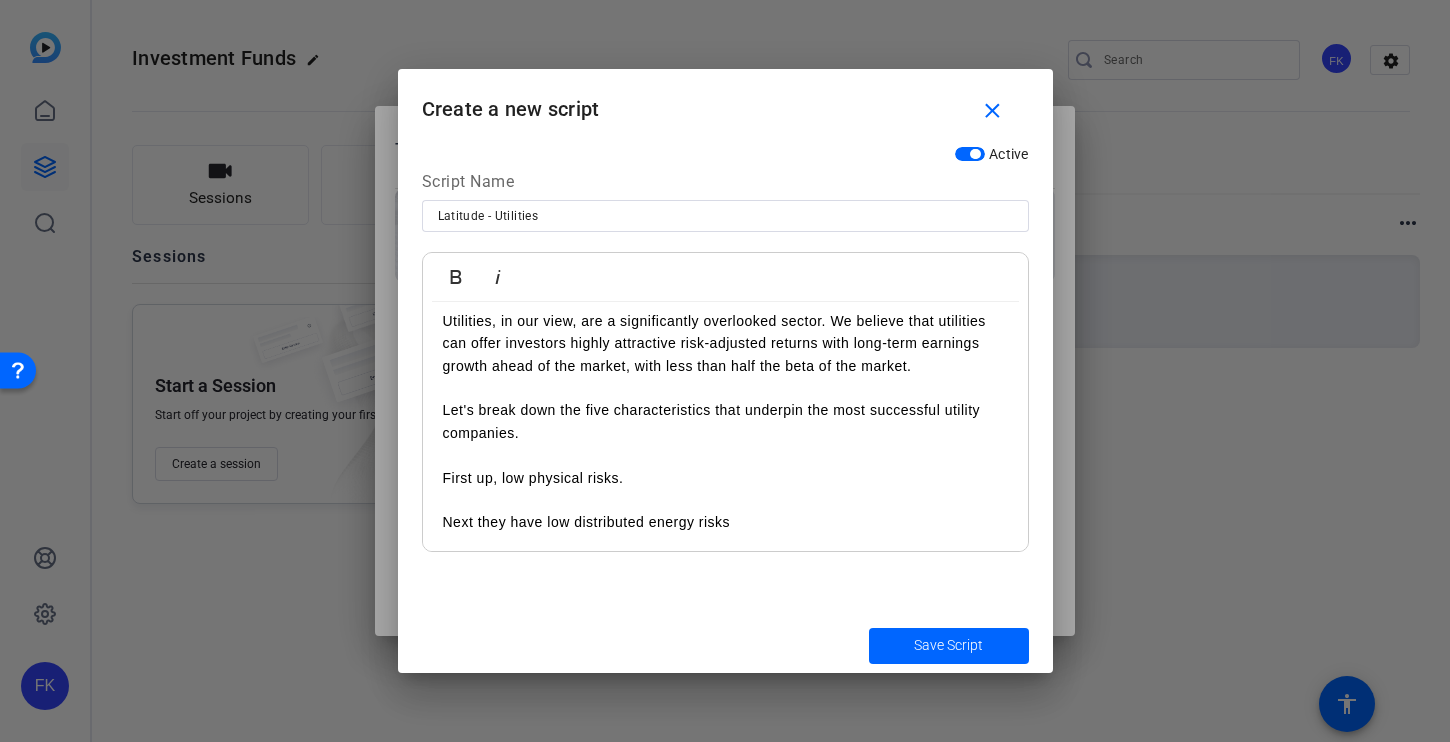 click on "Let's break down the five characteristics that underpin the most successful utility companies. First up, low physical risks. Next they have low distributed energy risks They also have high ratepayer affordability Fourthly, there's a constructive regulatory bargain Lastly, they benefit from a long runway of investment opportunities" at bounding box center (725, 533) 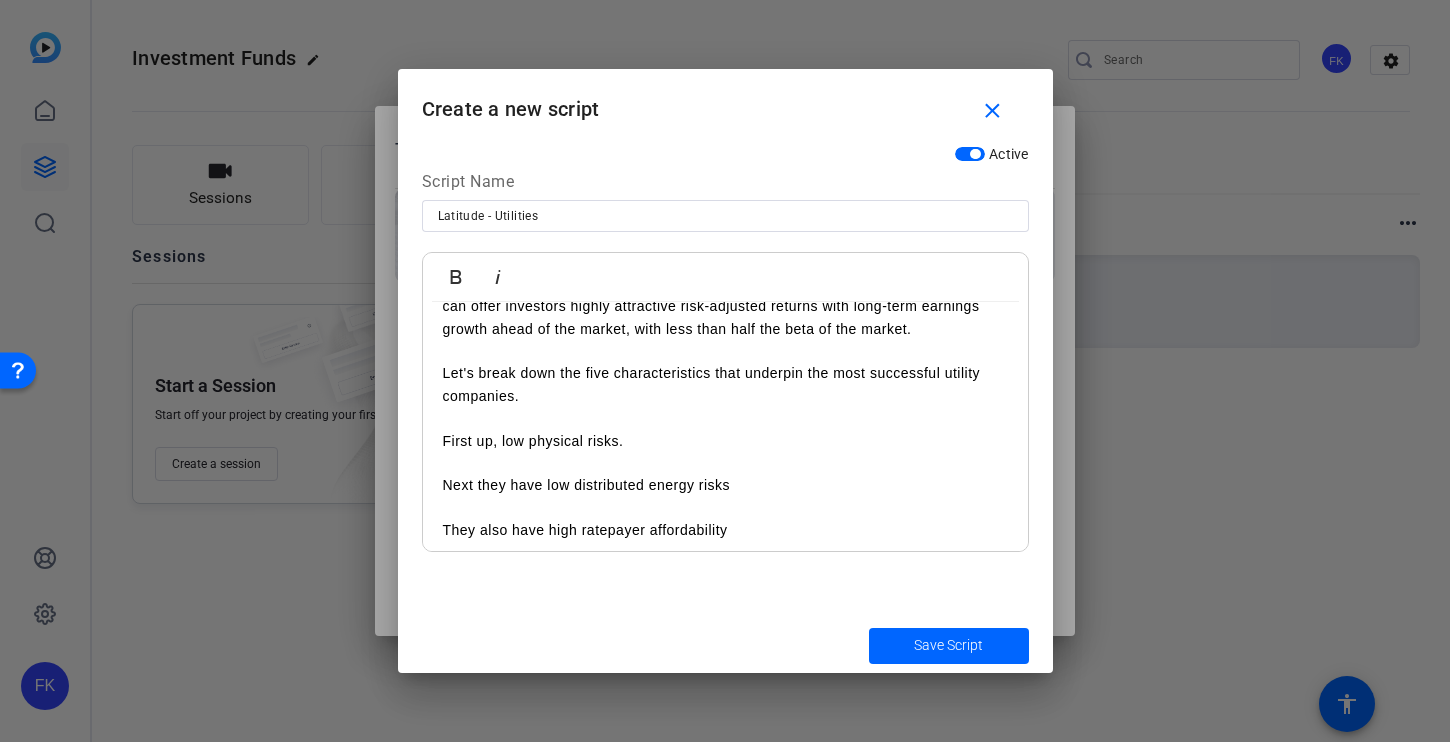 scroll, scrollTop: 52, scrollLeft: 0, axis: vertical 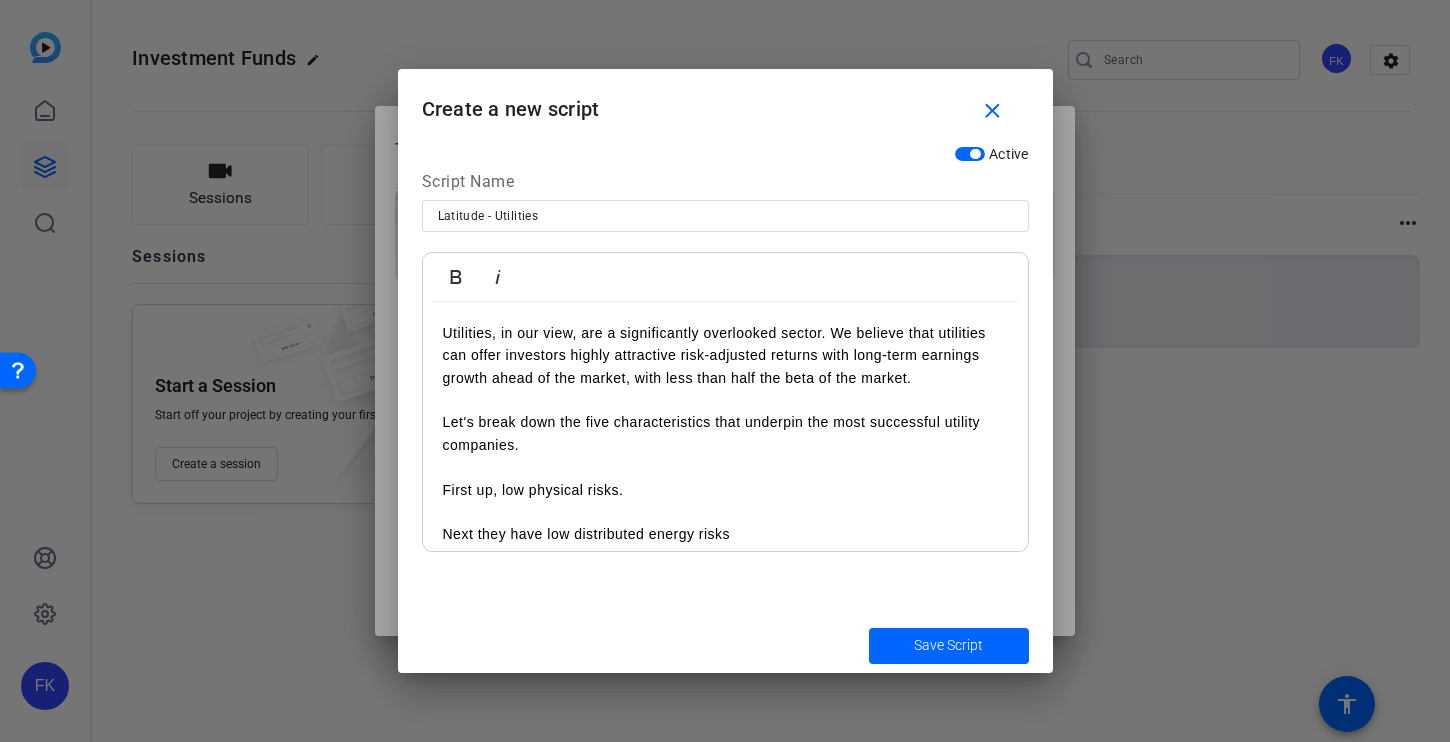 click on "Utilities, in our view, are a significantly overlooked sector. We believe that utilities can offer investors highly attractive risk-adjusted returns with long-term earnings growth ahead of the market, with less than half the beta of the market." at bounding box center [725, 355] 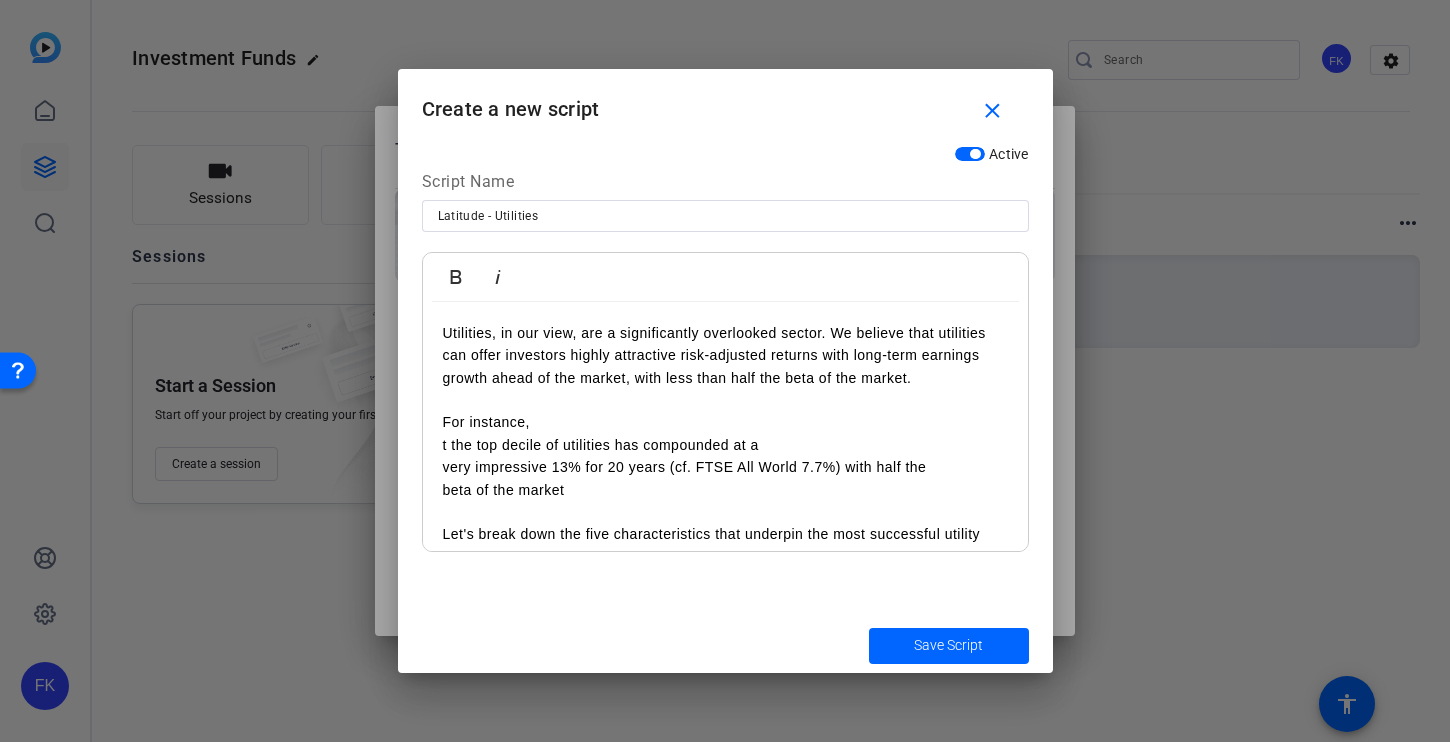 scroll, scrollTop: 1809, scrollLeft: 4, axis: both 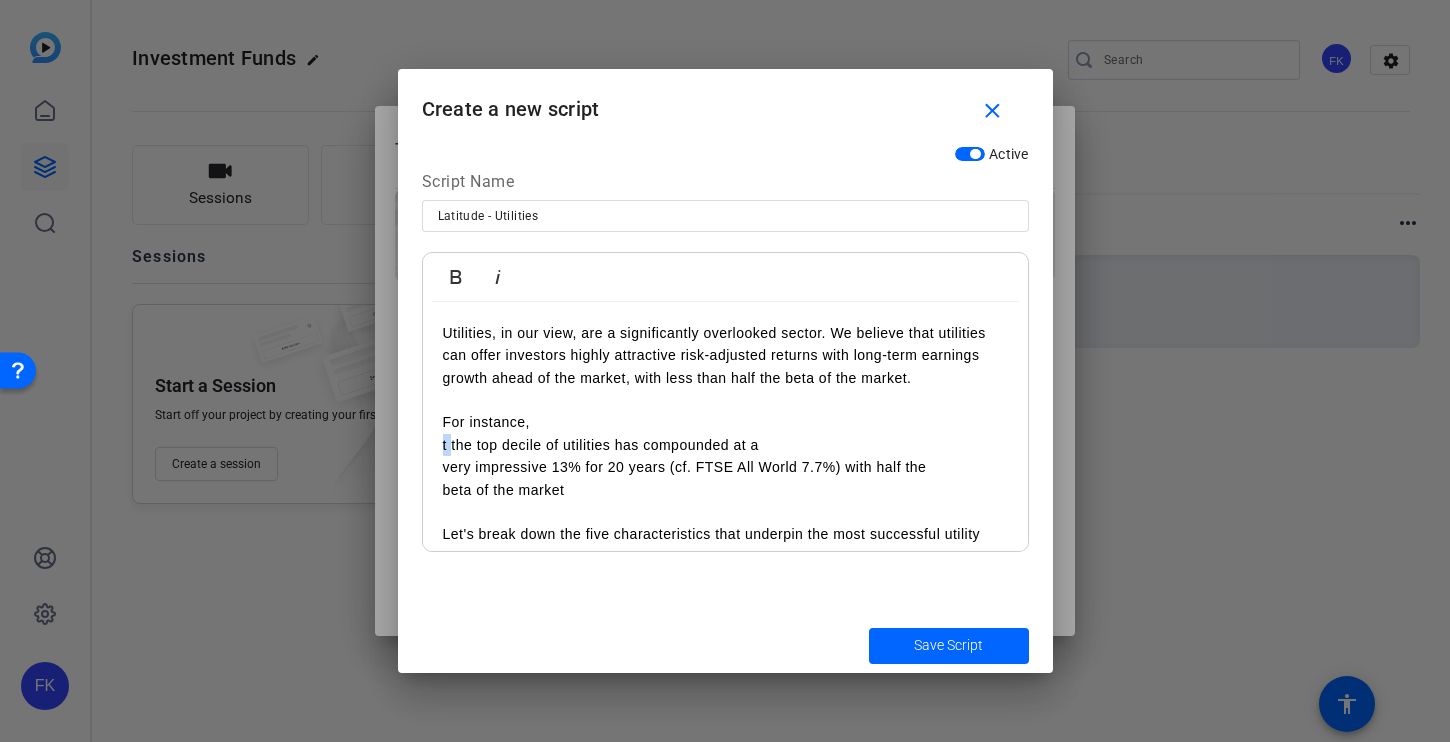 drag, startPoint x: 450, startPoint y: 446, endPoint x: 434, endPoint y: 446, distance: 16 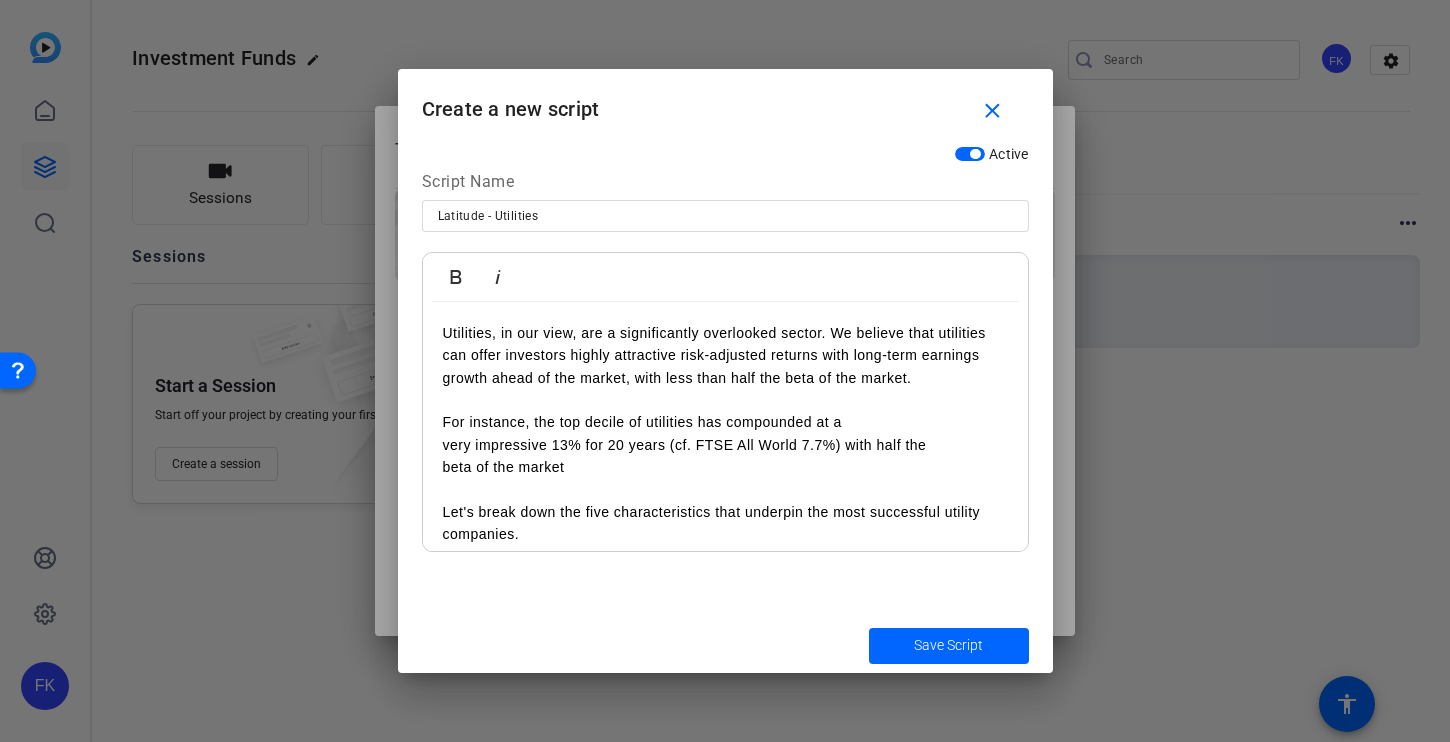 click on "Utilities, in our view, are a significantly overlooked sector. We believe that utilities can offer investors highly attractive risk-adjusted returns with long-term earnings growth ahead of the market, with less than half the beta of the market.  For instance, the top decile of utilities has compounded at a very impressive 13% for 20 years (cf. FTSE All World 7.7%) with half the beta of the market Let's break down the five characteristics that underpin the most successful utility companies.  First up, low physical risks.  Next they have low distributed energy risks They also have high ratepayer affordability Fourthly, there's a constructive regulatory bargain Lastly, they benefit from a long runway of investment opportunities" at bounding box center [725, 546] 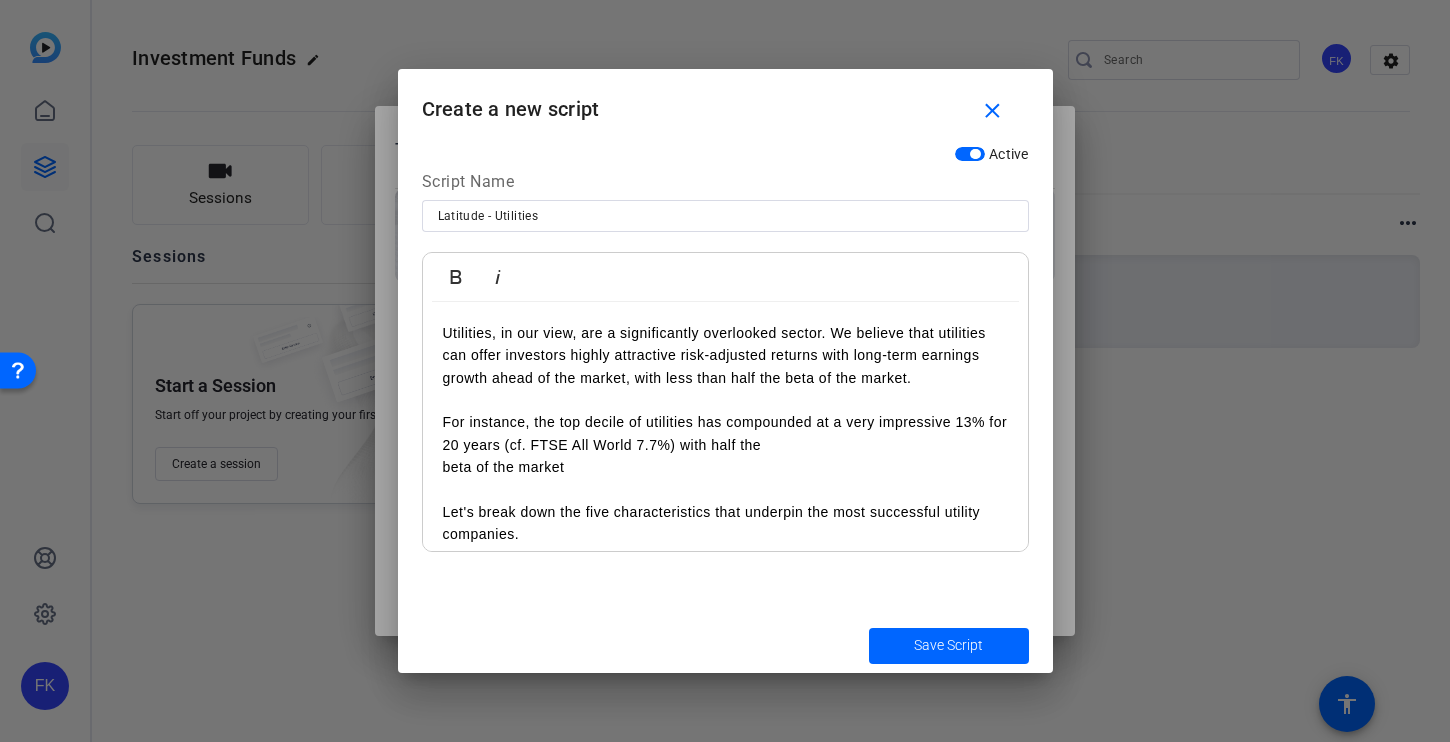 click on "Utilities, in our view, are a significantly overlooked sector. We believe that utilities can offer investors highly attractive risk-adjusted returns with long-term earnings growth ahead of the market, with less than half the beta of the market.  For instance, the top decile of utilities has compounded at a very impressive 13% for 20 years (cf. FTSE All World 7.7%) with half the" at bounding box center [725, 389] 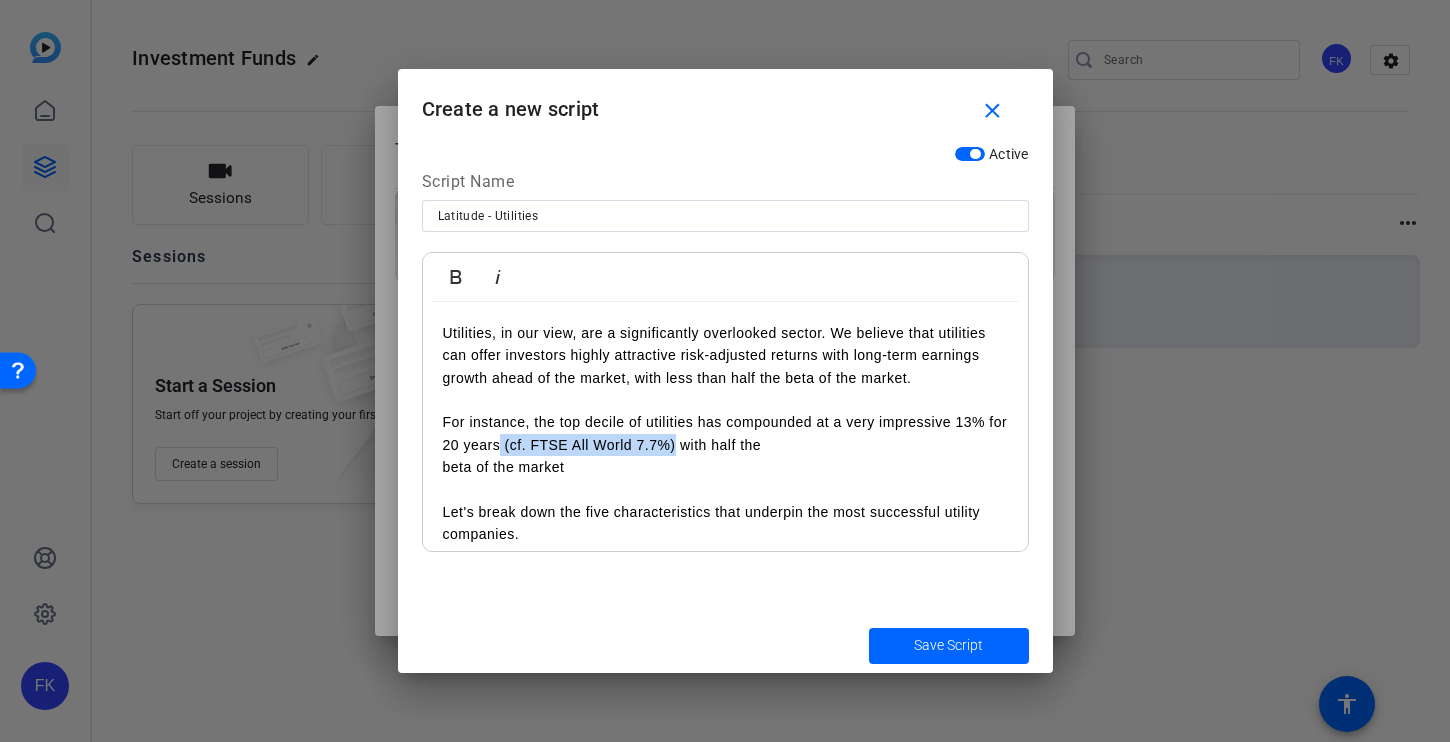 click on "Utilities, in our view, are a significantly overlooked sector. We believe that utilities can offer investors highly attractive risk-adjusted returns with long-term earnings growth ahead of the market, with less than half the beta of the market.  For instance, the top decile of utilities has compounded at a very impressive 13% for 20 years (cf. FTSE All World 7.7%) with half the" at bounding box center [725, 389] 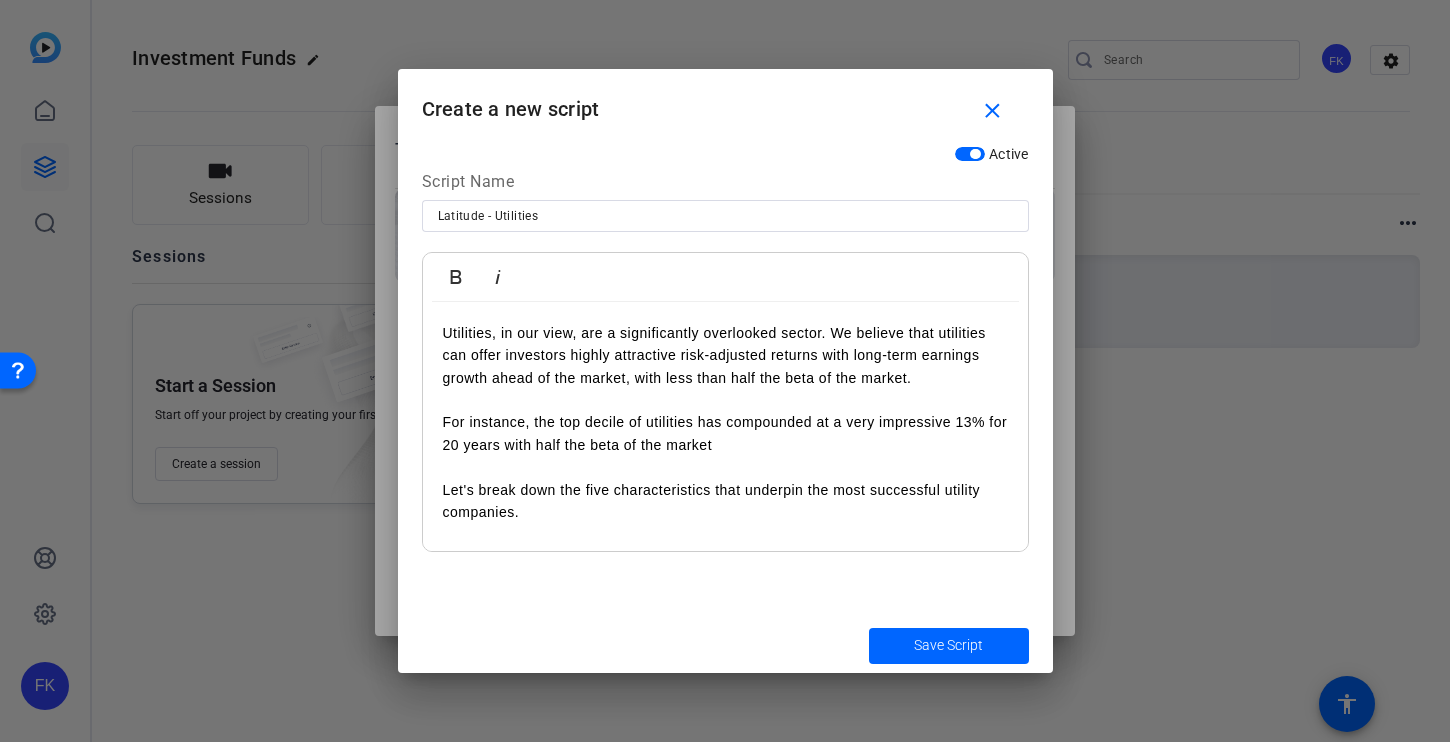 drag, startPoint x: 634, startPoint y: 379, endPoint x: 943, endPoint y: 377, distance: 309.00647 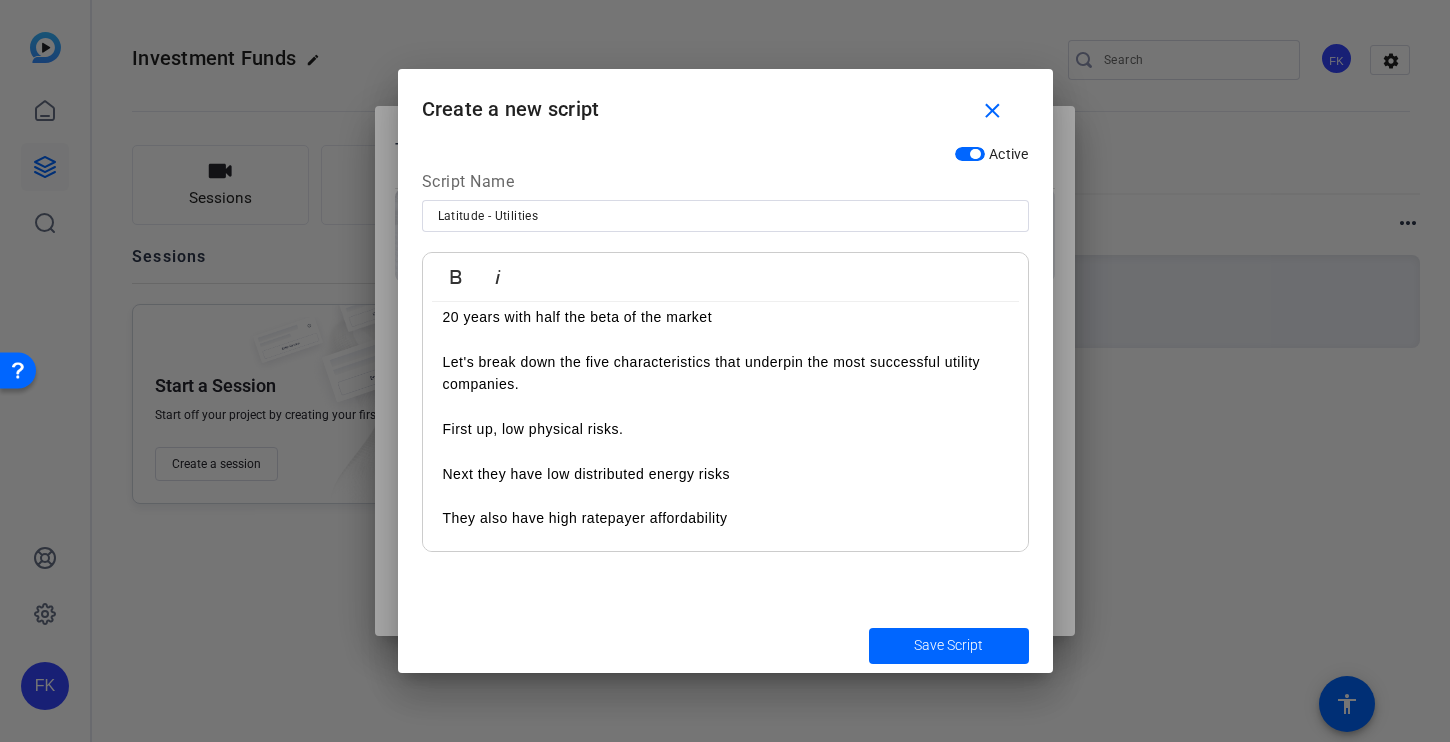 scroll, scrollTop: 173, scrollLeft: 0, axis: vertical 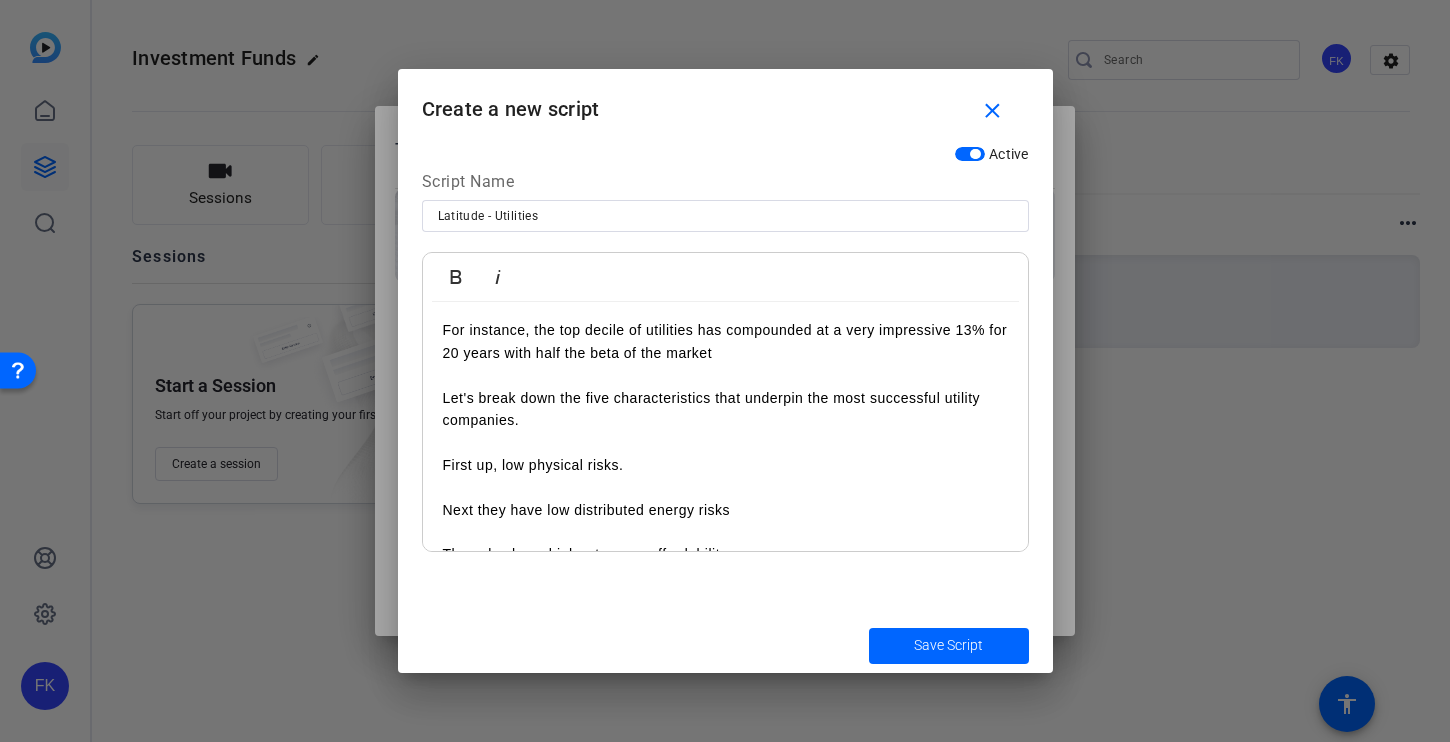 click on "Utilities, in our view, are a significantly overlooked sector. We believe that utilities can offer investors highly attractive risk-adjusted returns with long-term earnings growth ahead of the market. For instance, the top decile of utilities has compounded at a very impressive 13% for 20 years with half the beta of the market" at bounding box center (725, 297) 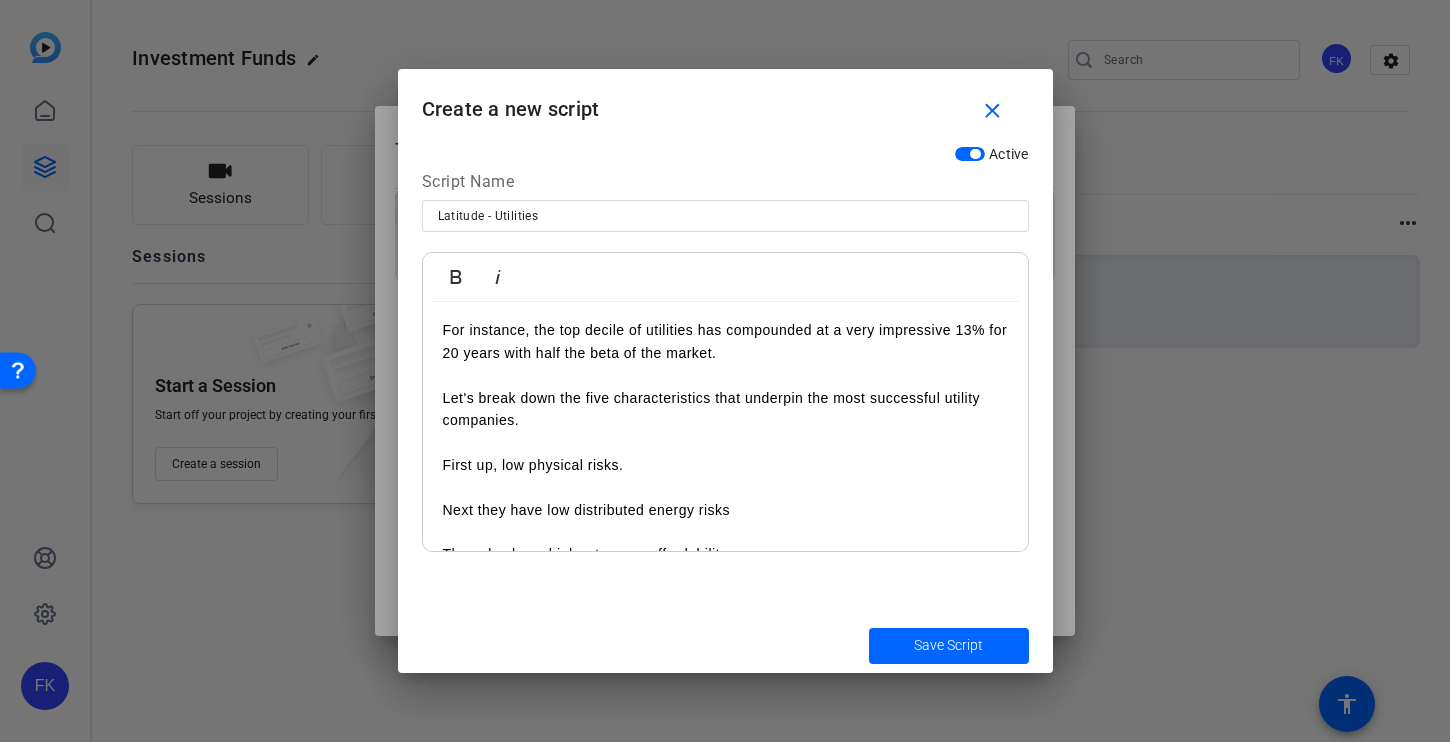click on "Let's break down the five characteristics that underpin the most successful utility companies. First up, low physical risks. Next they have low distributed energy risks They also have high ratepayer affordability Fourthly, there's a constructive regulatory bargain Lastly, they benefit from a long runway of investment opportunities" at bounding box center (725, 521) 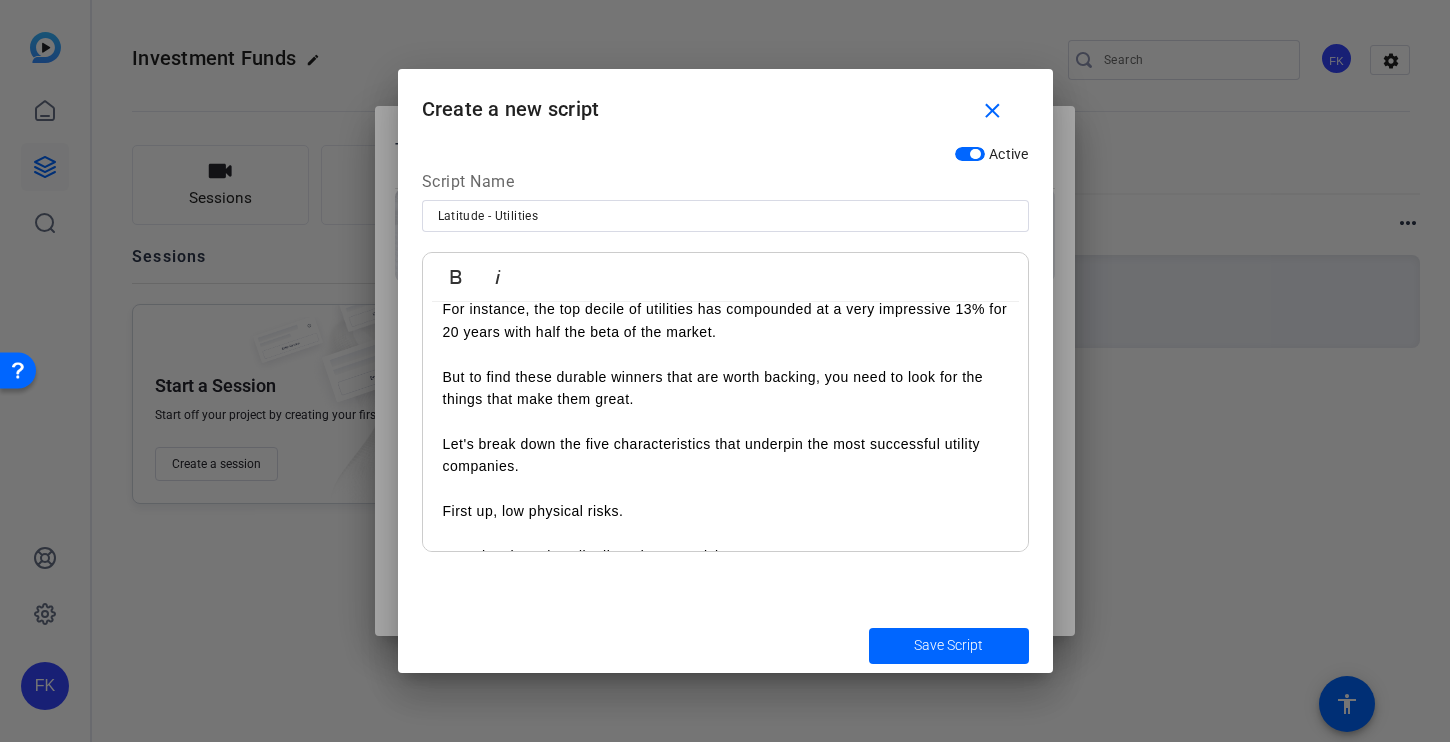 scroll, scrollTop: 136, scrollLeft: 0, axis: vertical 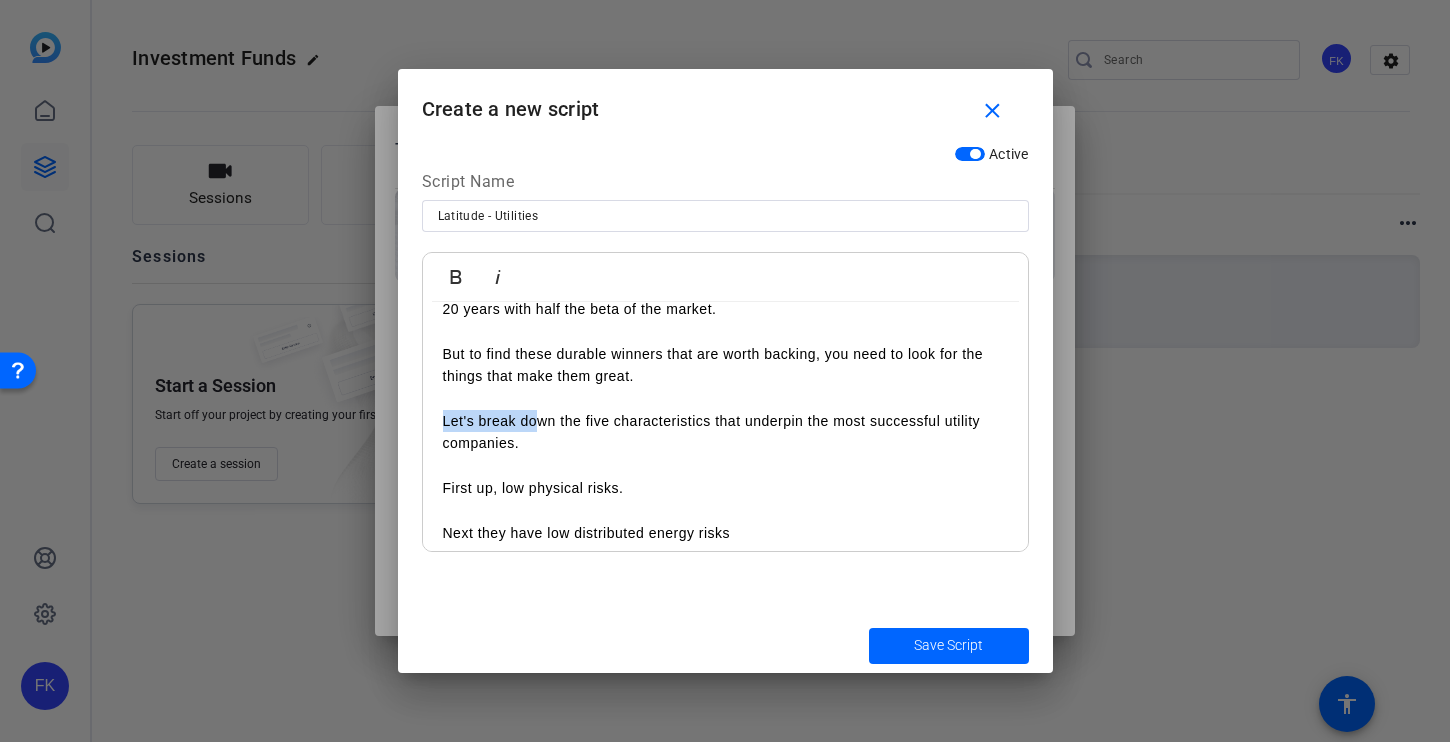 drag, startPoint x: 442, startPoint y: 419, endPoint x: 536, endPoint y: 418, distance: 94.00532 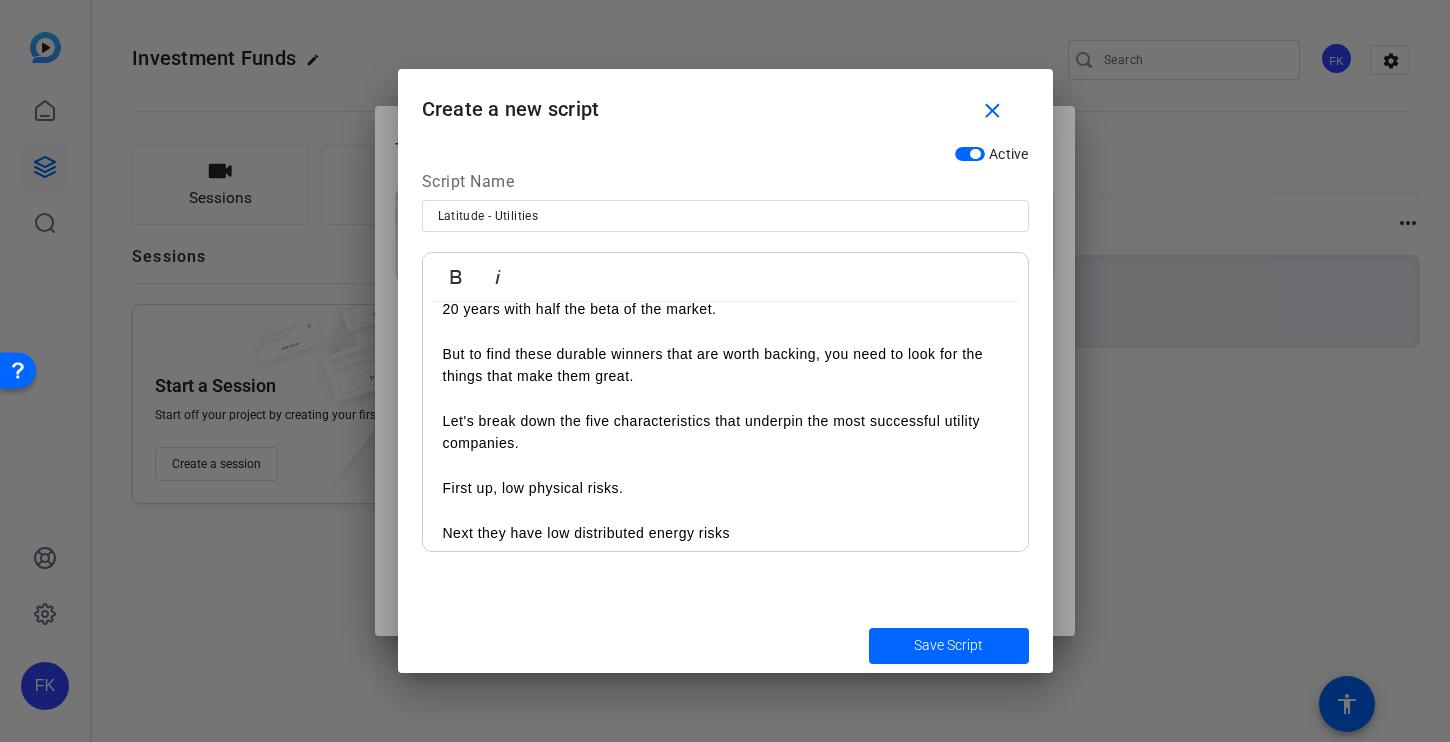 click on "But to find these durable winners that are worth backing, you need to look for the things that make them great. Let's break down the five characteristics that underpin the most successful utility companies. First up, low physical risks. Next they have low distributed energy risks They also have high ratepayer affordability Fourthly, there's a constructive regulatory bargain Lastly, they benefit from a long runway of investment opportunities" at bounding box center (725, 511) 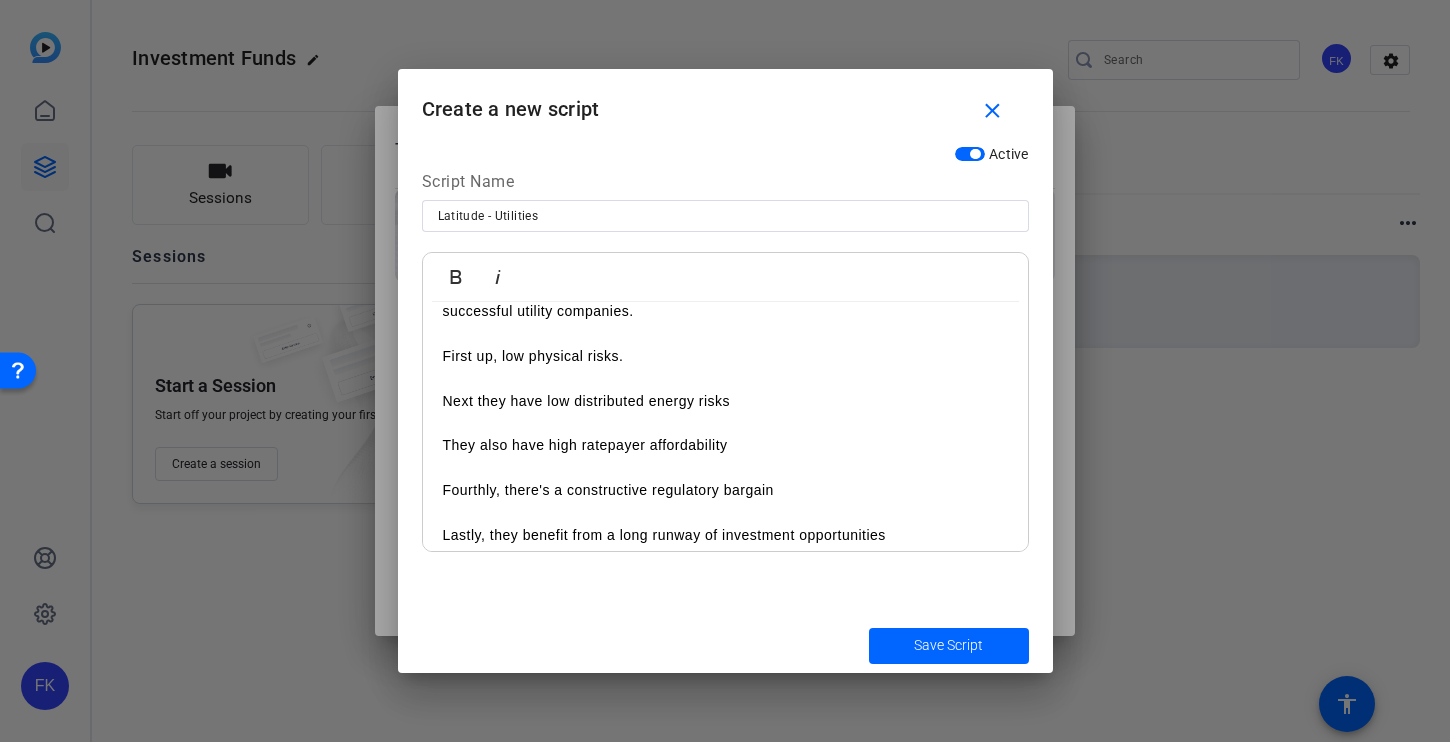 scroll, scrollTop: 256, scrollLeft: 0, axis: vertical 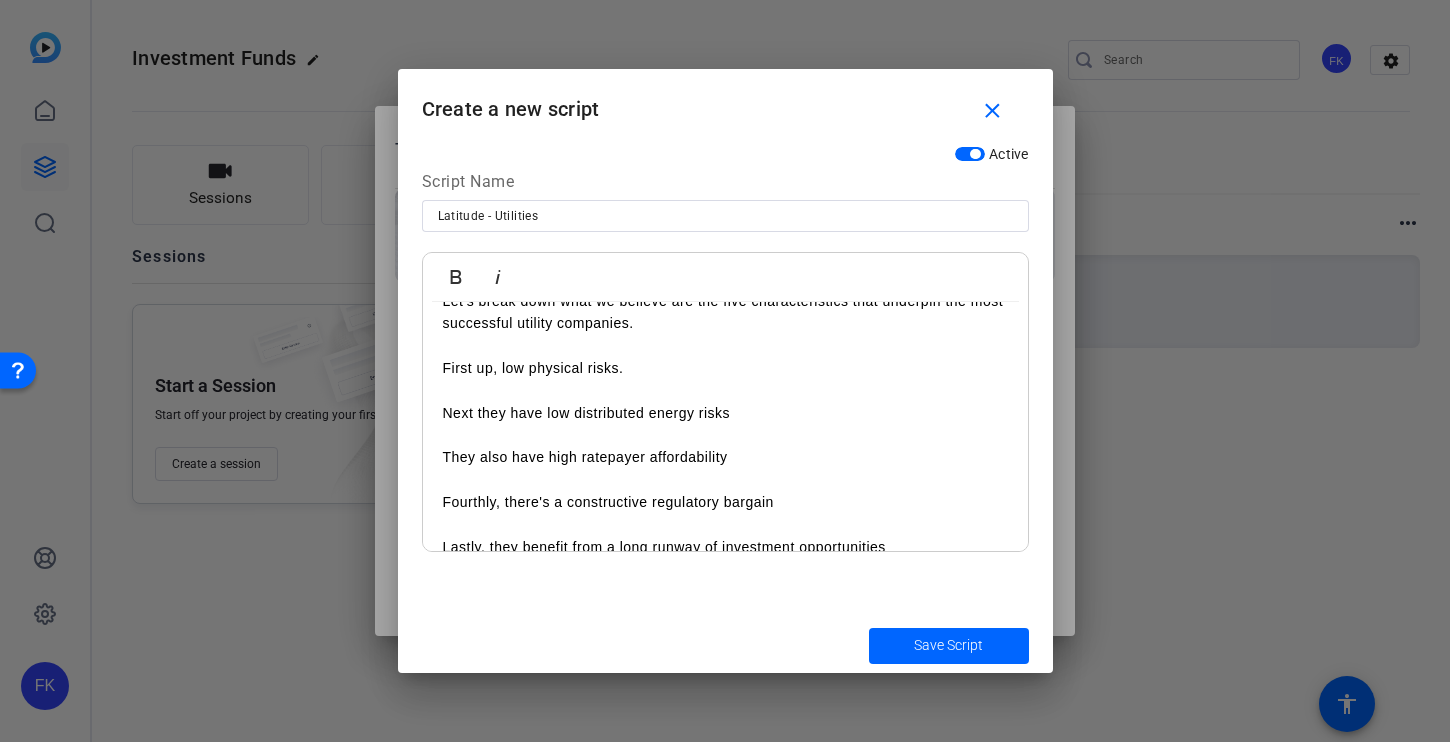 click on "But to find these durable winners that are worth backing, you need to look for the things that make them great.  Let's break down what we believe are the five characteristics that underpin the most successful utility companies.  First up, low physical risks.  Next they have low distributed energy risks They also have high ratepayer affordability Fourthly, there's a constructive regulatory bargain Lastly, they benefit from a long runway of investment opportunities" at bounding box center (725, 391) 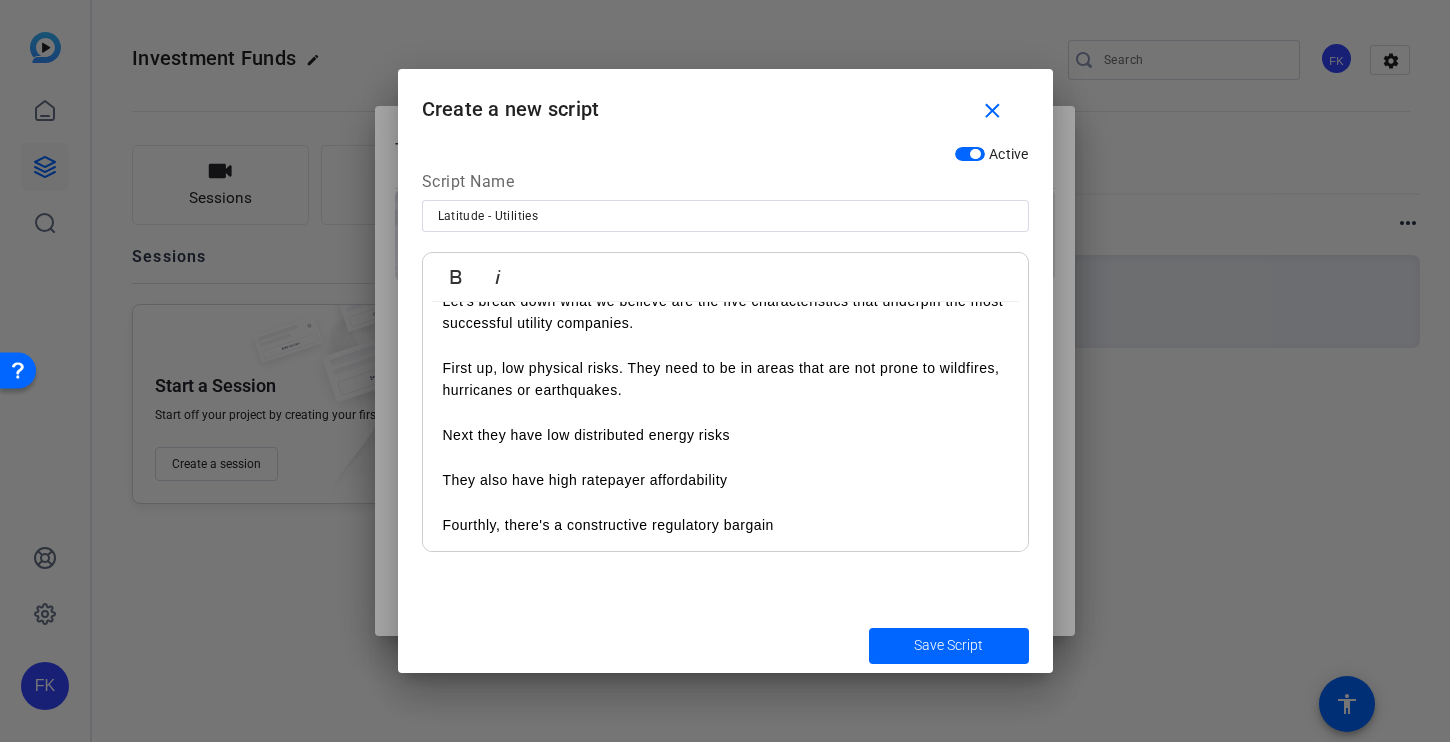 scroll, scrollTop: 2145, scrollLeft: 3, axis: both 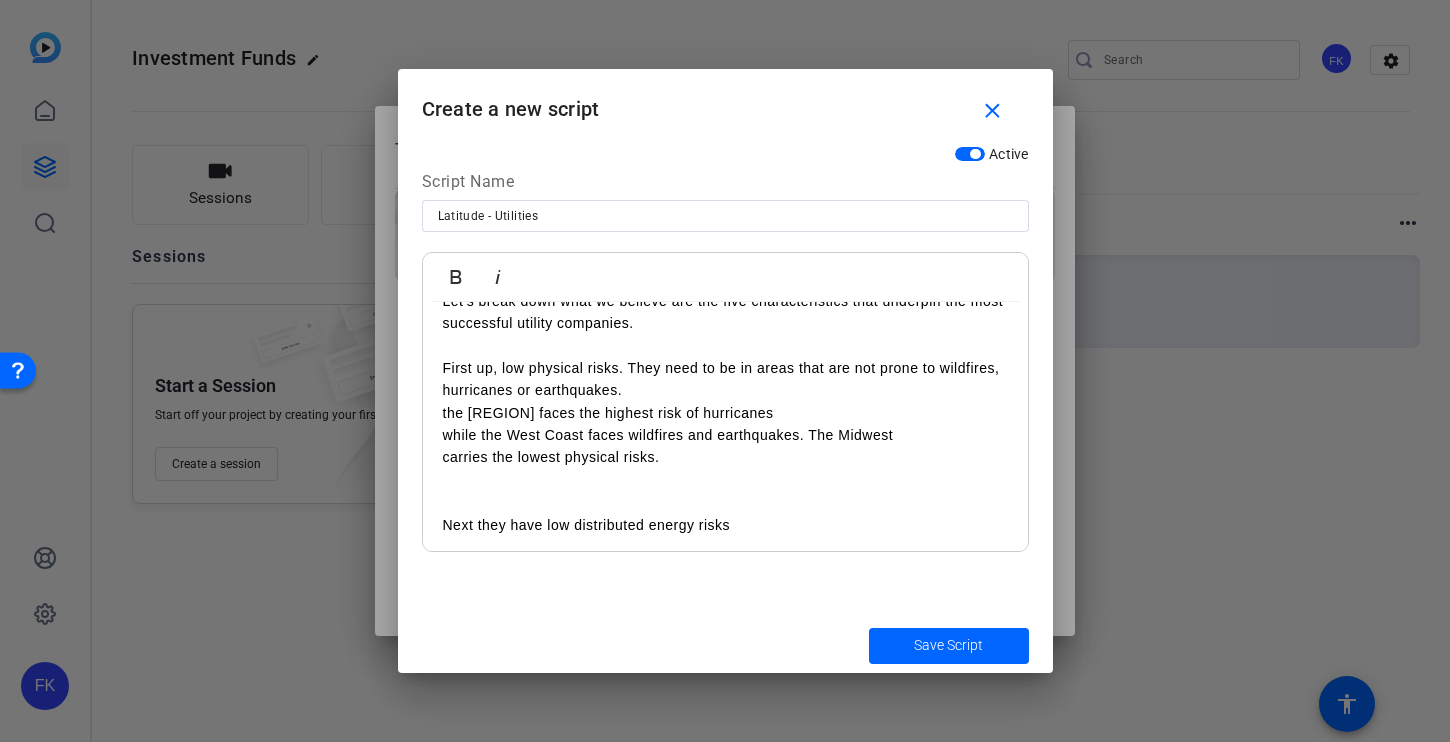 click on "the [REGION] faces the highest risk of hurricanes" at bounding box center (725, 413) 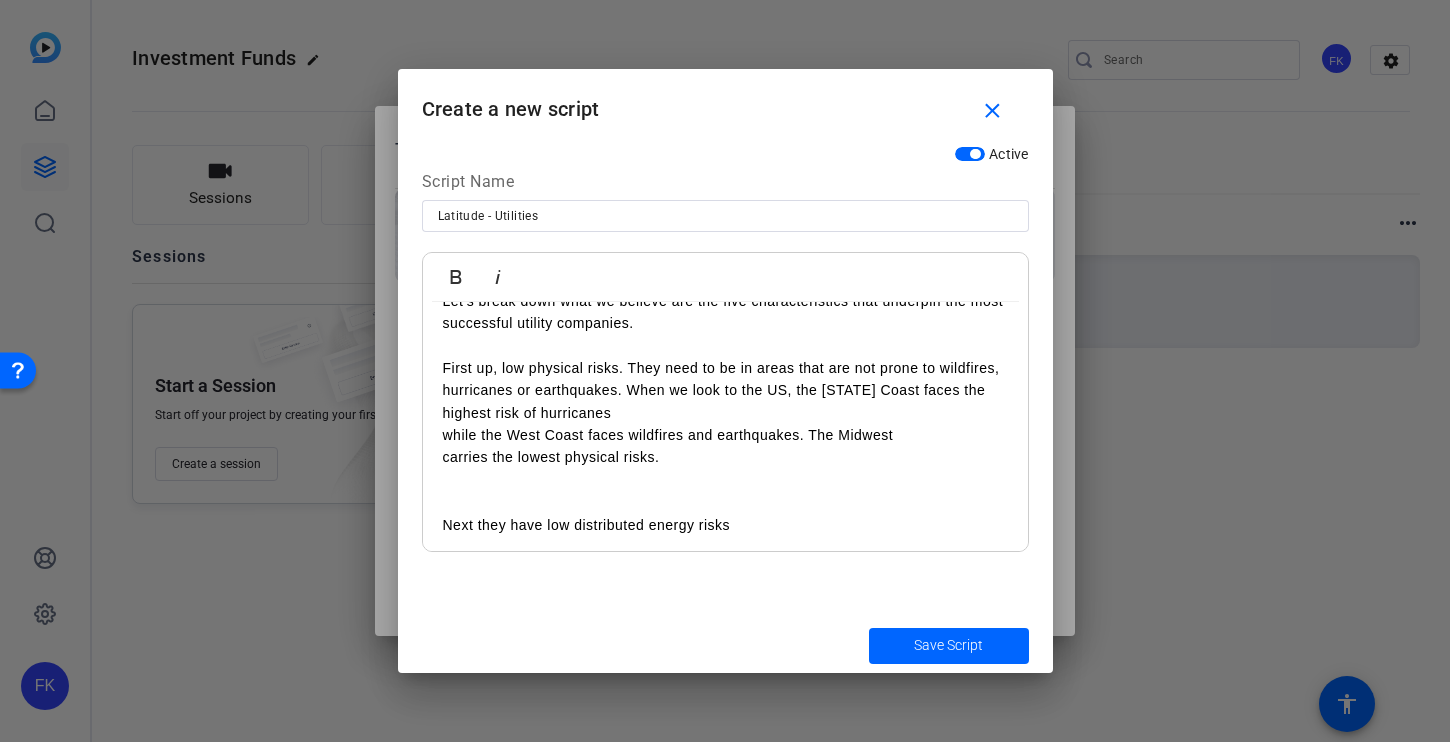 click on "while the West Coast faces wildfires and earthquakes. The Midwest" at bounding box center (725, 435) 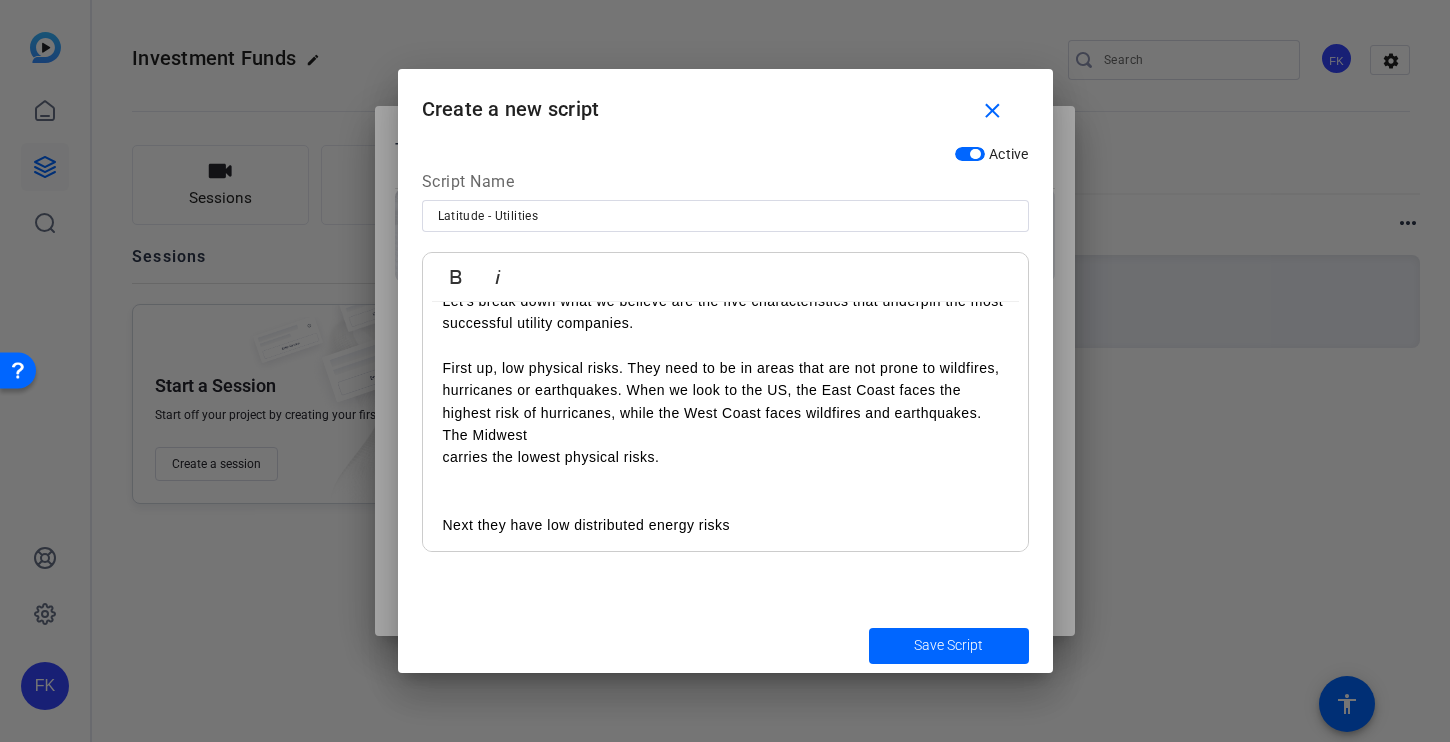 click on "Utilities, in our view, are a significantly overlooked sector. We believe that utilities can offer investors highly attractive risk-adjusted returns with long-term earnings growth ahead of the market. For instance, the top decile of utilities has compounded at a very impressive 13% for 20 years with half the beta of the market. But to find these durable winners that are worth backing, you need to look for the things that make them great.  Let's break down what we believe are the five characteristics that underpin the most successful utility companies.  First up, low physical risks. They need to be in areas that are not prone to wildfires, hurricanes or earthquakes. When we look to the US, the East Coast faces the highest risk of hurricanes, while the West Coast faces wildfires and earthquakes. The Midwest carries the lowest physical risks. Next they have low distributed energy risks They also have high ratepayer affordability Fourthly, there's a constructive regulatory bargain" at bounding box center (725, 368) 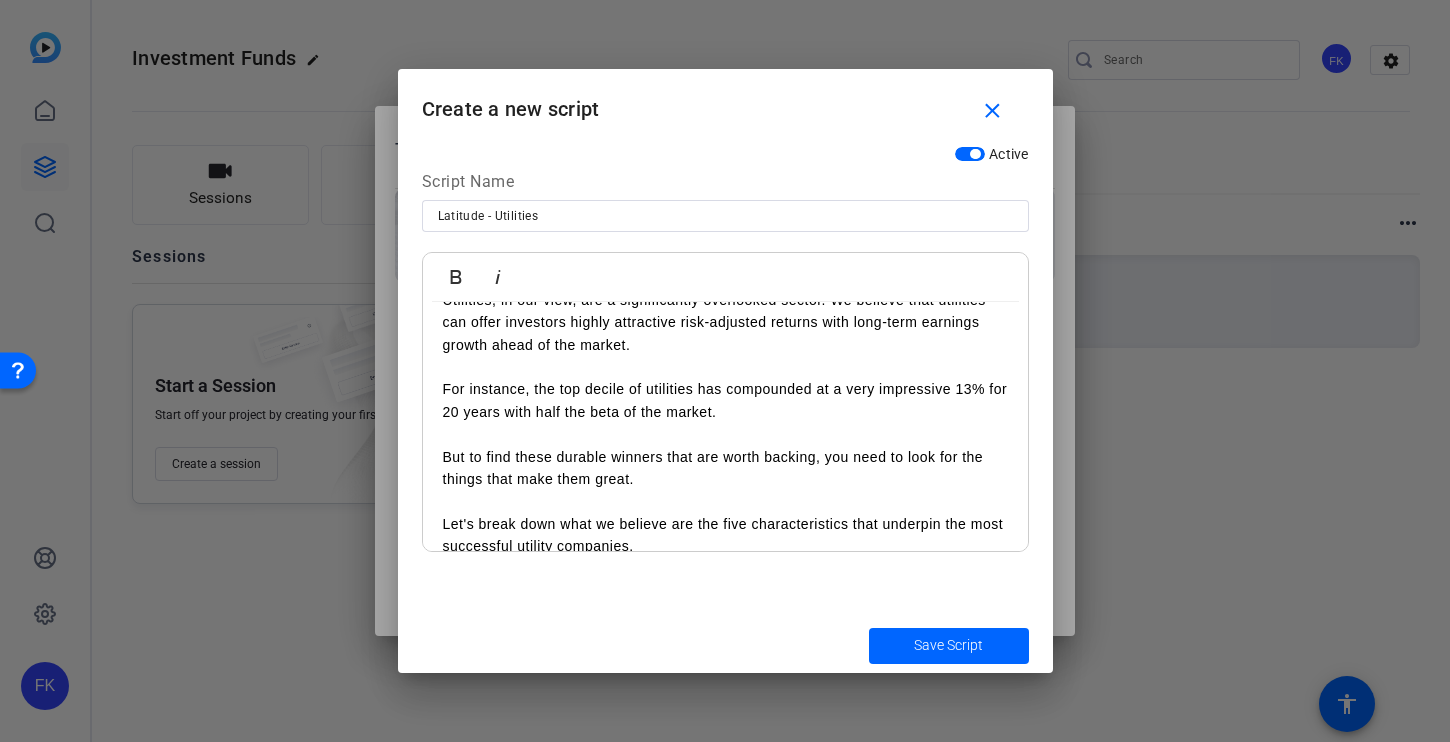 scroll, scrollTop: 38, scrollLeft: 0, axis: vertical 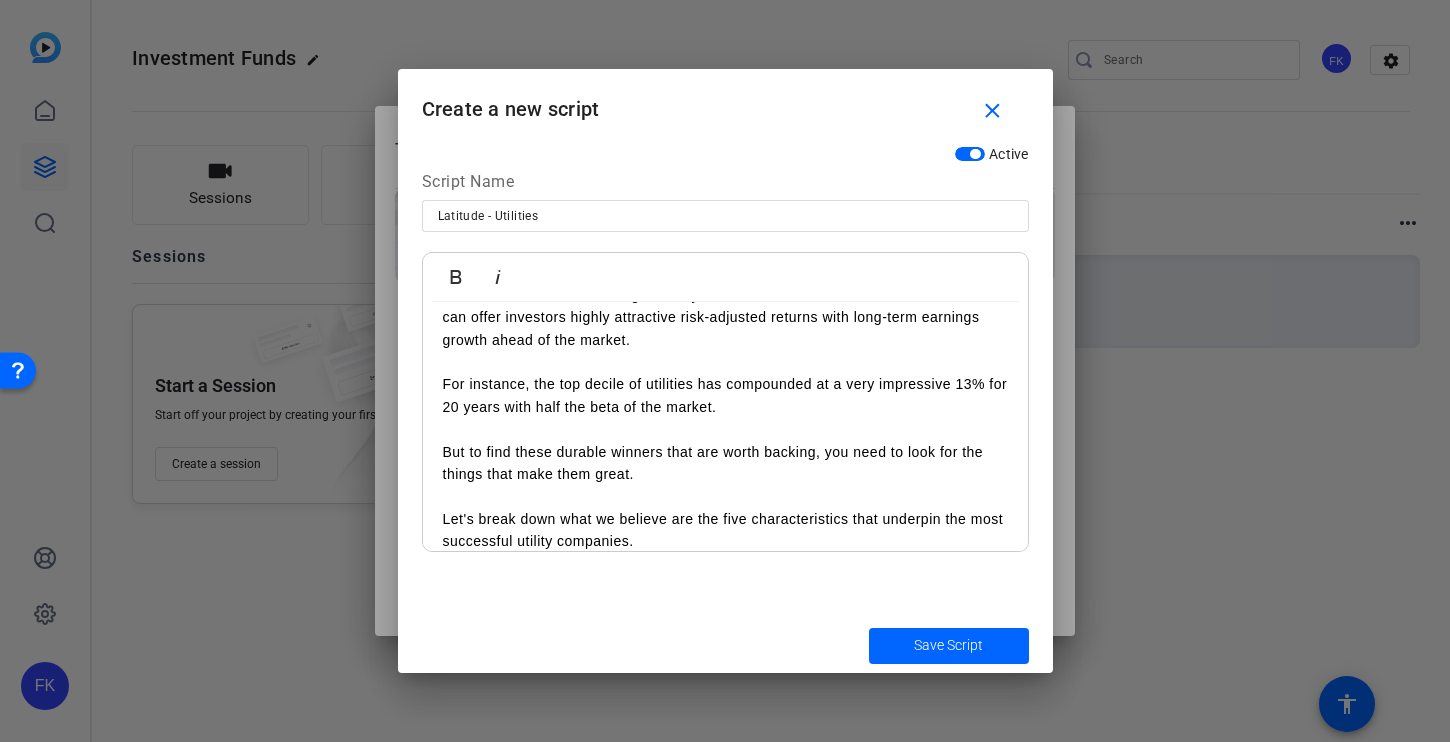click on "But to find these durable winners that are worth backing, you need to look for the things that make them great.  Let's break down what we believe are the five characteristics that underpin the most successful utility companies.  First up, low physical risks. They need to be in areas that are not prone to wildfires, hurricanes or earthquakes. When we look to the US, the East Coast faces the highest risk of hurricanes, while the West Coast faces wildfires and earthquakes. The [REGION] carries the lowest physical risks." at bounding box center [725, 553] 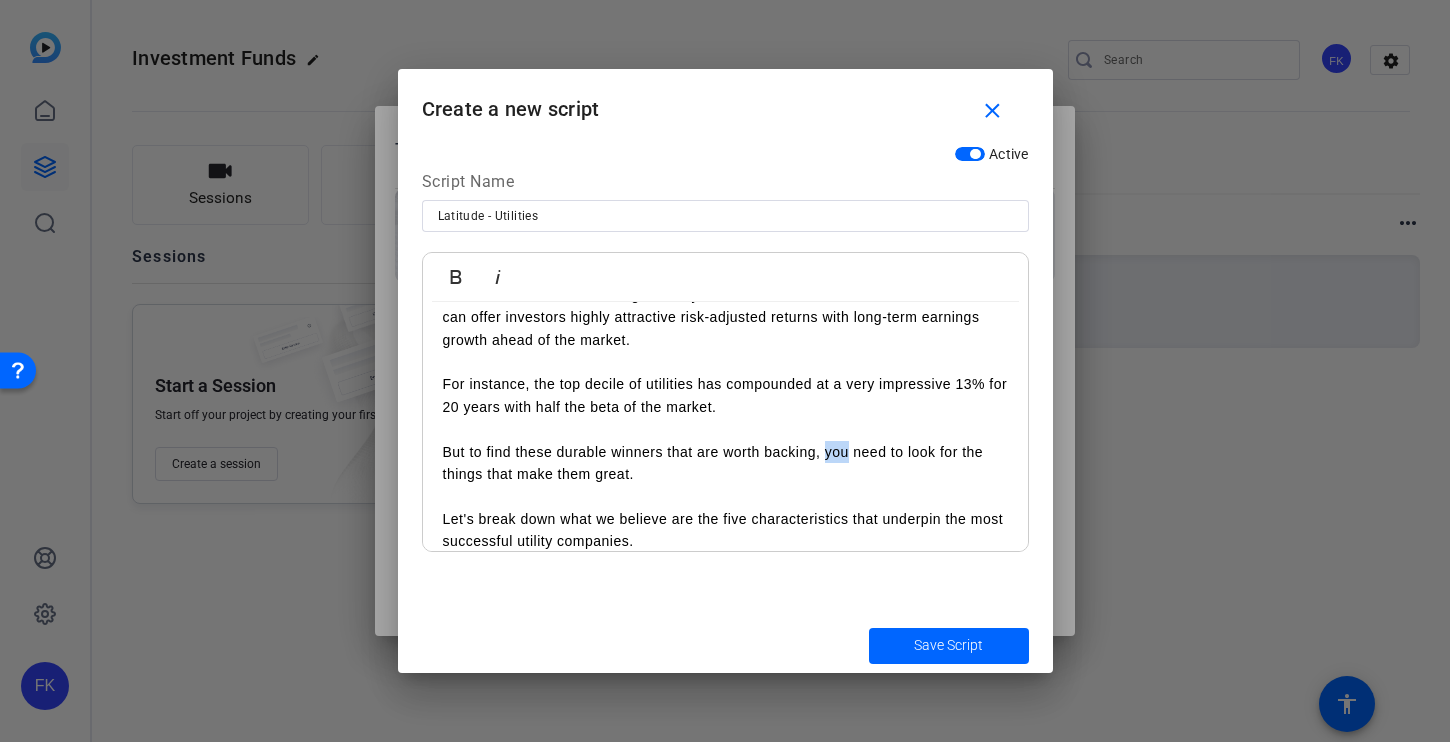 click on "But to find these durable winners that are worth backing, you need to look for the things that make them great.  Let's break down what we believe are the five characteristics that underpin the most successful utility companies.  First up, low physical risks. They need to be in areas that are not prone to wildfires, hurricanes or earthquakes. When we look to the US, the East Coast faces the highest risk of hurricanes, while the West Coast faces wildfires and earthquakes. The [REGION] carries the lowest physical risks." at bounding box center (725, 553) 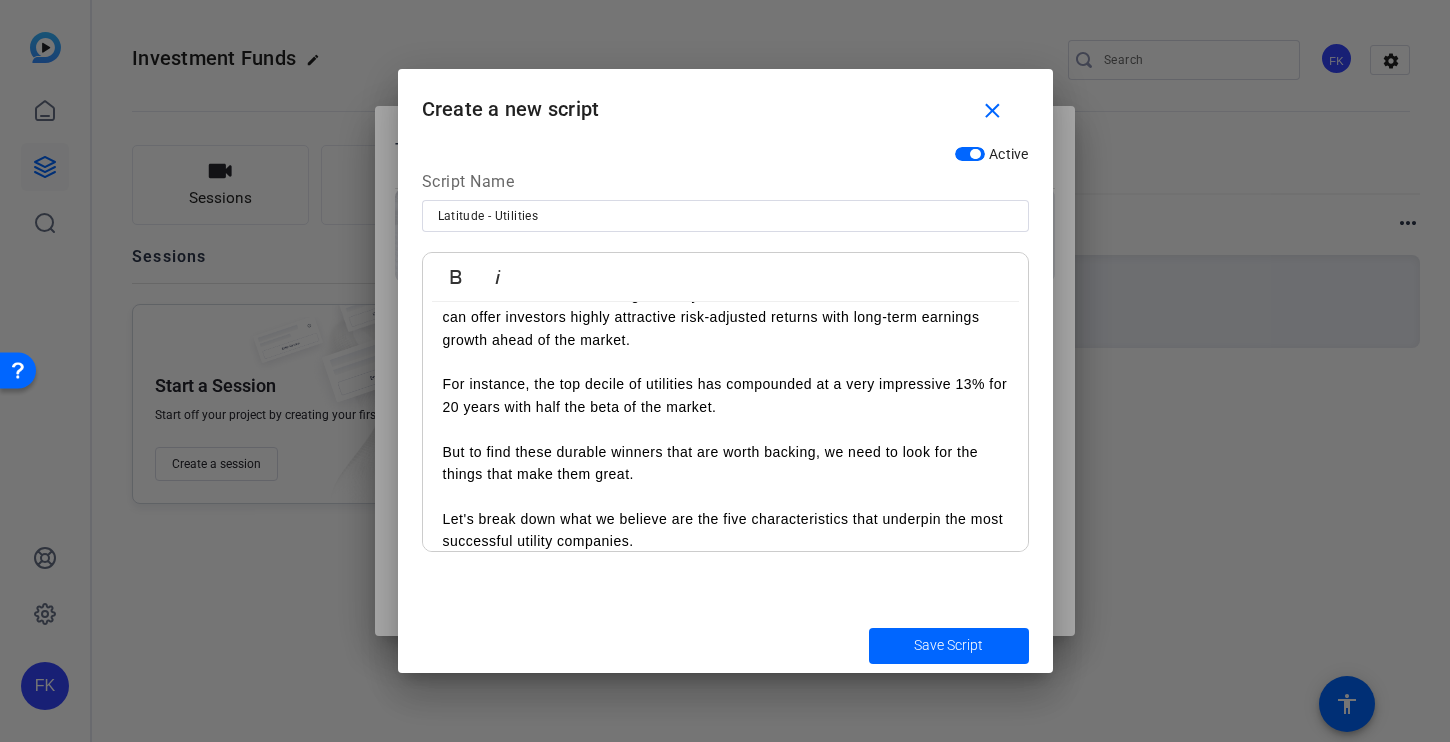 click on "But to find these durable winners that are worth backing, we need to look for the things that make them great.  Let's break down what we believe are the five characteristics that underpin the most successful utility companies.  First up, low physical risks. They need to be in areas that are not prone to wildfires, hurricanes or earthquakes. When we look to the US, the [STATE] Coast has the most hurricanes, while the [STATE] Coast has wildfires and earthquakes. The Midwest carries the lowest physical risks." at bounding box center [725, 553] 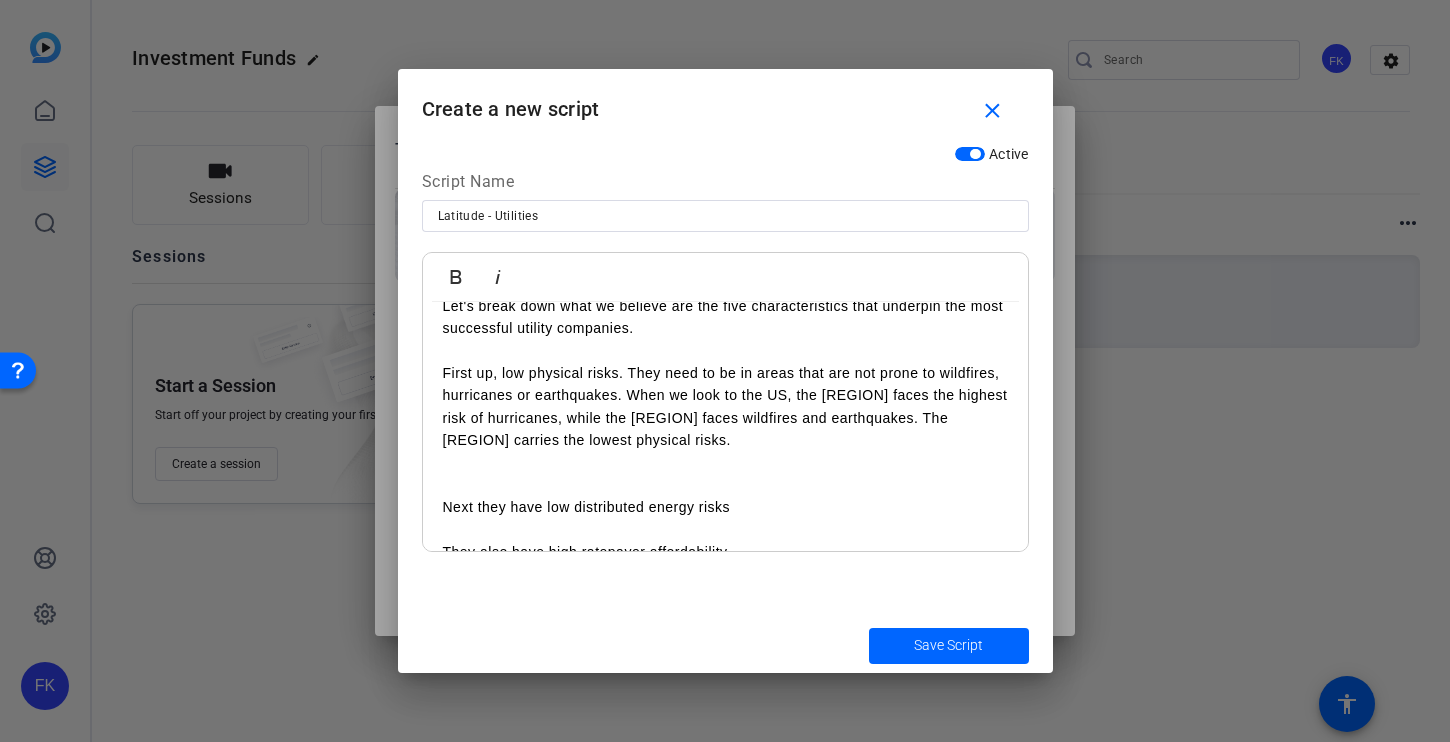 scroll, scrollTop: 298, scrollLeft: 0, axis: vertical 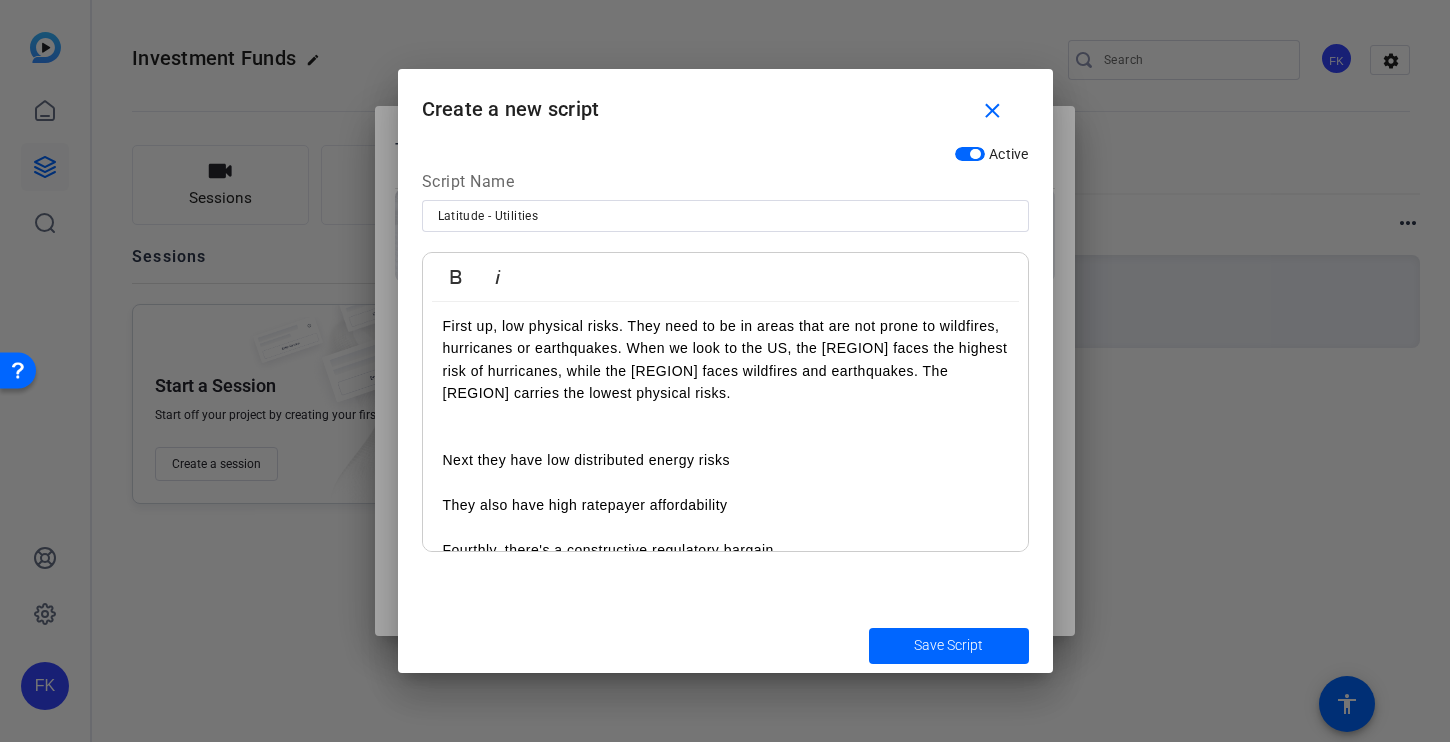 click on "But to find these durable winners that are worth backing, we need to look for the things that make them great.  Let's break down what we believe are the five characteristics that underpin the most successful utility companies.  First up, low physical risks. They need to be in areas that are not prone to wildfires, hurricanes or earthquakes. When we look to the US, the [STATE] Coast has the most hurricanes, while the [STATE] Coast has wildfires and earthquakes. The Midwest carries the lowest physical risks." at bounding box center [725, 293] 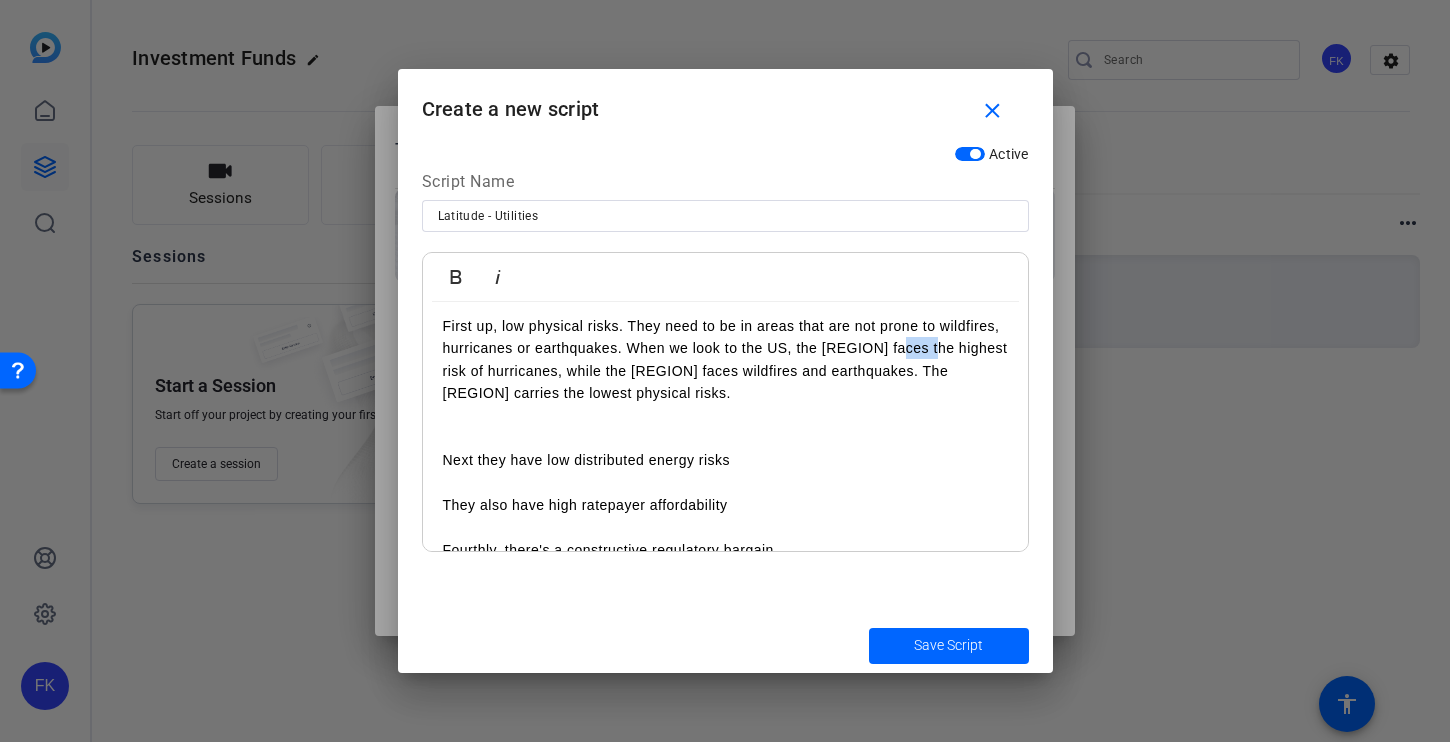 click on "But to find these durable winners that are worth backing, we need to look for the things that make them great.  Let's break down what we believe are the five characteristics that underpin the most successful utility companies.  First up, low physical risks. They need to be in areas that are not prone to wildfires, hurricanes or earthquakes. When we look to the US, the [STATE] Coast has the most hurricanes, while the [STATE] Coast has wildfires and earthquakes. The Midwest carries the lowest physical risks." at bounding box center (725, 293) 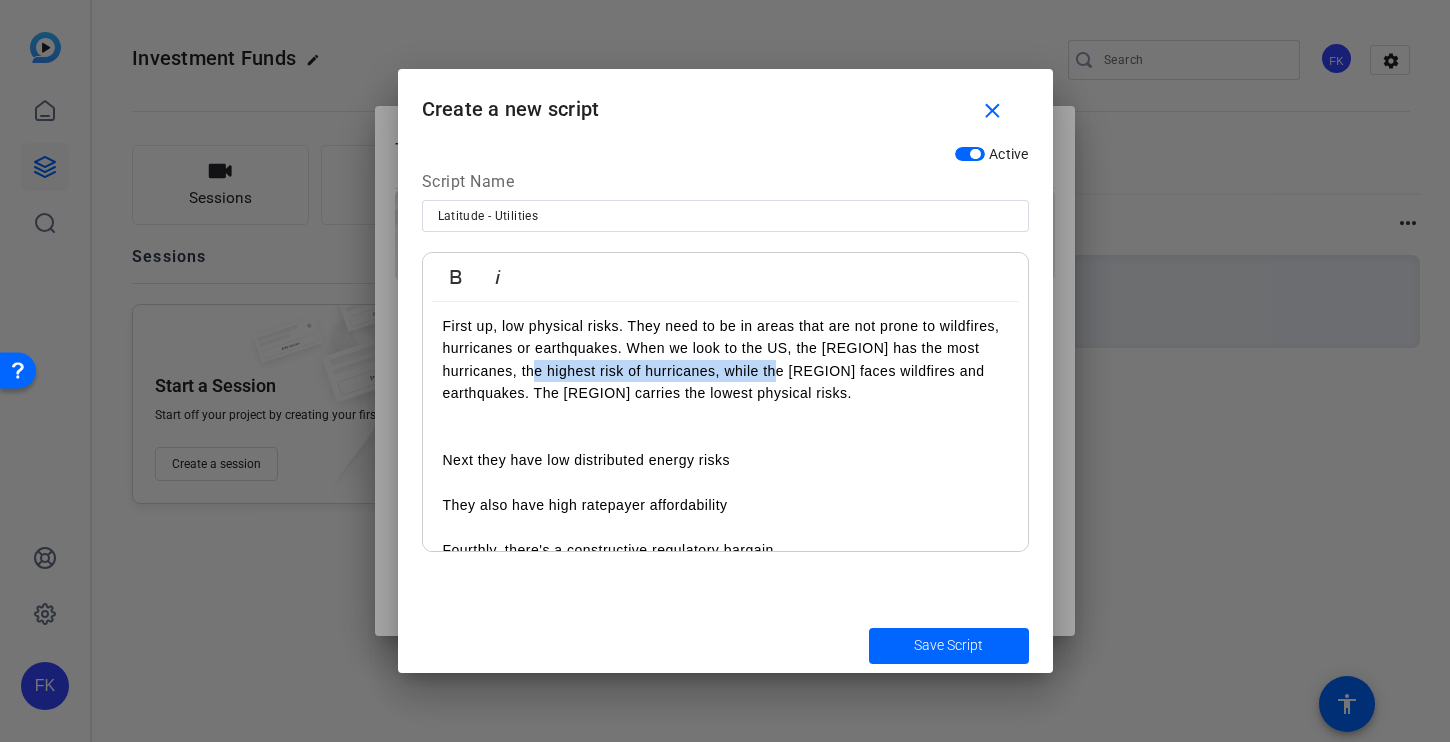 click on "But to find these durable winners that are worth backing, we need to look for the things that make them great.  Let's break down what we believe are the five characteristics that underpin the most successful utility companies.  First up, low physical risks. They need to be in areas that are not prone to wildfires, hurricanes or earthquakes. When we look to the US, the East Coast has the most hurricanes,  the highest risk of hurricanes, while the West Coast faces wildfires and earthquakes. The Midwest carries the lowest physical risks." at bounding box center (725, 293) 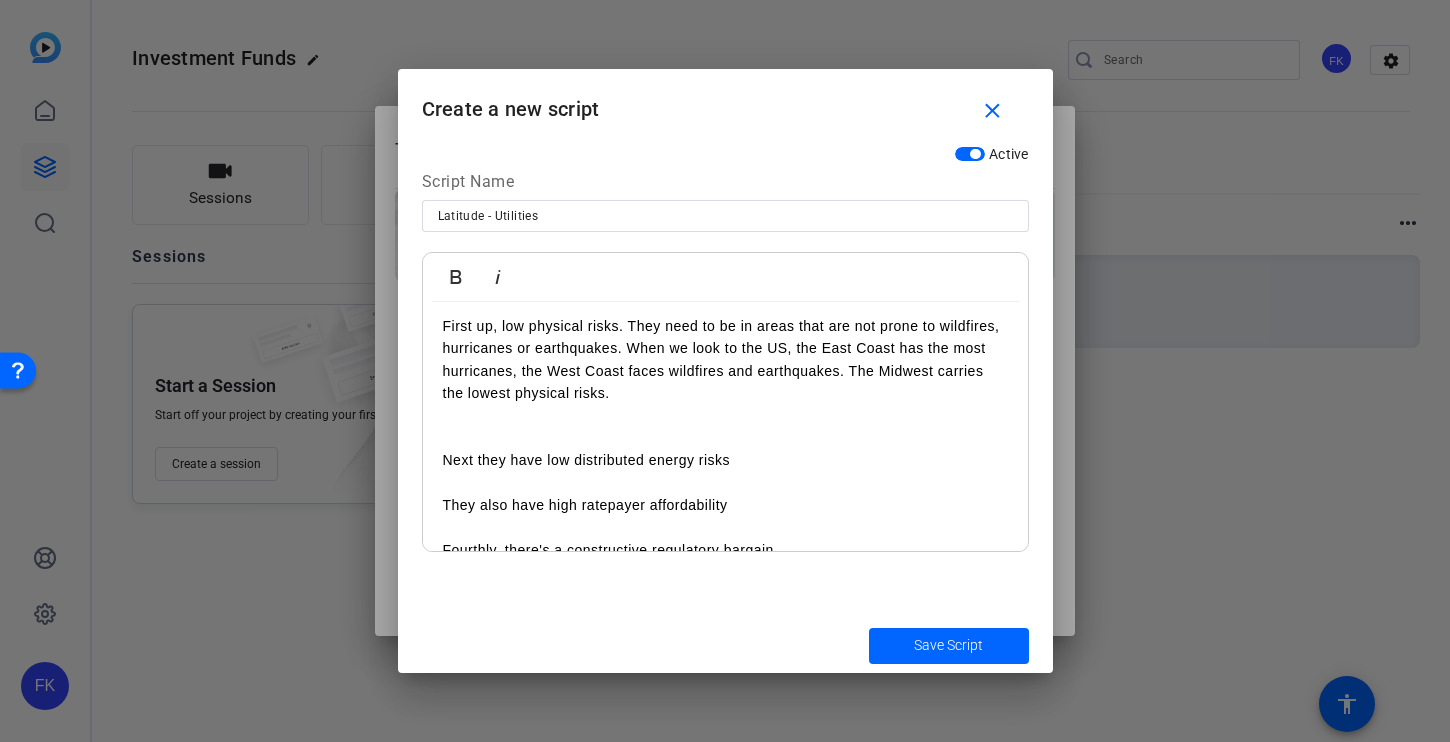 click on "But to find these durable winners that are worth backing, we need to look for the things that make them great. Let's break down what we believe are the five characteristics that underpin the most successful utility companies. First up, low physical risks. They need to be in areas that are not prone to wildfires, hurricanes or earthquakes. In the US, the East Coast has the most hurricanes, the West Coast faces wildfires and earthquakes. The Midwest carries the lowest physical risks." at bounding box center [725, 293] 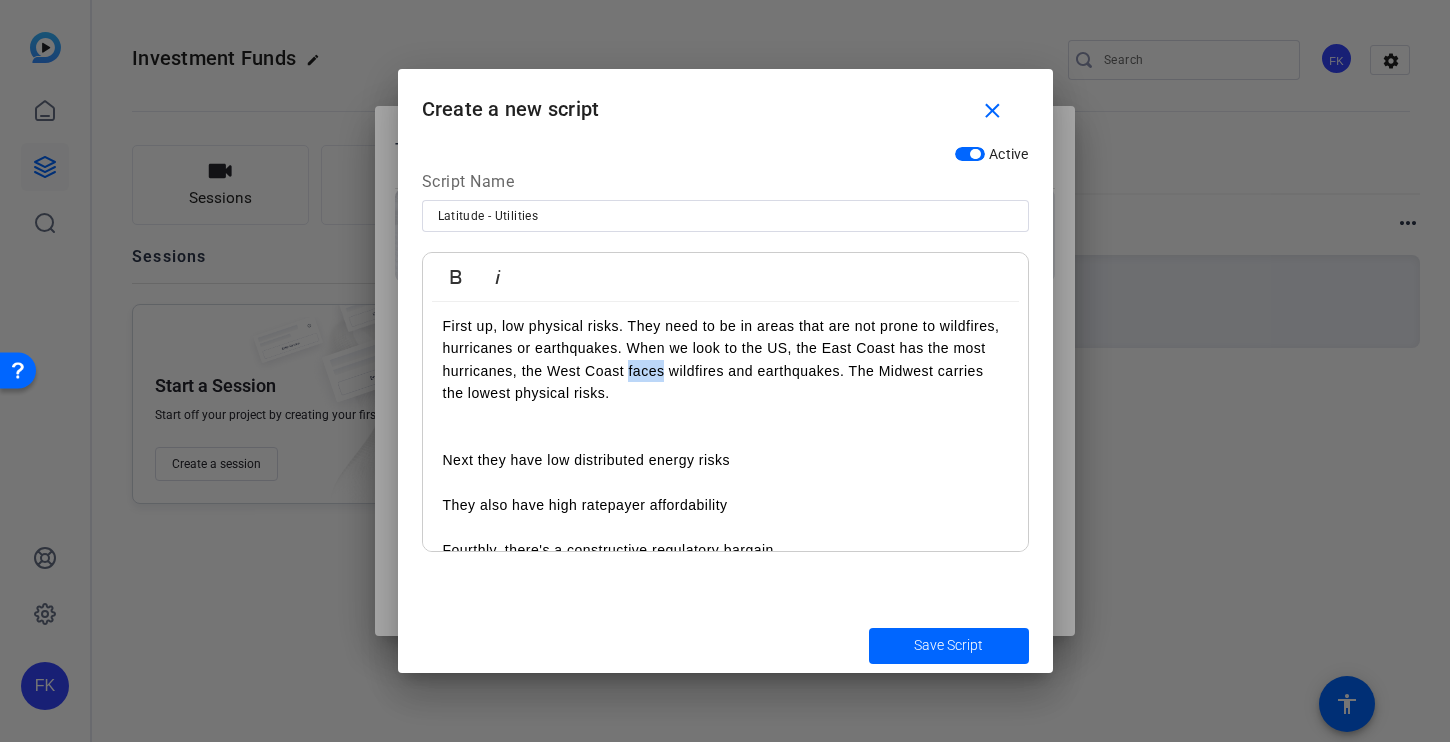 click on "But to find these durable winners that are worth backing, we need to look for the things that make them great. Let's break down what we believe are the five characteristics that underpin the most successful utility companies. First up, low physical risks. They need to be in areas that are not prone to wildfires, hurricanes or earthquakes. In the US, the East Coast has the most hurricanes, the West Coast faces wildfires and earthquakes. The Midwest carries the lowest physical risks." at bounding box center (725, 293) 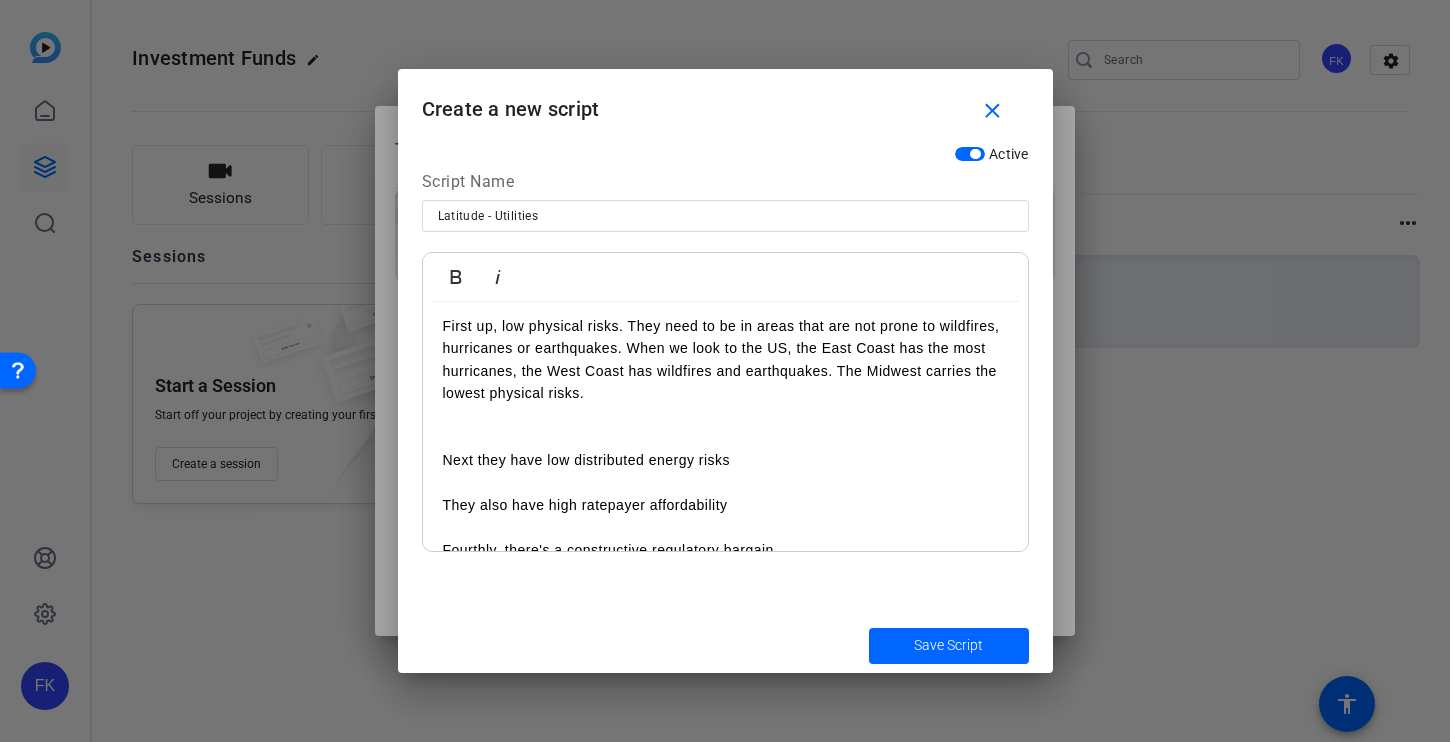 click on "But to find these durable winners that are worth backing, we need to look for the things that make them great.  Let's break down what we believe are the five characteristics that underpin the most successful utility companies.  First up, low physical risks. They need to be in areas that are not prone to wildfires, hurricanes or earthquakes. When we look to the US, the East Coast has the most hurricanes, the West Coast has wildfires and earthquakes. The Midwest carries the lowest physical risks." at bounding box center (725, 293) 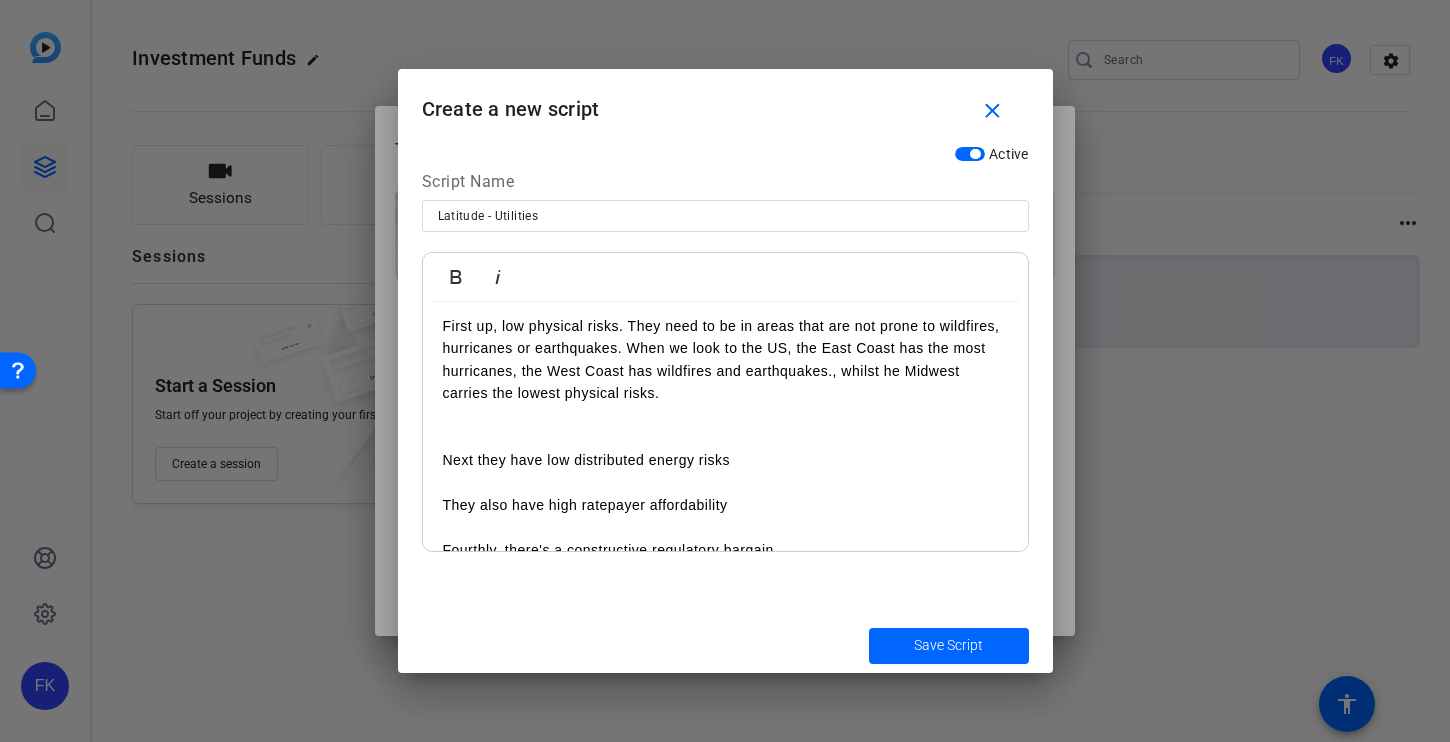 click on "But to find these durable winners that are worth backing, we need to look for the things that make them great.  Let's break down what we believe are the five characteristics that underpin the most successful utility companies.  First up, low physical risks. They need to be in areas that are not prone to wildfires, hurricanes or earthquakes. When we look to the US, the [STATE] Coast has the most hurricanes, the [STATE] Coast has wildfires and earthquakes., whilst he Midwest carries the lowest physical risks." at bounding box center (725, 293) 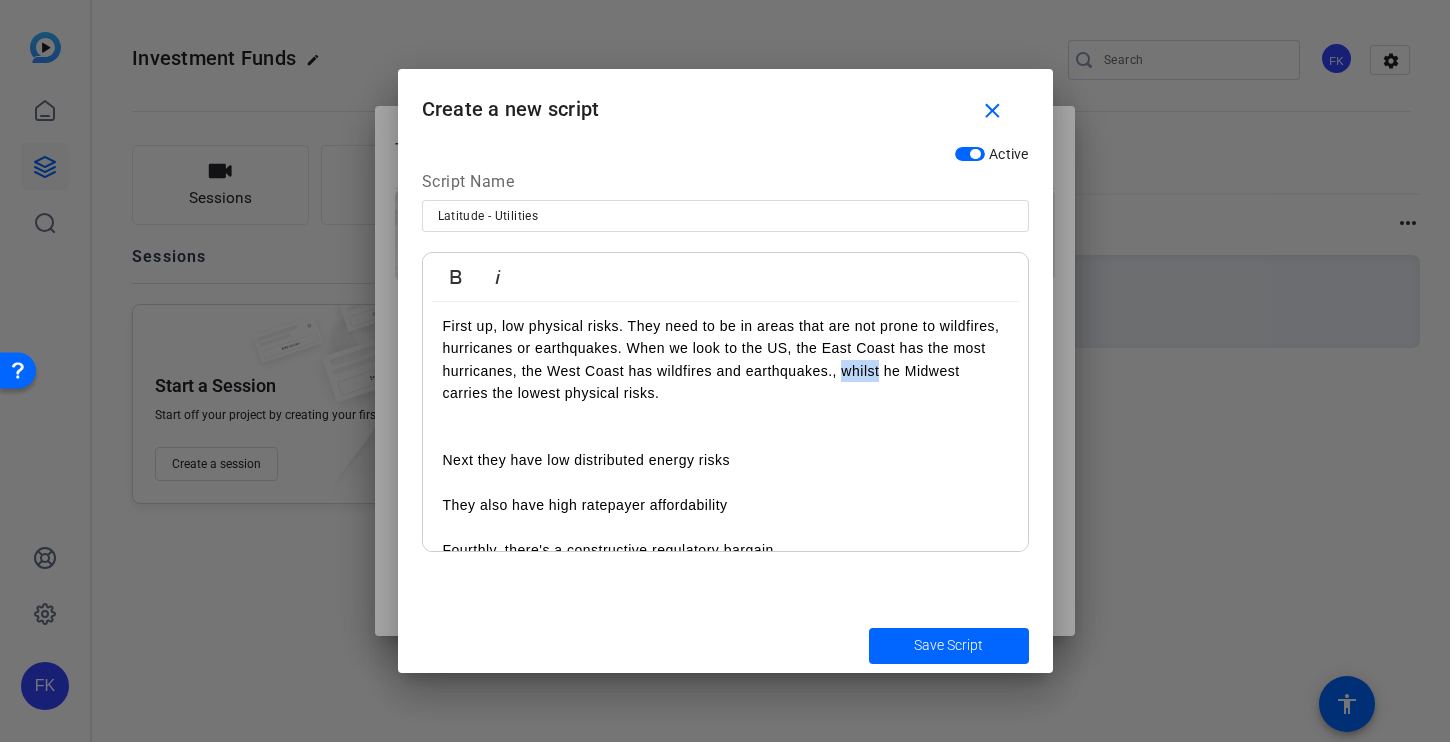 click on "But to find these durable winners that are worth backing, we need to look for the things that make them great.  Let's break down what we believe are the five characteristics that underpin the most successful utility companies.  First up, low physical risks. They need to be in areas that are not prone to wildfires, hurricanes or earthquakes. When we look to the US, the [STATE] Coast has the most hurricanes, the [STATE] Coast has wildfires and earthquakes., whilst he Midwest carries the lowest physical risks." at bounding box center [725, 293] 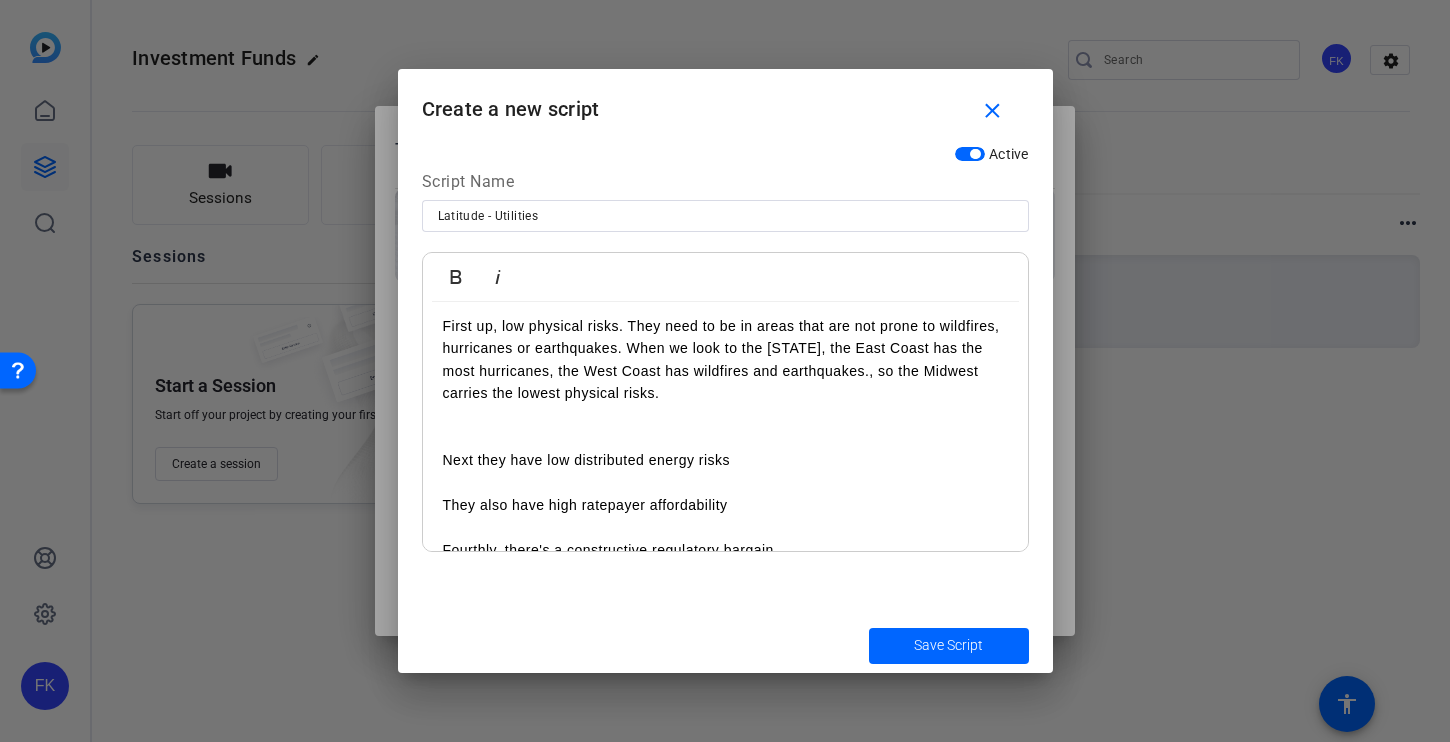 click on "Next they have low distributed energy risks They also have high ratepayer affordability Fourthly, there's a constructive regulatory bargain Lastly, they benefit from a long runway of investment opportunities" at bounding box center (725, 505) 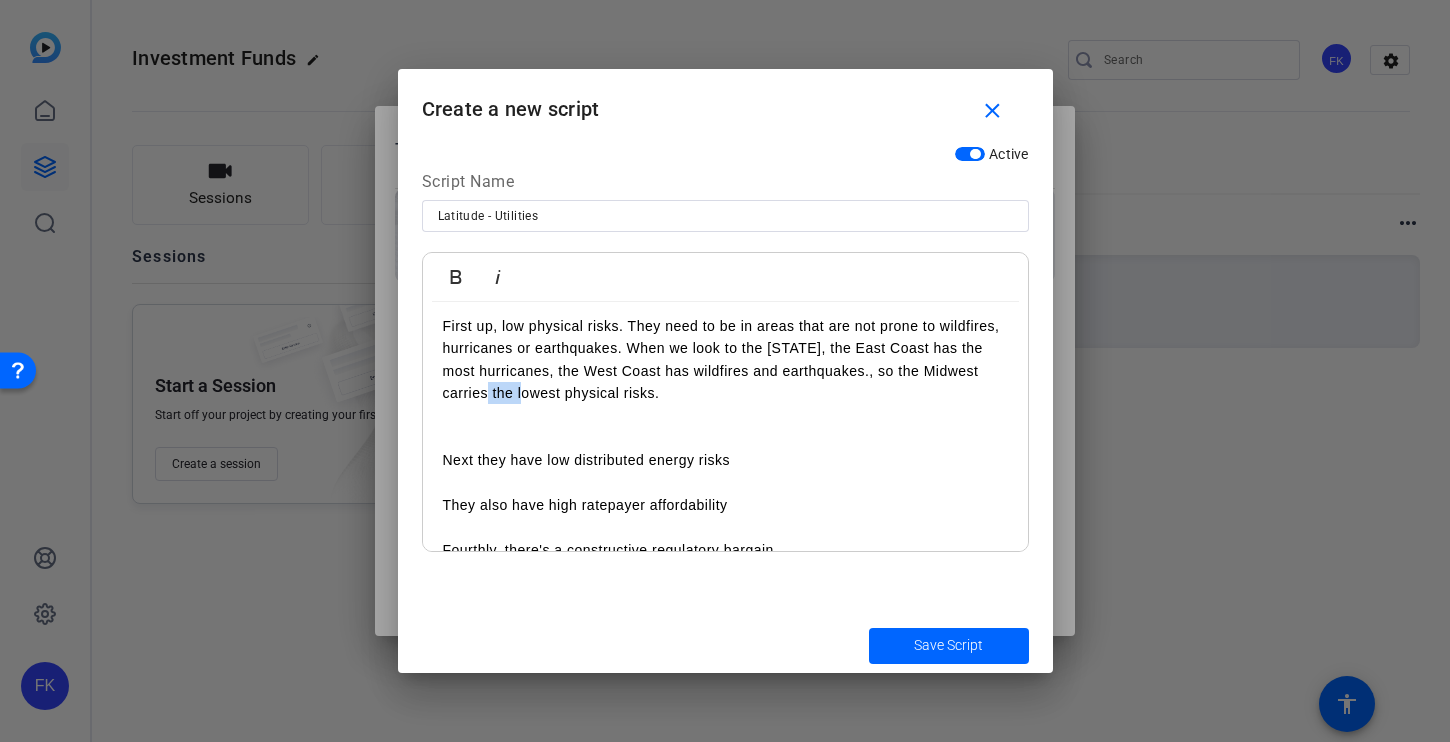 click on "But to find these durable winners that are worth backing, we need to look for the things that make them great.  Let's break down what we believe are the five characteristics that underpin the most successful utility companies.  First up, low physical risks. They need to be in areas that are not prone to wildfires, hurricanes or earthquakes. When we look to the US, the East Coast has the most hurricanes, the West Coast has wildfires and earthquakes., so the Midwest carries the lowest physical risks." at bounding box center [725, 293] 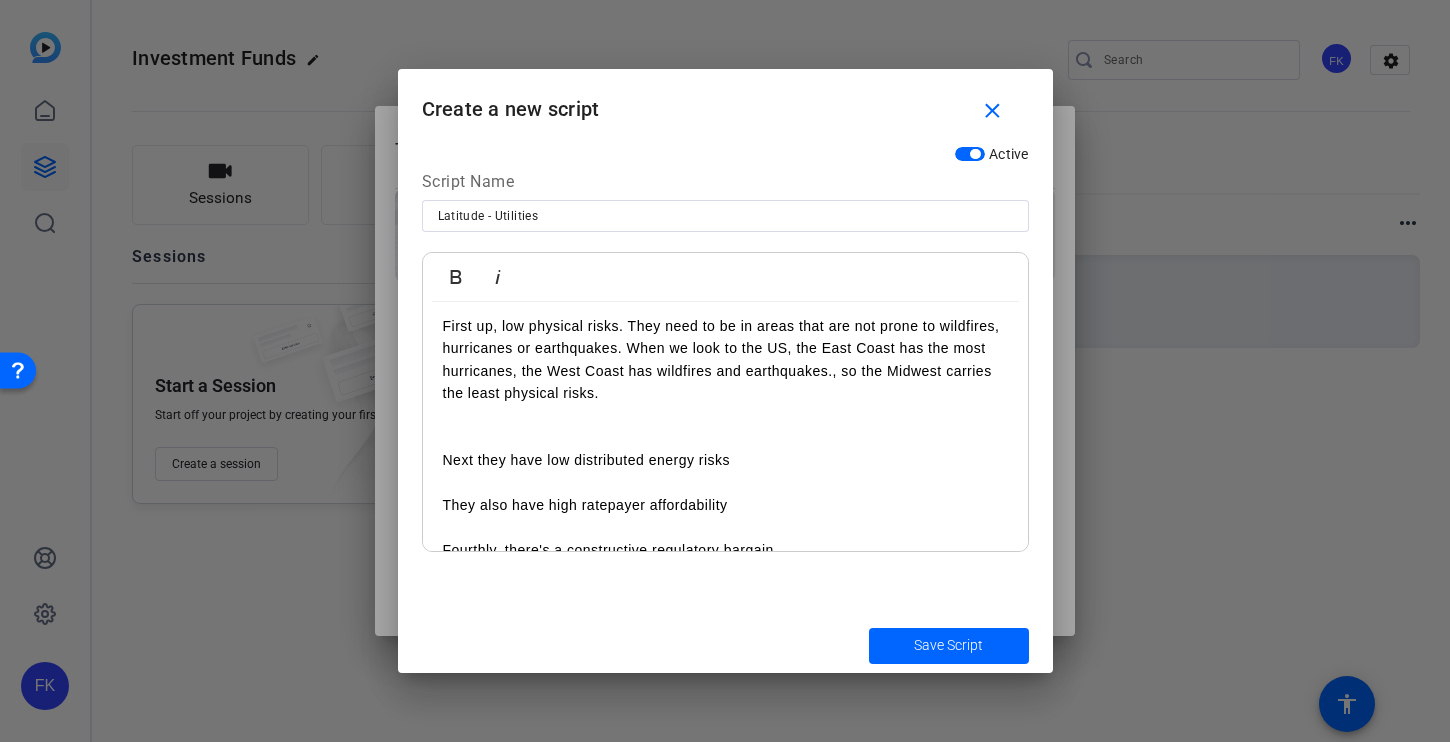 click on "Next they have low distributed energy risks They also have high ratepayer affordability Fourthly, there's a constructive regulatory bargain Lastly, they benefit from a long runway of investment opportunities" at bounding box center (725, 505) 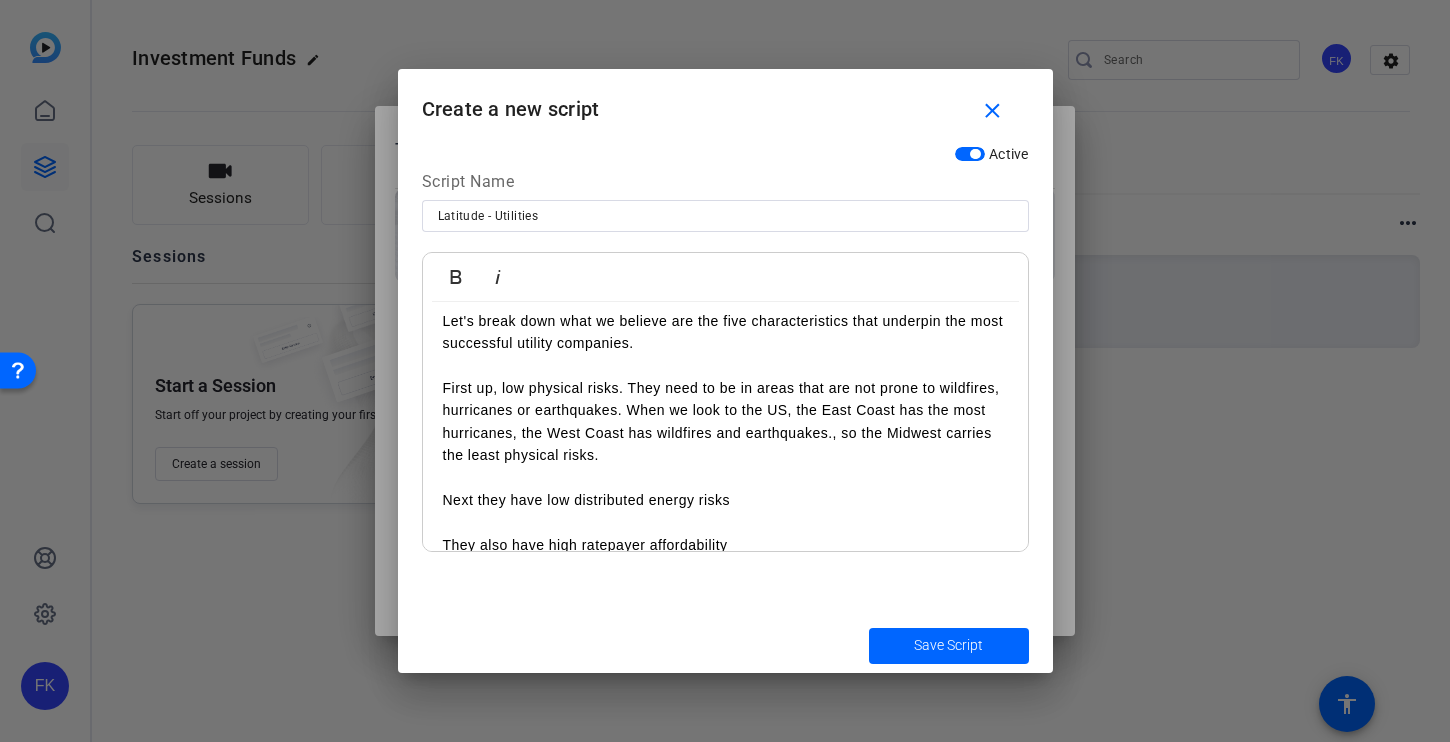 scroll, scrollTop: 250, scrollLeft: 0, axis: vertical 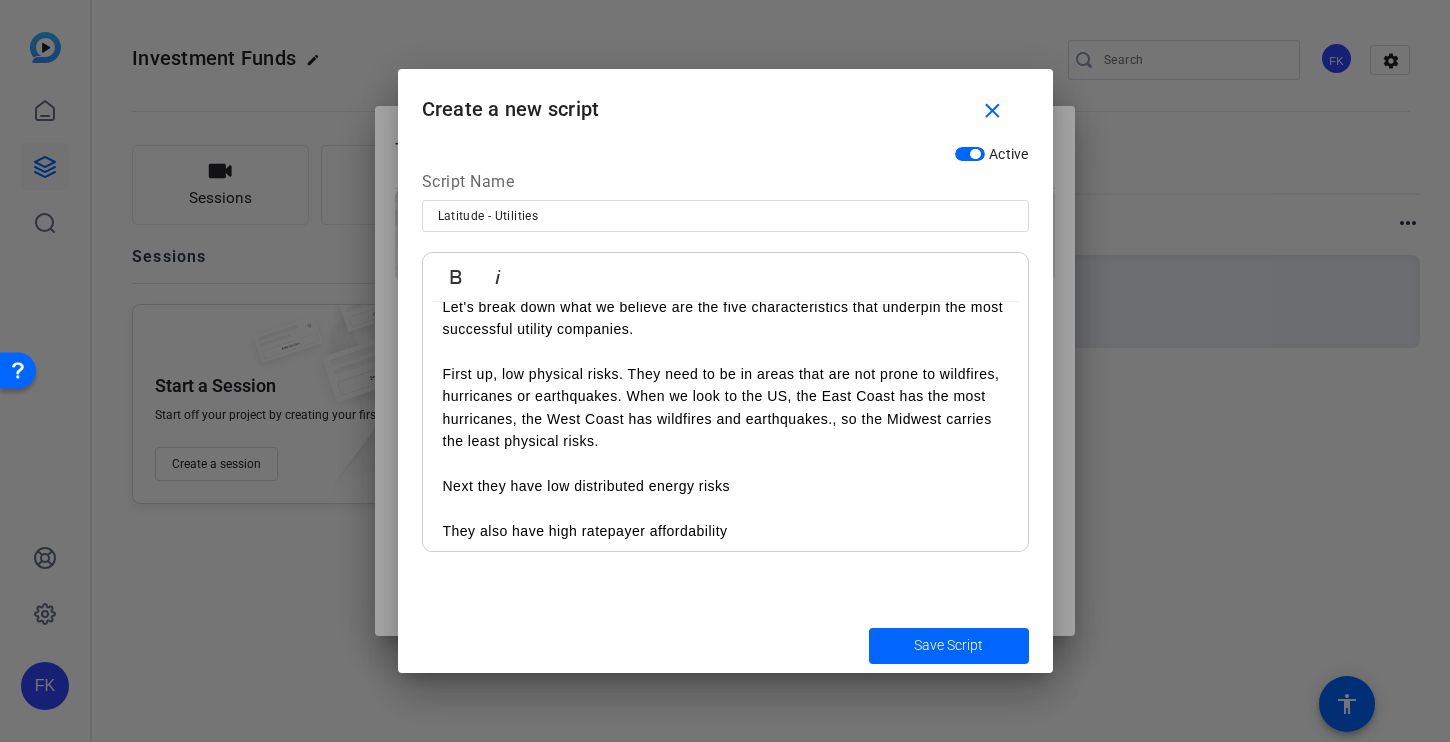 click on "But to find these durable winners that are worth backing, we need to look for the things that make them great. Let's break down what we believe are the five characteristics that underpin the most successful utility companies. First up, low physical risks. They need to be in areas that are not prone to wildfires, hurricanes or earthquakes. When we look to the US, the East Coast has the most hurricanes, the West Coast has wildfires and earthquakes., so the Midwest carries the least physical risks." at bounding box center (725, 341) 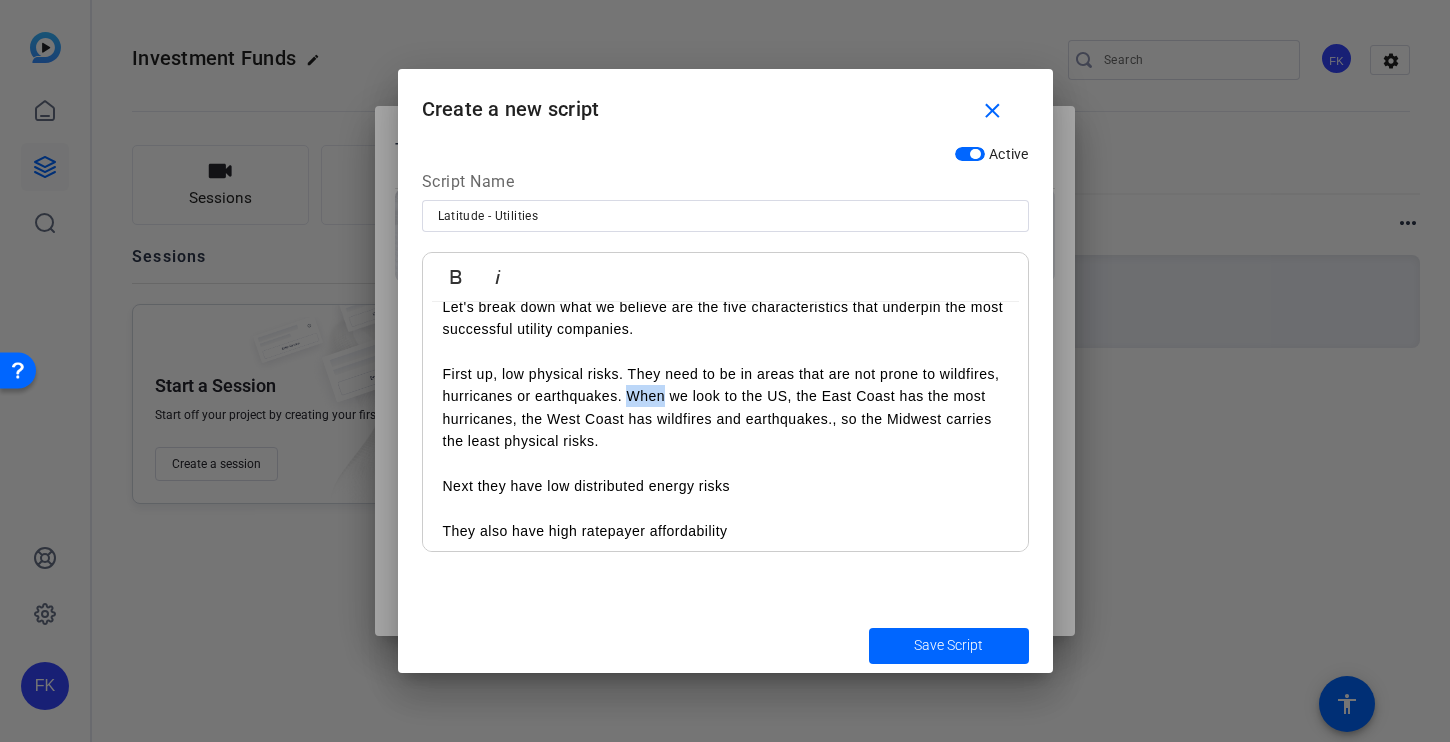 click on "But to find these durable winners that are worth backing, we need to look for the things that make them great. Let's break down what we believe are the five characteristics that underpin the most successful utility companies. First up, low physical risks. They need to be in areas that are not prone to wildfires, hurricanes or earthquakes. When we look to the US, the East Coast has the most hurricanes, the West Coast has wildfires and earthquakes., so the Midwest carries the least physical risks." at bounding box center [725, 341] 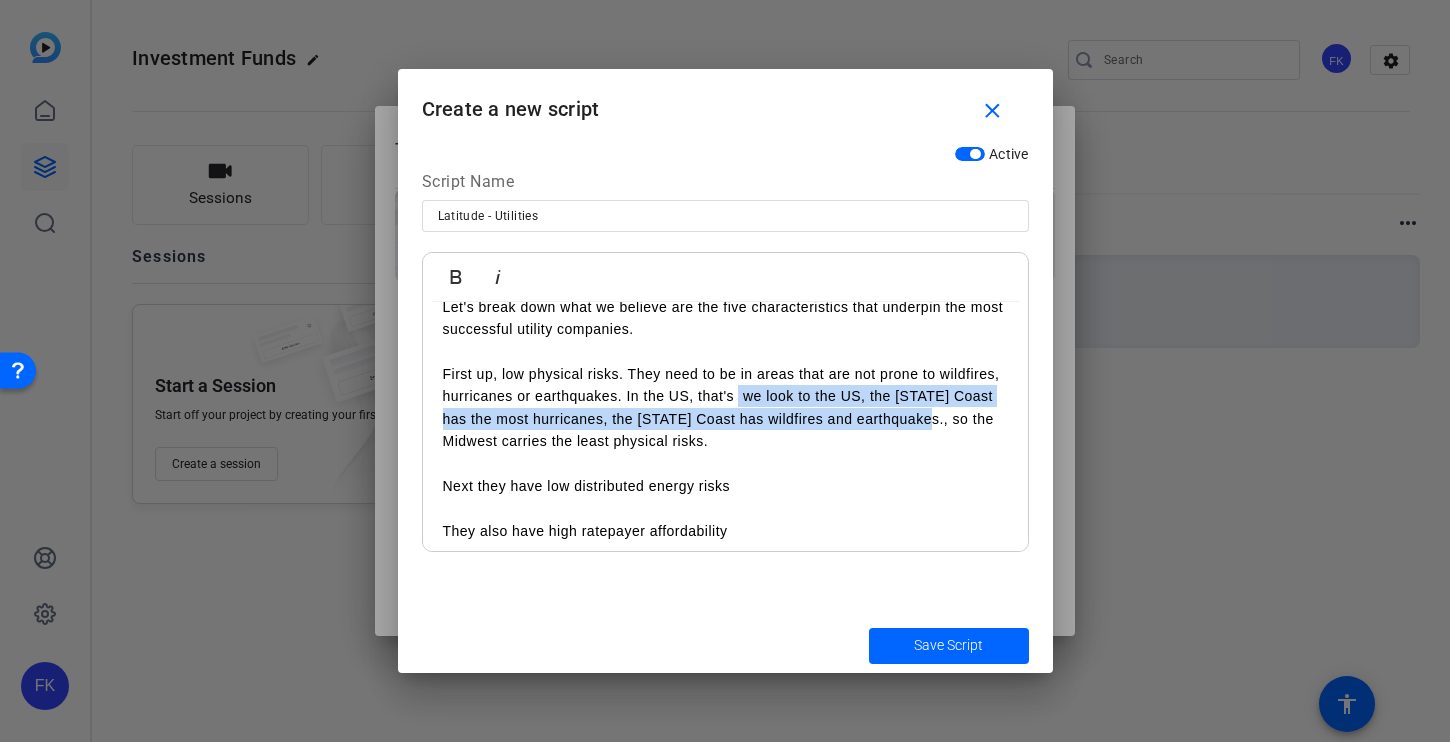 click on "But to find these durable winners that are worth backing, we need to look for the things that make them great.  Let's break down what we believe are the five characteristics that underpin the most successful utility companies.  First up, low physical risks. They need to be in areas that are not prone to wildfires, hurricanes or earthquakes. In the US, that's  we look to the US, the East Coast has the most hurricanes, the West Coast has wildfires and earthquakes., so the [REGION] carries the least physical risks." at bounding box center [725, 341] 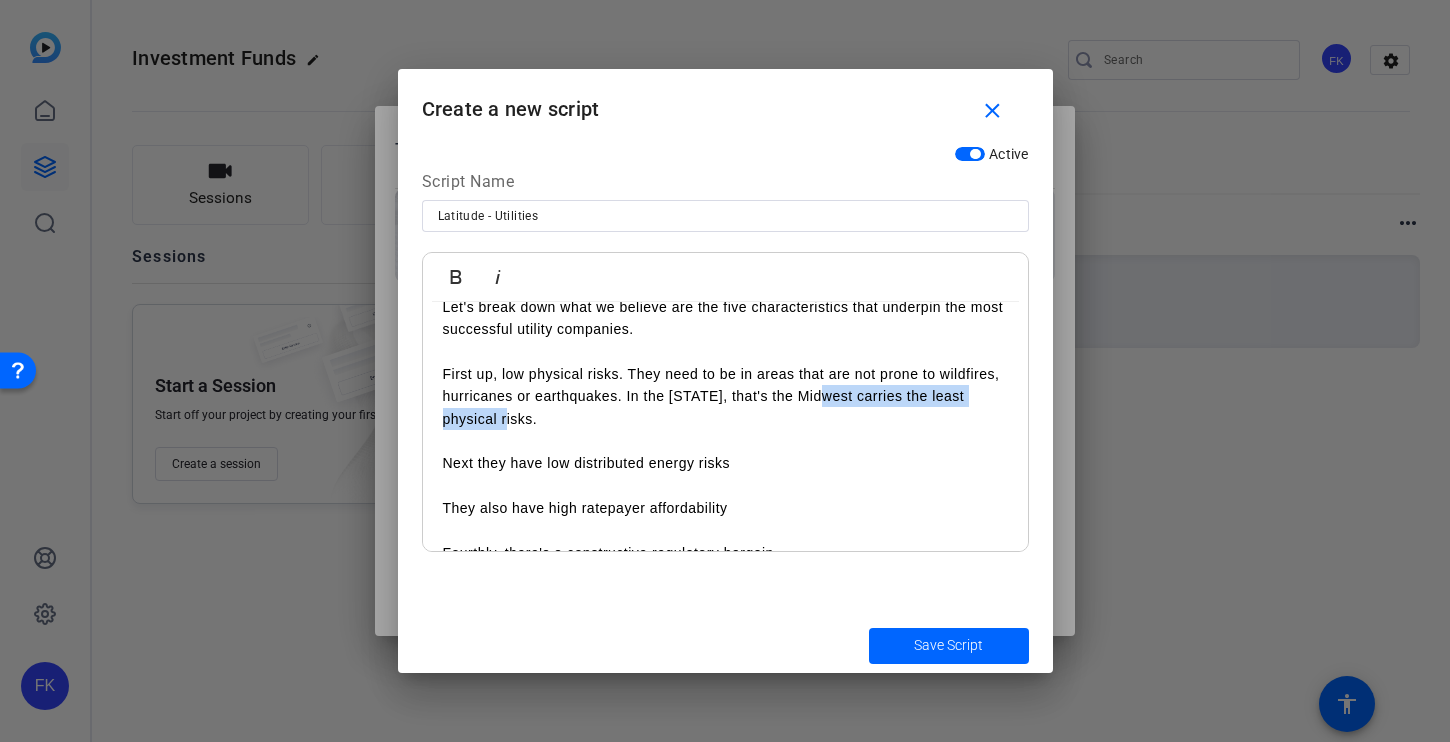 drag, startPoint x: 822, startPoint y: 396, endPoint x: 822, endPoint y: 415, distance: 19 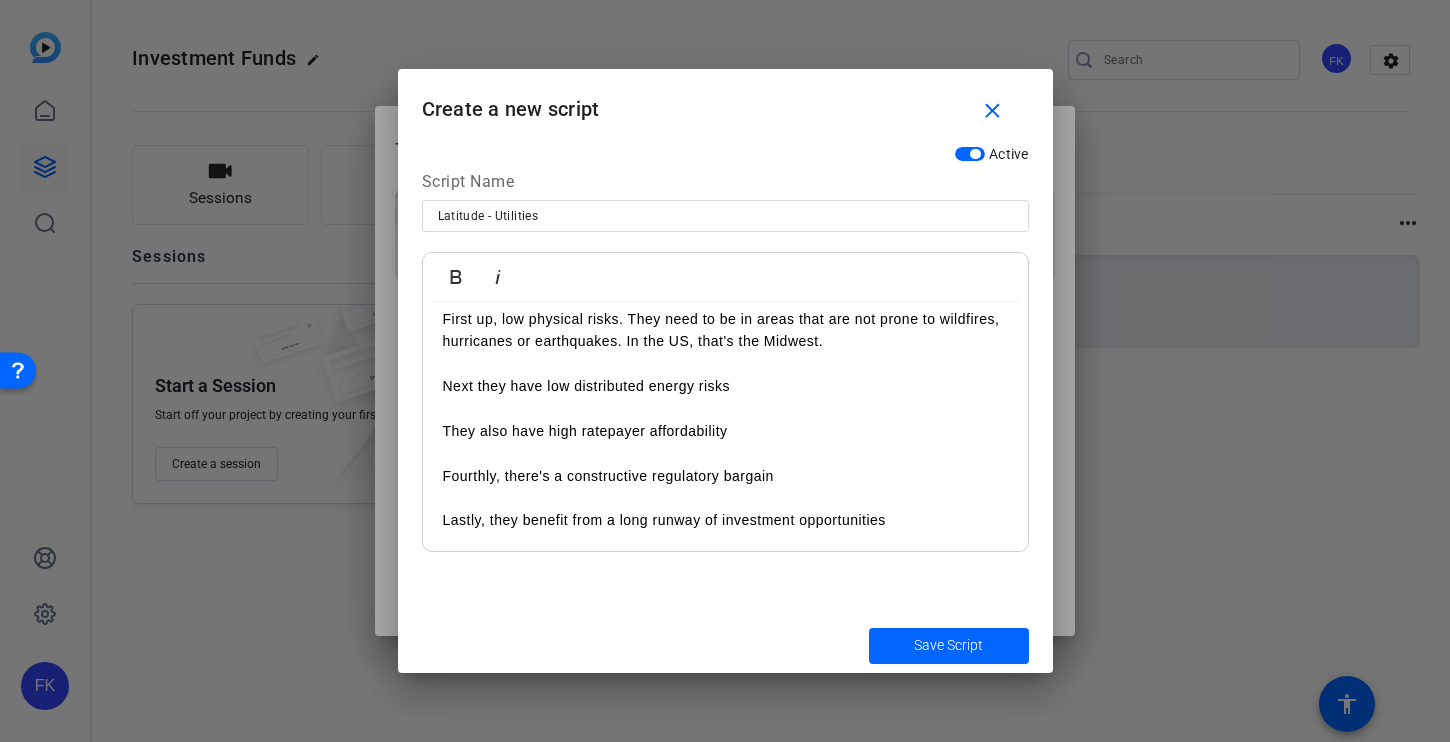 scroll, scrollTop: 282, scrollLeft: 0, axis: vertical 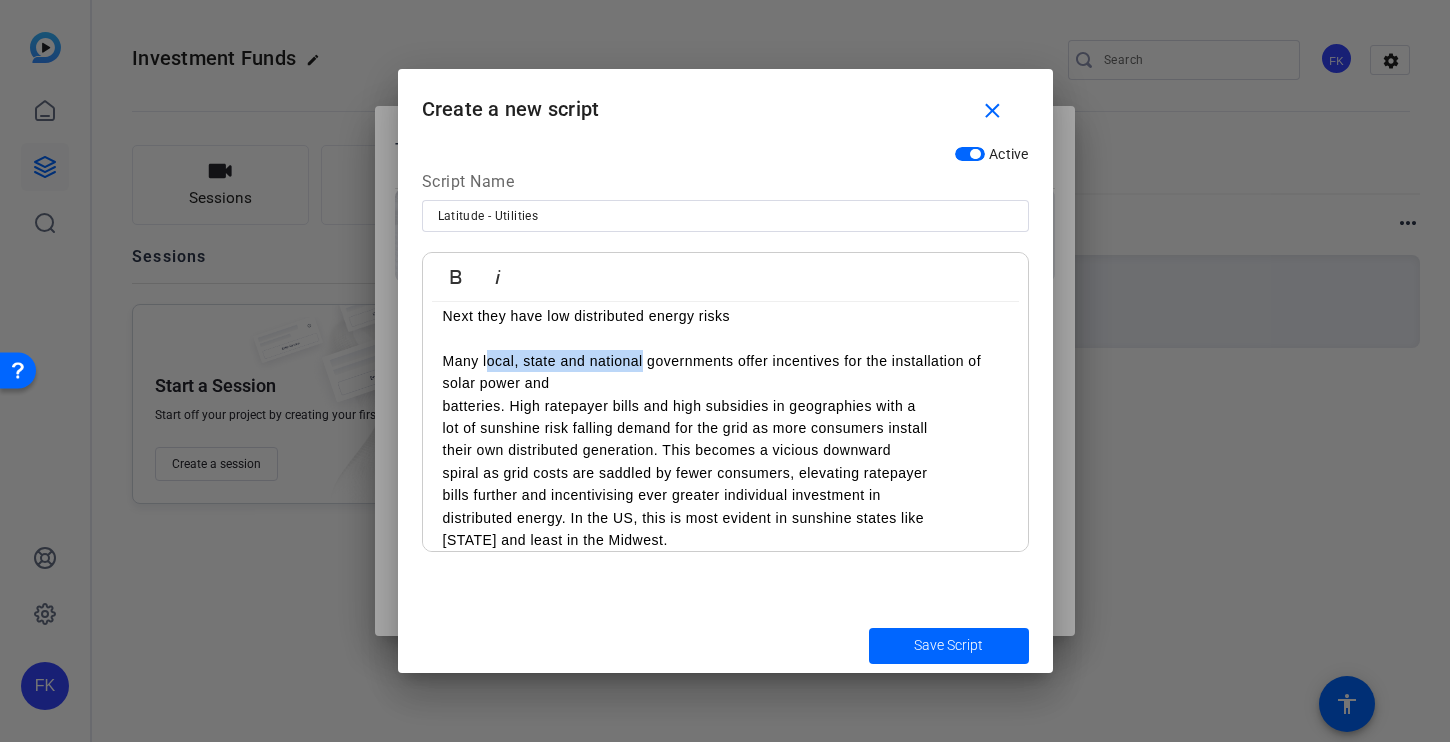 drag, startPoint x: 485, startPoint y: 361, endPoint x: 643, endPoint y: 359, distance: 158.01266 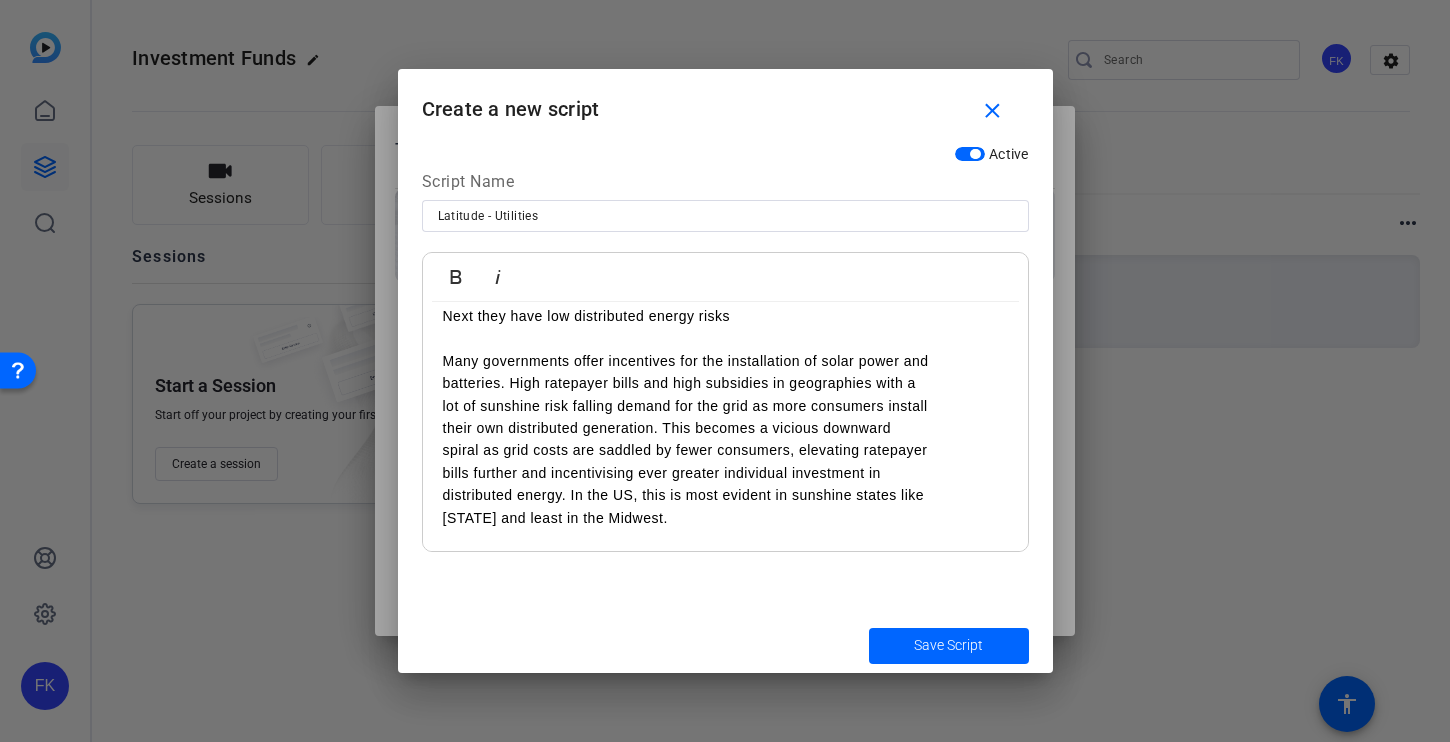 click on "batteries. High ratepayer bills and high subsidies in geographies with a" at bounding box center (725, 383) 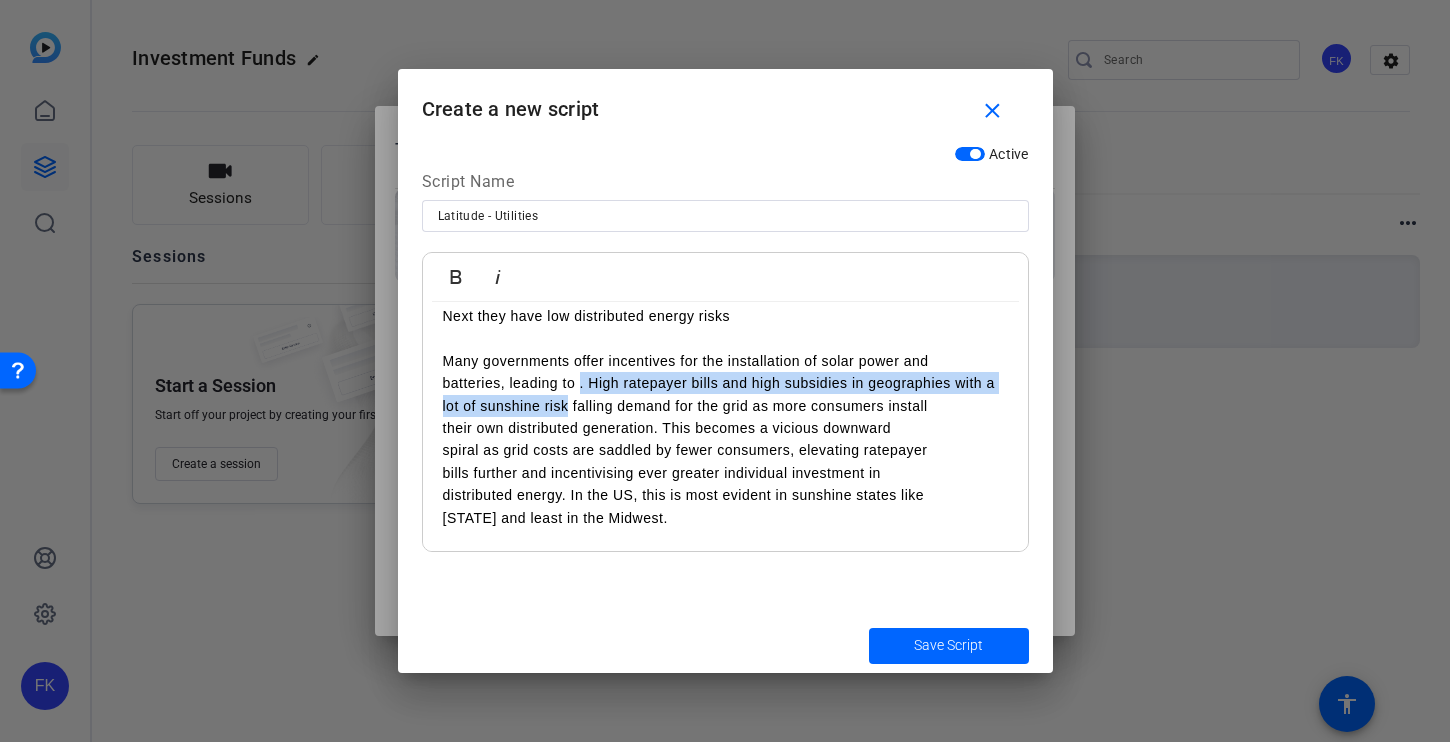 click on "lot of sunshine risk falling demand for the grid as more consumers install" at bounding box center [725, 406] 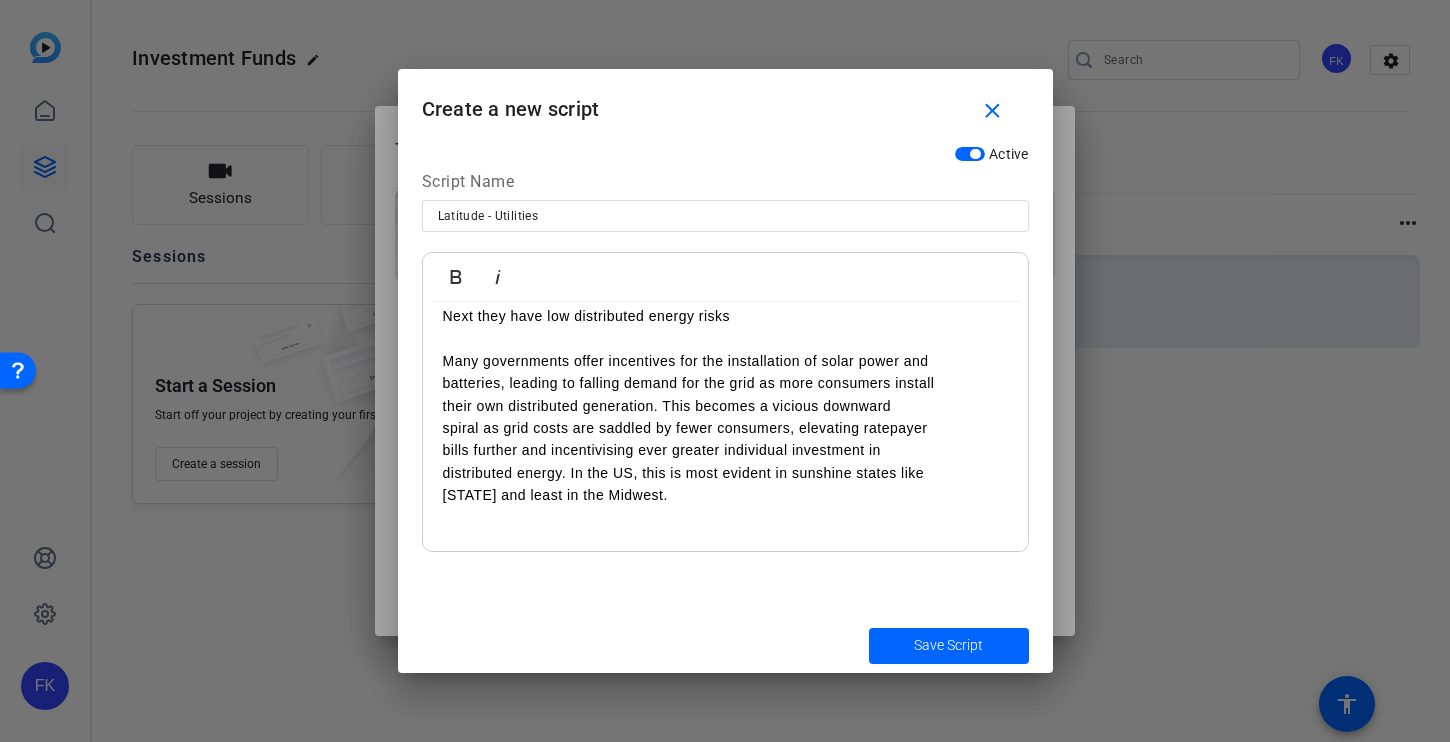 click on "their own distributed generation. This becomes a vicious downward" at bounding box center [725, 406] 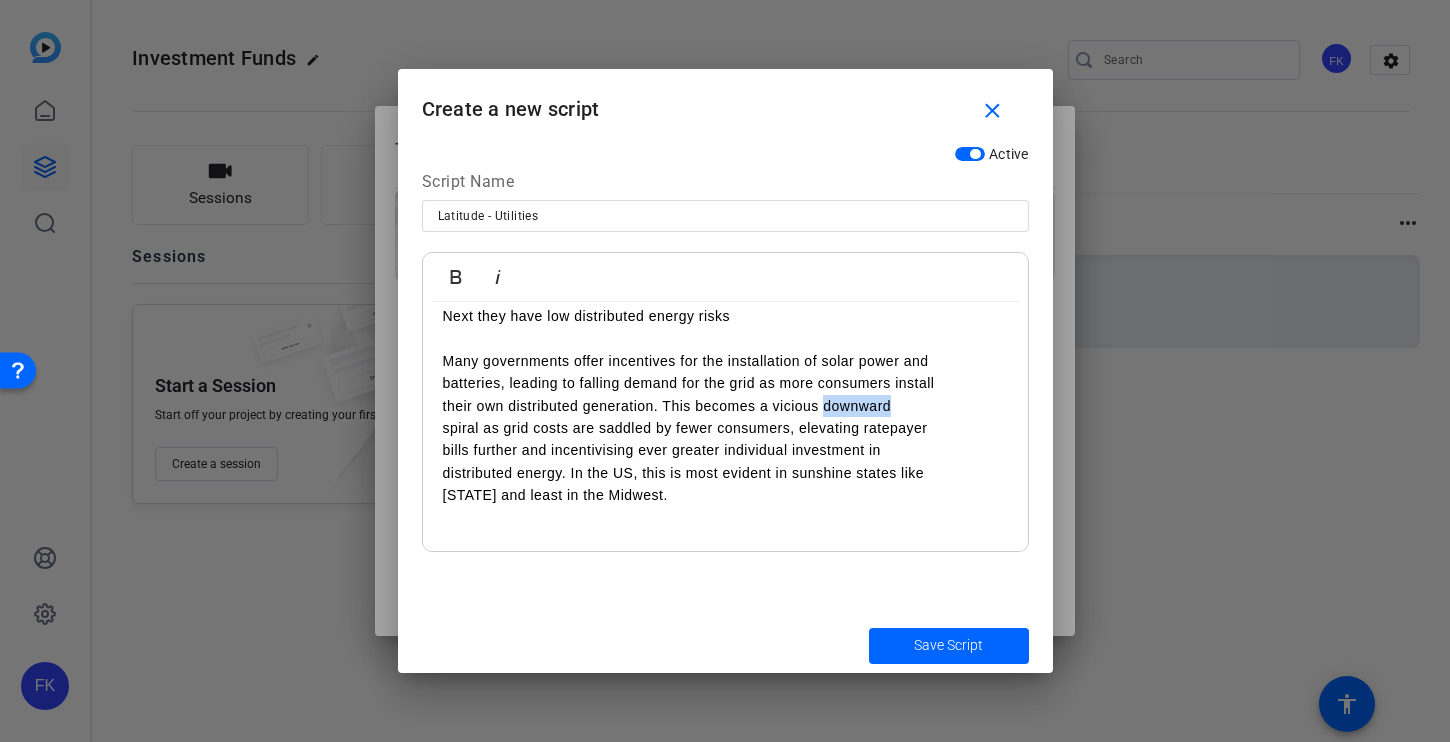 click on "their own distributed generation. This becomes a vicious downward" at bounding box center (725, 406) 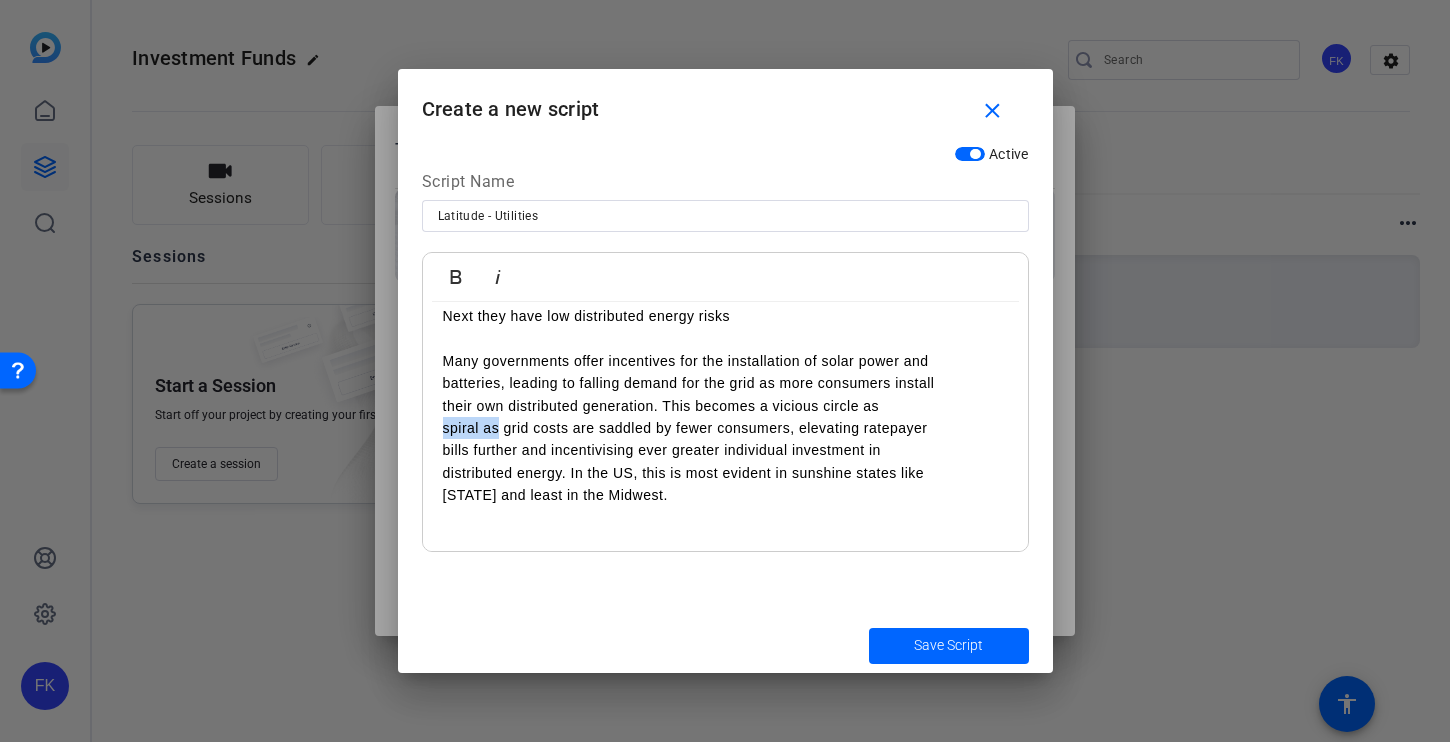 click on "spiral as grid costs are saddled by fewer consumers, elevating ratepayer" at bounding box center (725, 428) 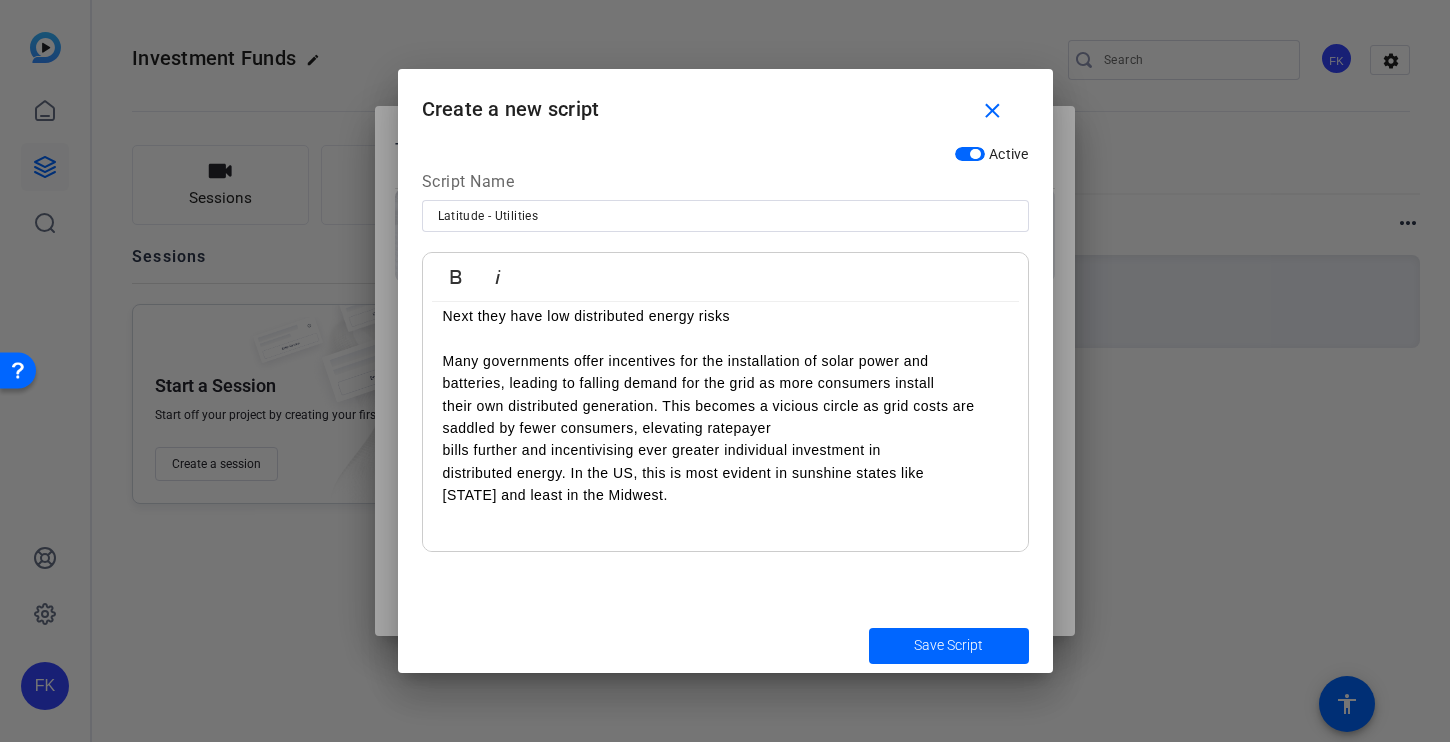 drag, startPoint x: 569, startPoint y: 471, endPoint x: 679, endPoint y: 502, distance: 114.28473 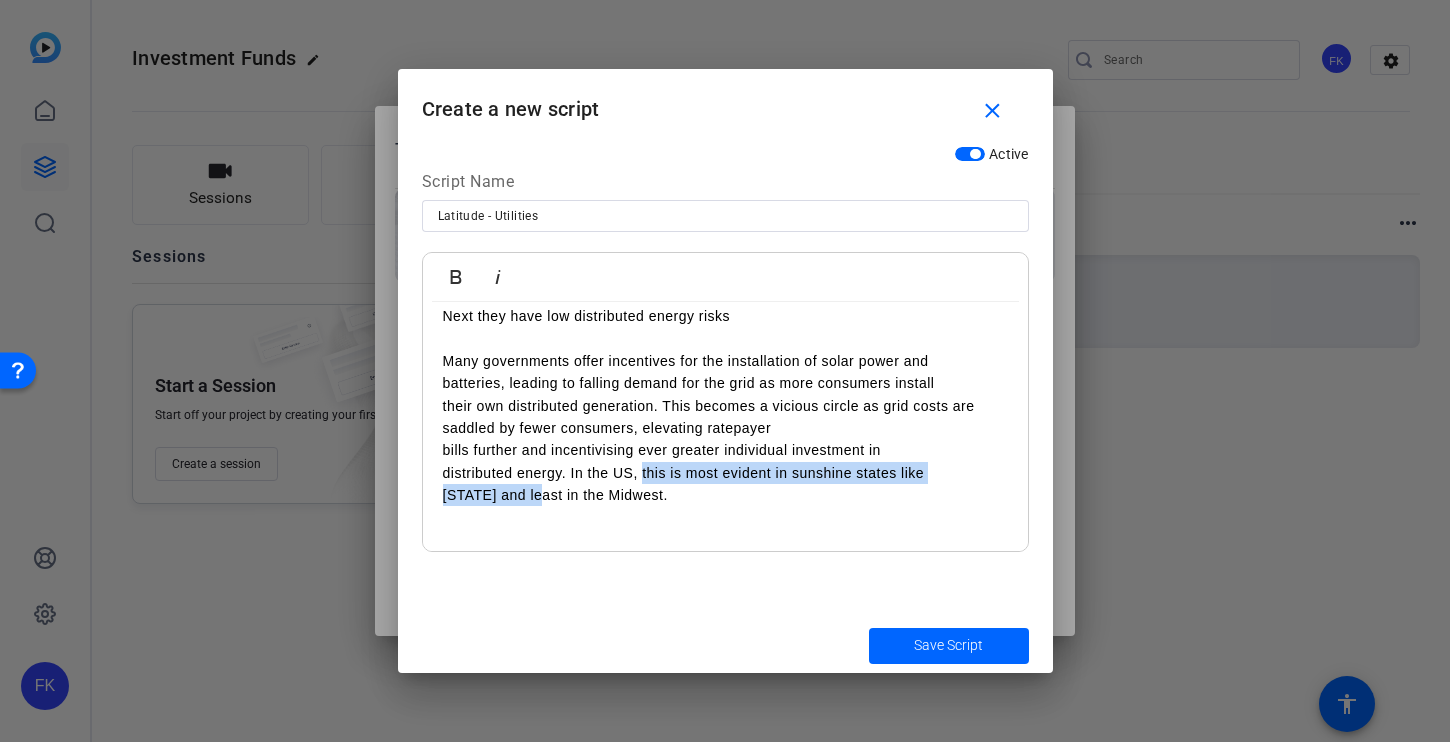 drag, startPoint x: 643, startPoint y: 471, endPoint x: 536, endPoint y: 496, distance: 109.88175 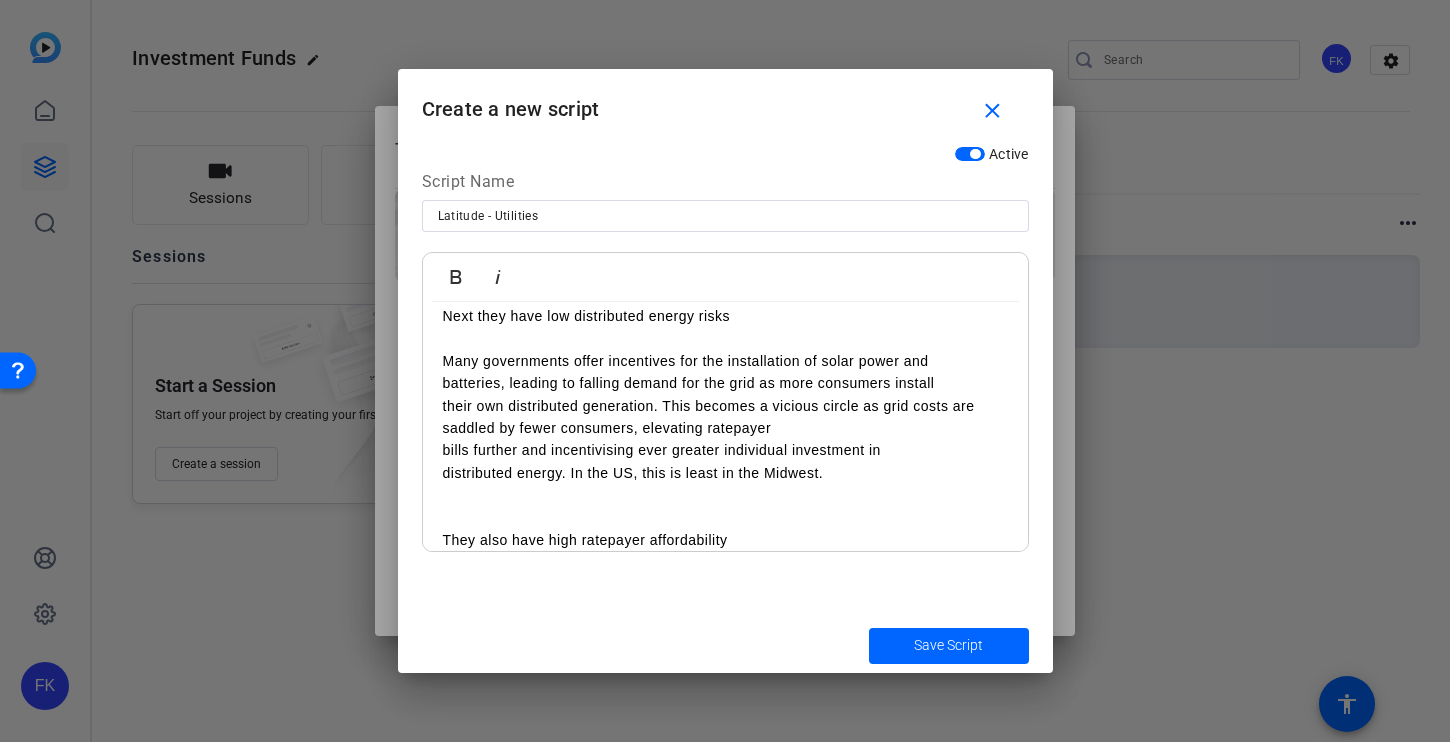 click on "distributed energy. In the US, this is least in the Midwest." at bounding box center [725, 473] 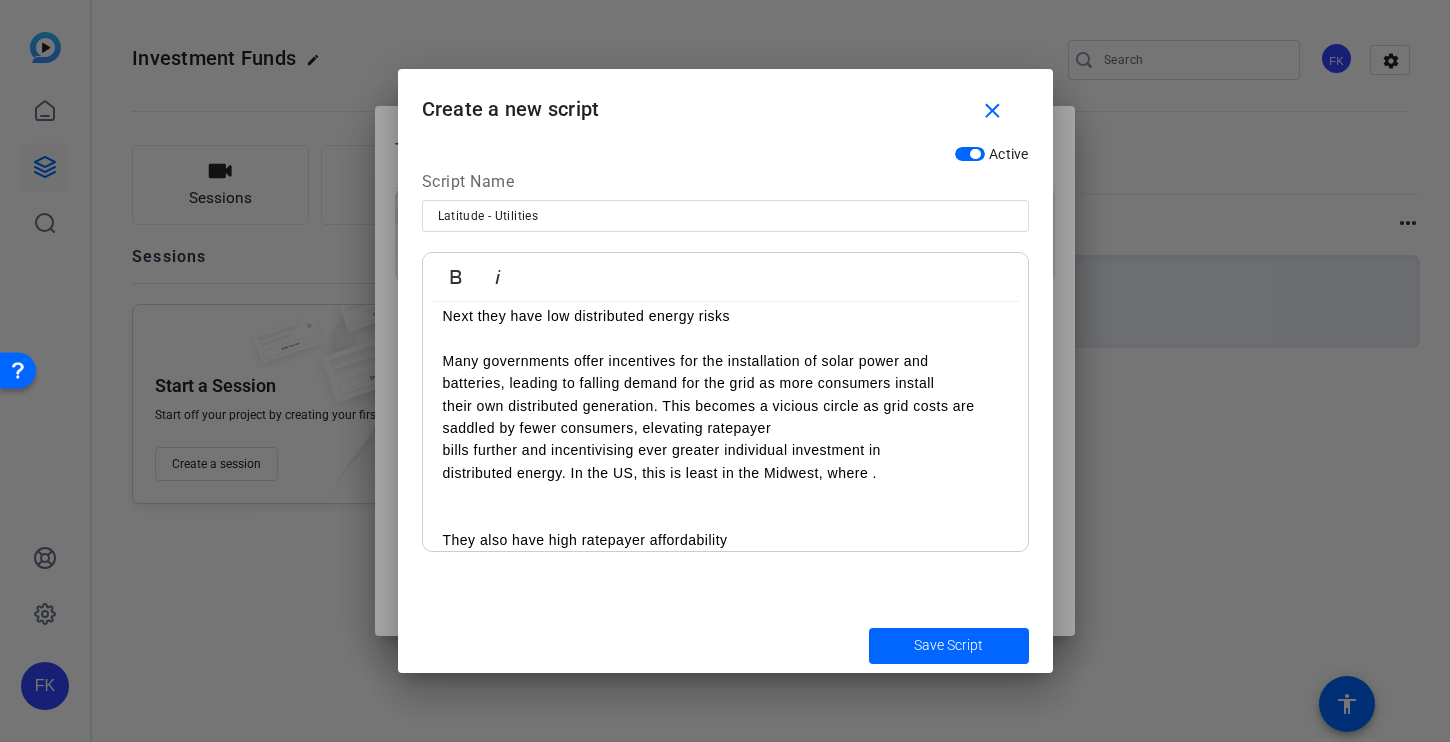 click on "distributed energy. In the US, this is least in the Midwest, where ." at bounding box center [725, 473] 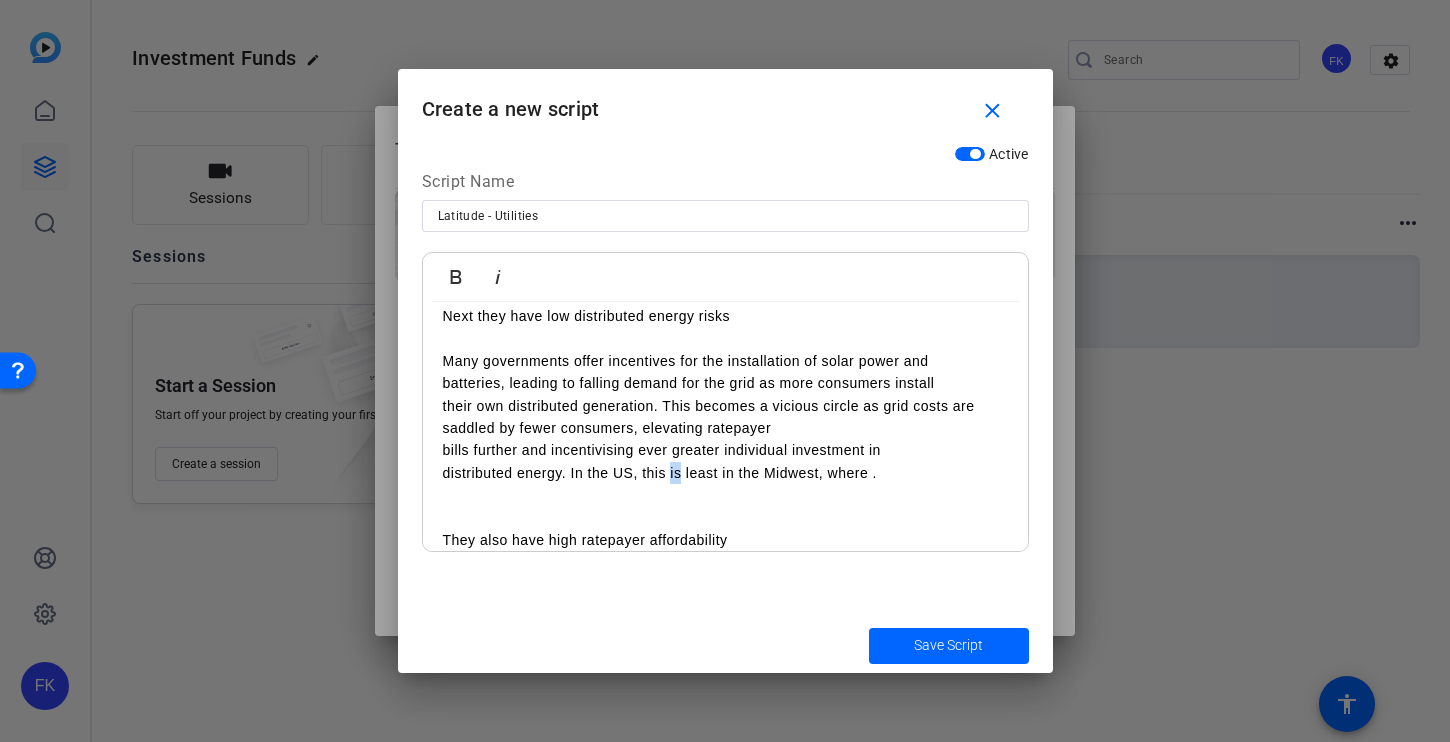click on "distributed energy. In the US, this is least in the Midwest, where ." at bounding box center [725, 473] 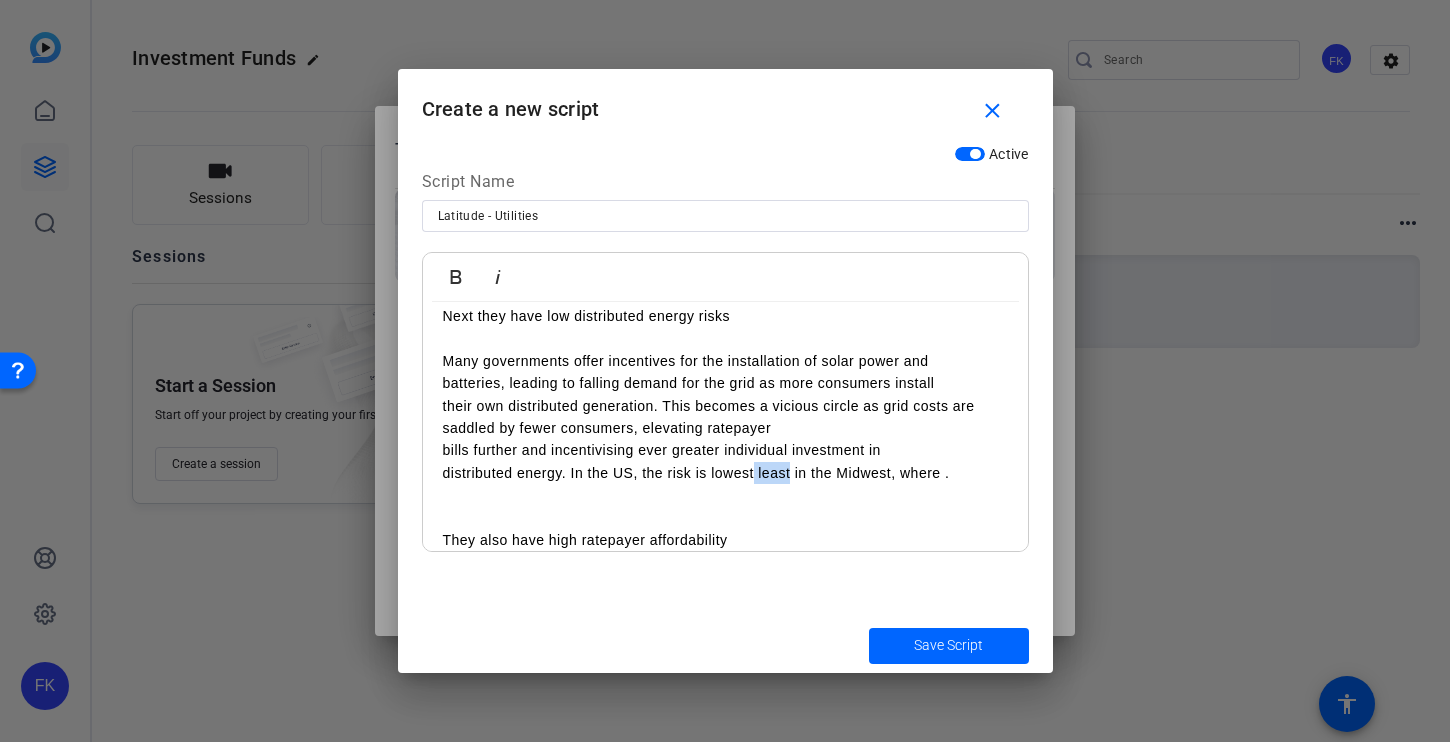 click on "distributed energy. In the US, the risk is lowest least in the Midwest, where ." at bounding box center (725, 473) 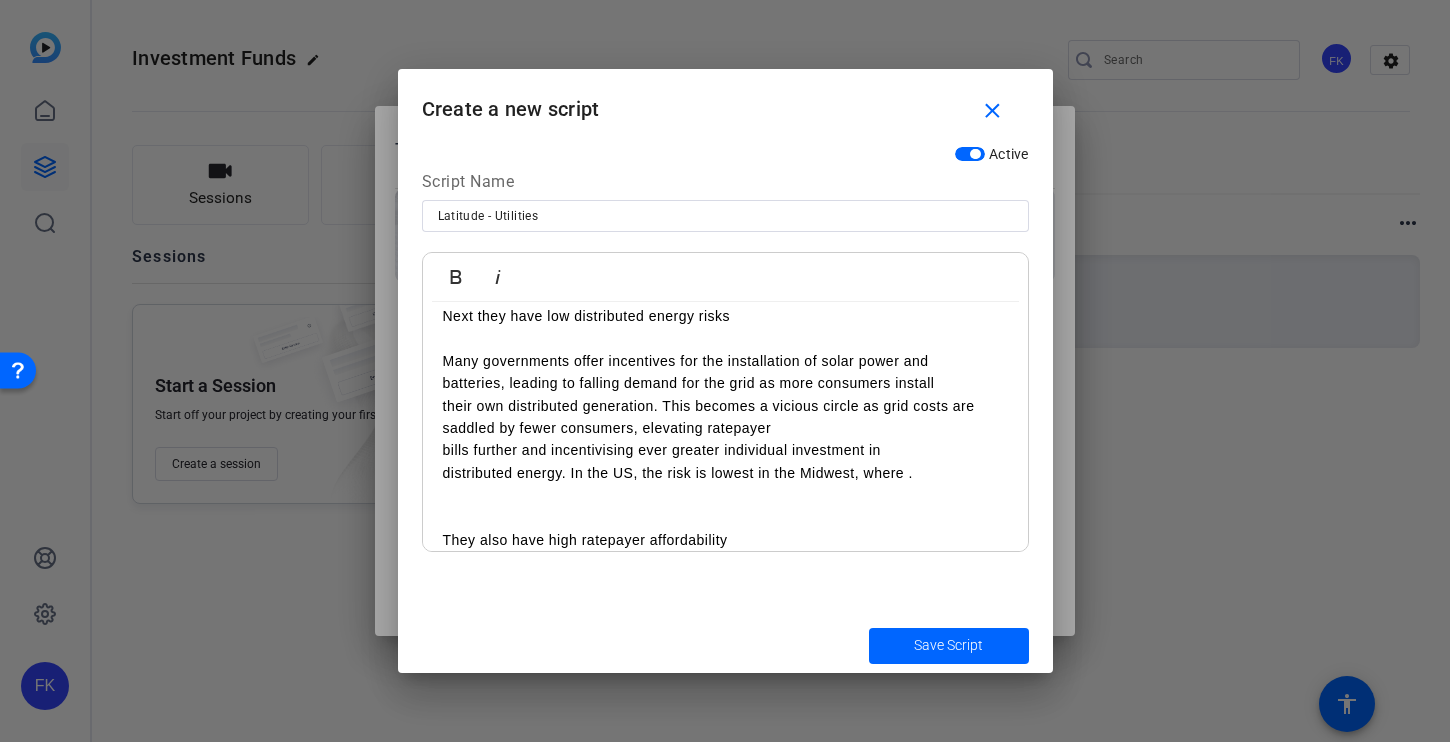 click on "distributed energy. In the US, the risk is lowest in the Midwest, where ." at bounding box center [725, 473] 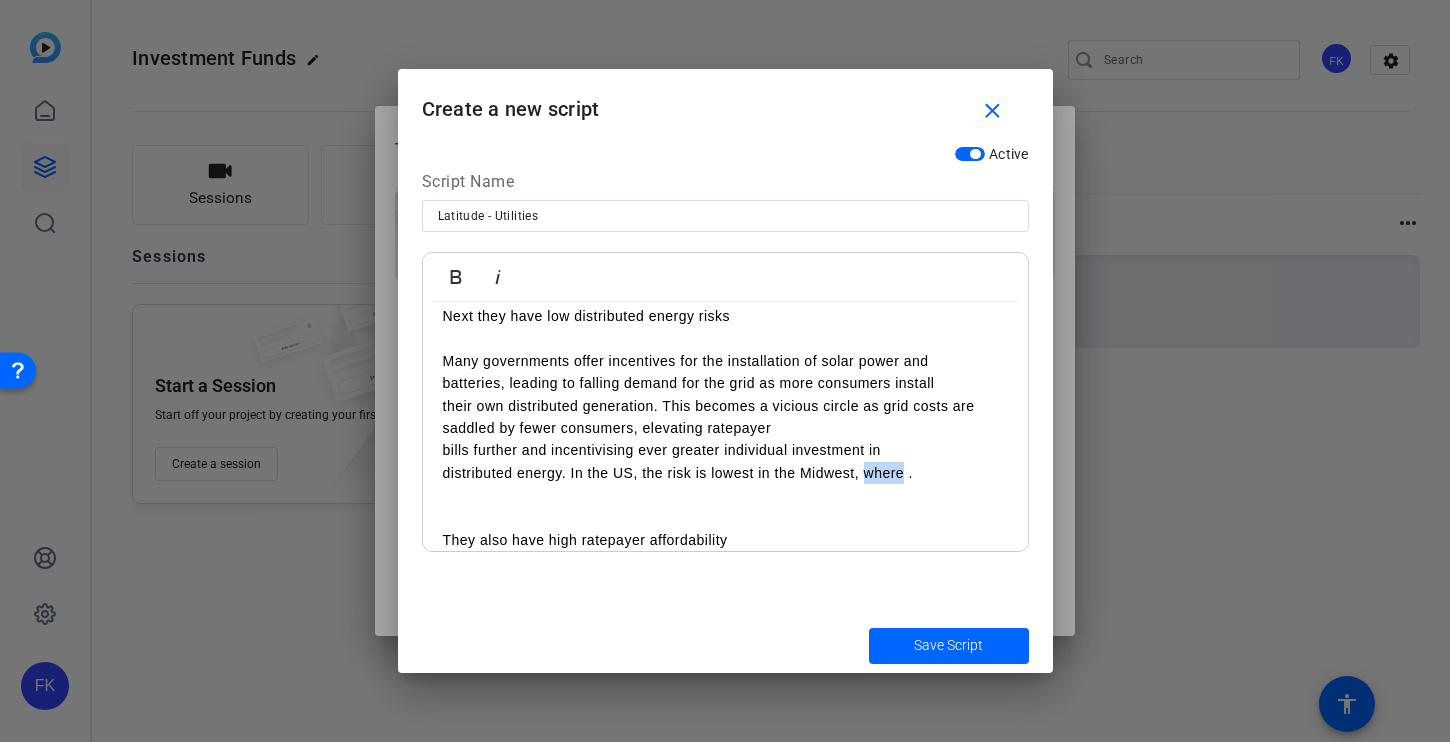 click on "distributed energy. In the US, the risk is lowest in the Midwest, where ." at bounding box center (725, 473) 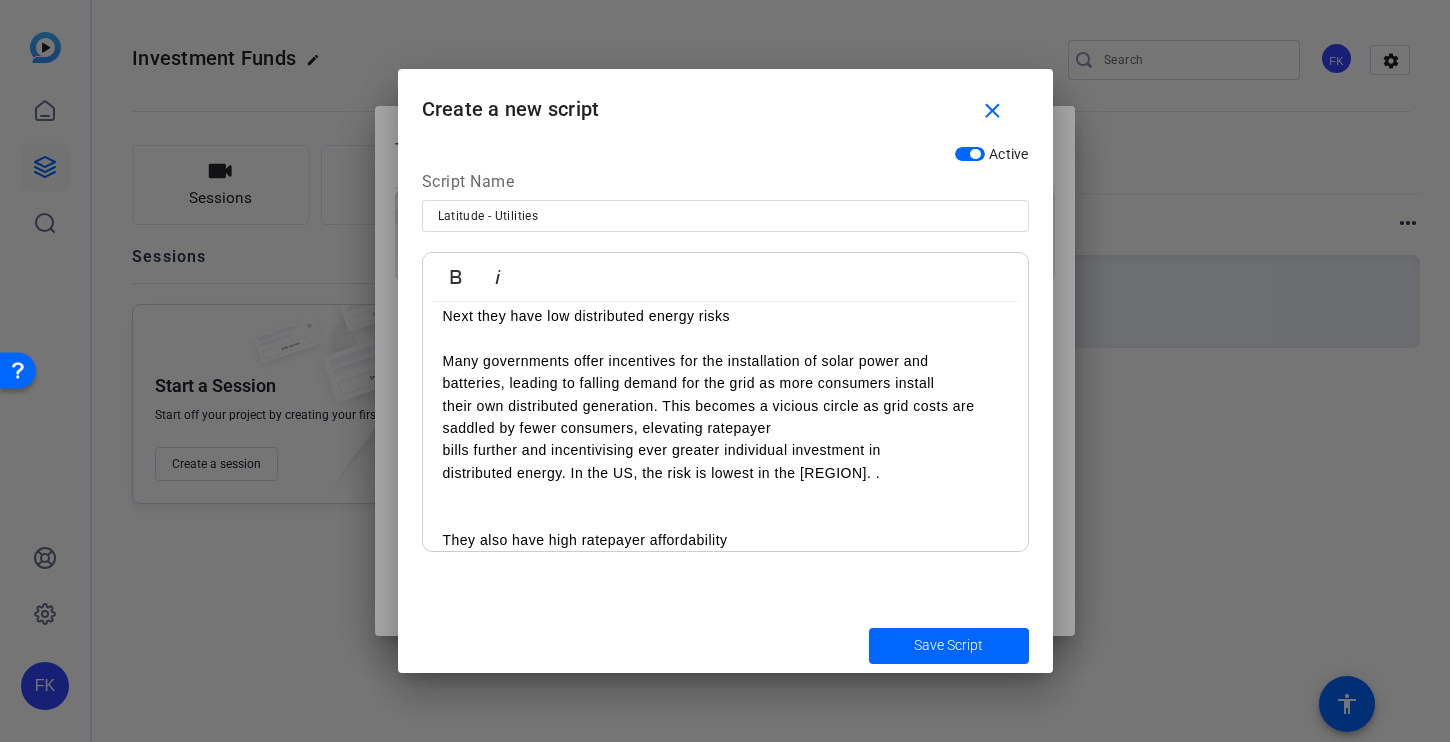 scroll, scrollTop: 341, scrollLeft: 0, axis: vertical 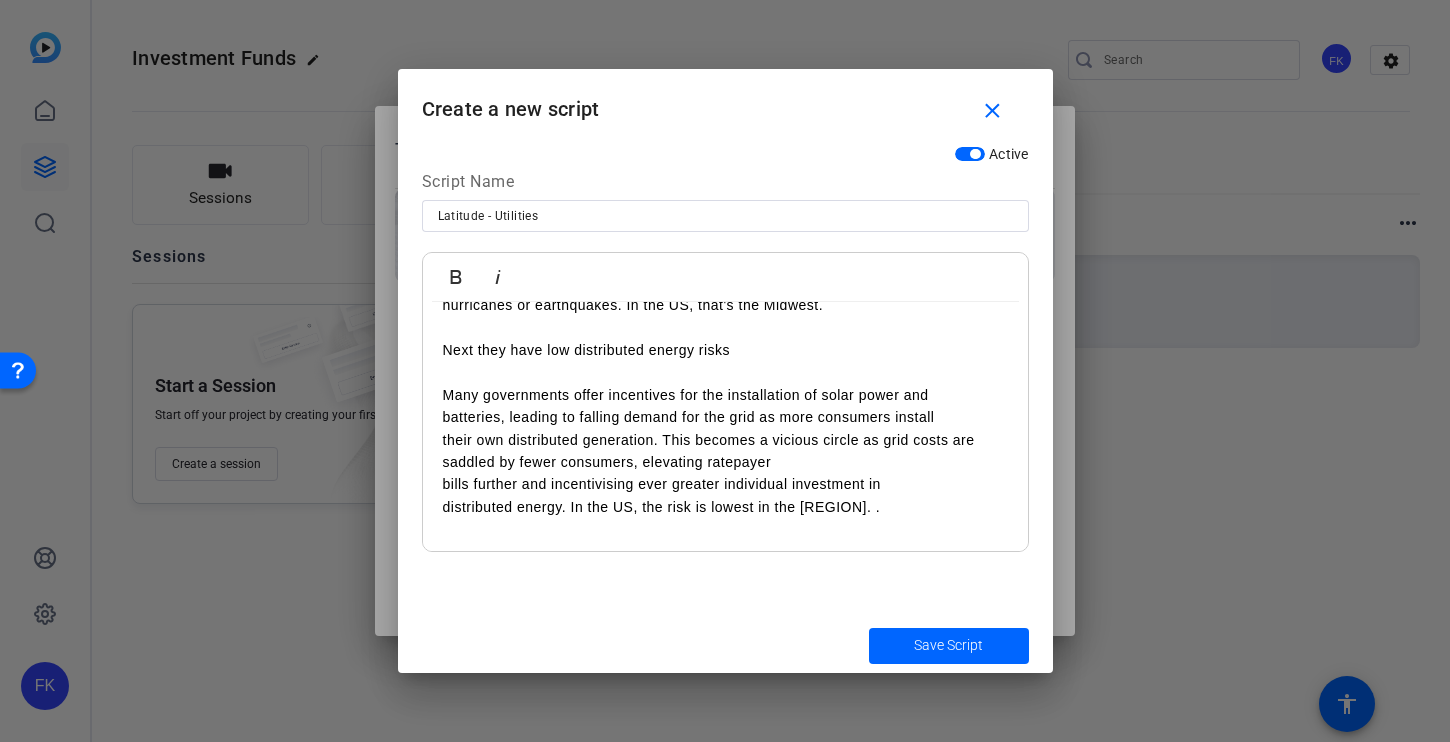 click on "Many governments offer incentives for the installation of solar power and" at bounding box center (725, 395) 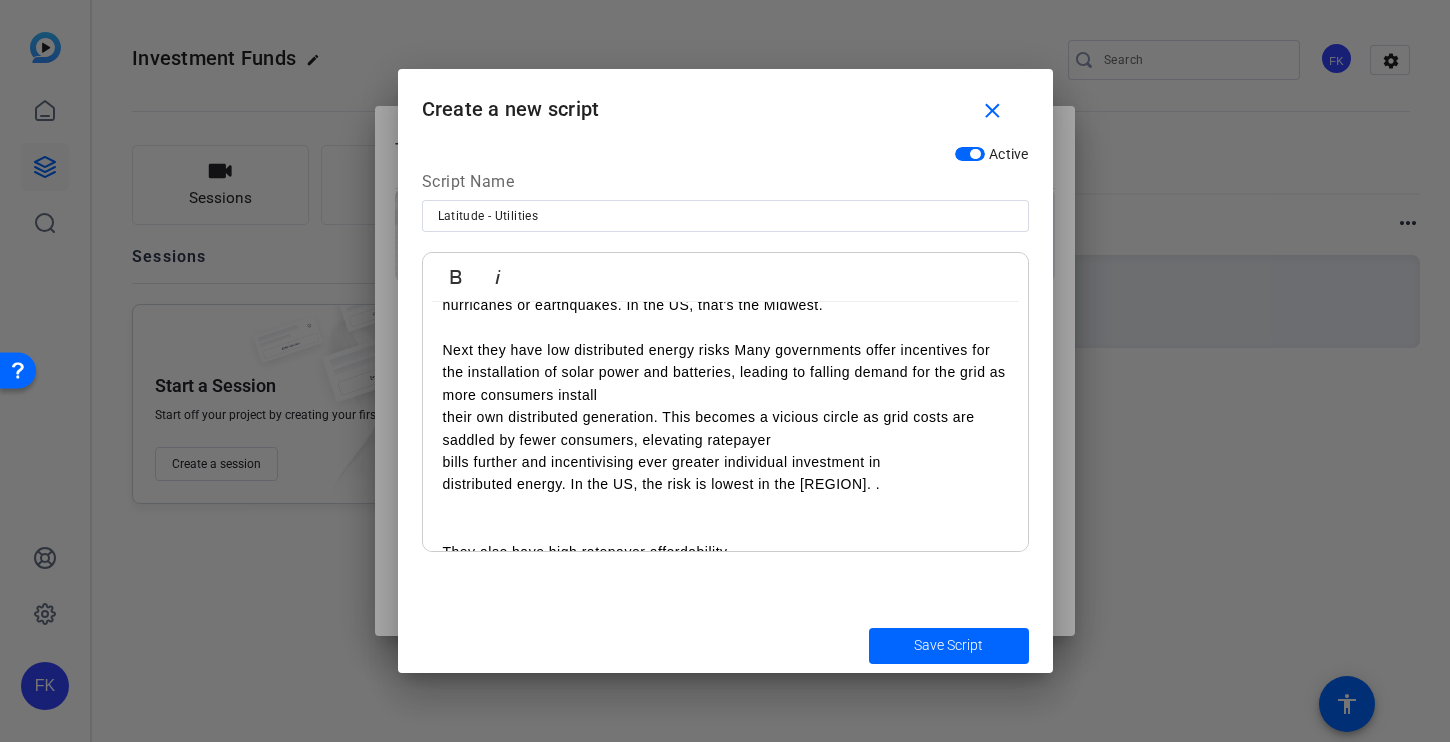 click on "Next they have low distributed energy risks Many governments offer incentives for the installation of solar power and batteries, leading to falling demand for the grid as more consumers install" at bounding box center [725, 362] 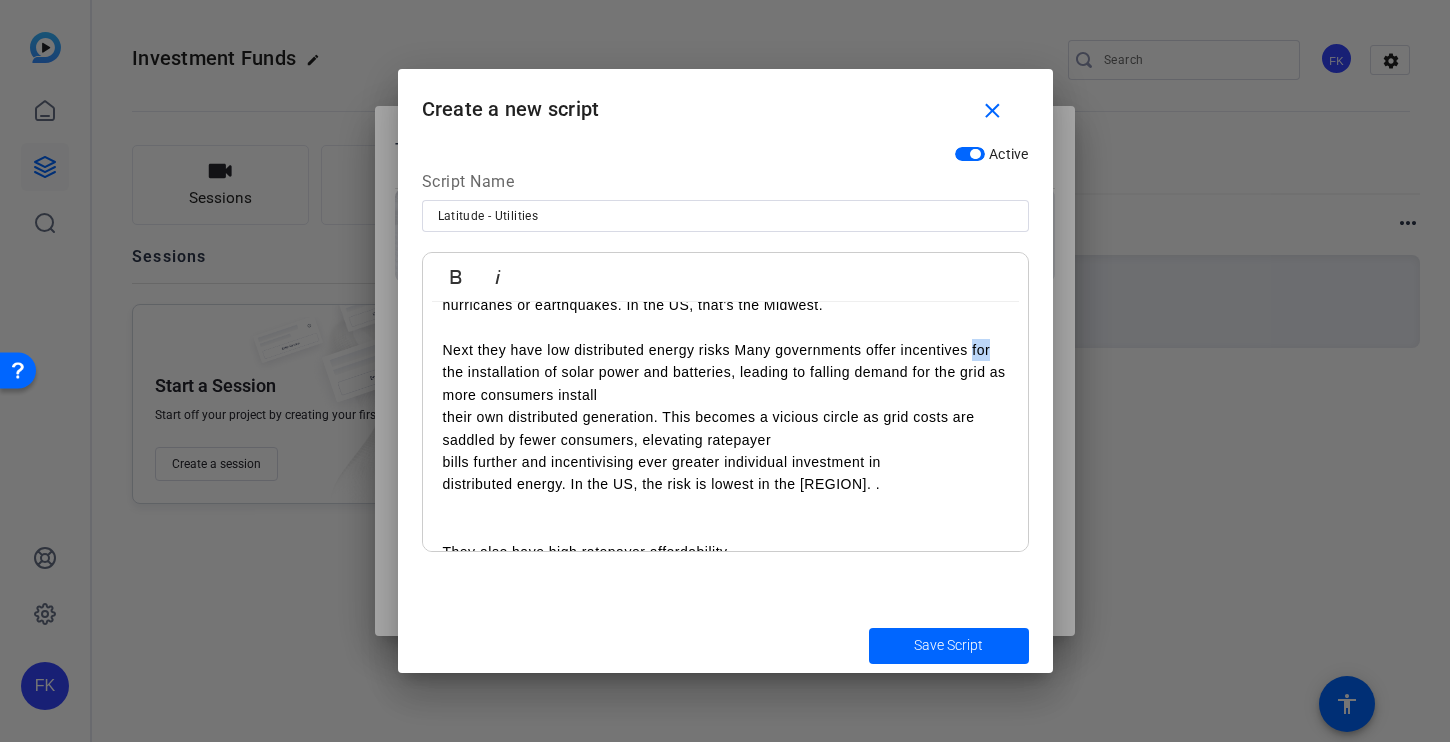 click on "Next they have low distributed energy risks Many governments offer incentives for the installation of solar power and batteries, leading to falling demand for the grid as more consumers install" at bounding box center [725, 362] 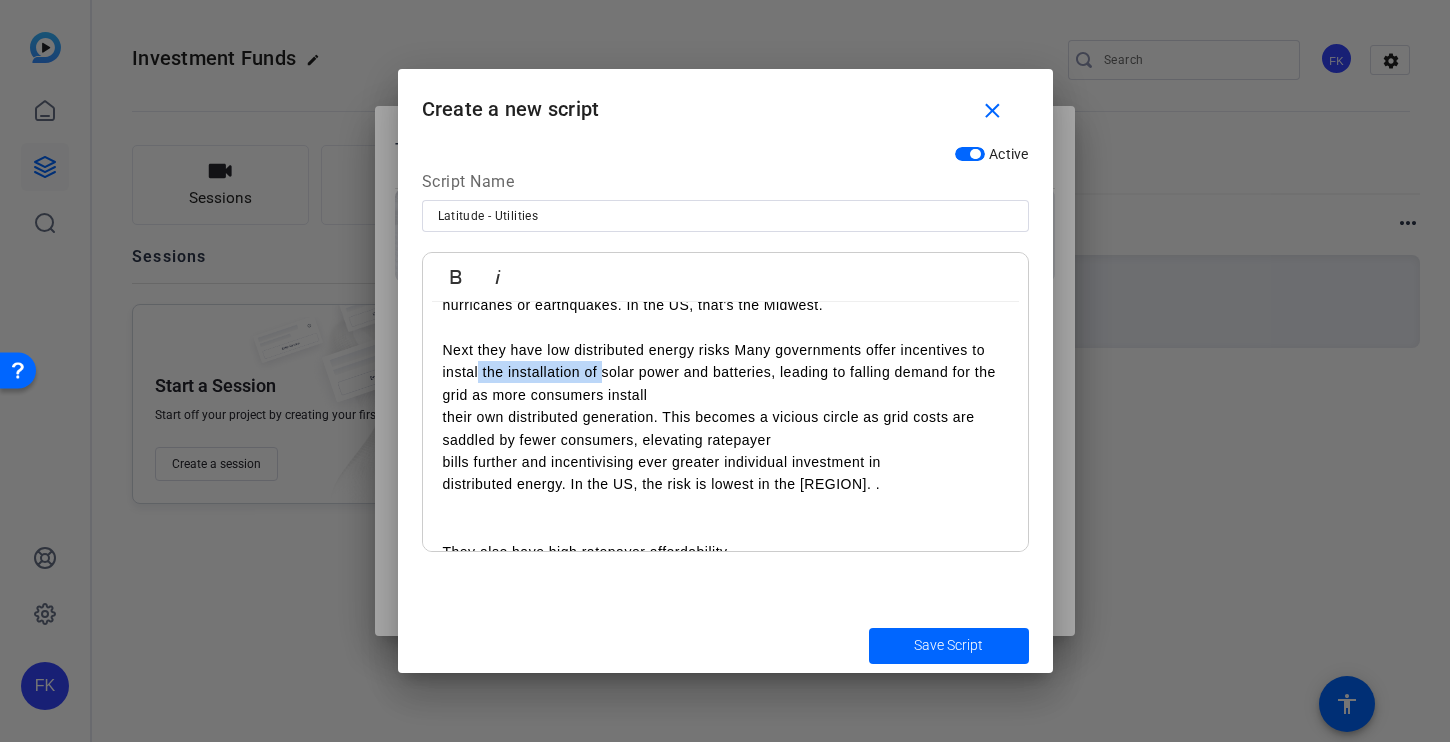 click on "Next they have low distributed energy risks Many governments offer incentives to instal the installation of solar power and batteries, leading to falling demand for the grid as more consumers install" at bounding box center (725, 362) 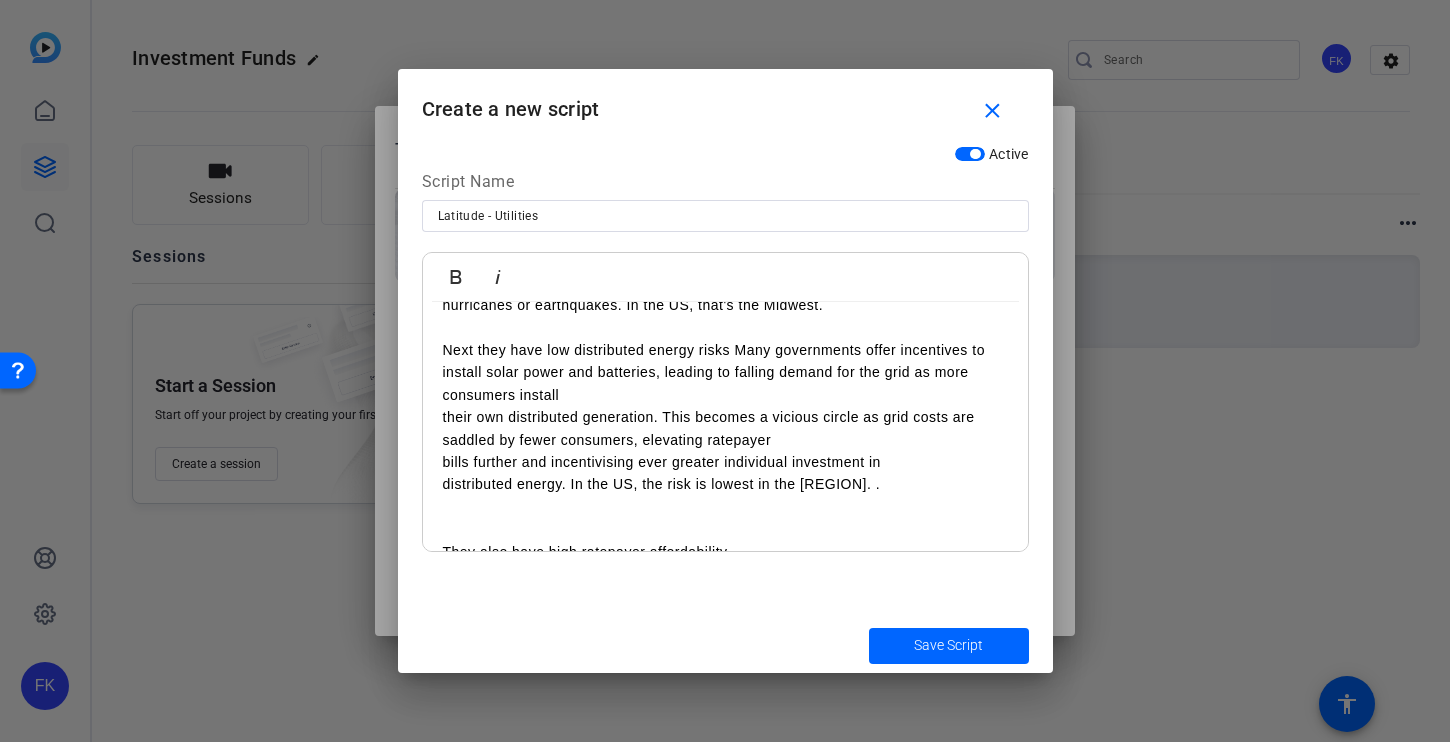 click on "Next they have low distributed energy risks Many governments offer incentives to install solar power and batteries, leading to falling demand for the grid as more consumers install" at bounding box center [725, 362] 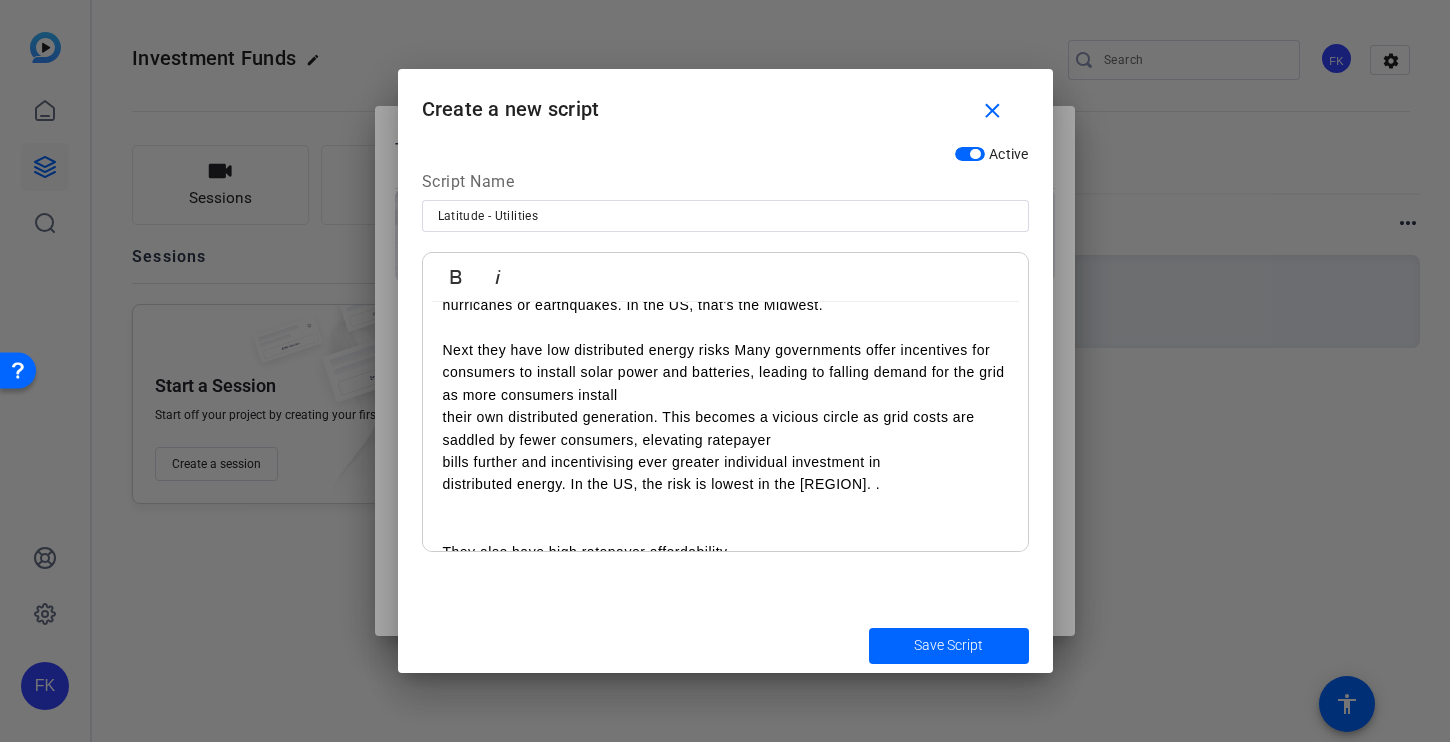 click on "Next they have low distributed energy risks Many governments offer incentives for consumers to install solar power and batteries, leading to falling demand for the grid as more consumers install" at bounding box center [725, 362] 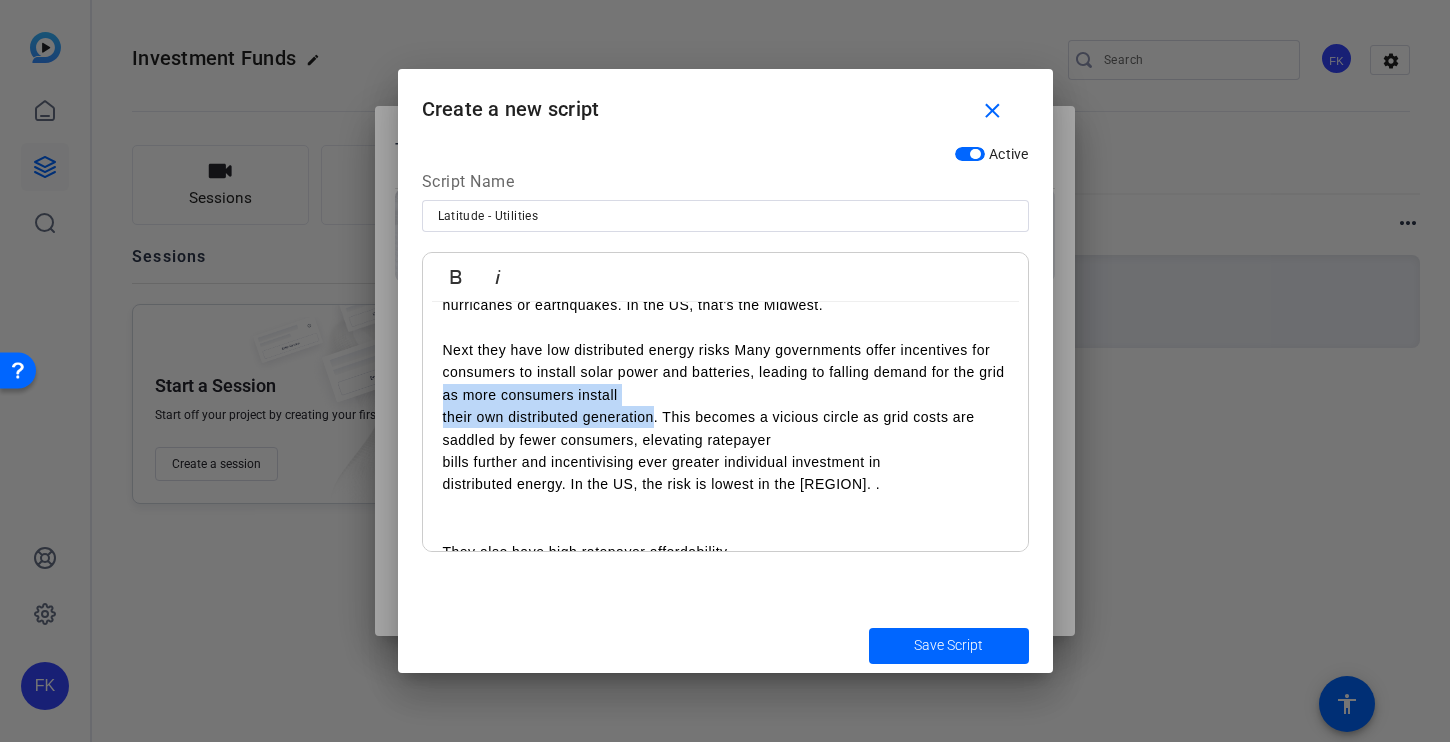 drag, startPoint x: 442, startPoint y: 394, endPoint x: 652, endPoint y: 421, distance: 211.7286 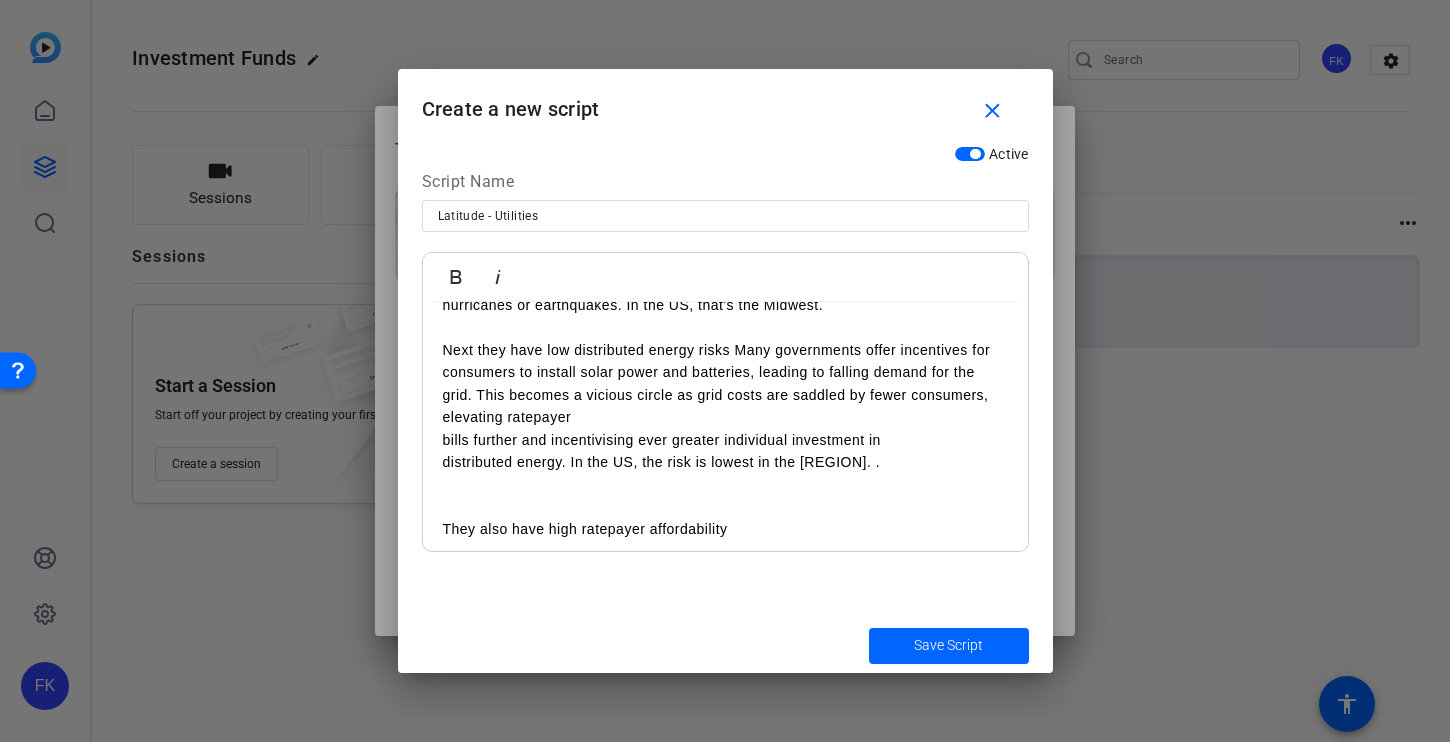 click on "Next they have low distributed energy risks Many governments offer incentives for consumers to install solar power and batteries, leading to falling demand for the grid. This becomes a vicious circle as grid costs are saddled by fewer consumers, elevating ratepayer" at bounding box center [725, 373] 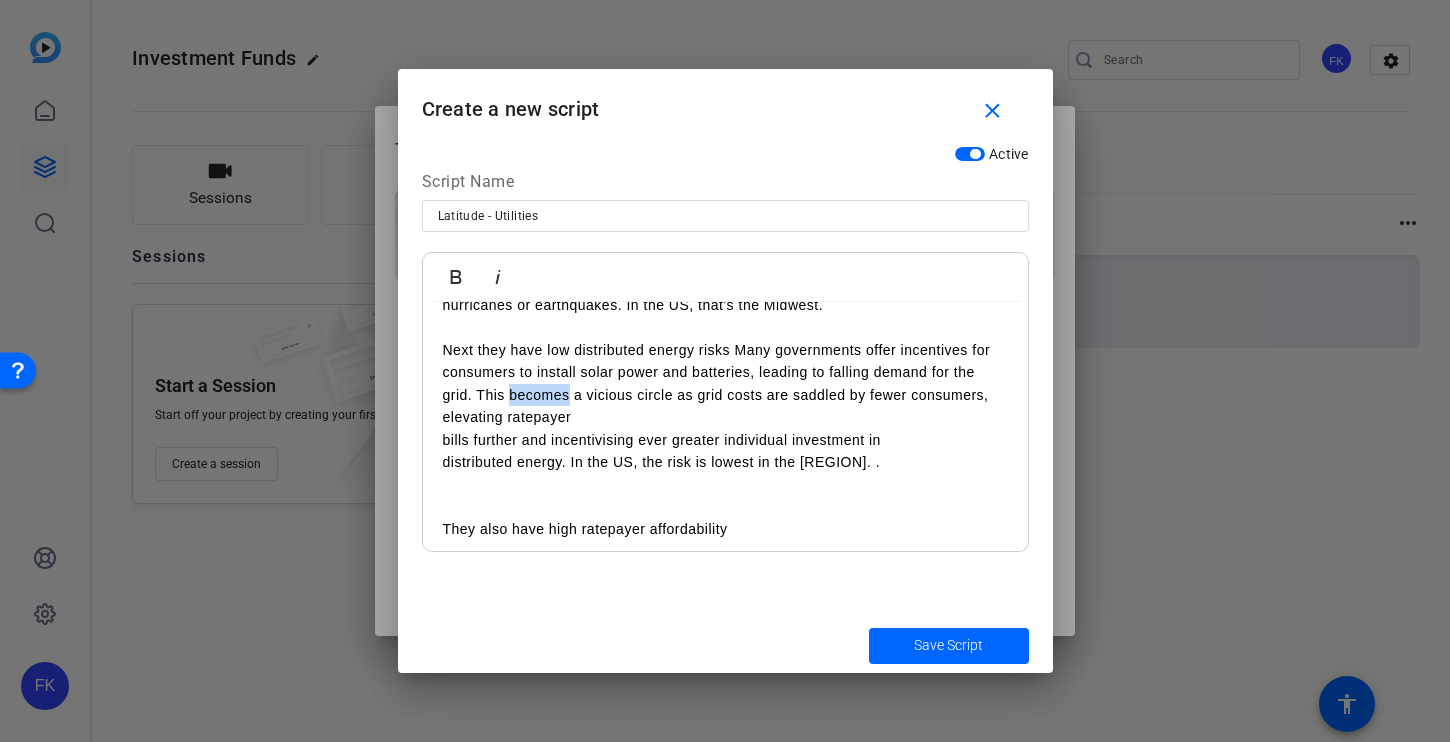 click on "Next they have low distributed energy risks Many governments offer incentives for consumers to install solar power and batteries, leading to falling demand for the grid. This becomes a vicious circle as grid costs are saddled by fewer consumers, elevating ratepayer" at bounding box center [725, 373] 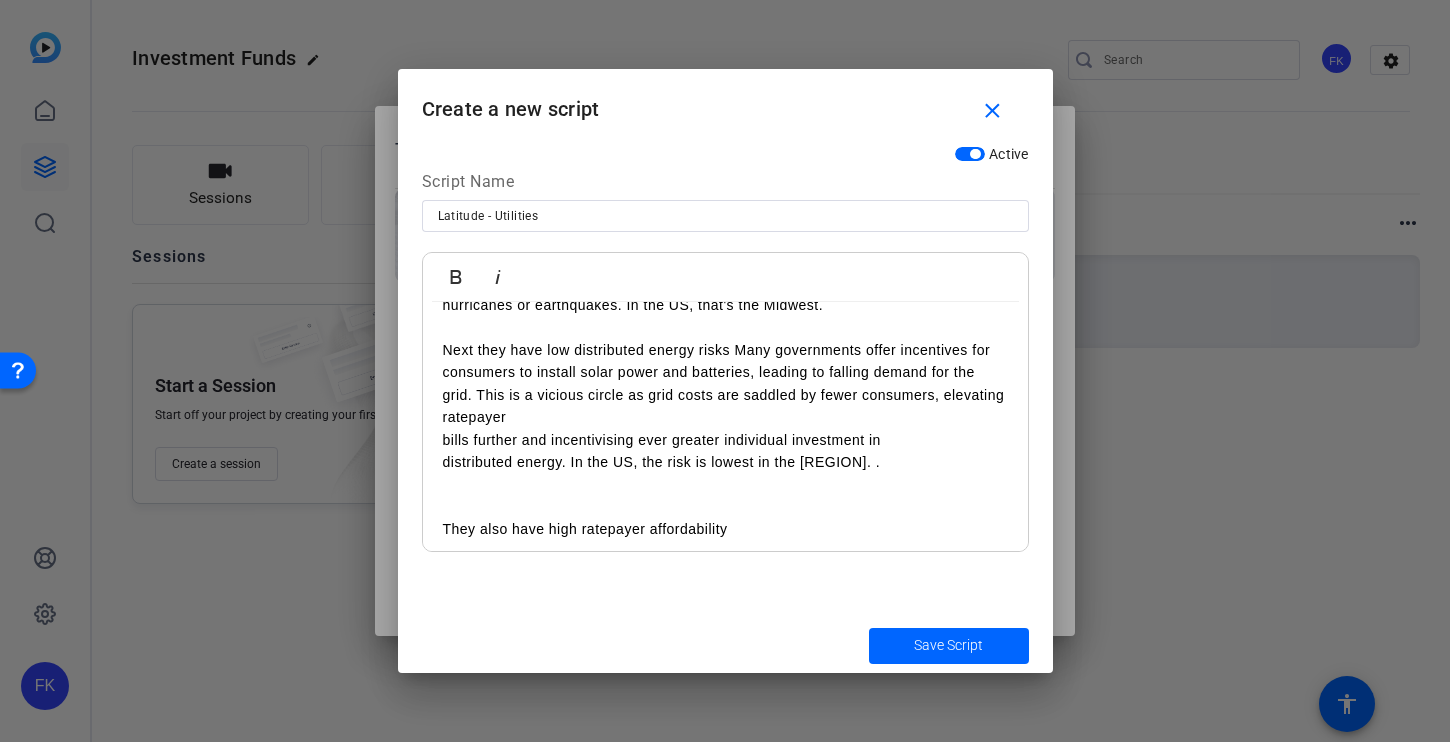 click on "Next they have low distributed energy risks Many governments offer incentives for consumers to install solar power and batteries, leading to falling demand for the grid. This is a vicious circle as grid costs are saddled by fewer consumers, elevating ratepayer" at bounding box center (725, 373) 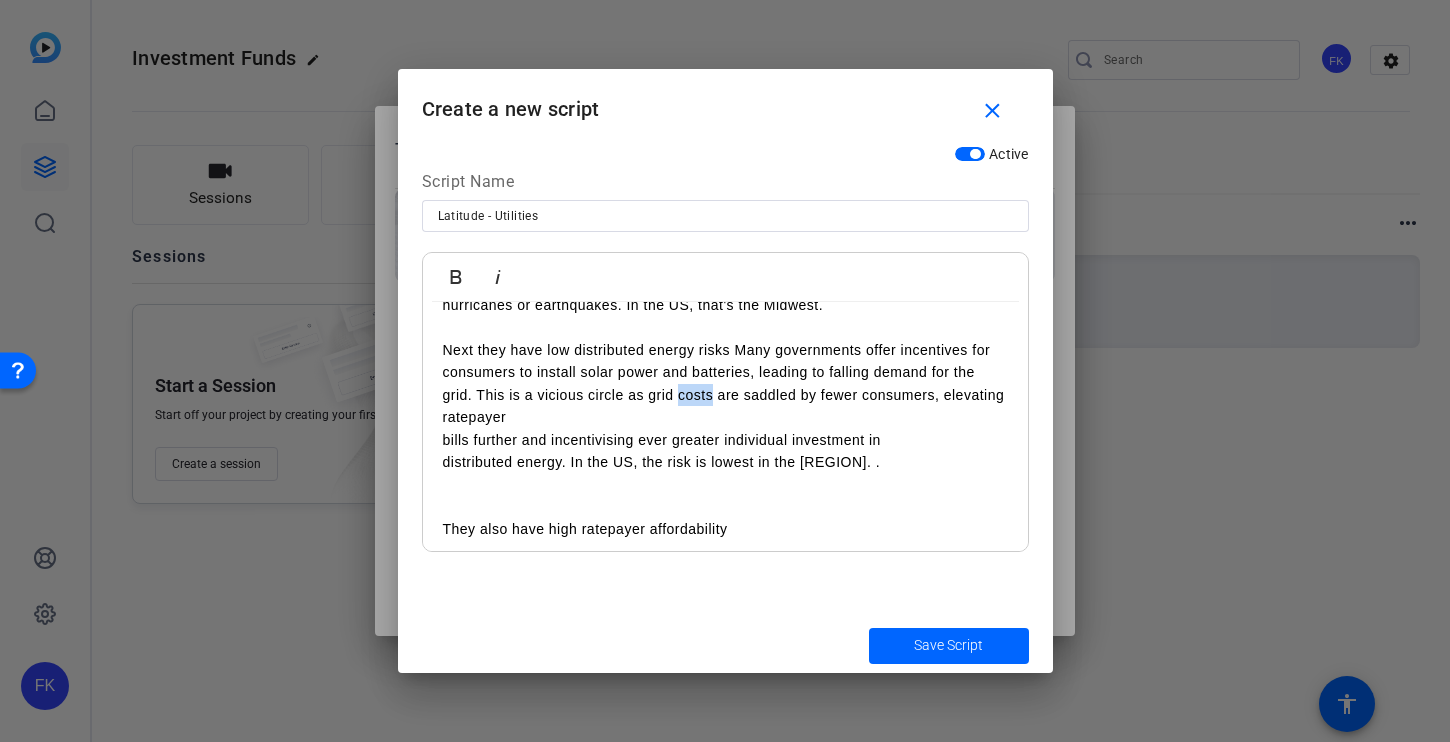 click on "Next they have low distributed energy risks Many governments offer incentives for consumers to install solar power and batteries, leading to falling demand for the grid. This is a vicious circle as grid costs are saddled by fewer consumers, elevating ratepayer" at bounding box center (725, 373) 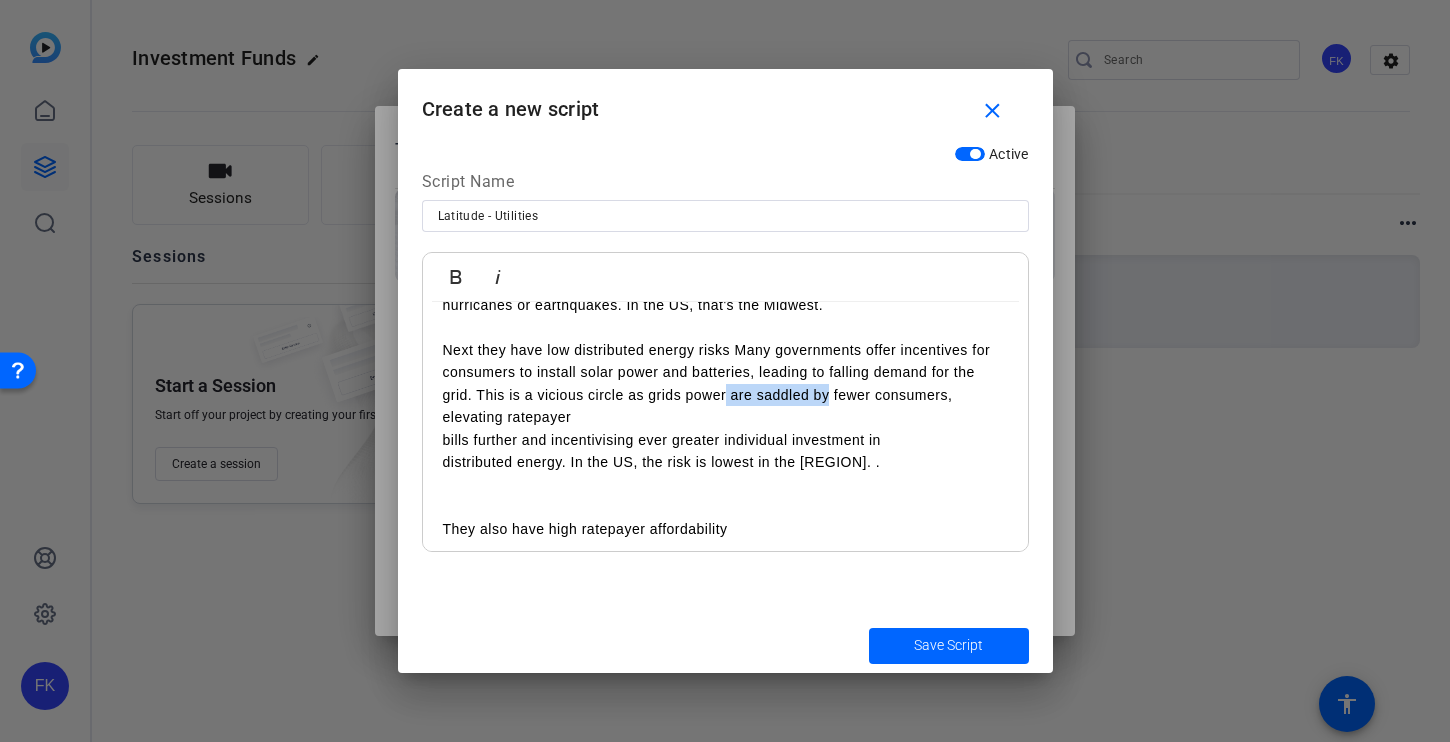 click on "Next they have low distributed energy risks Many governments offer incentives for consumers to install solar power and batteries, leading to falling demand for the grid. This is a vicious circle as grids power are saddled by fewer consumers, elevating ratepayer" at bounding box center [725, 373] 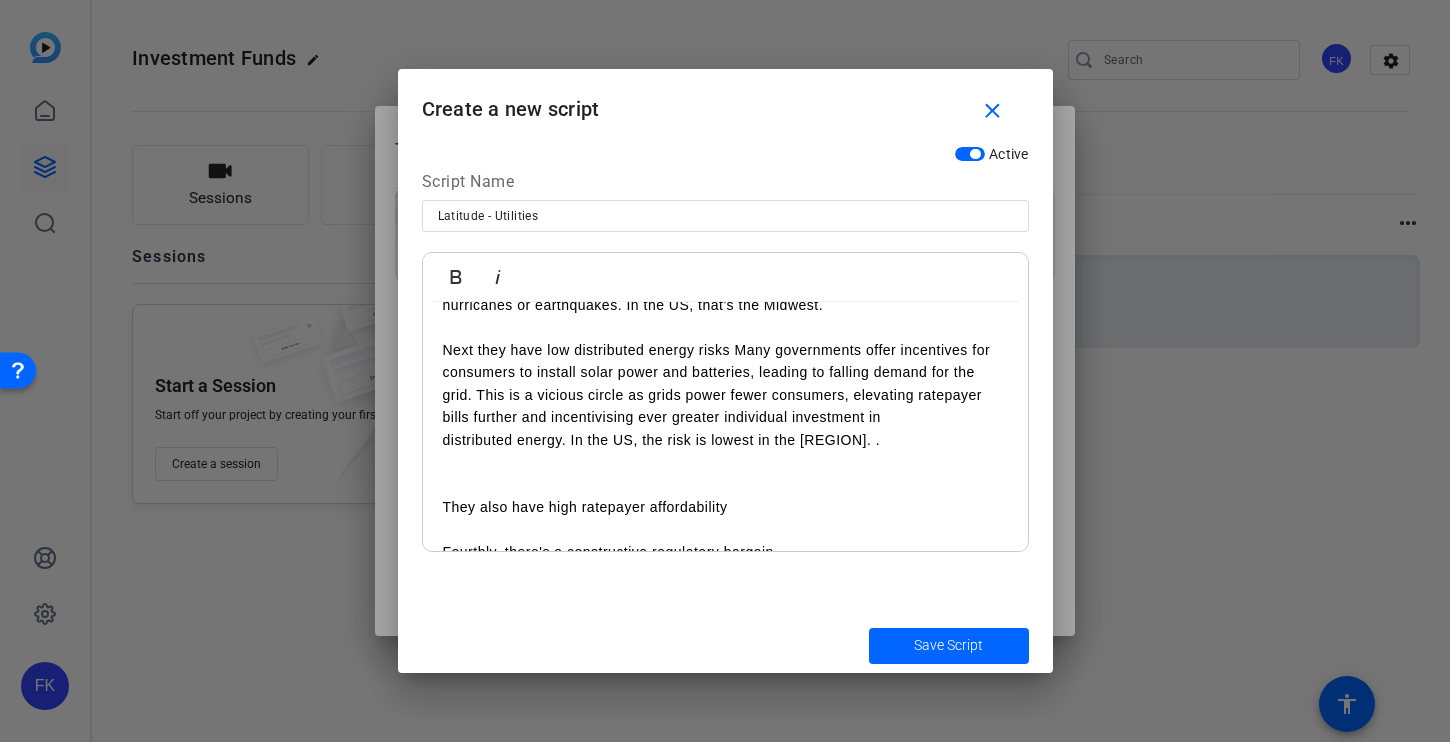 click on "Next they have low distributed energy risks Many governments offer incentives for consumers to install solar power and batteries, leading to falling demand for the grid. This is a vicious circle as grids power fewer consumers, elevating ratepayer" at bounding box center [725, 362] 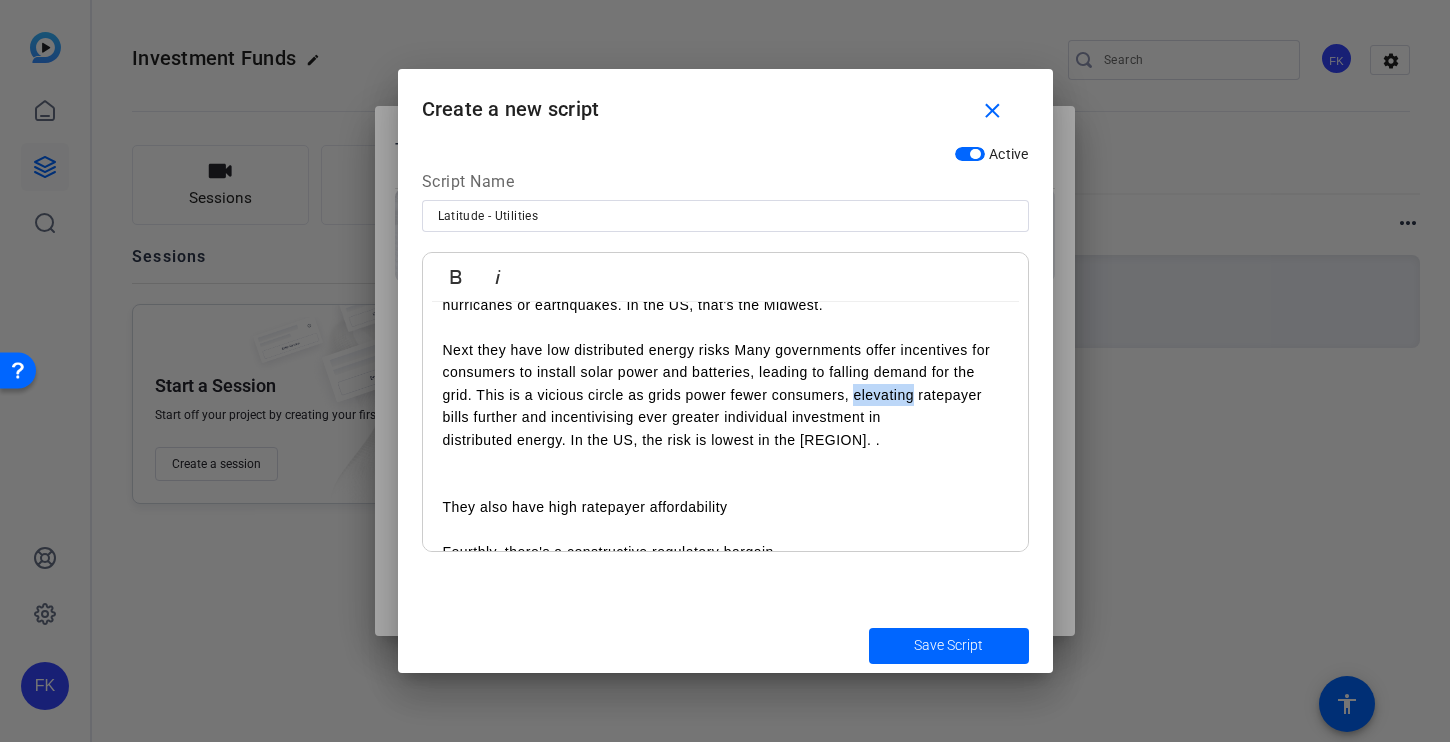 click on "Next they have low distributed energy risks Many governments offer incentives for consumers to install solar power and batteries, leading to falling demand for the grid. This is a vicious circle as grids power fewer consumers, elevating ratepayer" at bounding box center [725, 362] 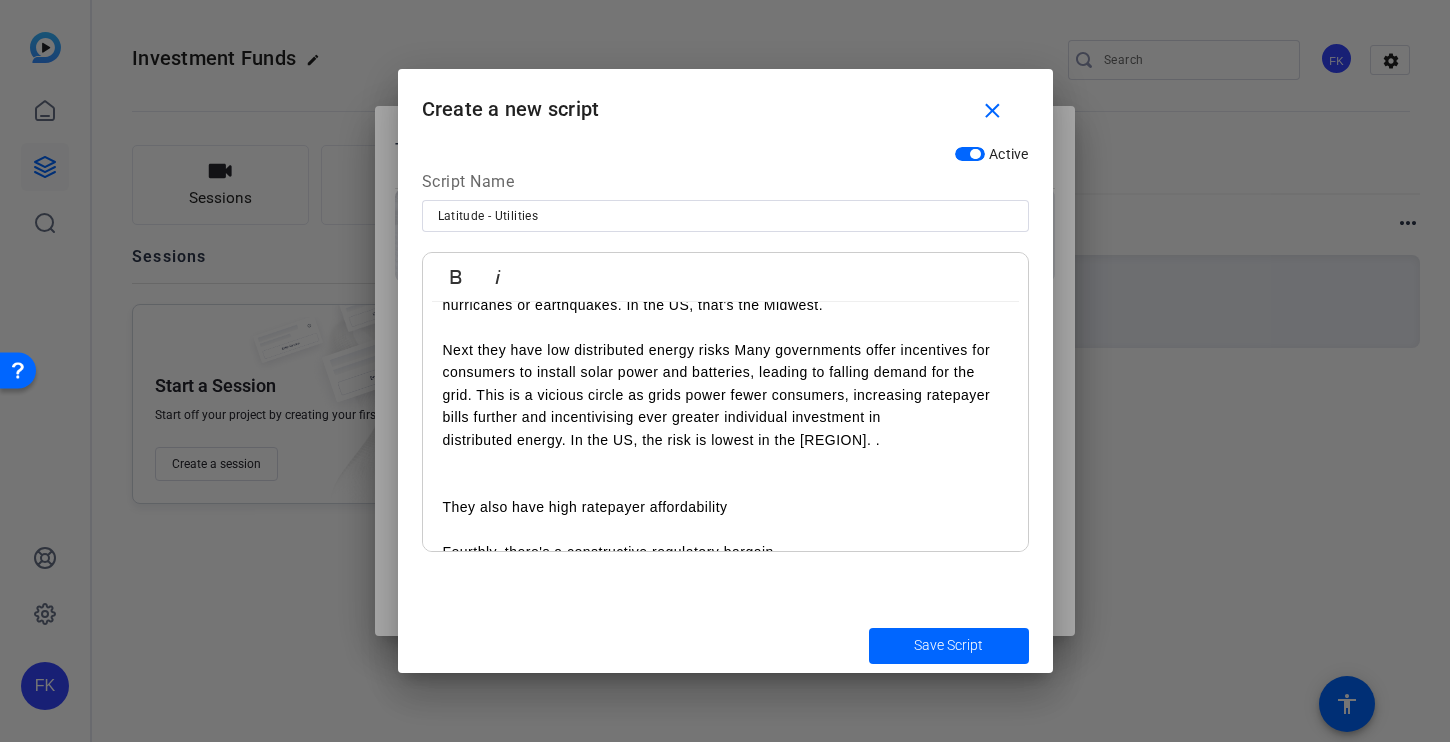 click on "bills further and incentivising ever greater individual investment in" at bounding box center [725, 417] 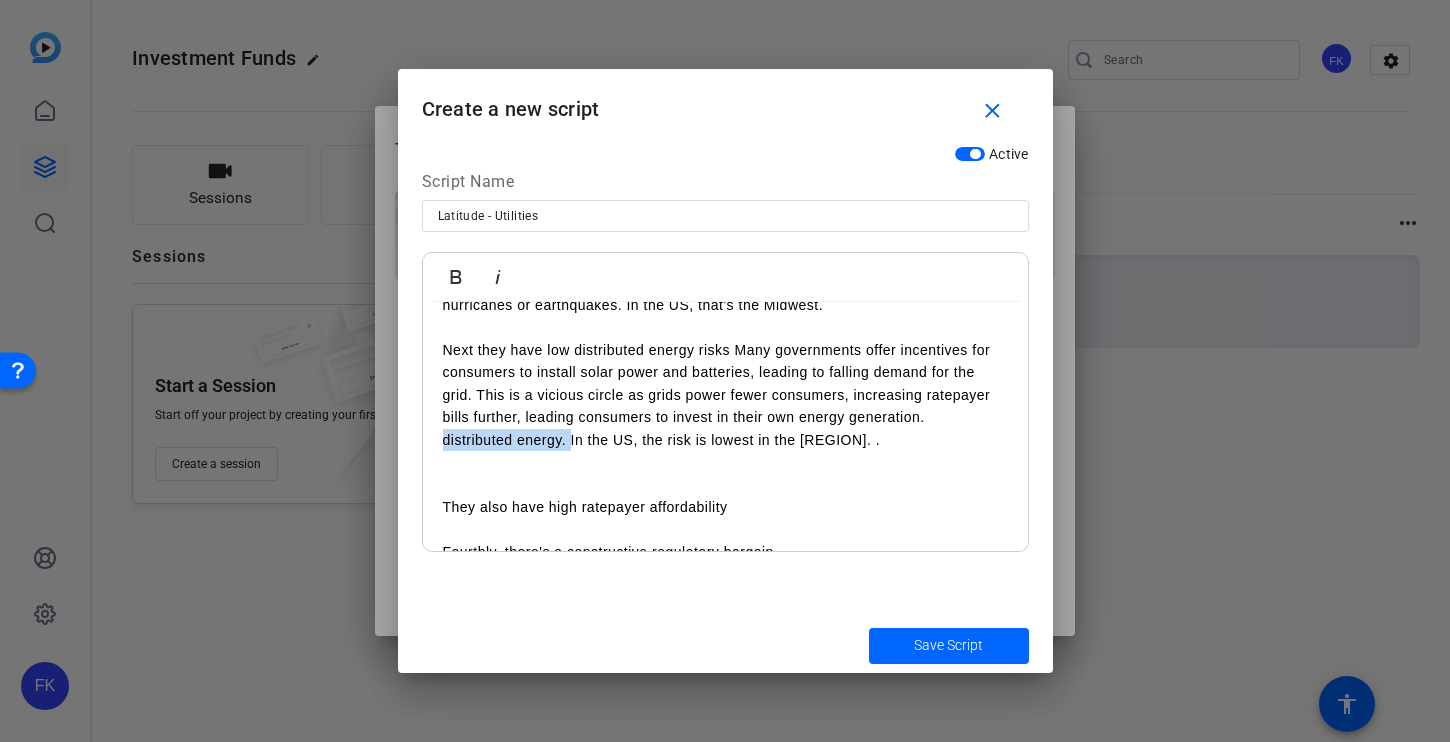 click on "distributed energy. In the US, the risk is lowest in the [REGION]. ." at bounding box center (725, 440) 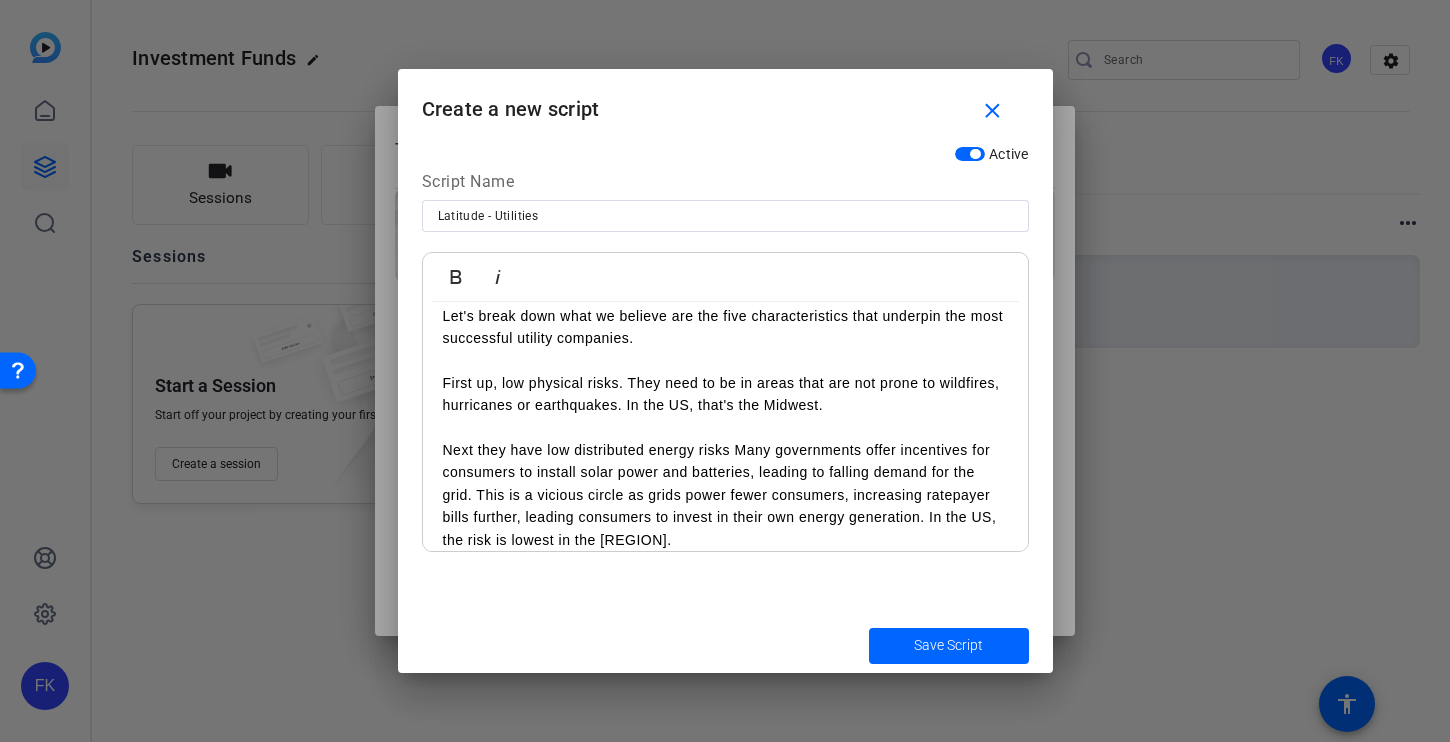 scroll, scrollTop: 287, scrollLeft: 0, axis: vertical 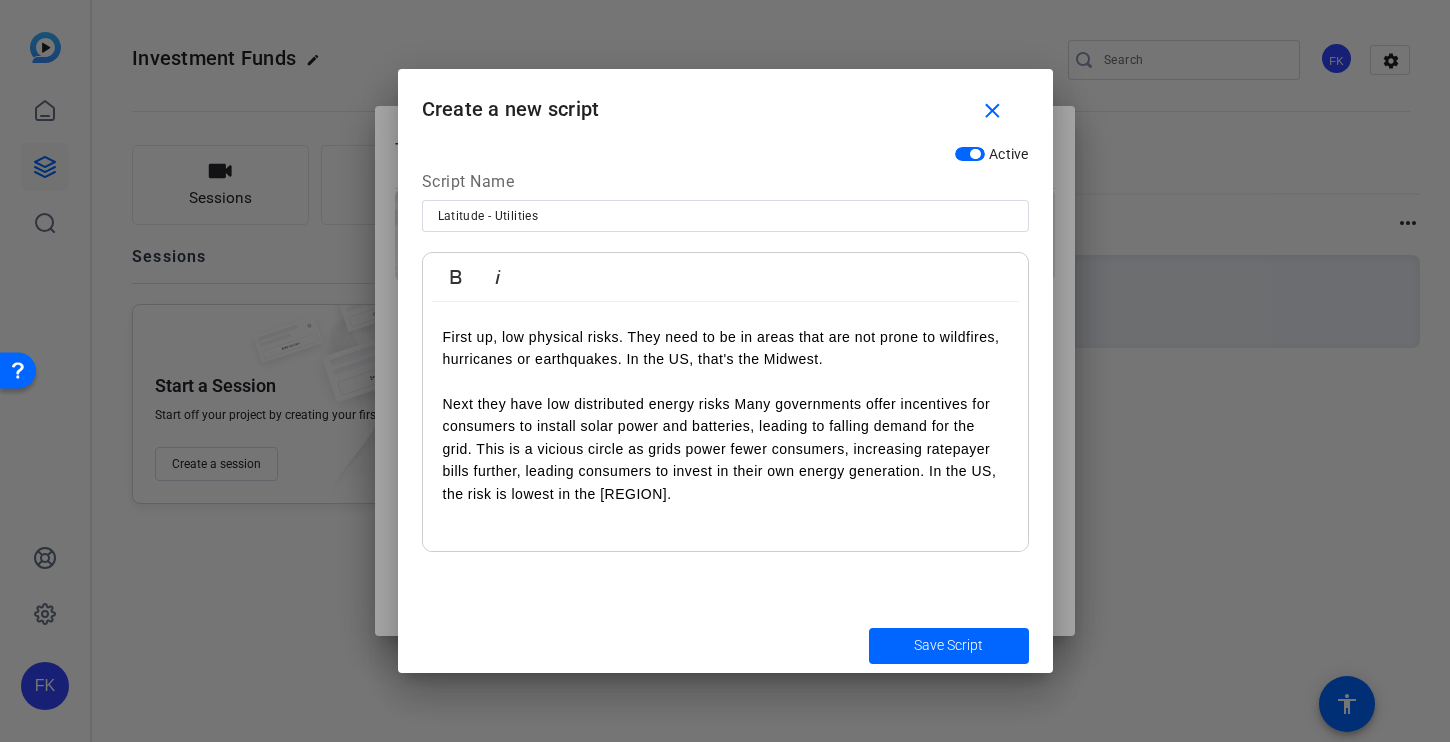 click on "Next they have low distributed energy risks Many governments offer incentives for consumers to install solar power and batteries, leading to falling demand for the grid. This is a vicious circle as grids power fewer consumers, increasing ratepayer" at bounding box center (725, 416) 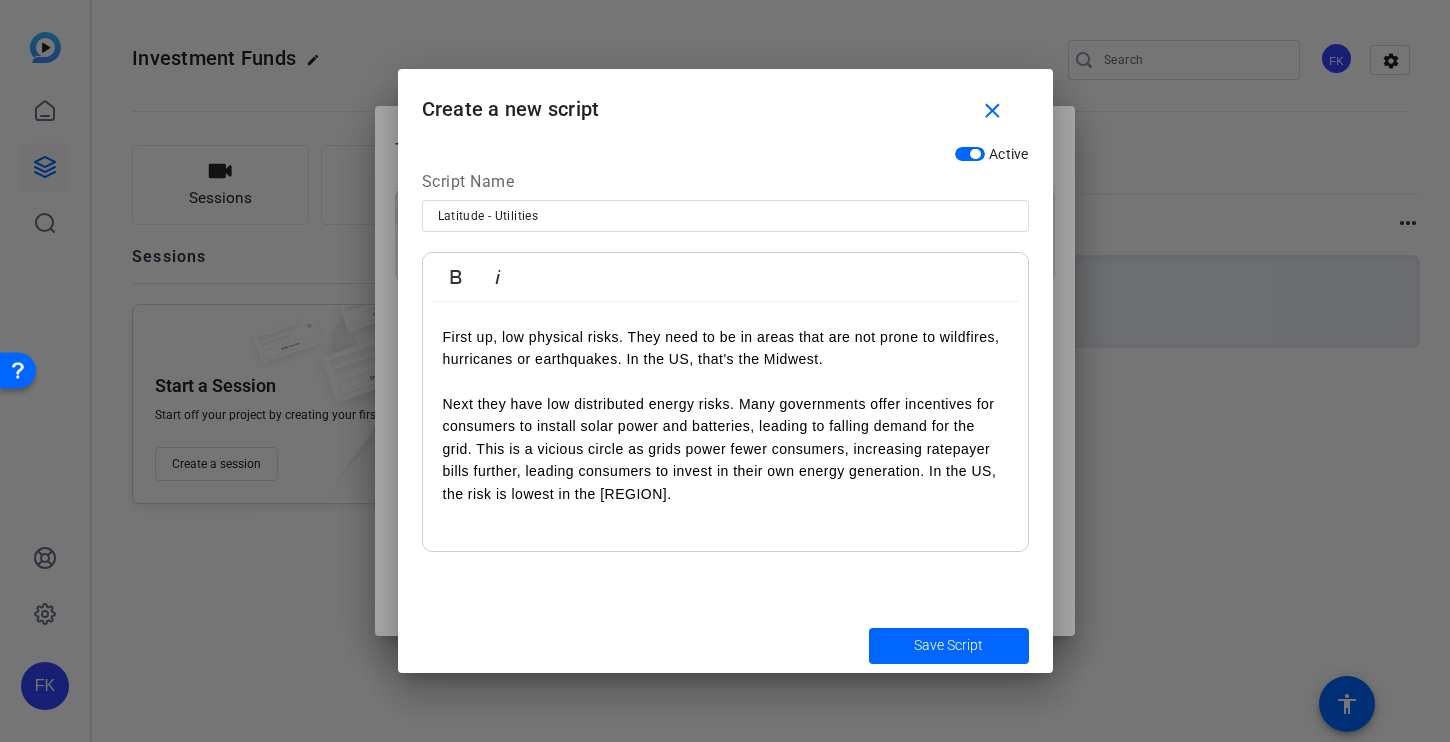click on "Next they have low distributed energy risks. Many governments offer incentives for consumers to install solar power and batteries, leading to falling demand for the grid. This is a vicious circle as grids power fewer consumers, increasing ratepayer" at bounding box center (725, 416) 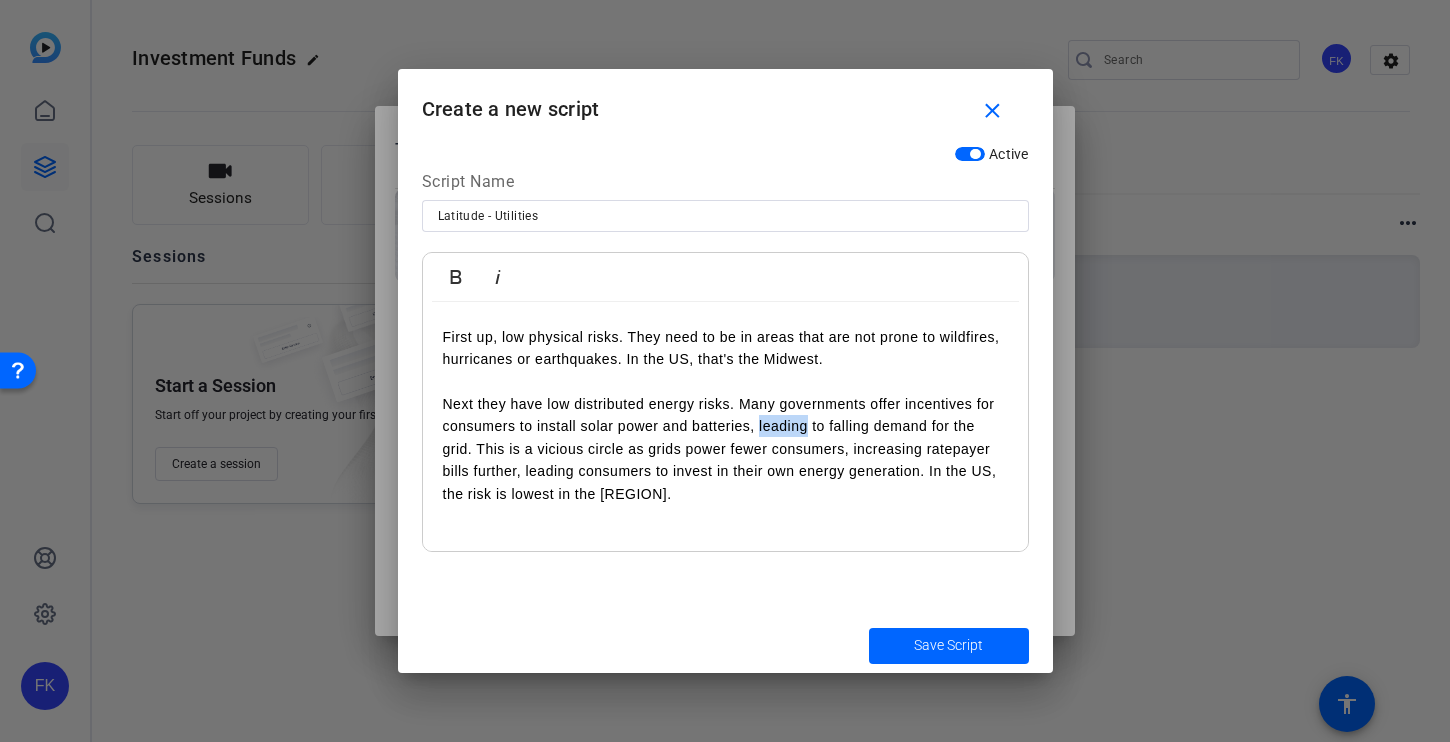 click on "Next they have low distributed energy risks. Many governments offer incentives for consumers to install solar power and batteries, leading to falling demand for the grid. This is a vicious circle as grids power fewer consumers, increasing ratepayer" at bounding box center [725, 416] 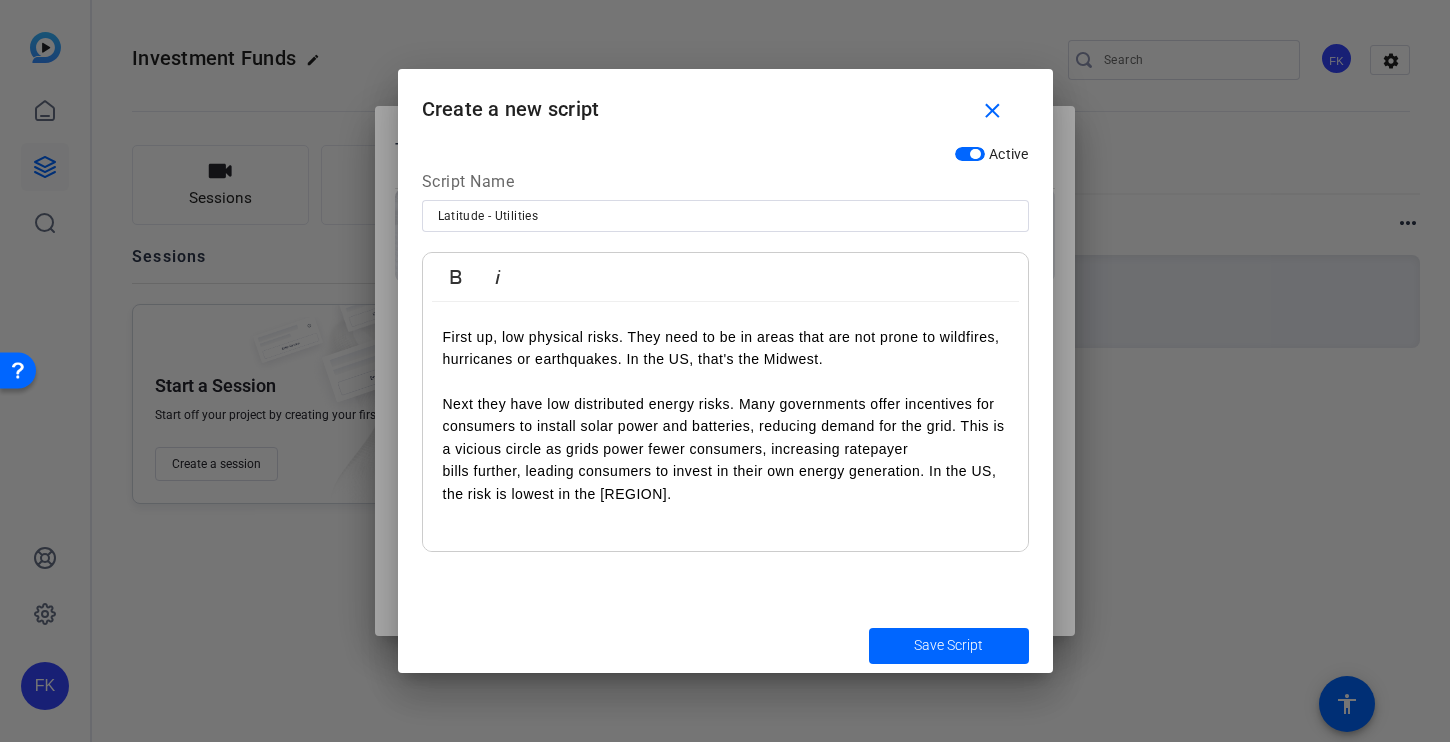 click on "Next they have low distributed energy risks. Many governments offer incentives for consumers to install solar power and batteries, reducing demand for the grid. This is a vicious circle as grids power fewer consumers, increasing ratepayer" at bounding box center (725, 416) 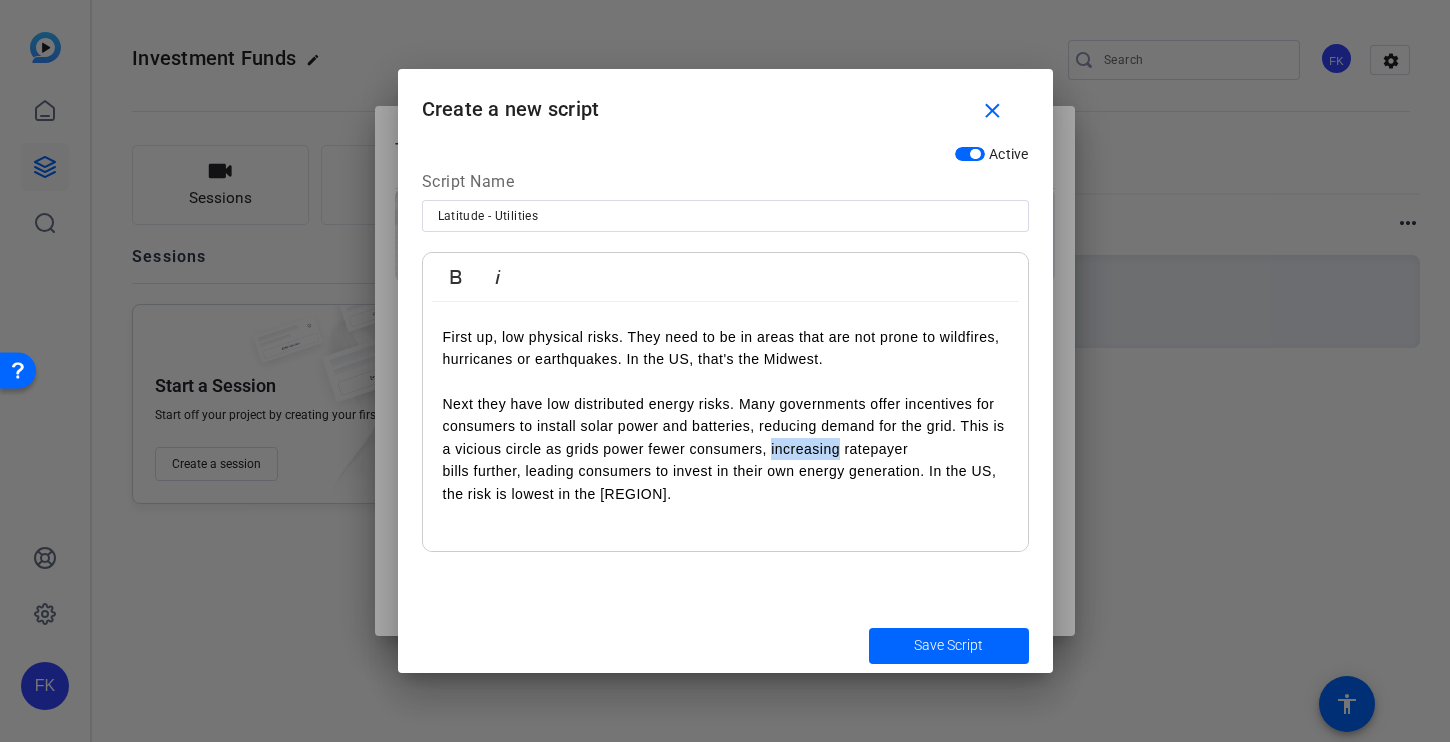 click on "Next they have low distributed energy risks. Many governments offer incentives for consumers to install solar power and batteries, reducing demand for the grid. This is a vicious circle as grids power fewer consumers, increasing ratepayer" at bounding box center (725, 416) 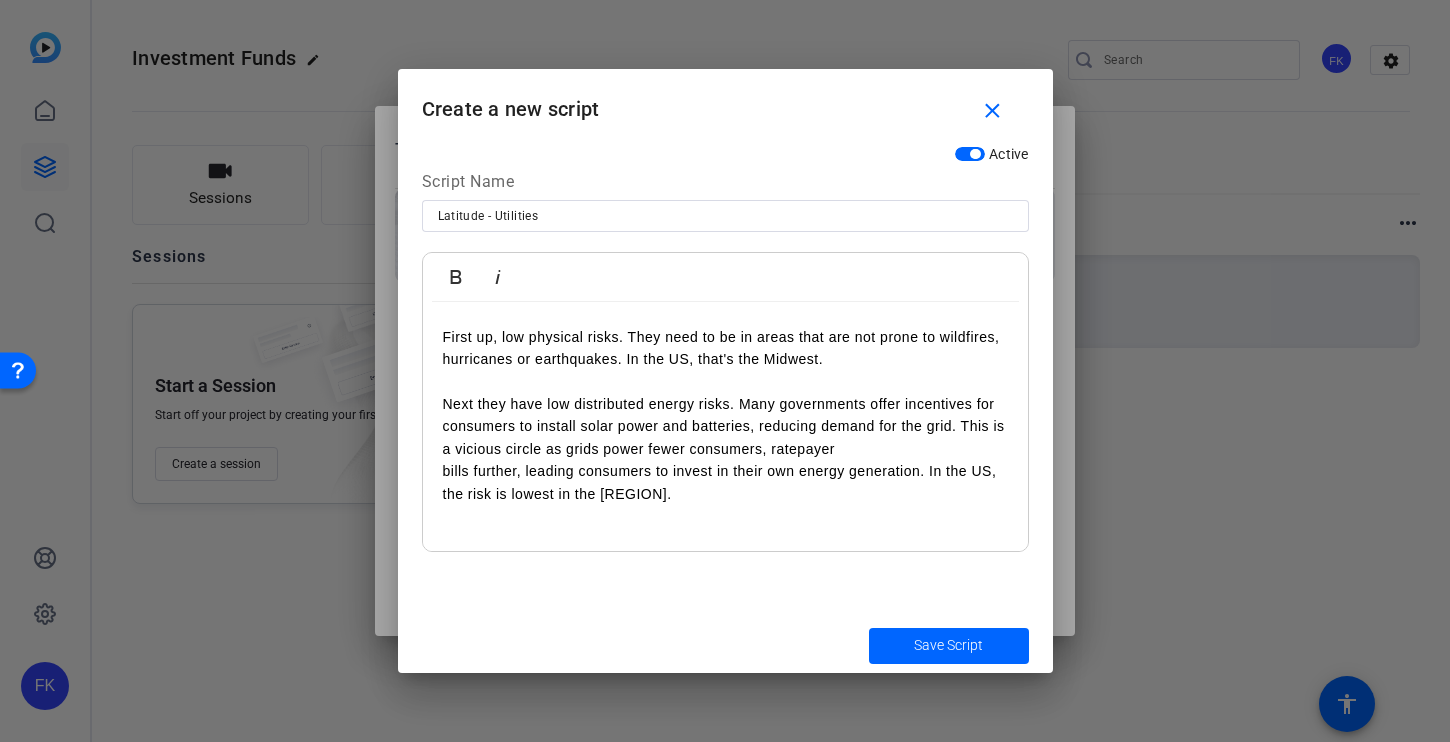 click on "bills further, leading consumers to invest in their own energy generation. In the US, the risk is lowest in the [REGION]." at bounding box center [725, 482] 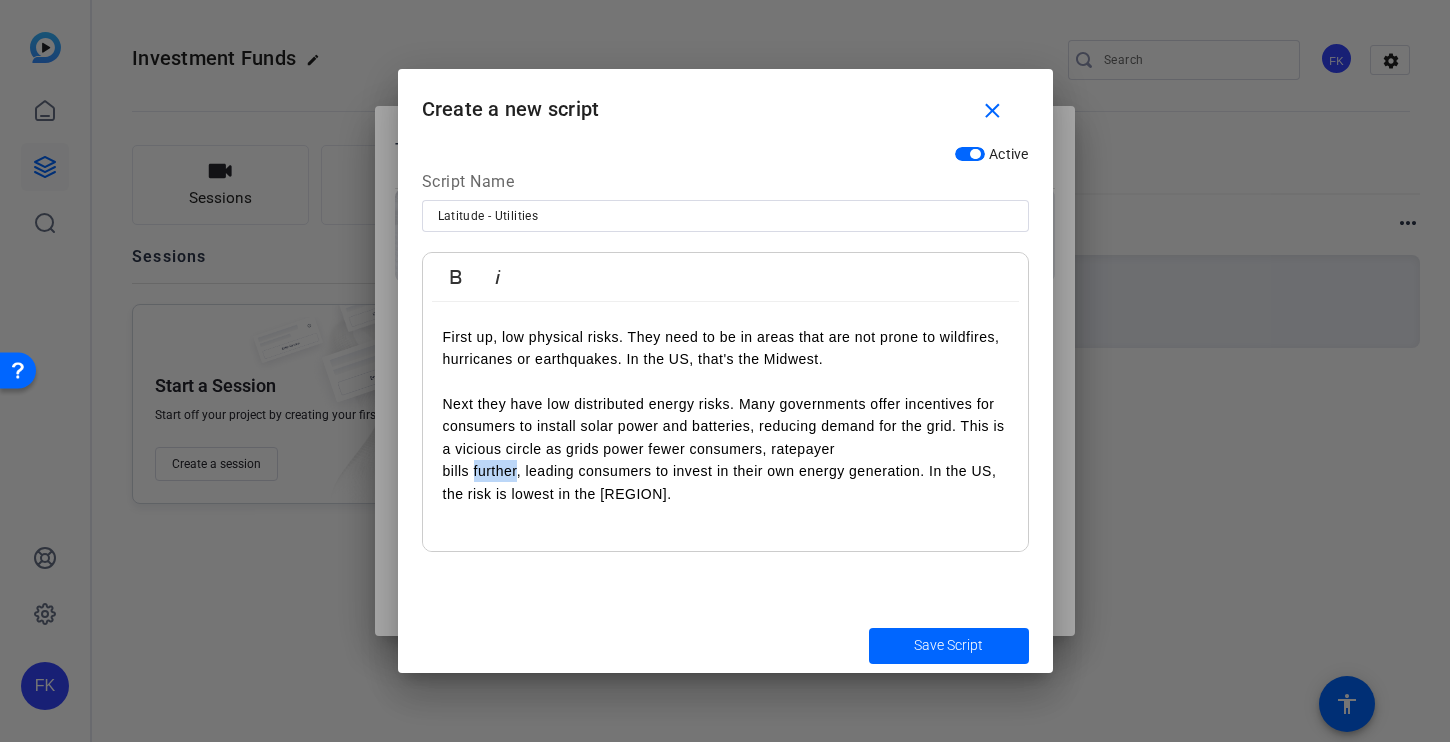 click on "bills further, leading consumers to invest in their own energy generation. In the US, the risk is lowest in the [REGION]." at bounding box center [725, 482] 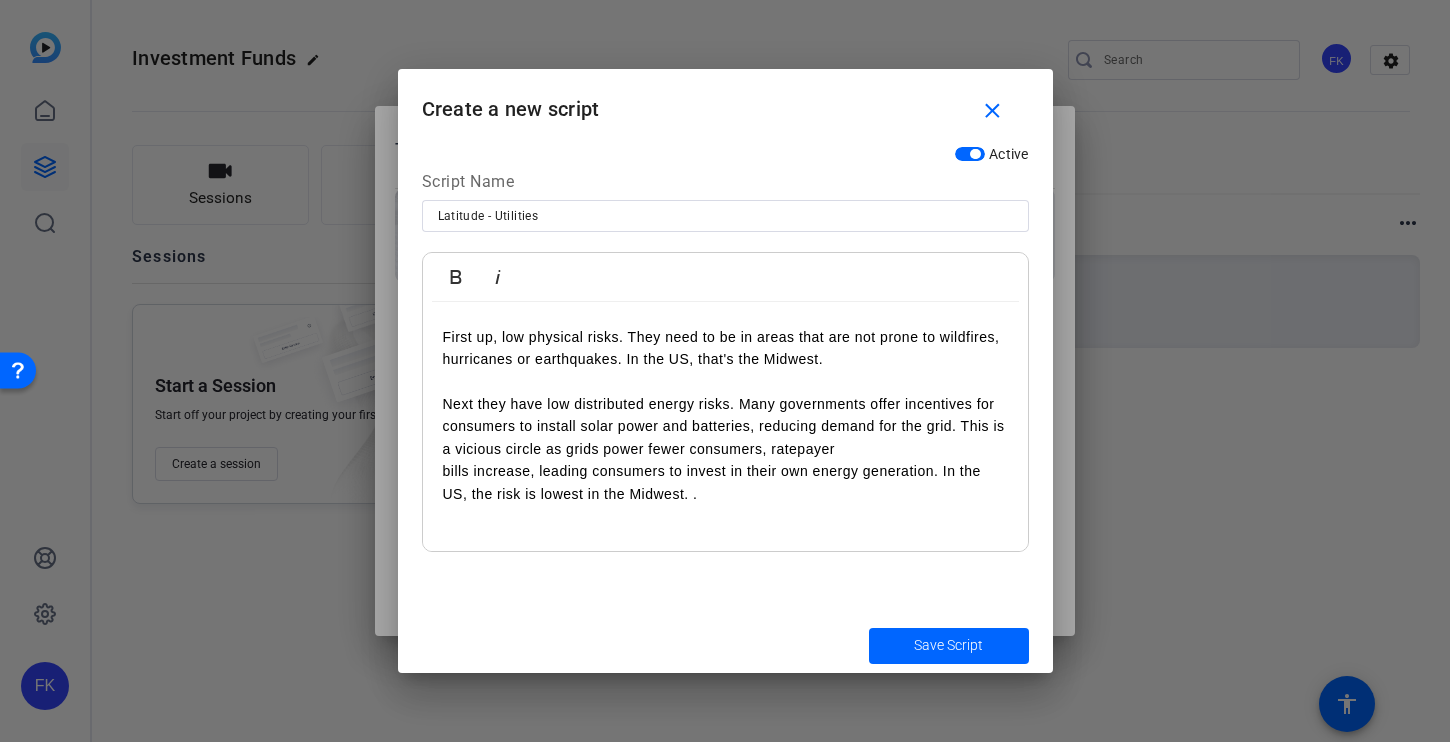 click on "bills increase, leading consumers to invest in their own energy generation. In the US, the risk is lowest in the Midwest. ." at bounding box center (725, 482) 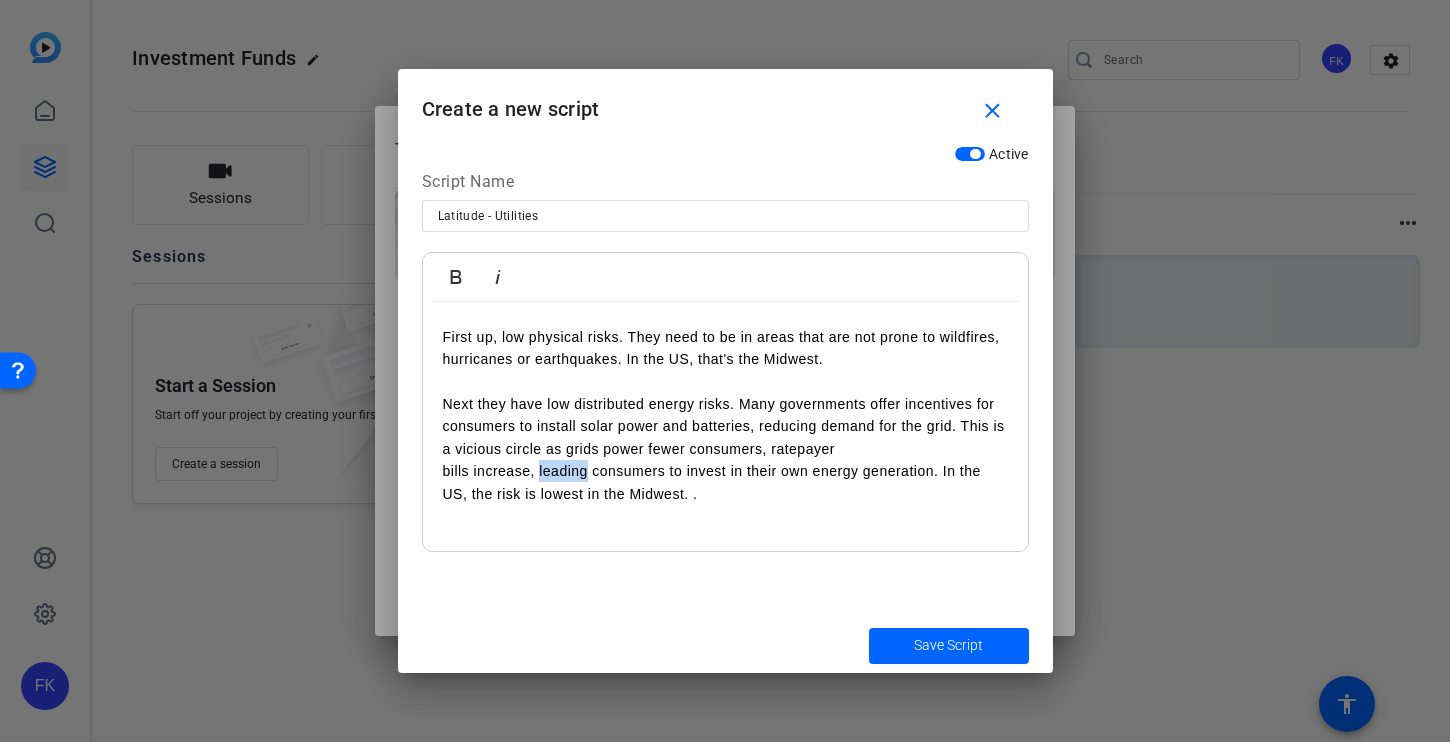 click on "bills increase, leading consumers to invest in their own energy generation. In the US, the risk is lowest in the Midwest. ." at bounding box center [725, 482] 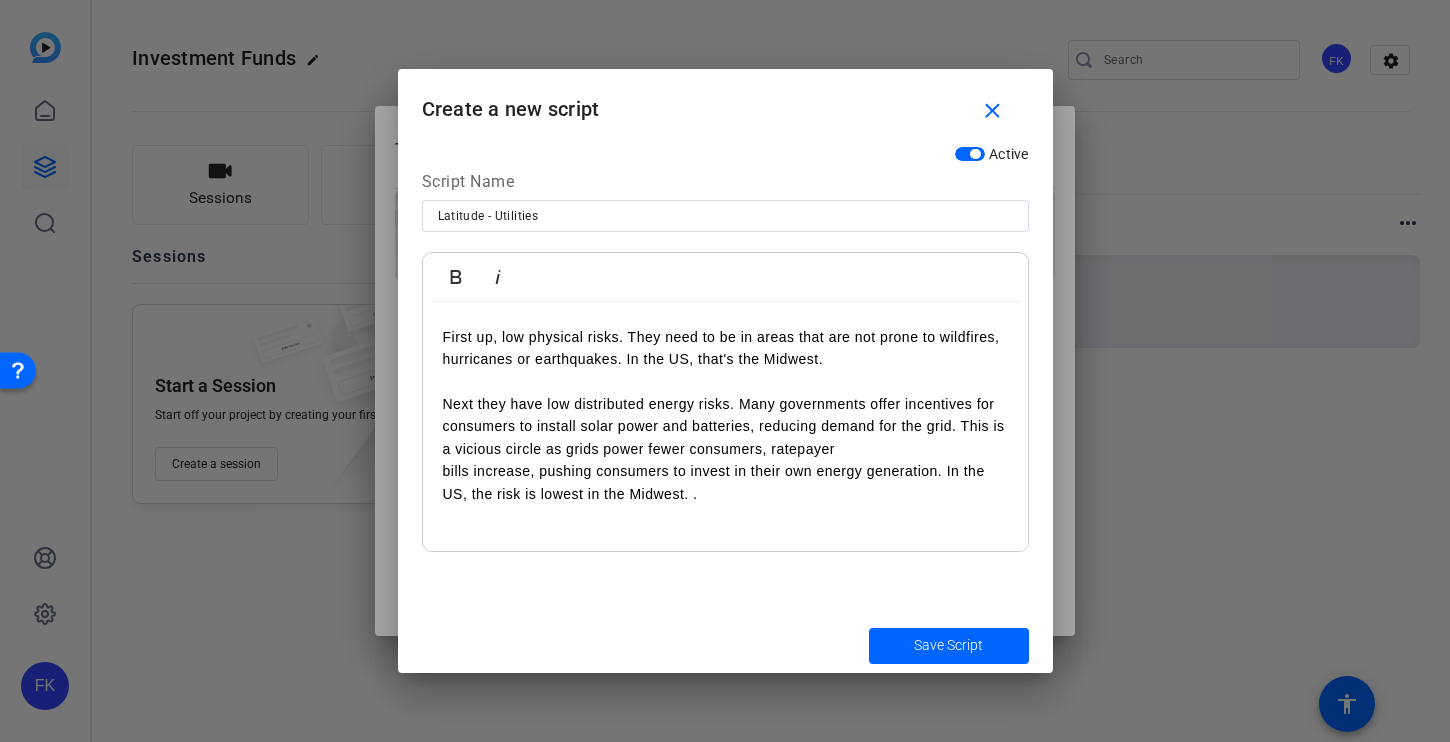 click on "bills increase, pushing consumers to invest in their own energy generation. In the US, the risk is lowest in the Midwest. ." at bounding box center (725, 482) 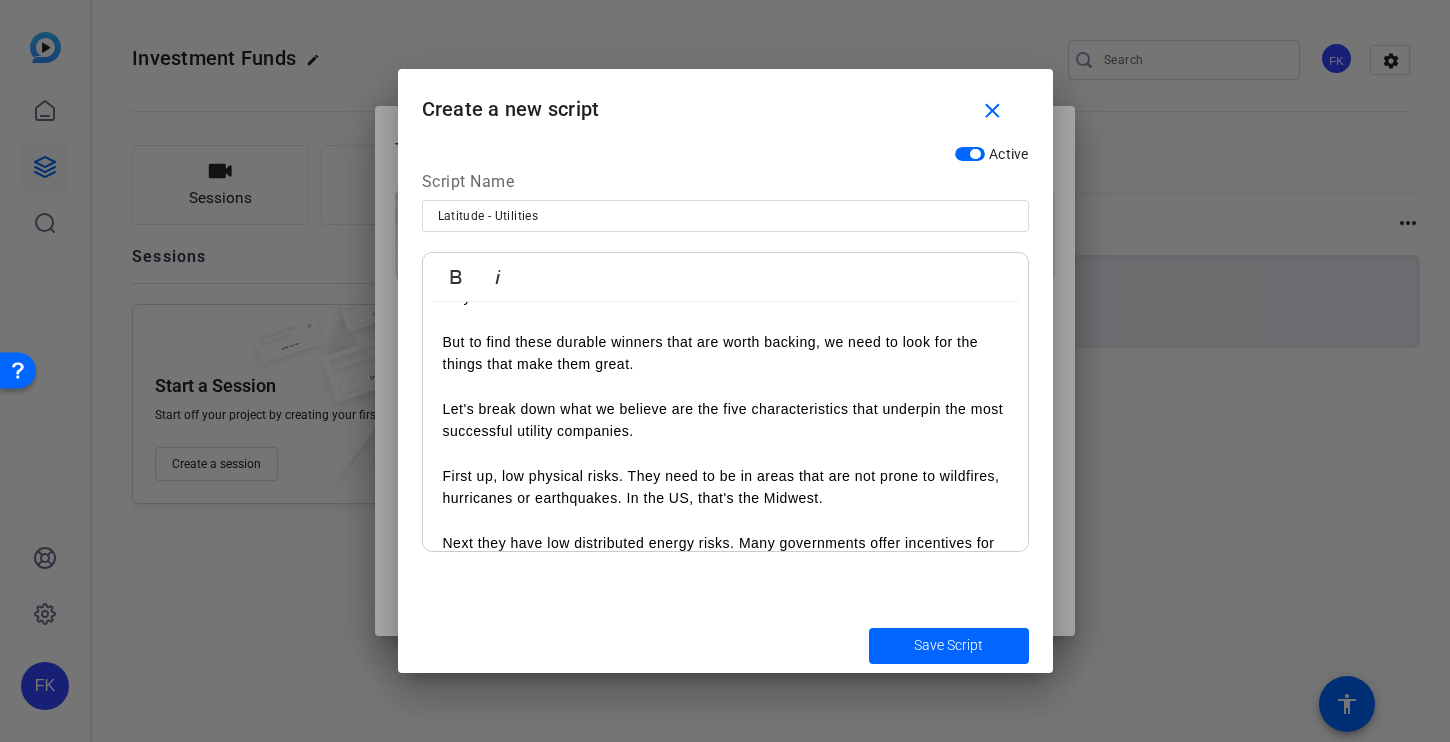 scroll, scrollTop: 276, scrollLeft: 0, axis: vertical 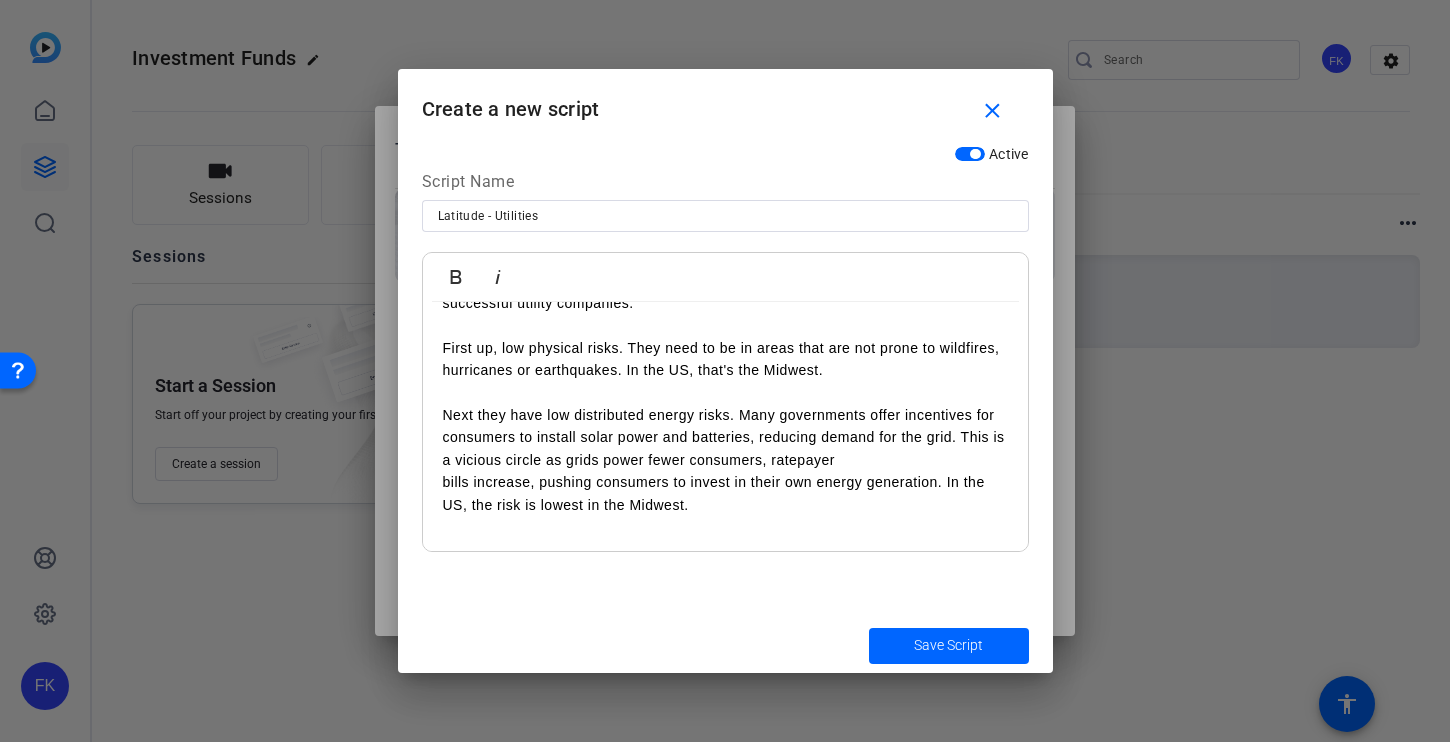 click on "bills increase, pushing consumers to invest in their own energy generation. In the US, the risk is lowest in the Midwest." at bounding box center (725, 493) 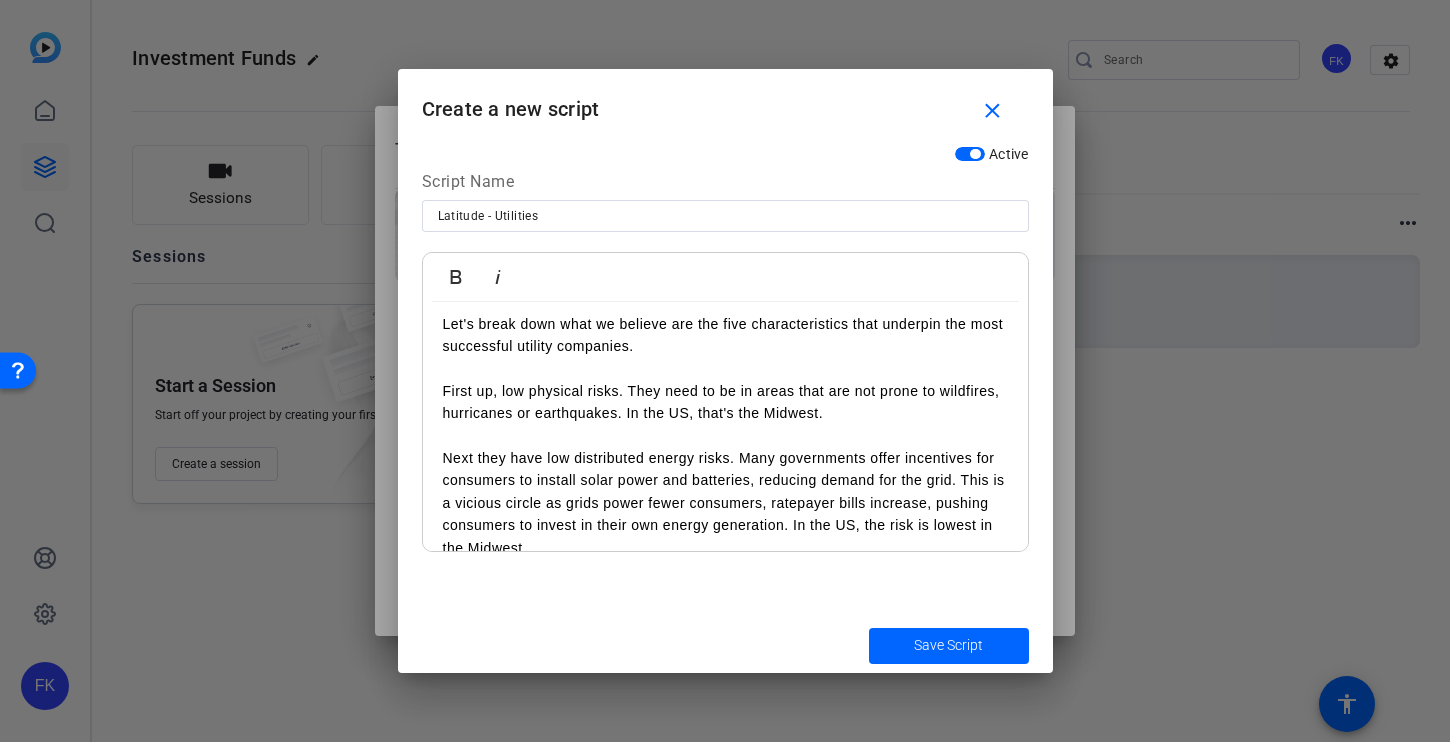 scroll, scrollTop: 238, scrollLeft: 0, axis: vertical 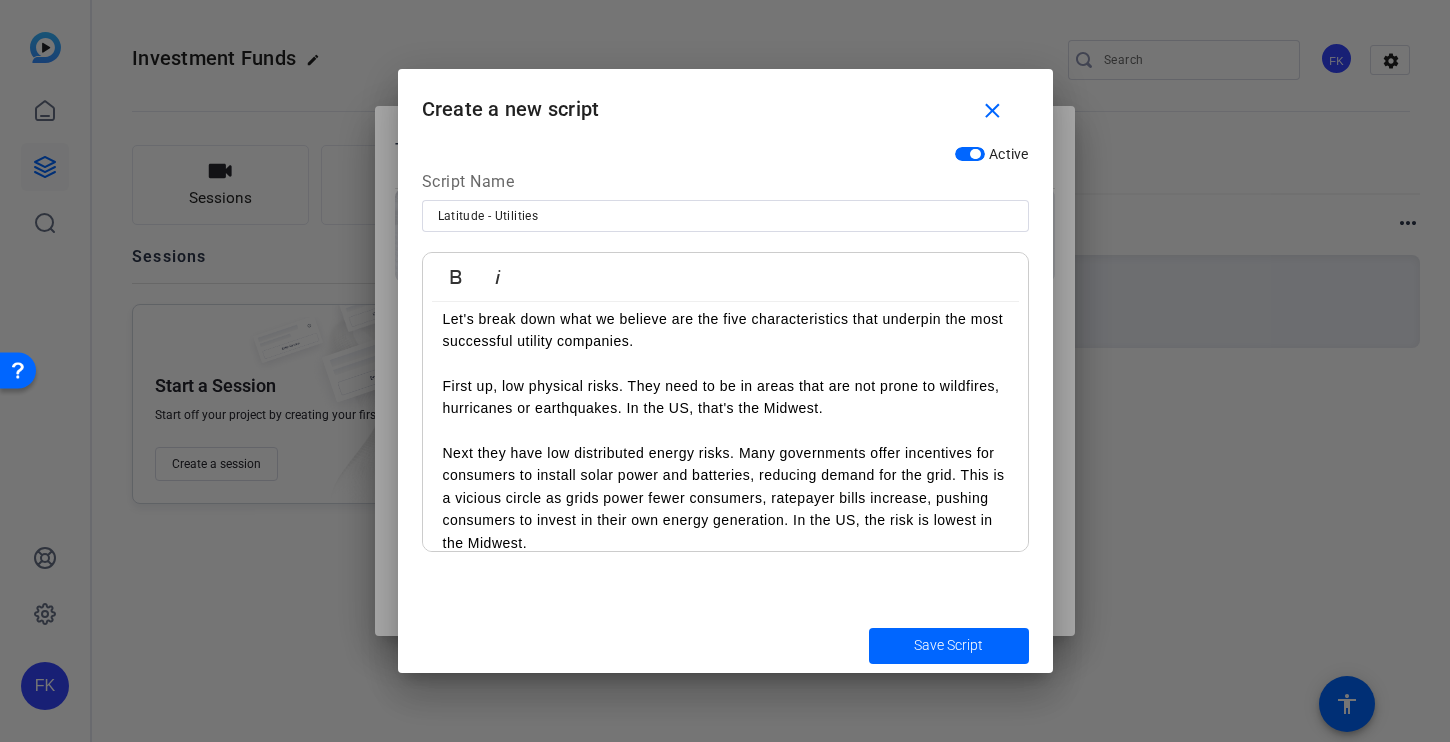 click on "Next they have low distributed energy risks. Many governments offer incentives for consumers to install solar power and batteries, reducing demand for the grid. This is a vicious circle as grids power fewer consumers, ratepayer bills increase, pushing consumers to invest in their own energy generation. In the US, the risk is lowest in the Midwest." at bounding box center [725, 487] 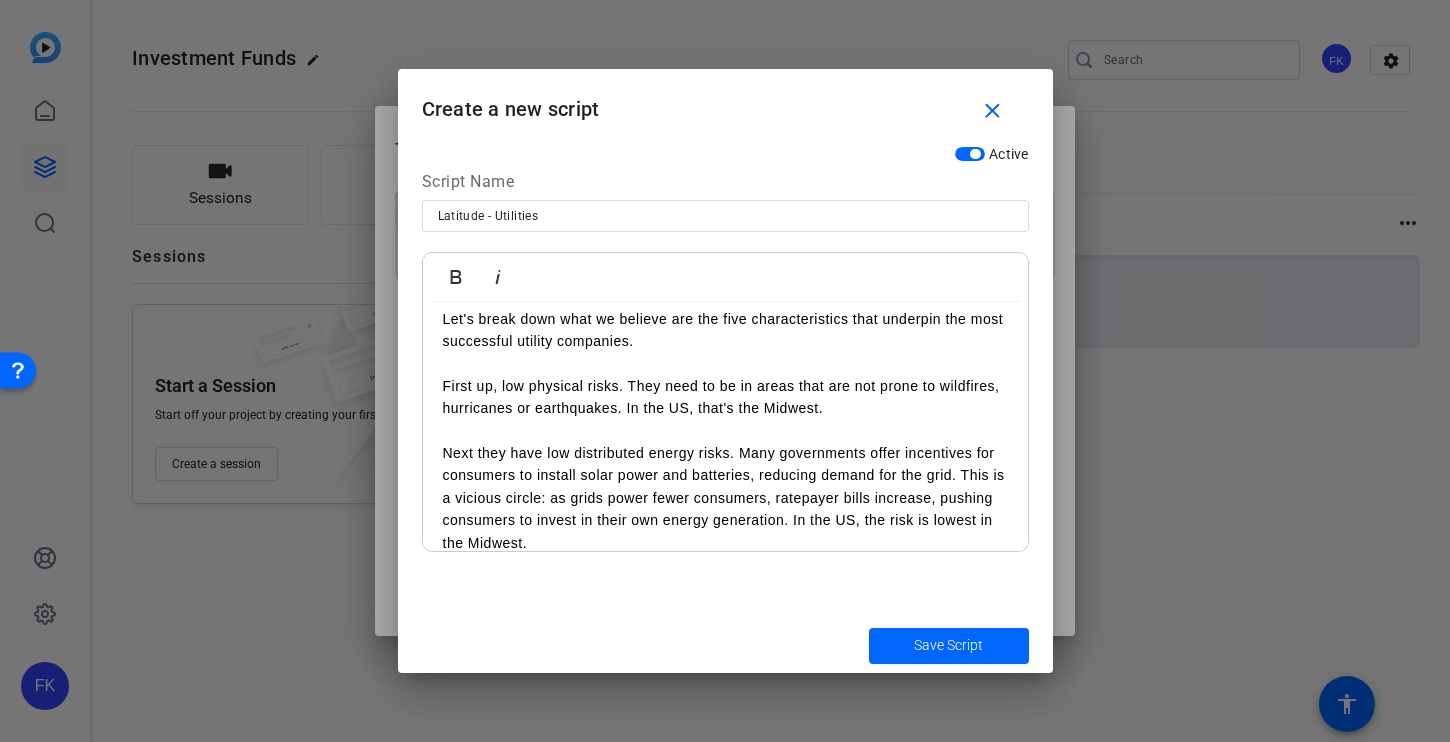 click on "Utilities, in our view, are a significantly overlooked sector. We believe that utilities can offer investors highly attractive risk-adjusted returns with long-term earnings growth ahead of the market. For instance, the top decile of utilities has compounded at a very impressive 13% for 20 years with half the beta of the market. But to find these durable winners that are worth backing, we need to look for the things that make them great.  Let's break down what we believe are the five characteristics that underpin the most successful utility companies.  First up, low physical risks. They need to be in areas that are not prone to wildfires, hurricanes or earthquakes. In the US, that's the Midwest. They also have high ratepayer affordability Fourthly, there's a constructive regulatory bargain Lastly, they benefit from a long runway of investment opportunities" at bounding box center (725, 397) 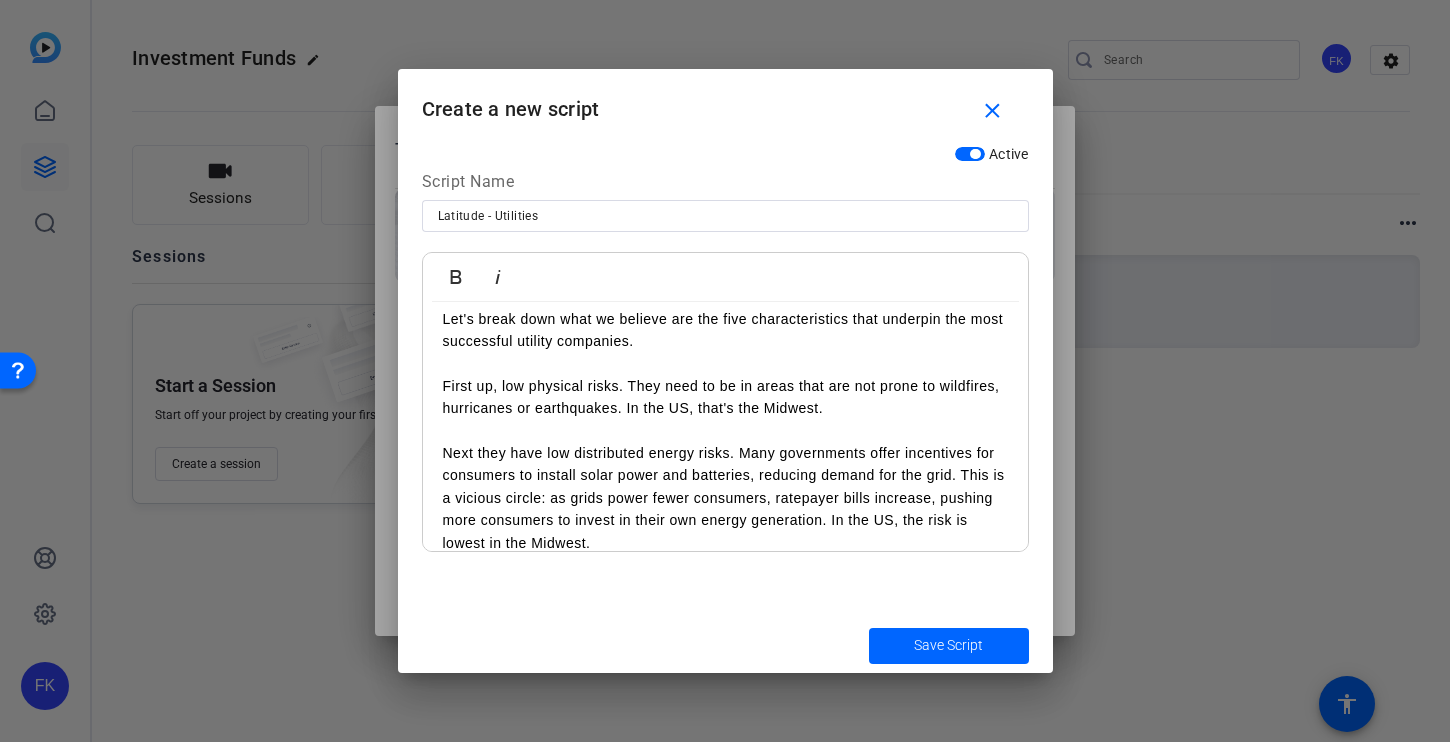 click on "Next they have low distributed energy risks. Many governments offer incentives for consumers to install solar power and batteries, reducing demand for the grid. This is a vicious circle: as grids power fewer consumers, ratepayer bills increase, pushing more consumers to invest in their own energy generation. In the US, the risk is lowest in the Midwest." at bounding box center [725, 487] 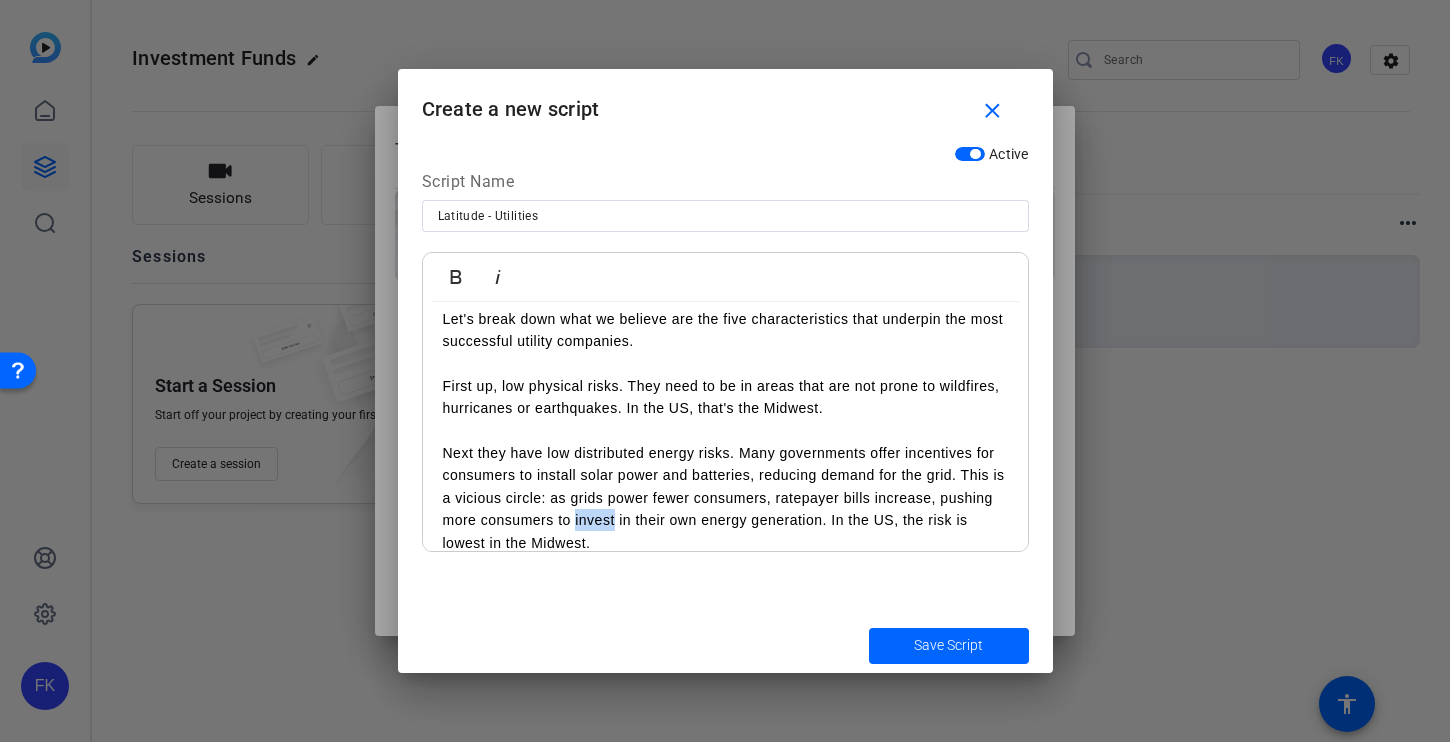click on "Next they have low distributed energy risks. Many governments offer incentives for consumers to install solar power and batteries, reducing demand for the grid. This is a vicious circle: as grids power fewer consumers, ratepayer bills increase, pushing more consumers to invest in their own energy generation. In the US, the risk is lowest in the Midwest." at bounding box center [725, 487] 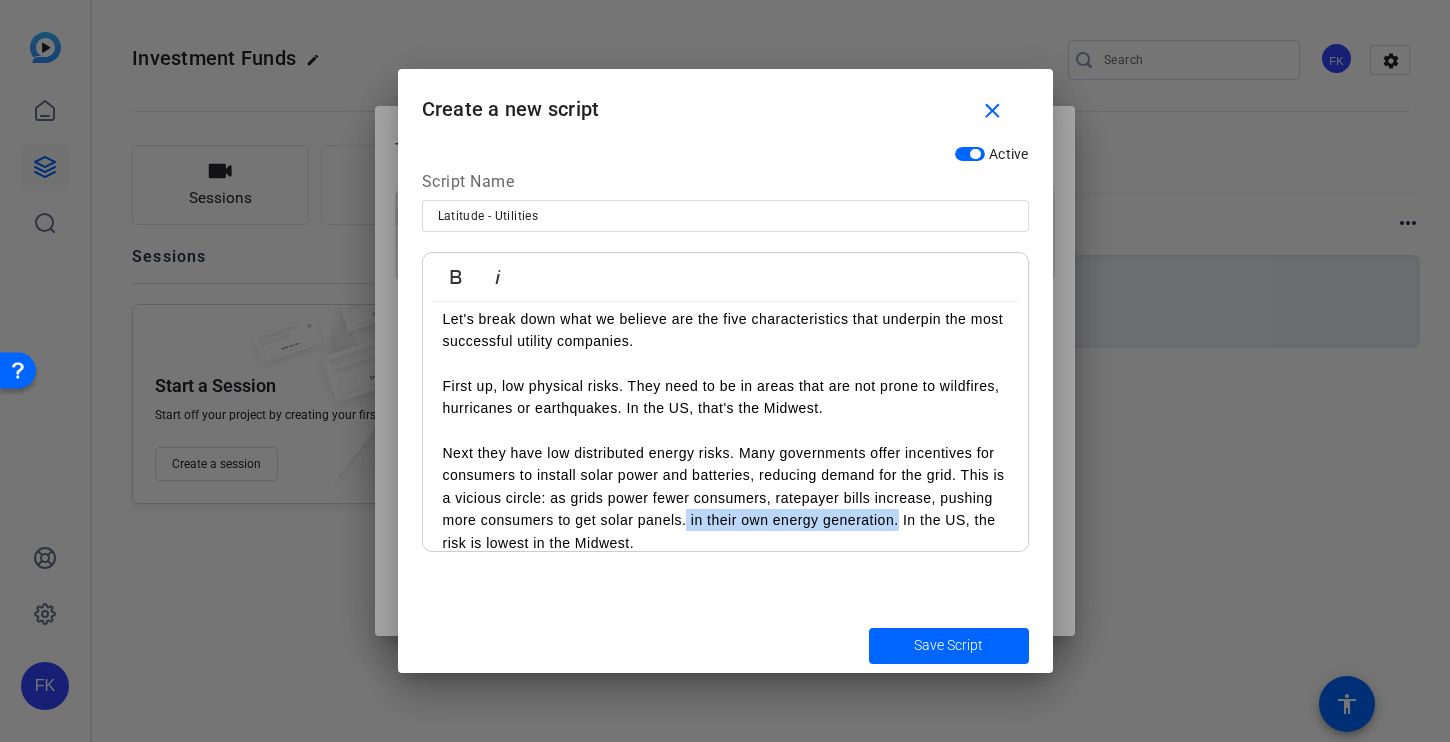 click on "Next they have low distributed energy risks. Many governments offer incentives for consumers to install solar power and batteries, reducing demand for the grid. This is a vicious circle: as grids power fewer consumers, ratepayer bills increase, pushing more consumers to get solar panels. in their own energy generation. In the US, the risk is lowest in the Midwest." at bounding box center [725, 487] 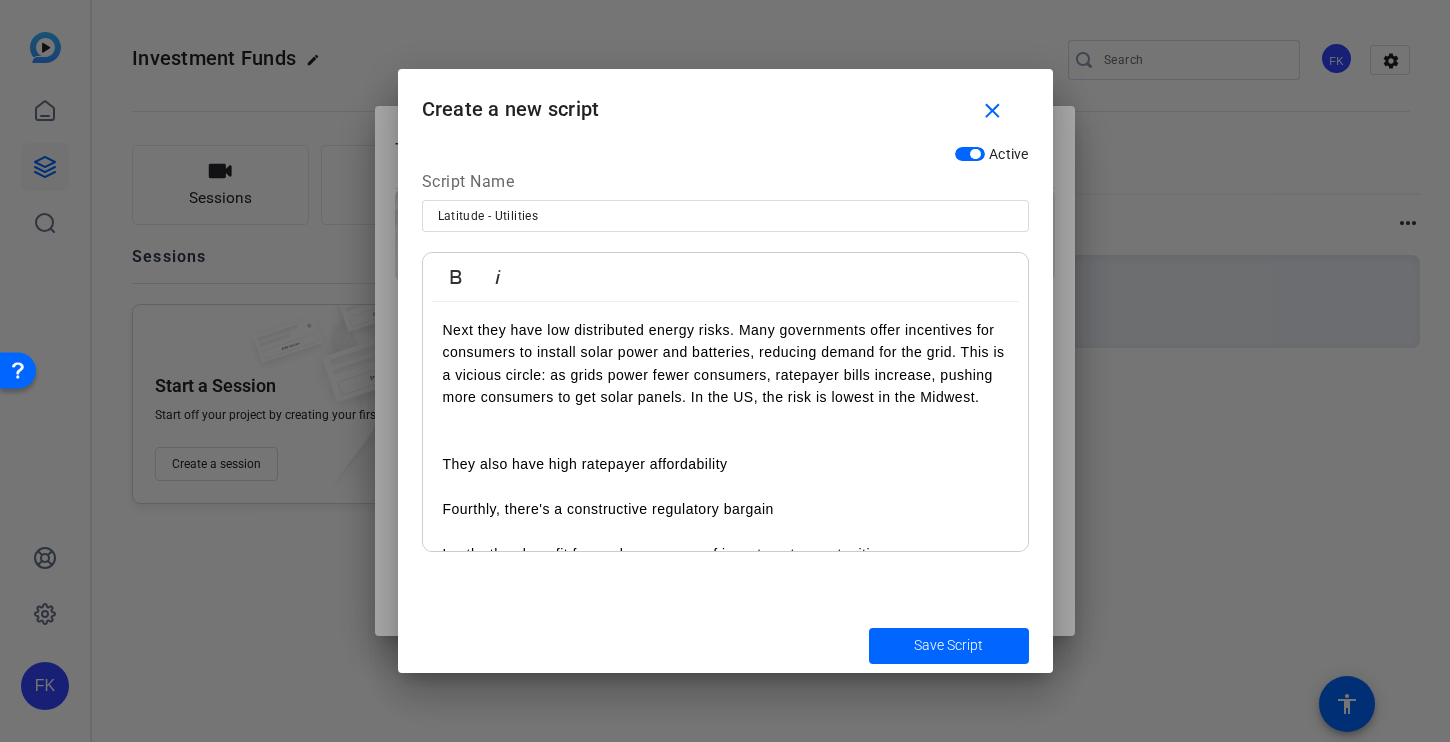 scroll, scrollTop: 394, scrollLeft: 0, axis: vertical 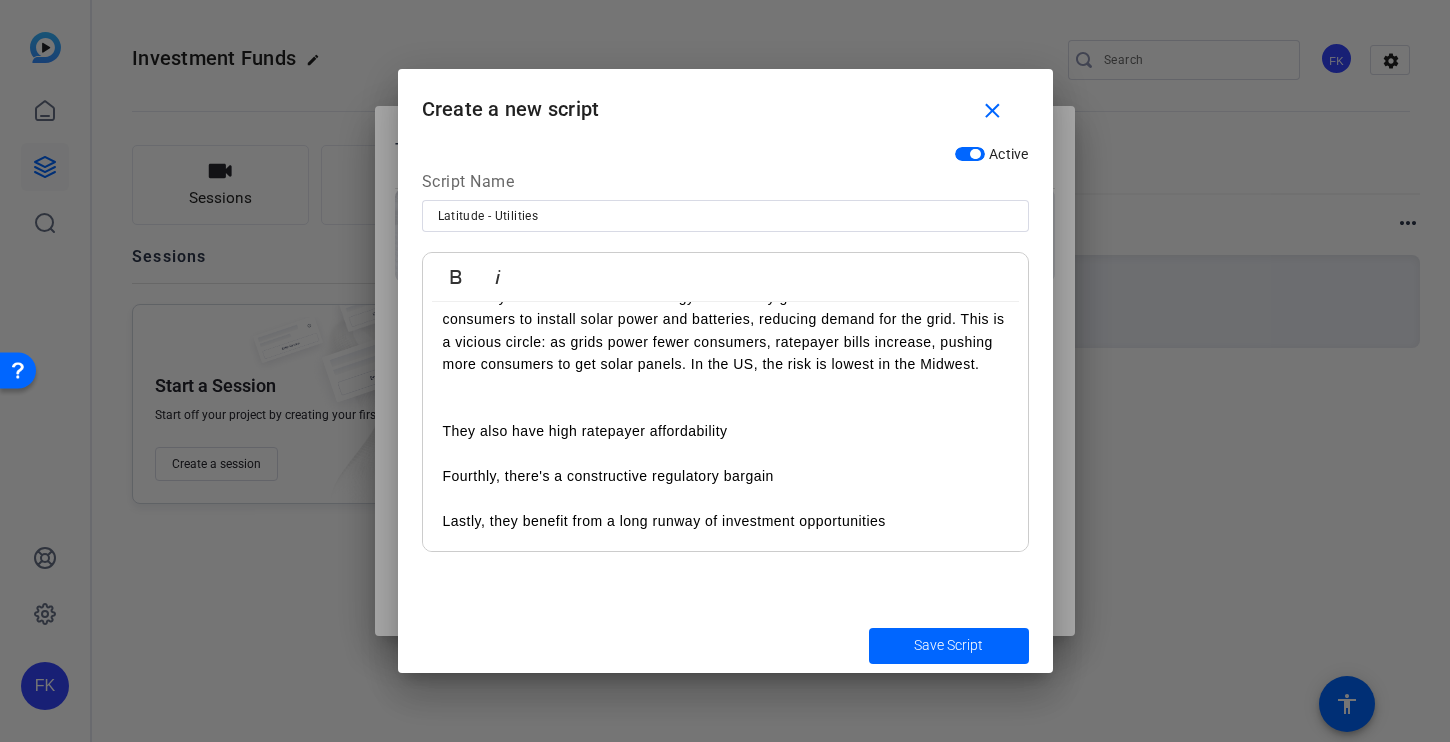 click on "They also have high ratepayer affordability Fourthly, there's a constructive regulatory bargain Lastly, they benefit from a long runway of investment opportunities" at bounding box center [725, 454] 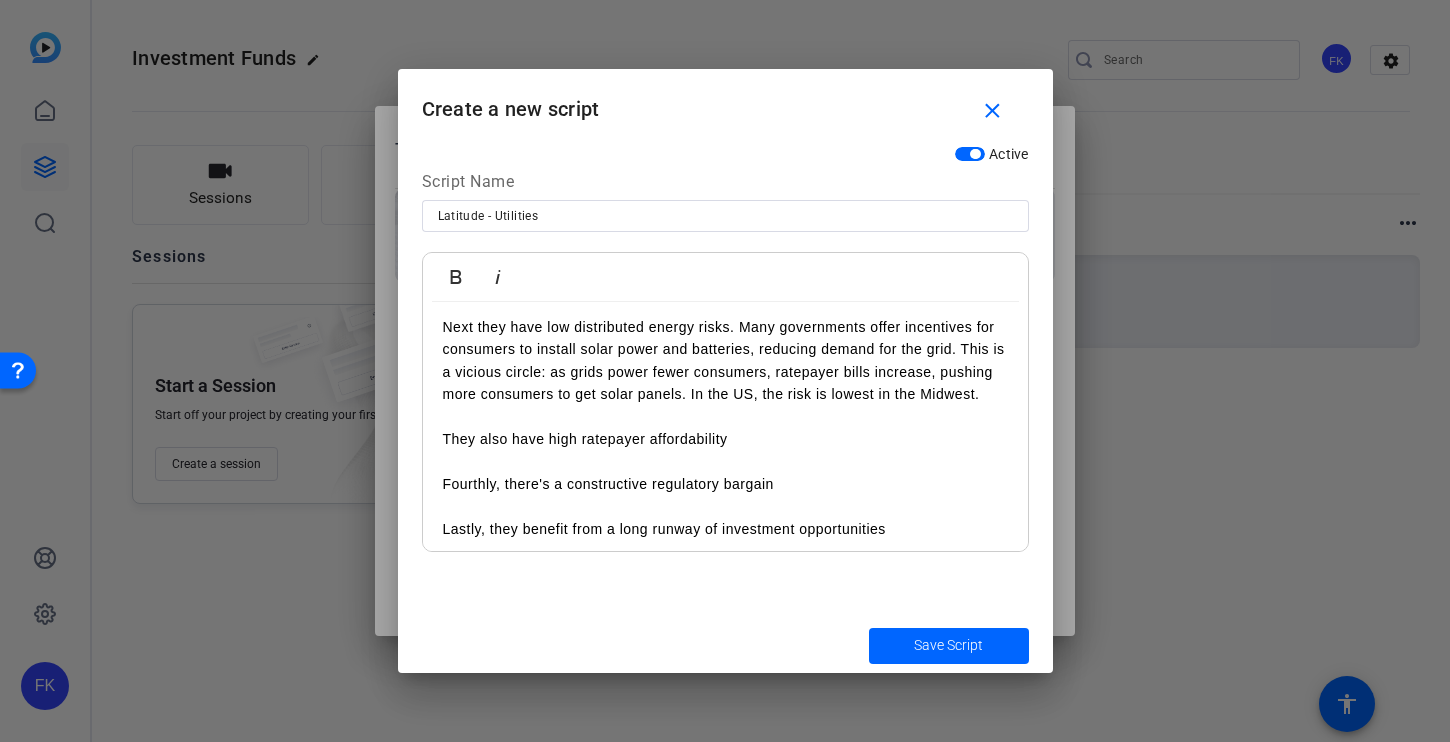 scroll, scrollTop: 372, scrollLeft: 0, axis: vertical 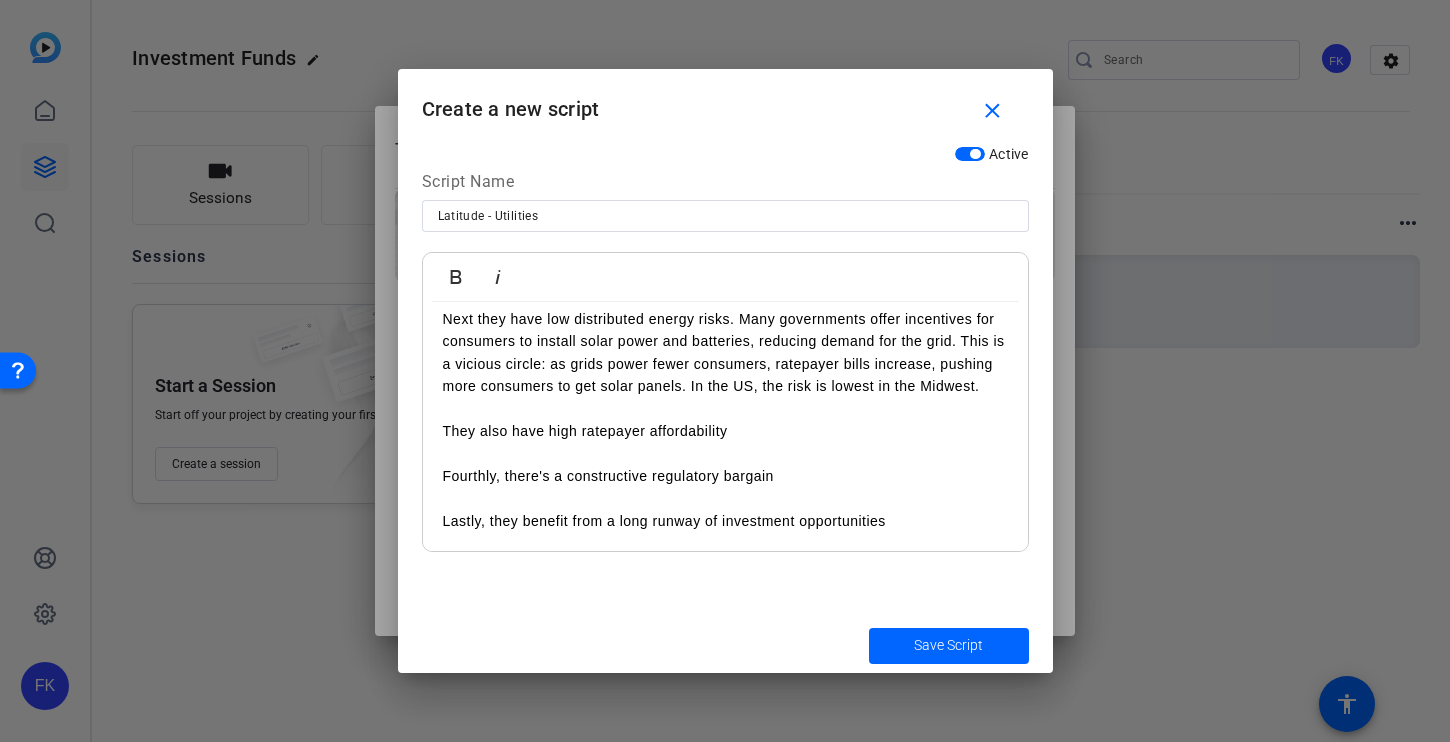 click on "They also have high ratepayer affordability Fourthly, there's a constructive regulatory bargain Lastly, they benefit from a long runway of investment opportunities" at bounding box center (725, 465) 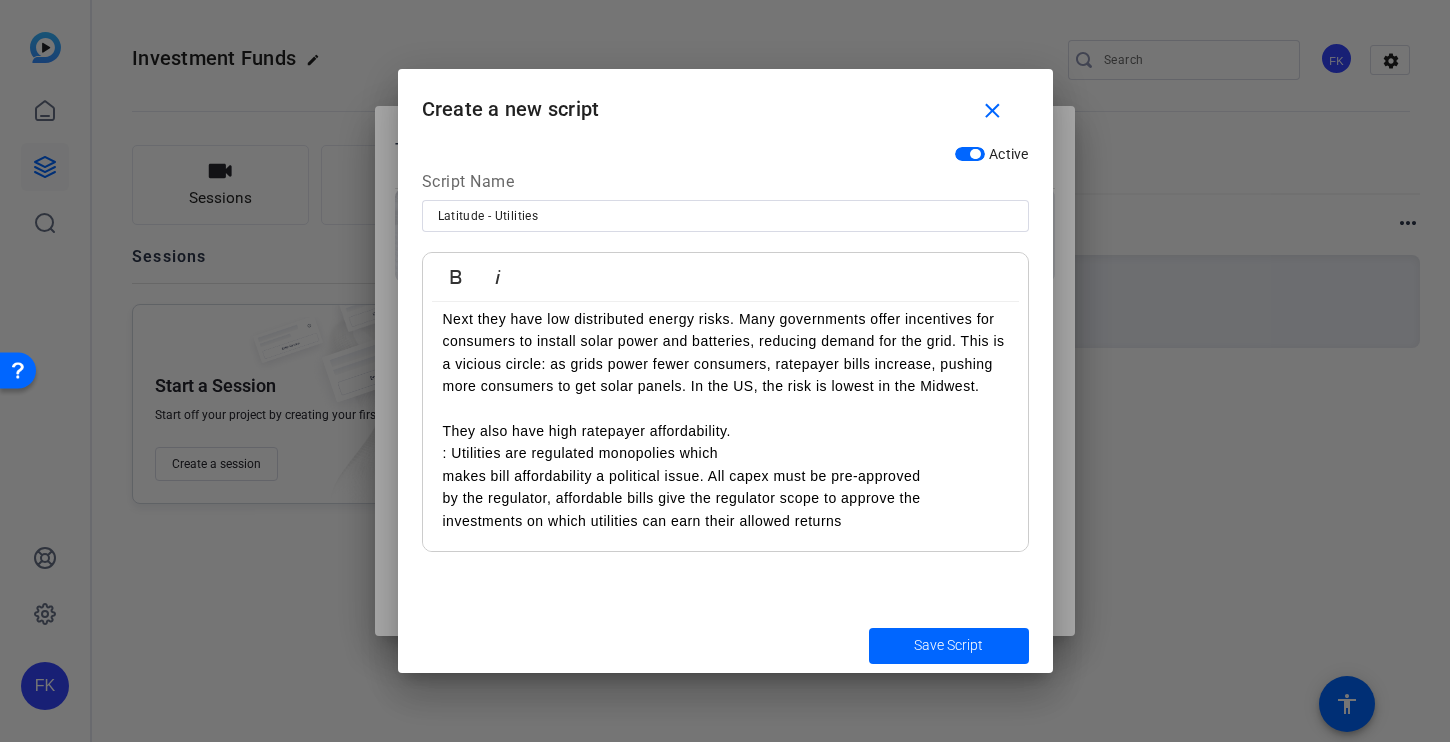 scroll, scrollTop: 4116, scrollLeft: 7, axis: both 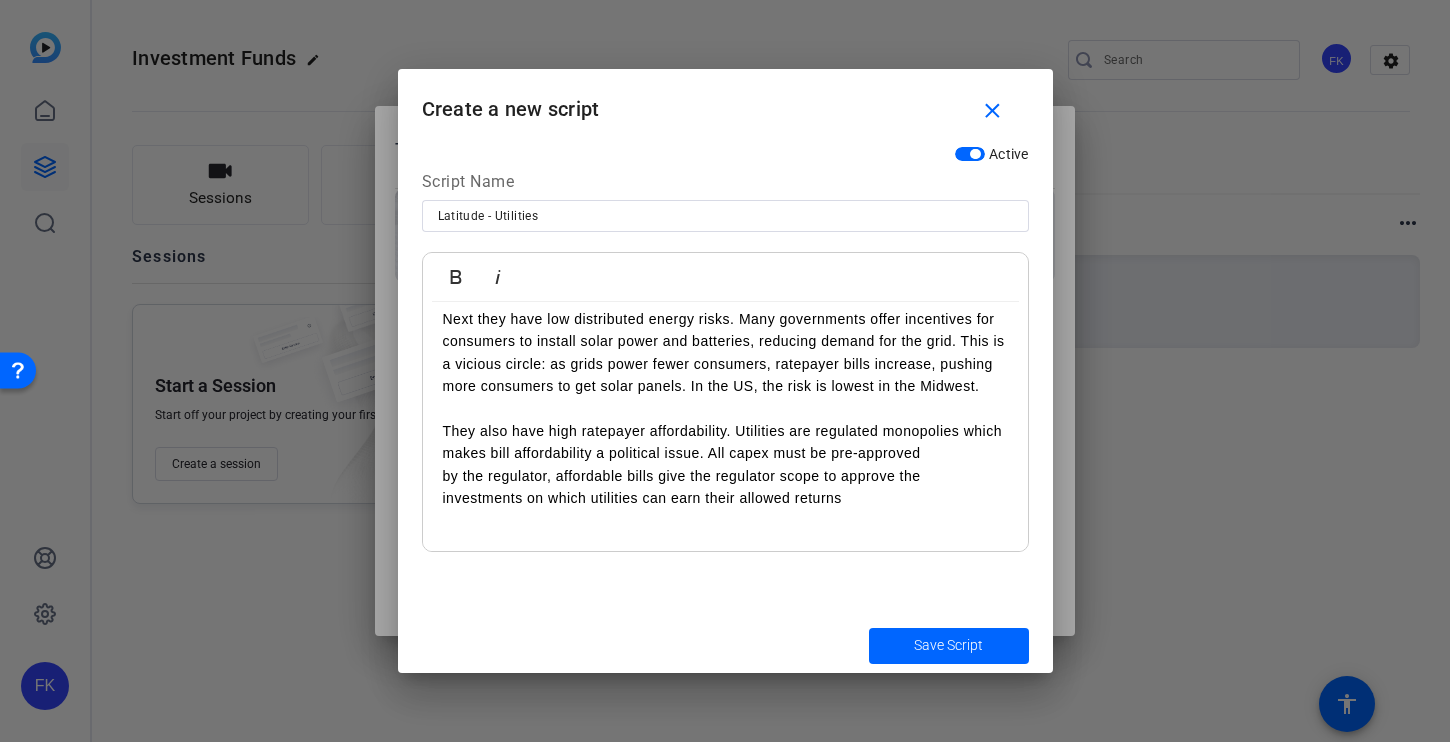 click on "by the regulator, affordable bills give the regulator scope to approve the" at bounding box center (725, 476) 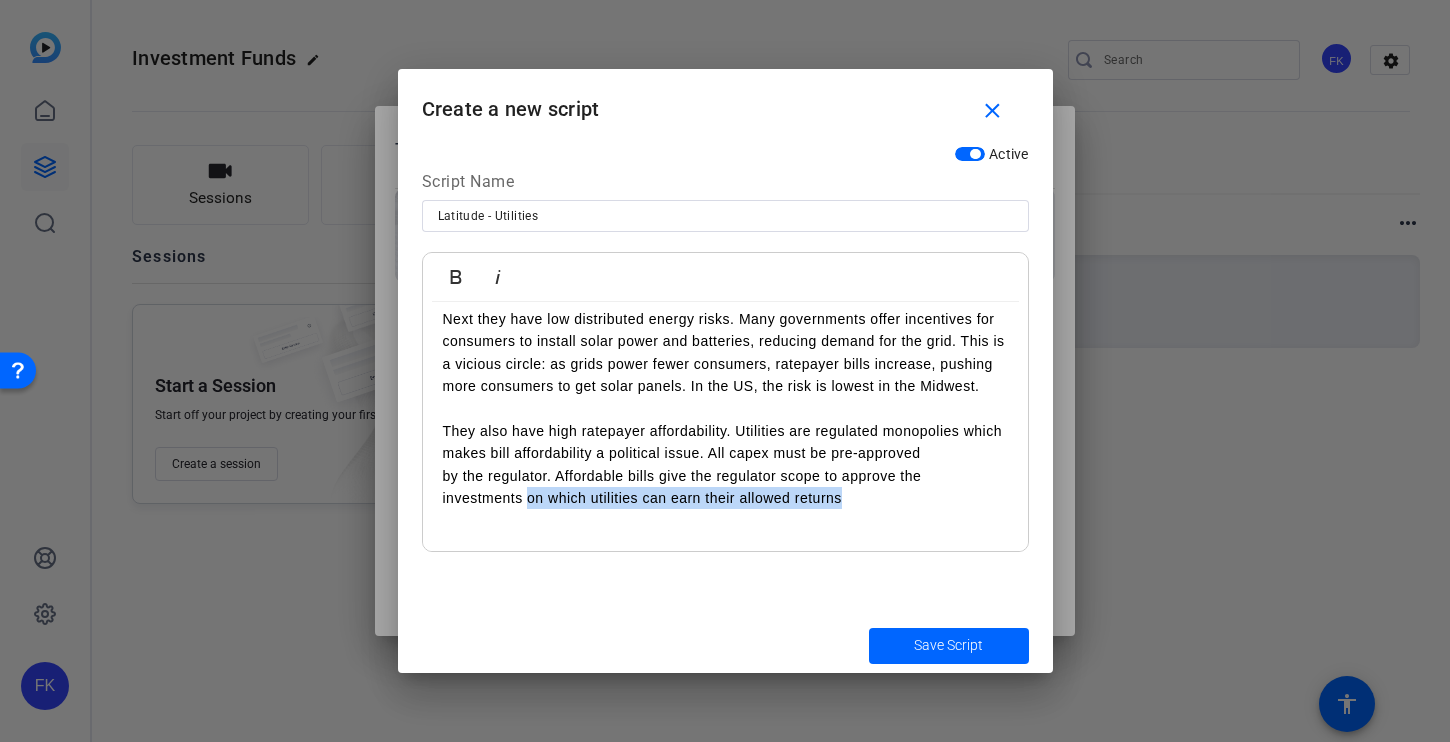 drag, startPoint x: 525, startPoint y: 498, endPoint x: 839, endPoint y: 499, distance: 314.0016 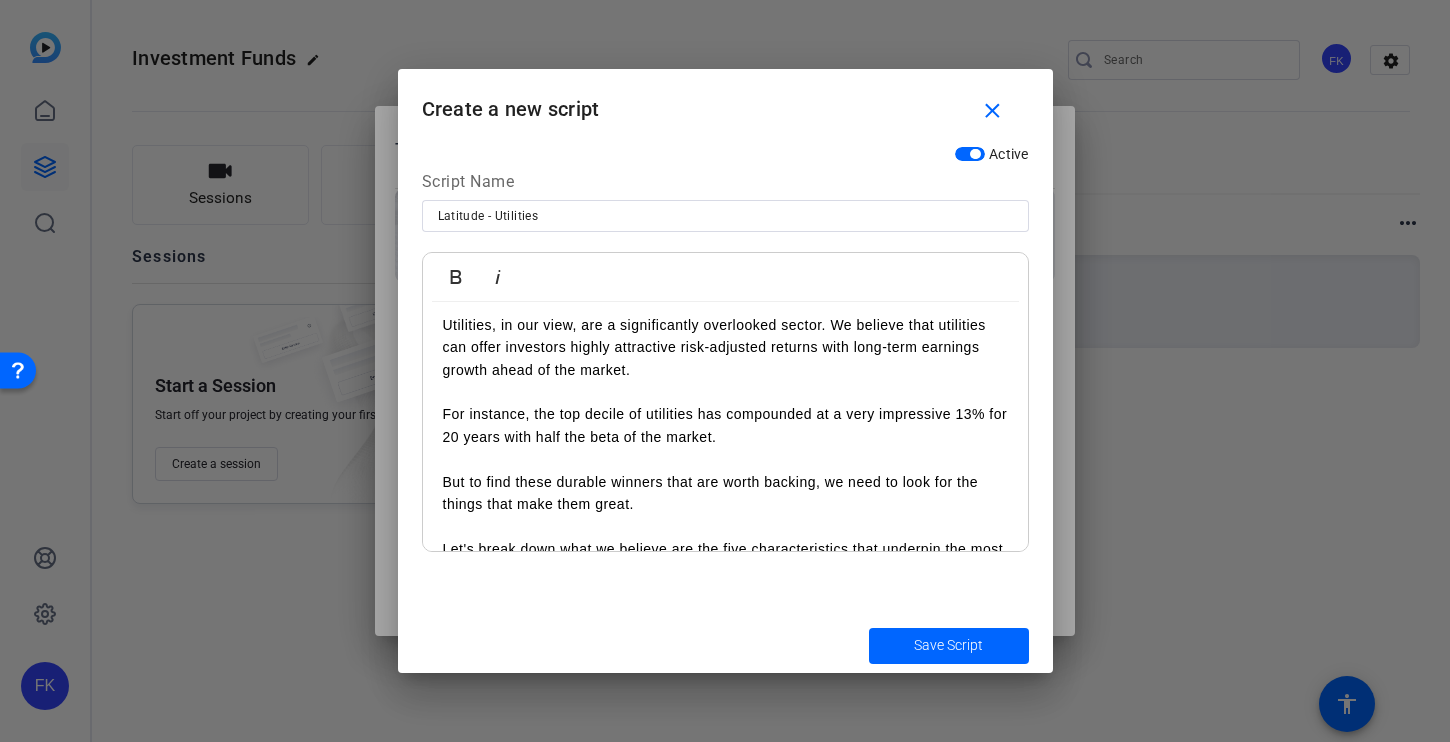 scroll, scrollTop: 0, scrollLeft: 0, axis: both 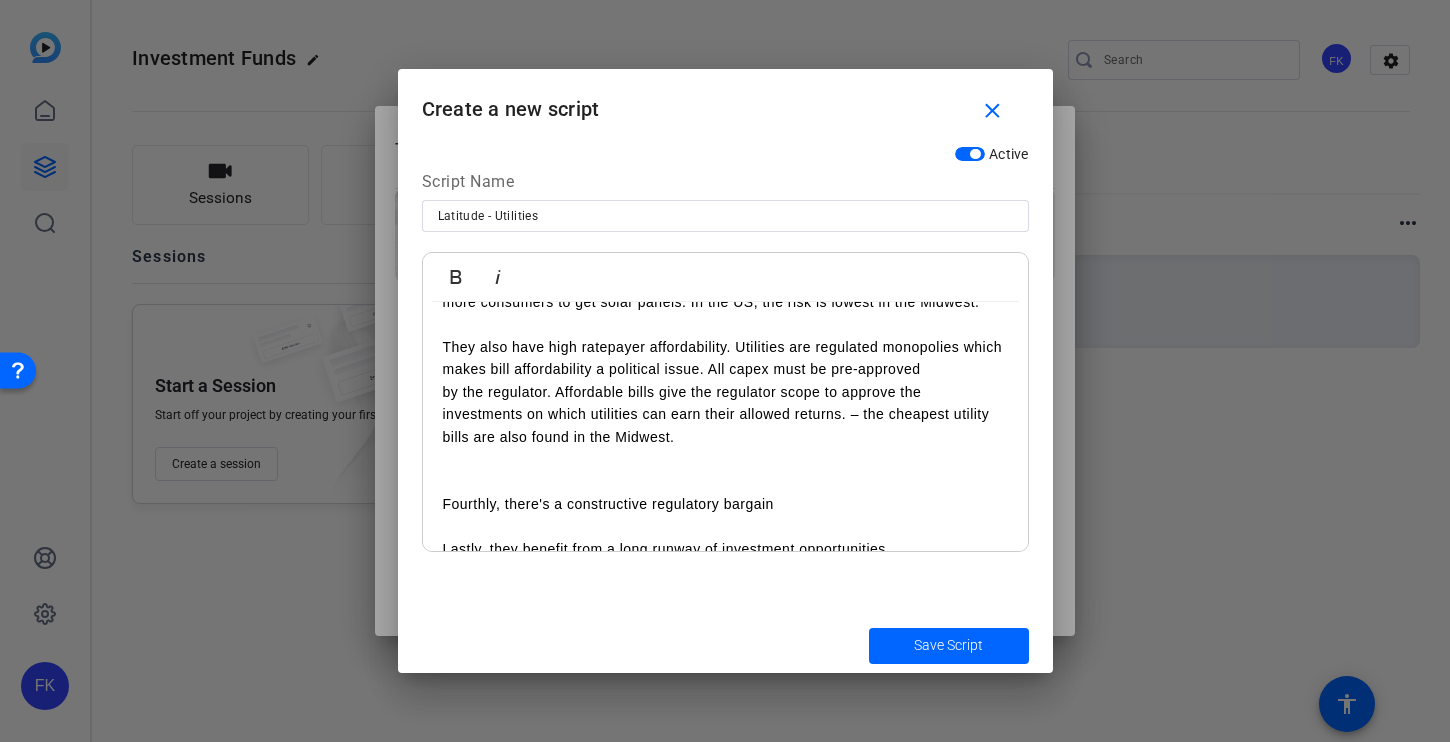 click on "investments on which utilities can earn their allowed returns. – the cheapest utility bills are also found in the Midwest." at bounding box center [725, 425] 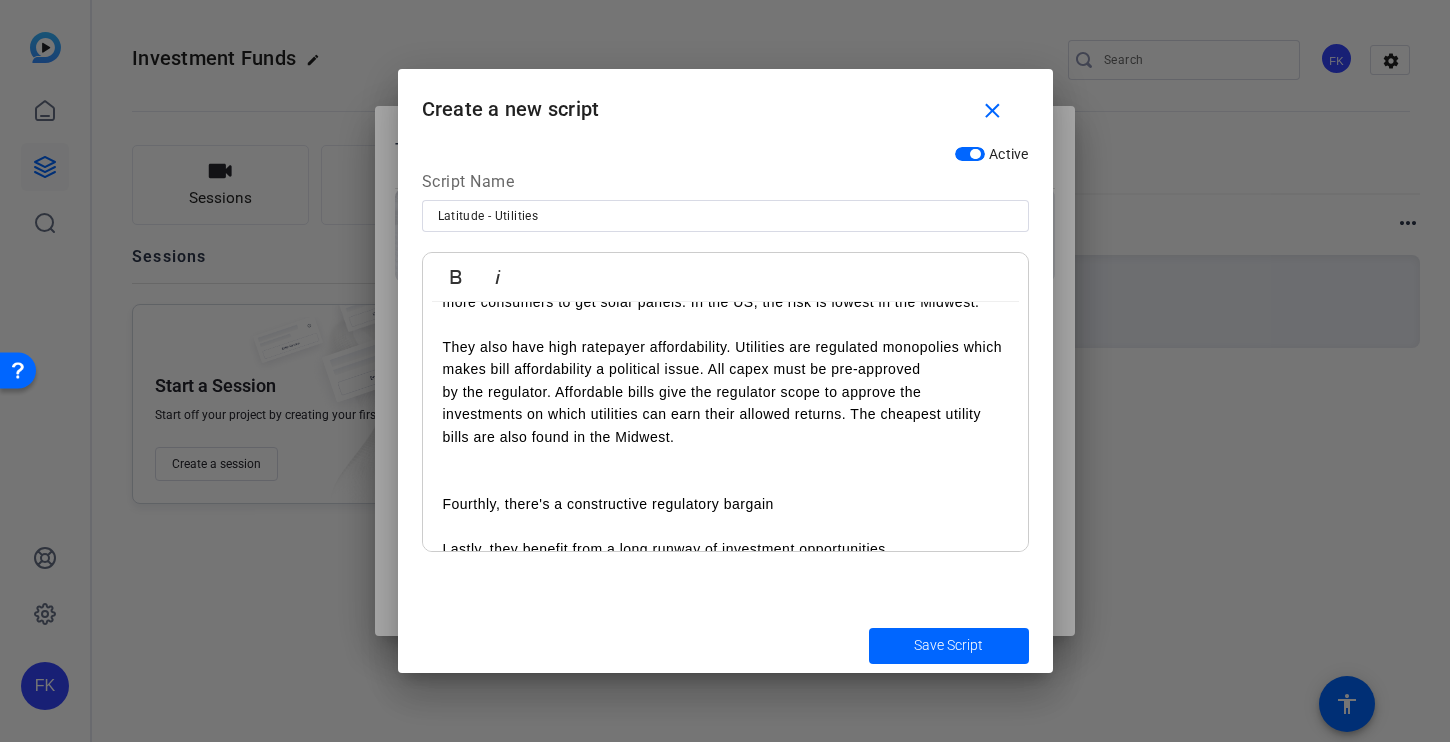 click on "Fourthly, there's a constructive regulatory bargain Lastly, they benefit from a long runway of investment opportunities" at bounding box center [725, 504] 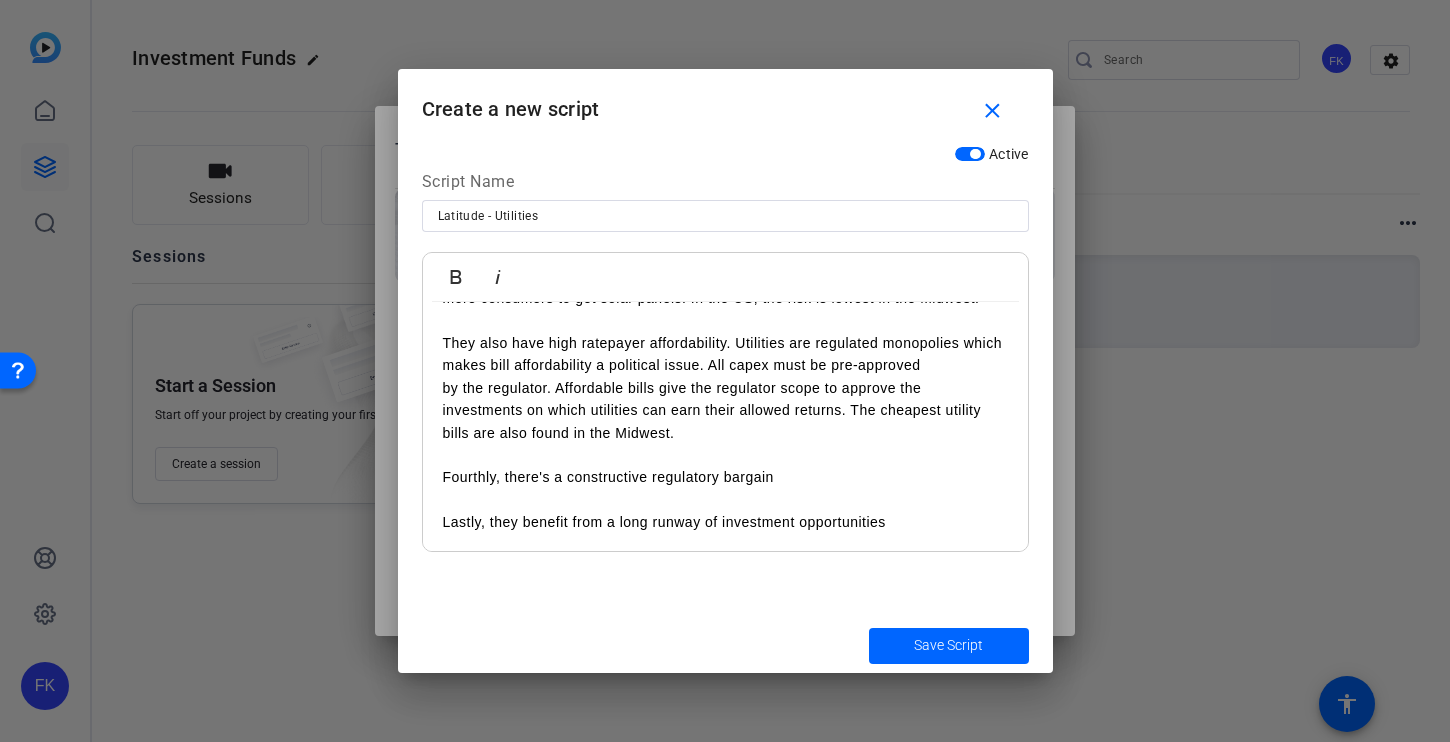scroll, scrollTop: 462, scrollLeft: 0, axis: vertical 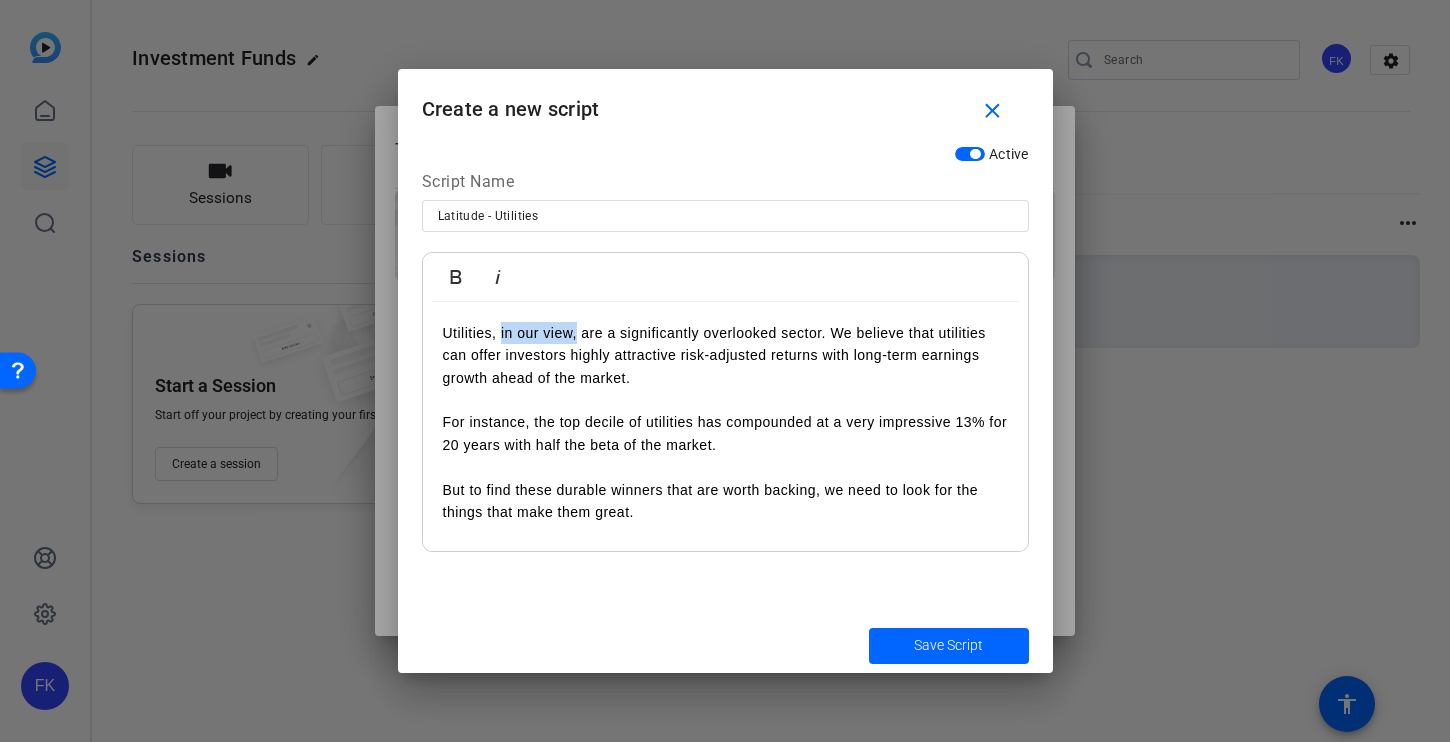 drag, startPoint x: 577, startPoint y: 336, endPoint x: 498, endPoint y: 335, distance: 79.00633 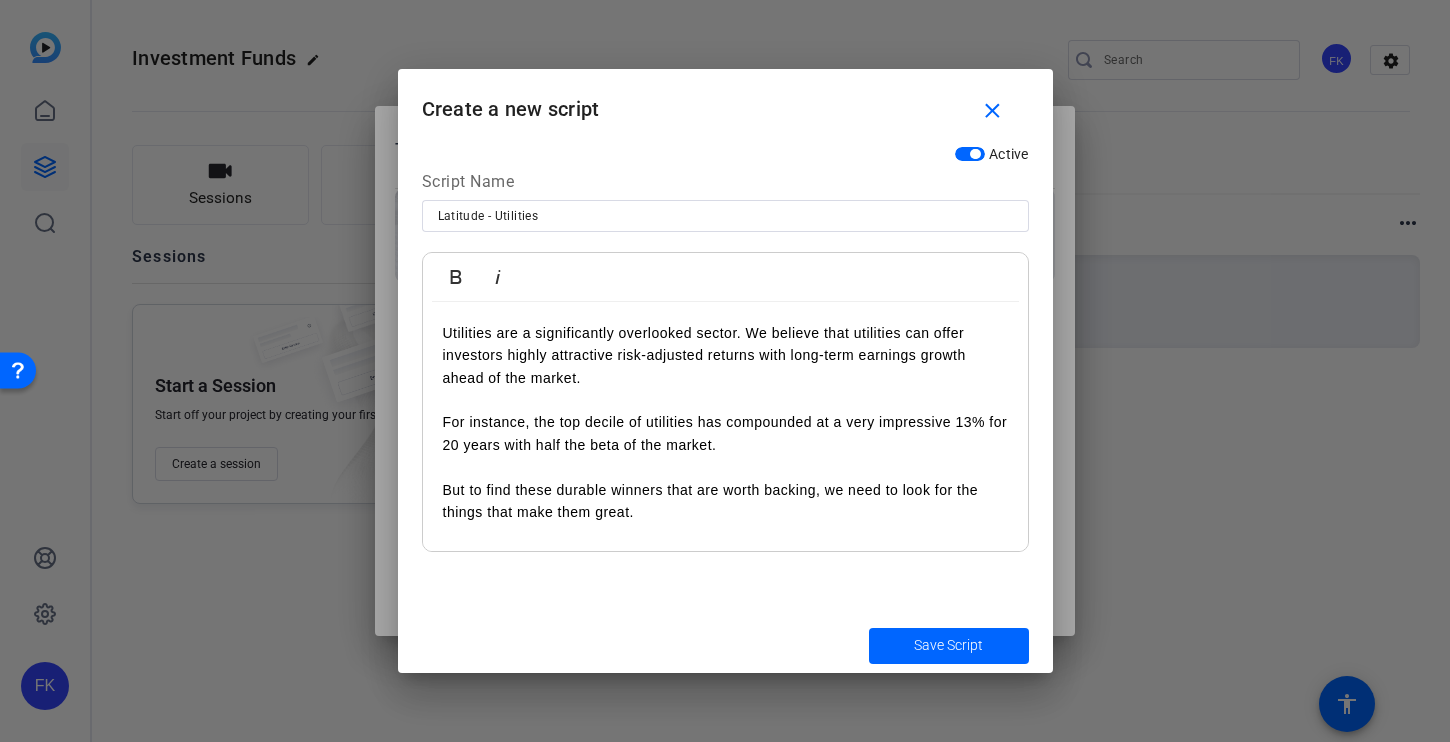 click on "Utilities are a significantly overlooked sector. We believe that utilities can offer investors highly attractive risk-adjusted returns with long-term earnings growth ahead of the market. For instance, the top decile of utilities has compounded at a very impressive 13% for 20 years with half the beta of the market." at bounding box center [725, 389] 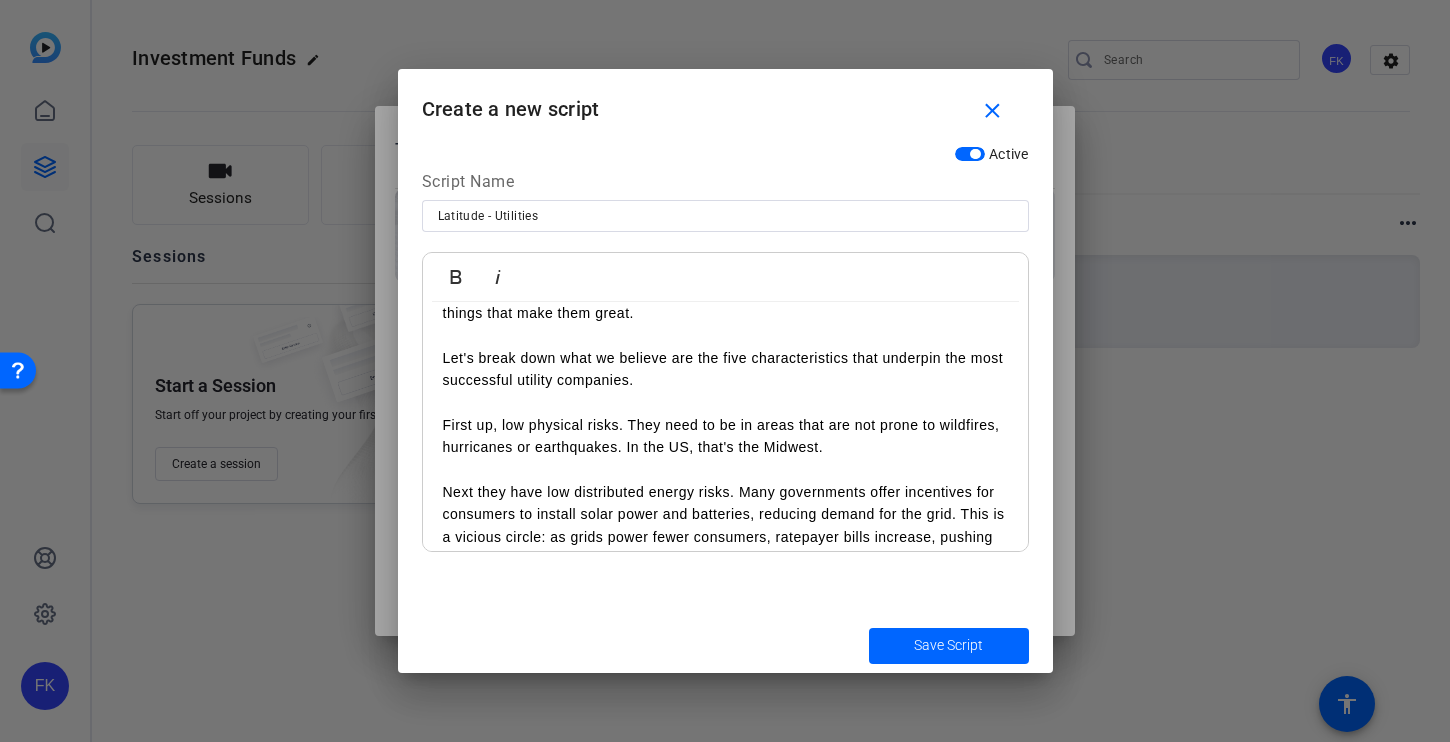 scroll, scrollTop: 252, scrollLeft: 0, axis: vertical 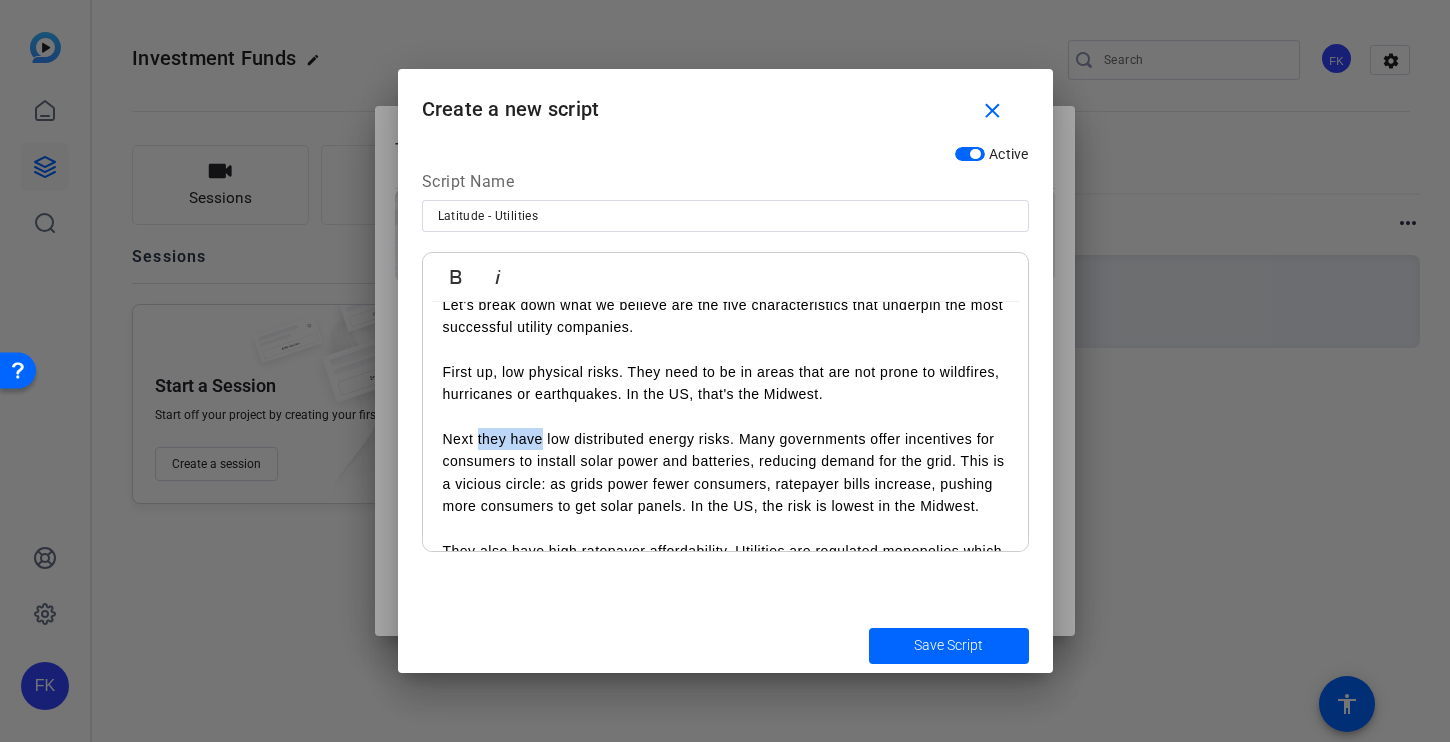 drag, startPoint x: 541, startPoint y: 440, endPoint x: 476, endPoint y: 439, distance: 65.00769 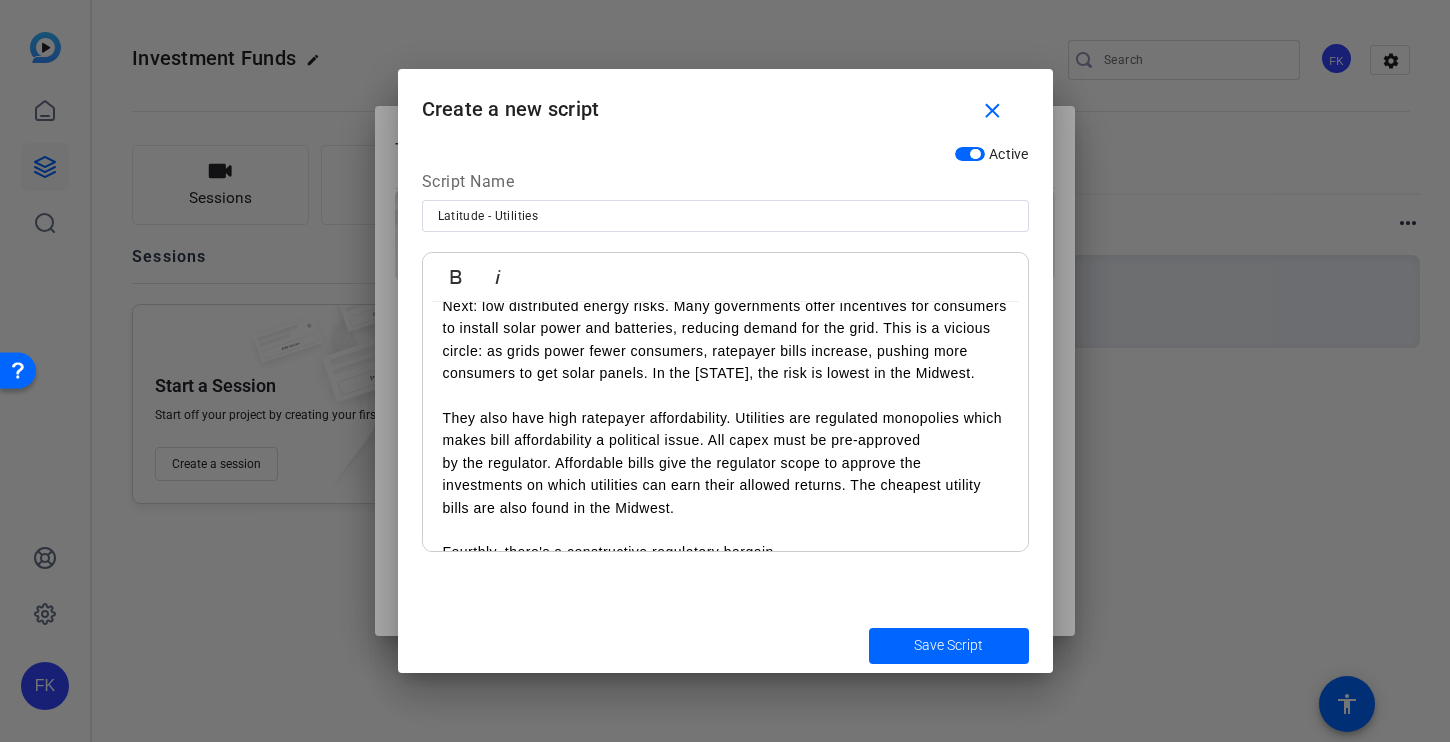 scroll, scrollTop: 386, scrollLeft: 0, axis: vertical 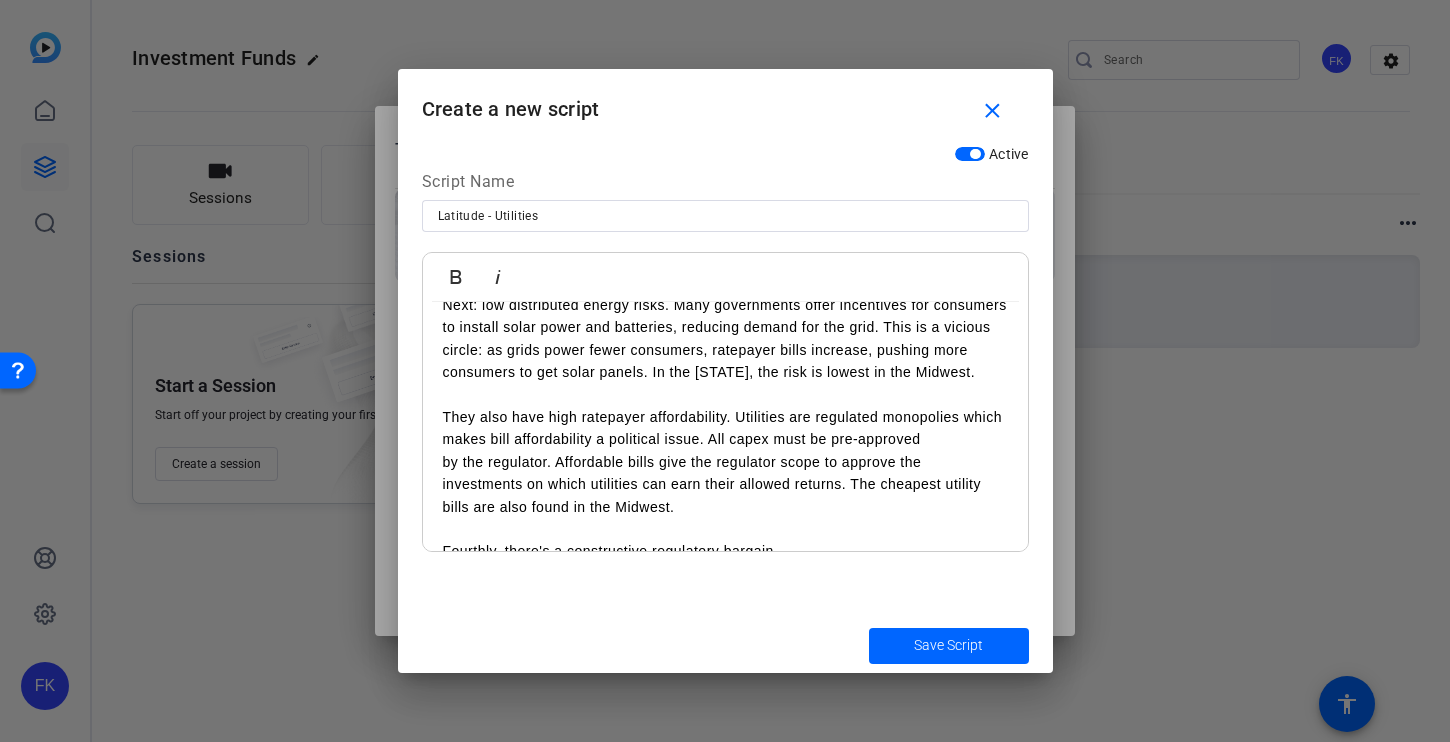 click on "makes bill affordability a political issue. All capex must be pre-approved" at bounding box center (725, 439) 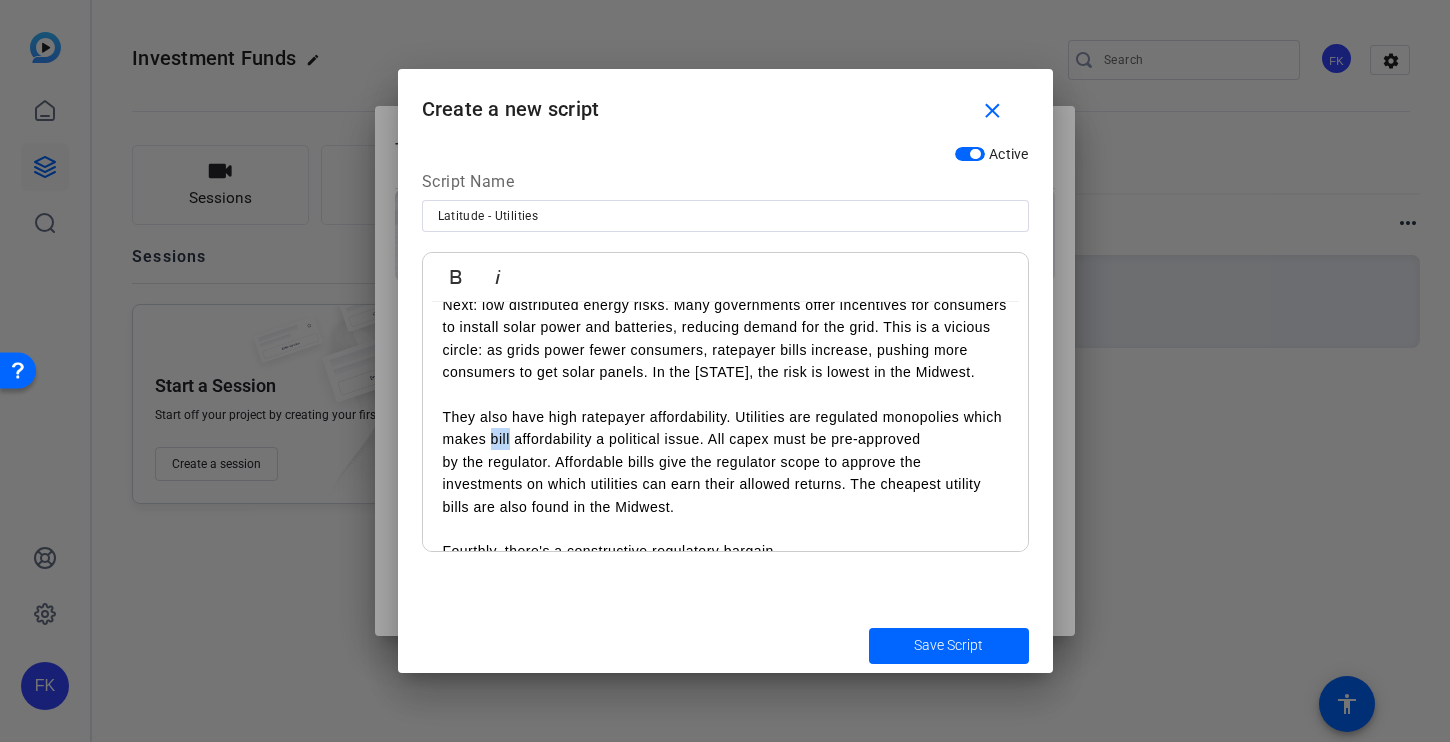 click on "makes bill affordability a political issue. All capex must be pre-approved" at bounding box center [725, 439] 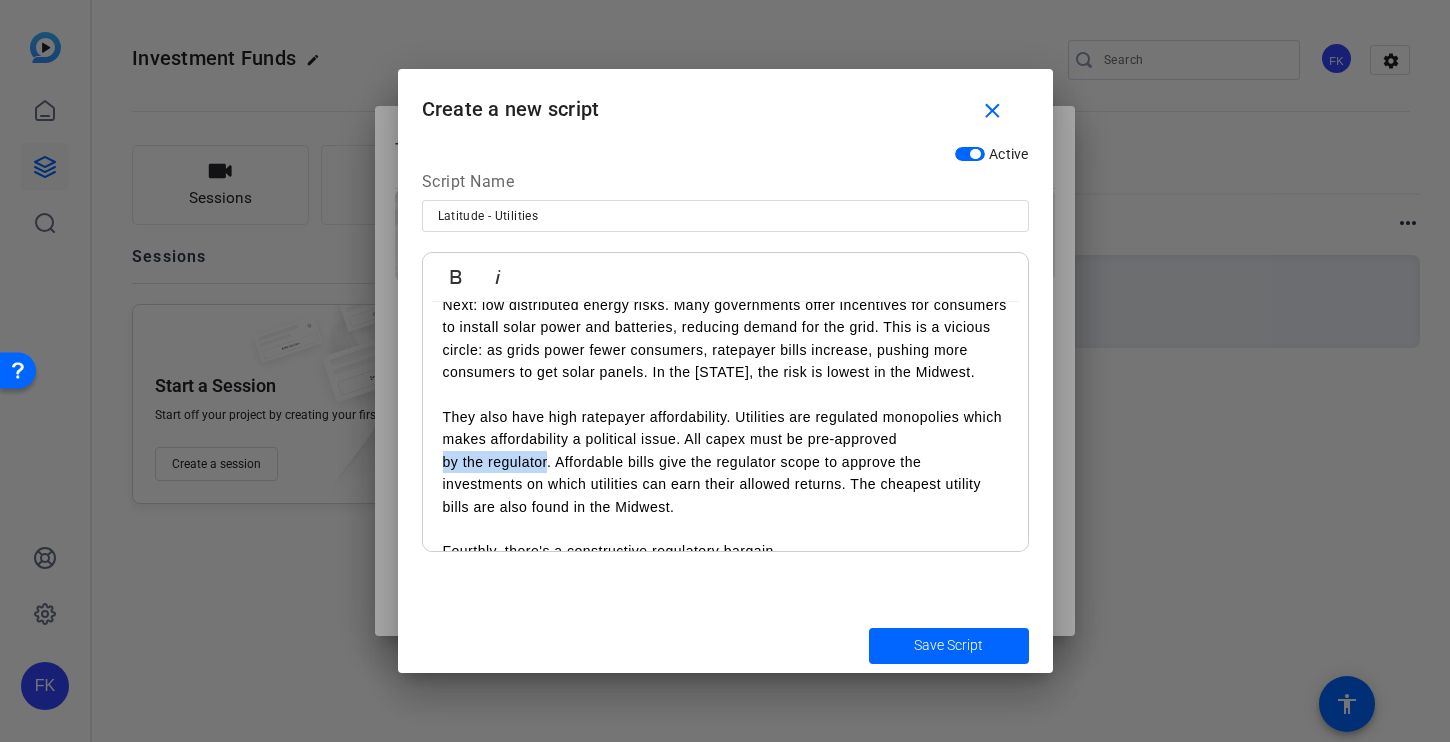 drag, startPoint x: 547, startPoint y: 461, endPoint x: 407, endPoint y: 461, distance: 140 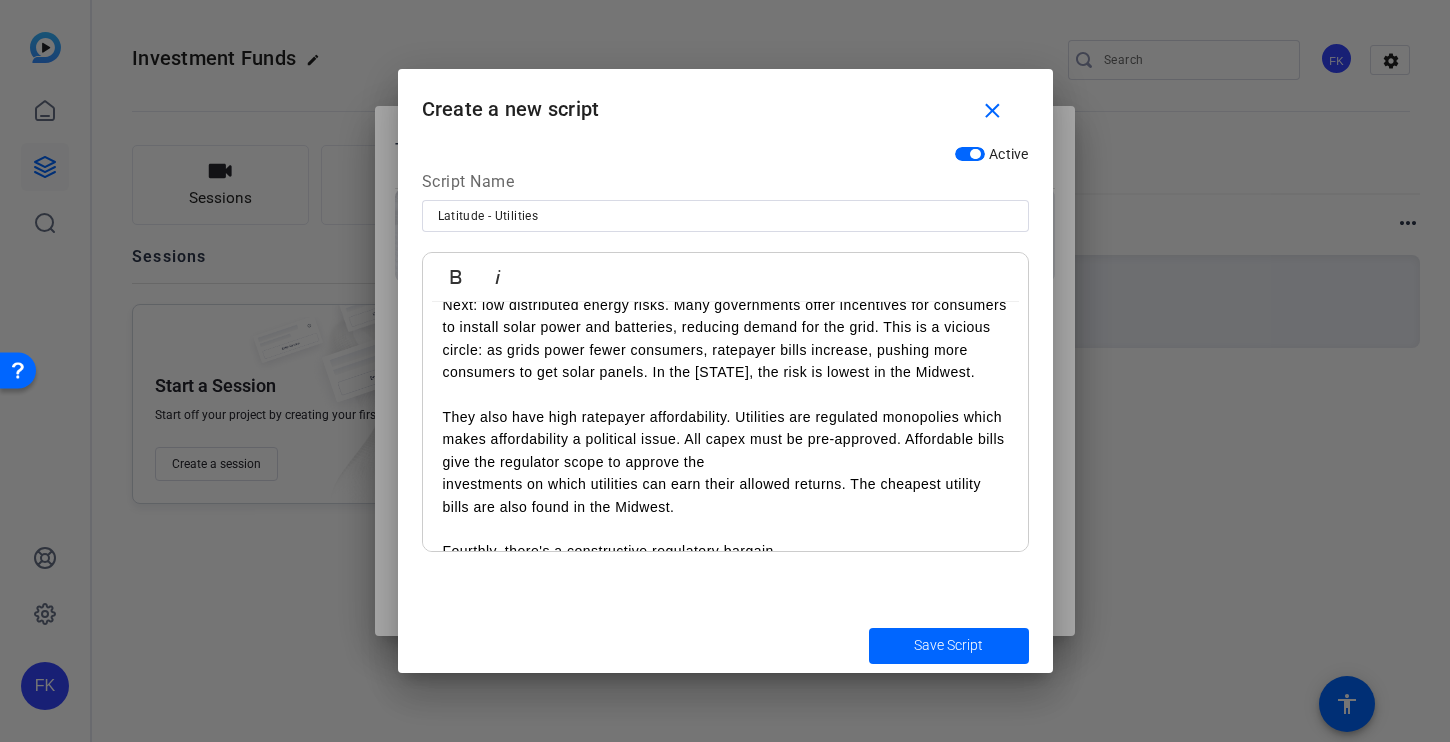 click on "Utilities are a significantly overlooked sector. We believe that utilities can offer investors highly attractive risk-adjusted returns with long-term earnings growth ahead of the market. For instance, the top decile of utilities has compounded at a very impressive 13% for 20 years with half the beta of the market. But to find these durable winners that are worth backing, we need to look for the things that make them great.  Let's break down what we believe are the five characteristics that underpin the most successful utility companies.  First up, low physical risks. They need to be in areas that are not prone to wildfires, hurricanes or earthquakes. In the US, that's the [REGION]. Next: low distributed energy risks. Many governments offer incentives for consumers to install solar power and batteries, reducing demand for the grid. This is a vicious circle: as grids power fewer consumers, ratepayer bills increase, pushing more consumers to get solar panels. In the US, the risk is lowest in the [REGION]." at bounding box center [725, 272] 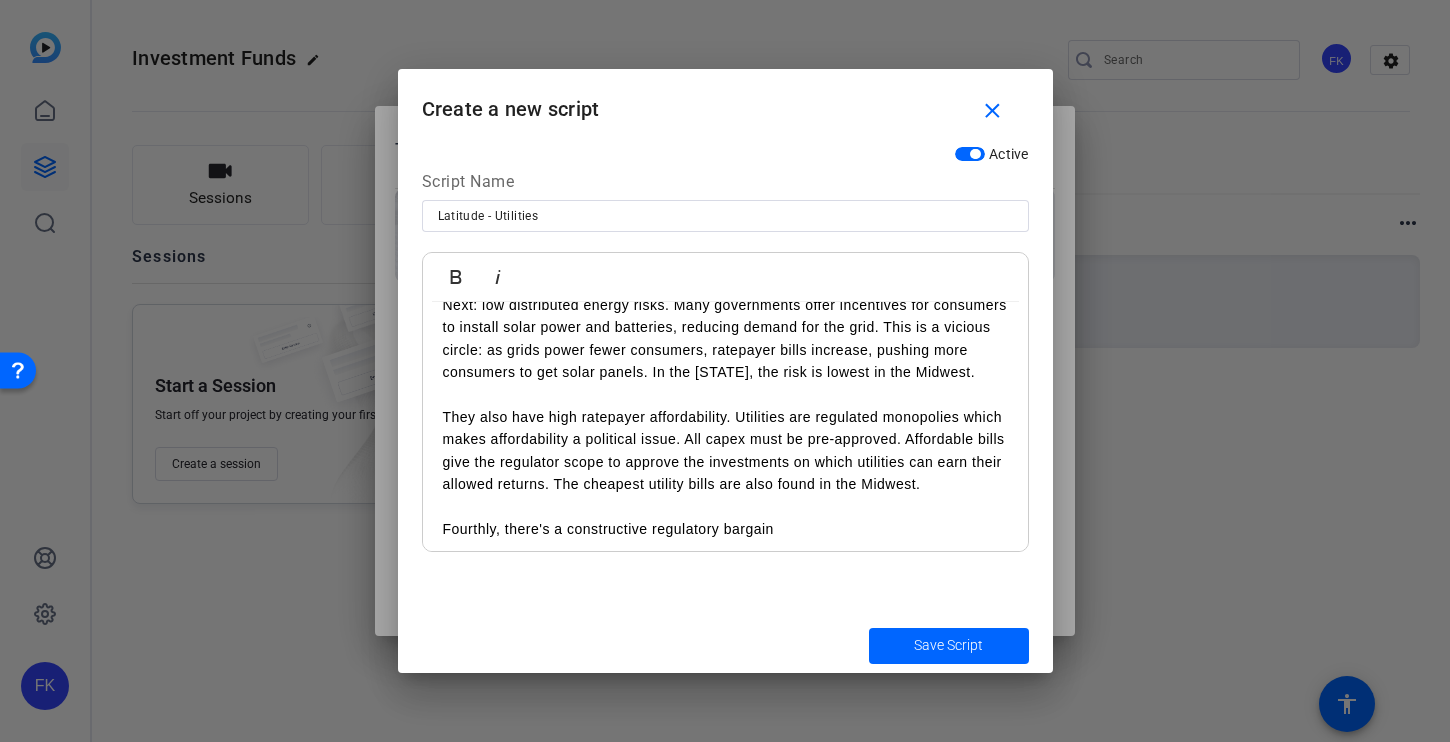scroll, scrollTop: 423, scrollLeft: 0, axis: vertical 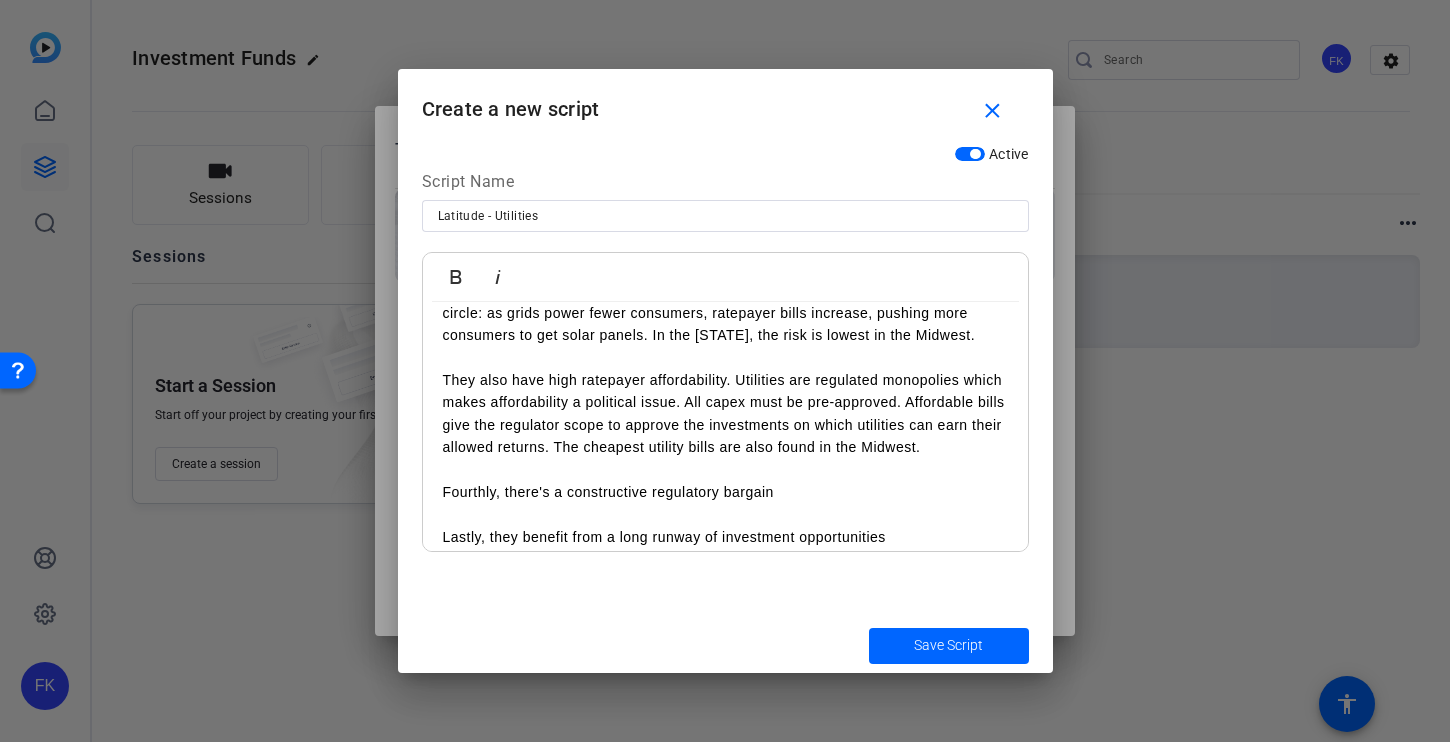 click on "Fourthly, there's a constructive regulatory bargain Lastly, they benefit from a long runway of investment opportunities" at bounding box center (725, 504) 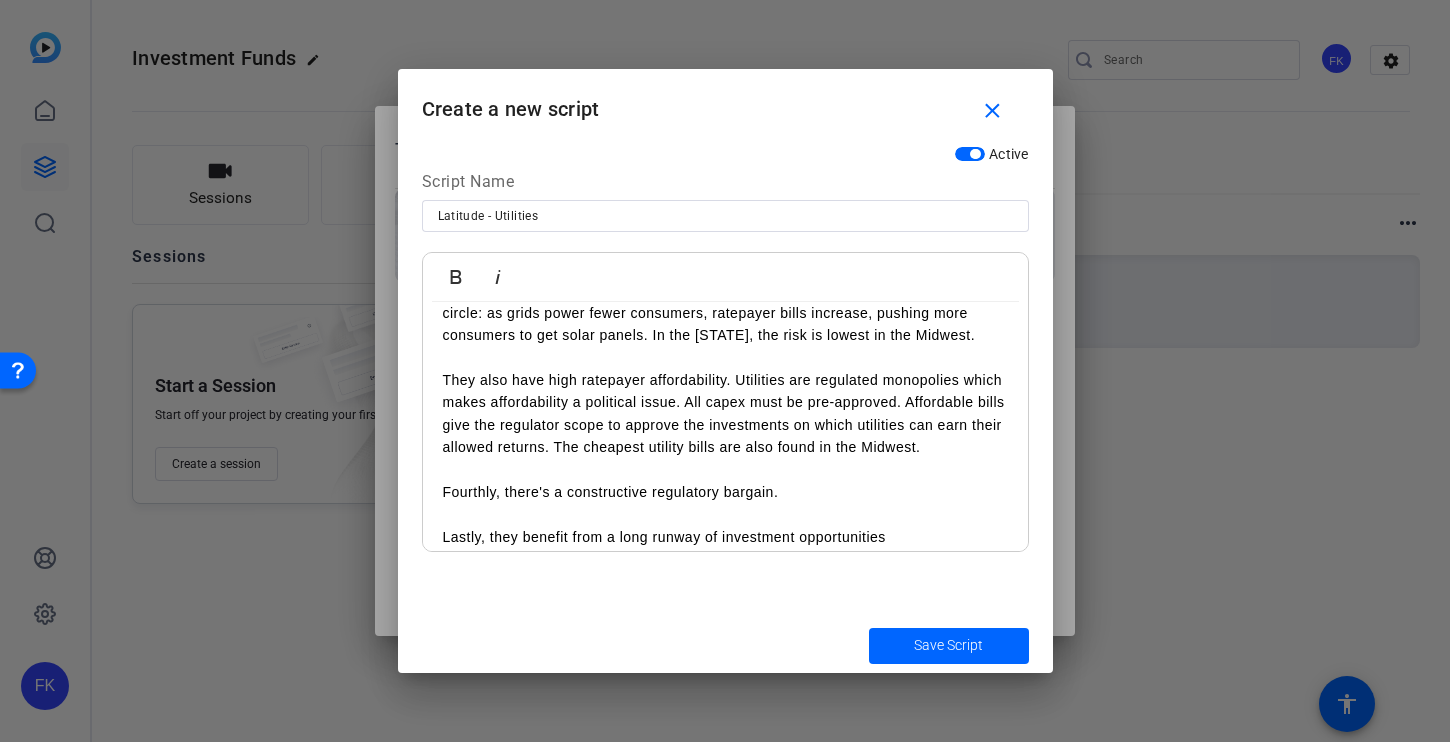 scroll, scrollTop: 465, scrollLeft: 0, axis: vertical 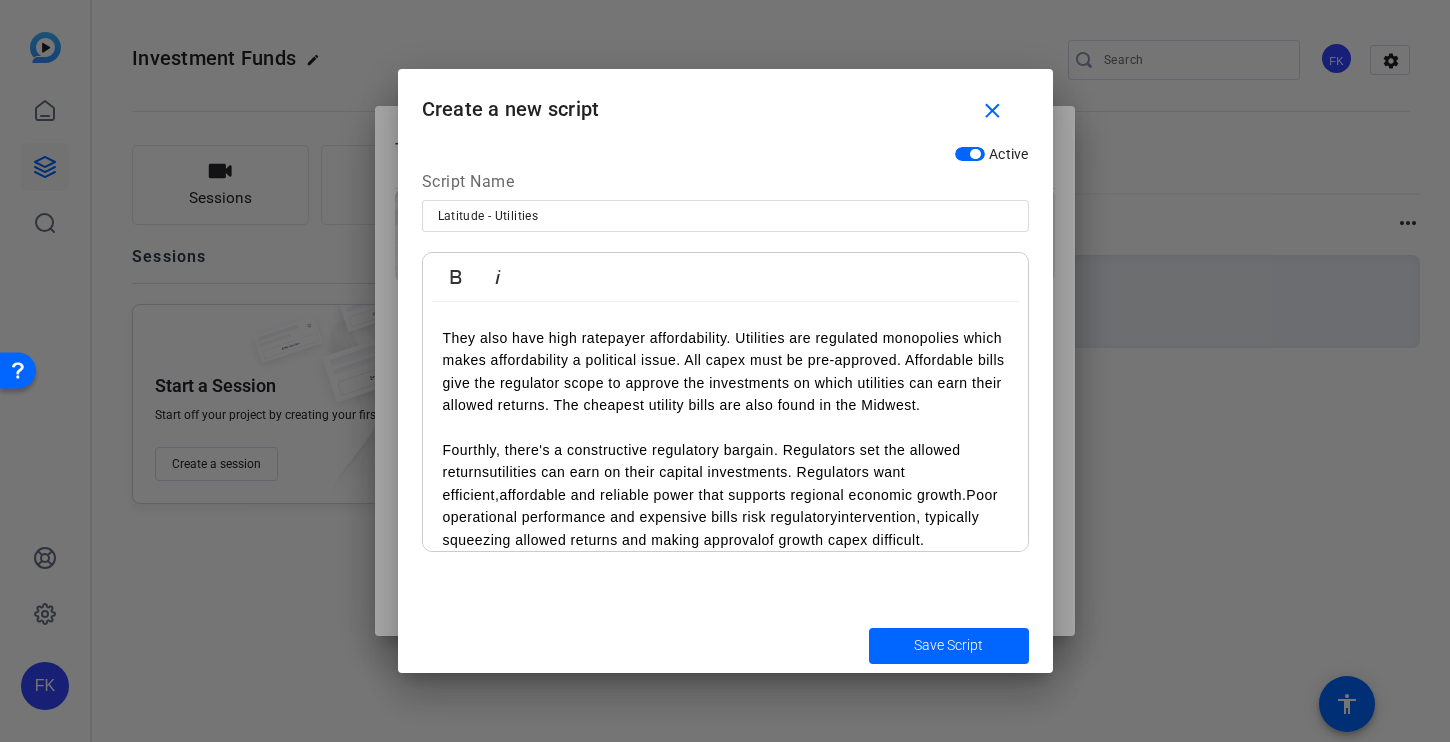 click on "Fourthly, there's a constructive regulatory bargain. Regulators set the allowed returnsutilities can earn on their capital investments. Regulators want efficient,affordable and reliable power that supports regional economic growth.Poor operational performance and expensive bills risk regulatoryintervention, typically squeezing allowed returns and making approvalof growth capex difficult. Lastly, they benefit from a long runway of investment opportunities" at bounding box center (725, 506) 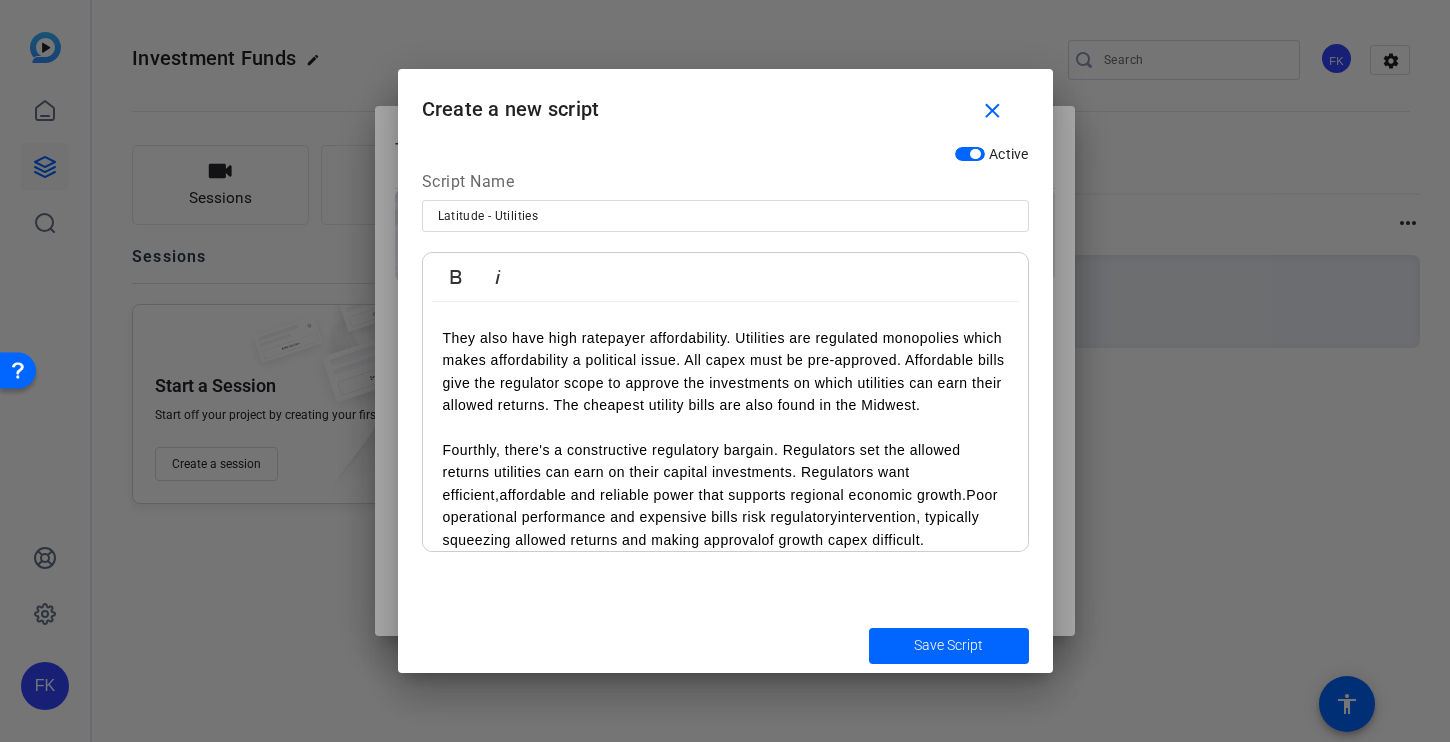 click on "Fourthly, there's a constructive regulatory bargain. Regulators set the allowed returns utilities can earn on their capital investments. Regulators want efficient,affordable and reliable power that supports regional economic growth.Poor operational performance and expensive bills risk regulatoryintervention, typically squeezing allowed returns and making approvalof growth capex difficult. Lastly, they benefit from a long runway of investment opportunities" at bounding box center (725, 506) 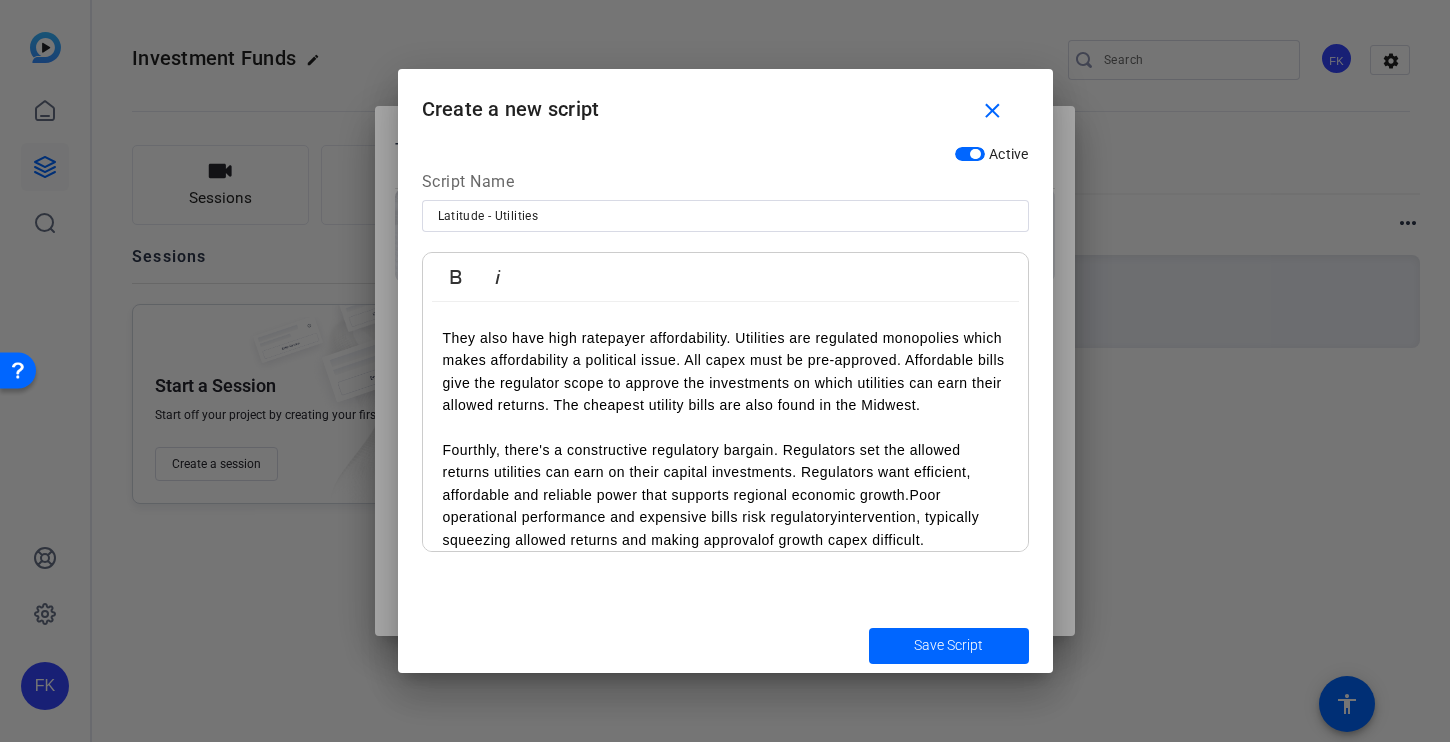 click on "Fourthly, there's a constructive regulatory bargain. Regulators set the allowed returns utilities can earn on their capital investments. Regulators want efficient, affordable and reliable power that supports regional economic growth.Poor operational performance and expensive bills risk regulatoryintervention, typically squeezing allowed returns and making approvalof growth capex difficult. Lastly, they benefit from a long runway of investment opportunities" at bounding box center [725, 506] 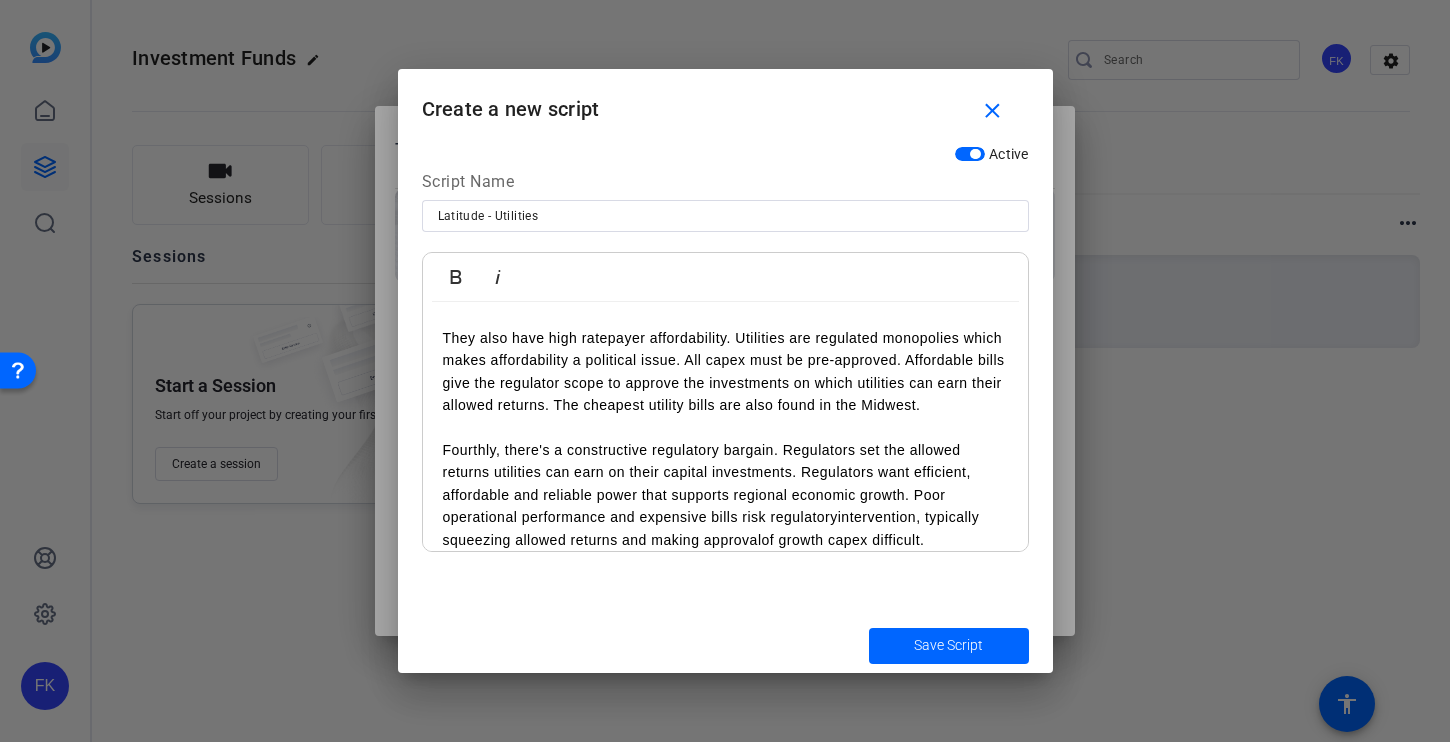 click on "Fourthly, there's a constructive regulatory bargain. Regulators set the allowed returns utilities can earn on their capital investments. Regulators want efficient, affordable and reliable power that supports regional economic growth. Poor operational performance and expensive bills risk regulatoryintervention, typically squeezing allowed returns and making approvalof growth capex difficult. Lastly, they benefit from a long runway of investment opportunities" at bounding box center (725, 506) 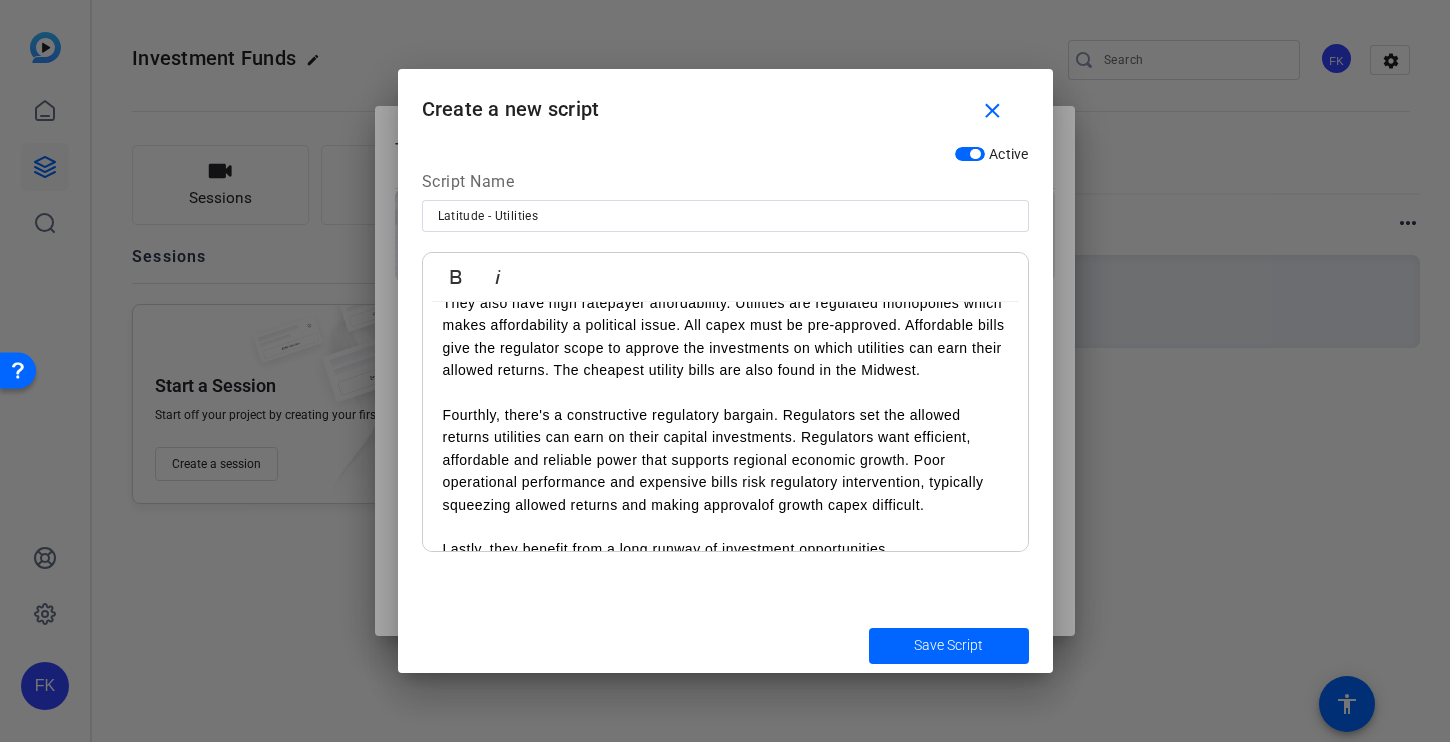 scroll, scrollTop: 501, scrollLeft: 0, axis: vertical 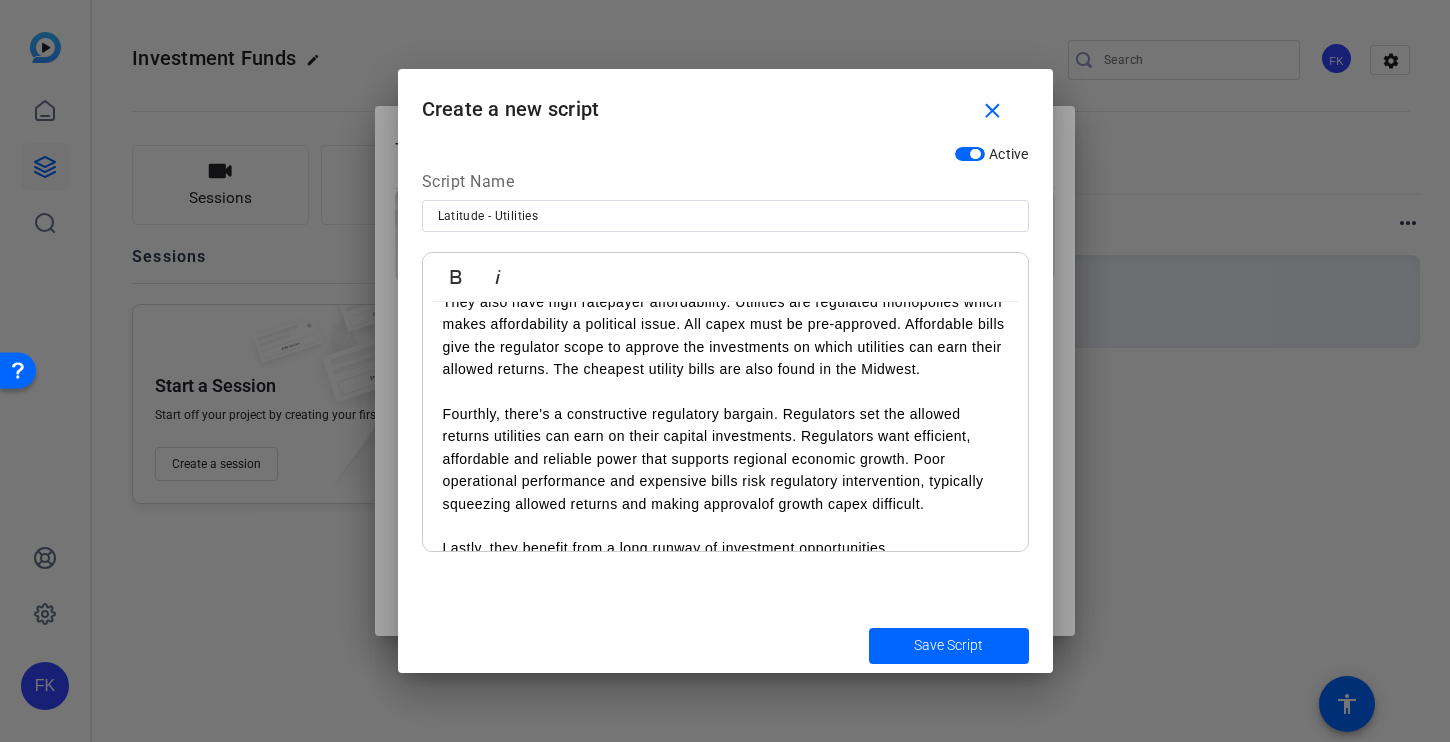 click on "Fourthly, there's a constructive regulatory bargain. Regulators set the allowed returns utilities can earn on their capital investments. Regulators want efficient, affordable and reliable power that supports regional economic growth. Poor operational performance and expensive bills risk regulatory intervention, typically squeezing allowed returns and making approvalof growth capex difficult. Lastly, they benefit from a long runway of investment opportunities" at bounding box center [725, 470] 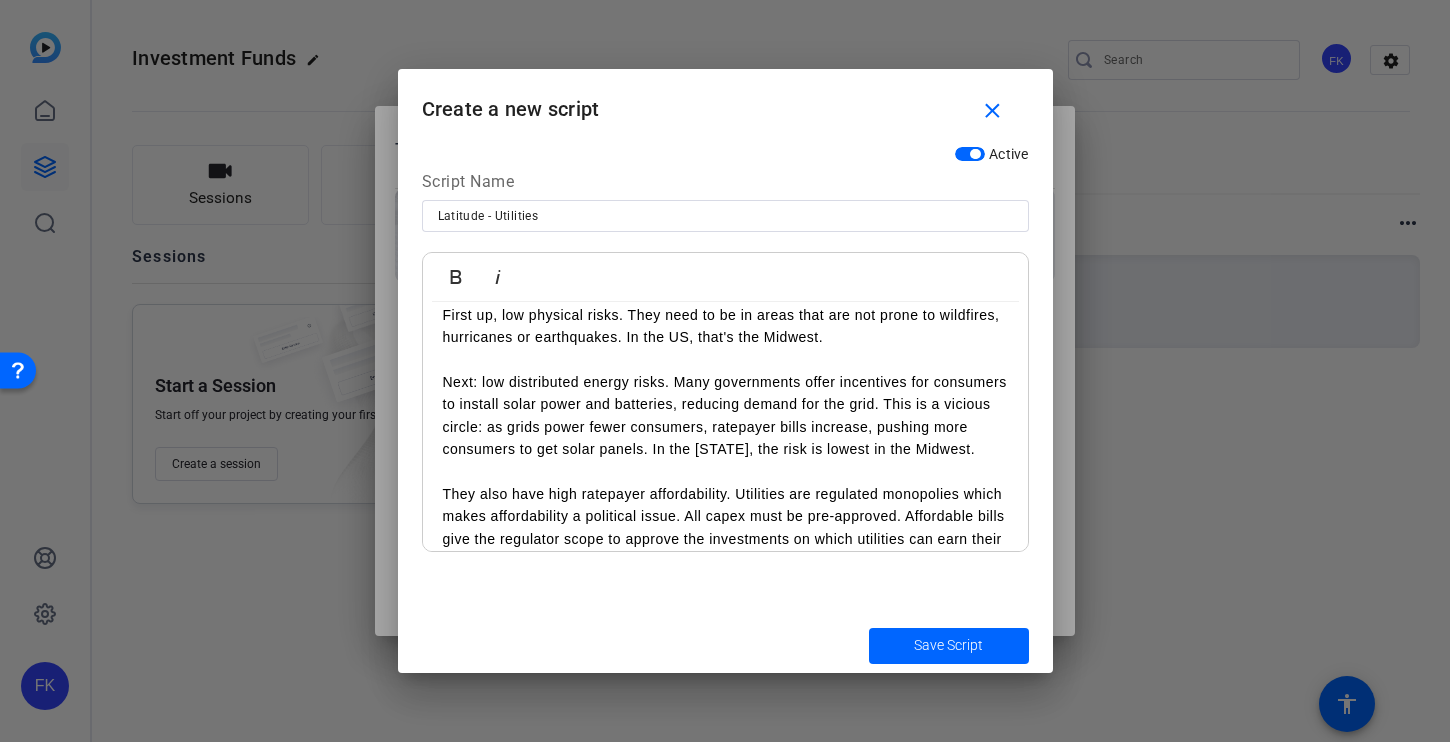 scroll, scrollTop: 529, scrollLeft: 0, axis: vertical 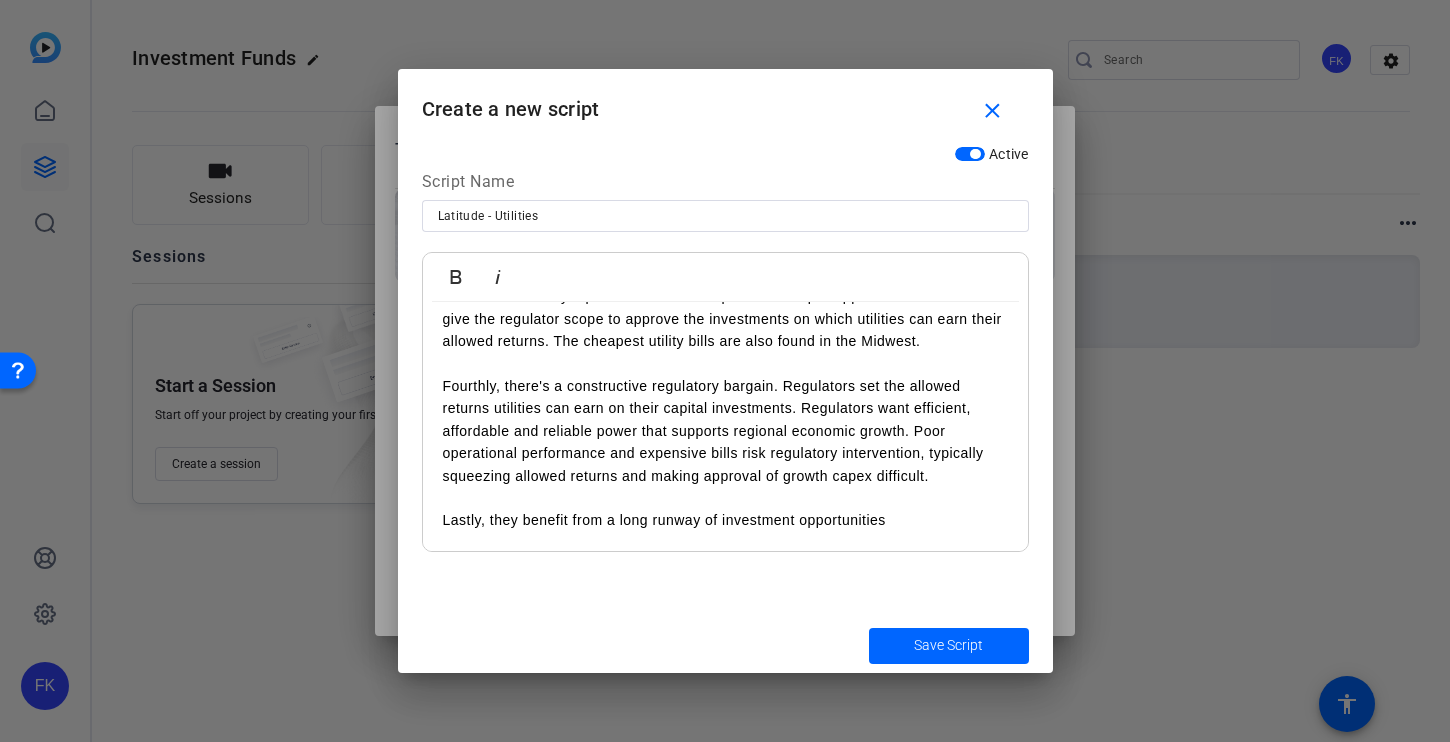 click on "Fourthly, there's a constructive regulatory bargain. Regulators set the allowed returns utilities can earn on their capital investments. Regulators want efficient, affordable and reliable power that supports regional economic growth. Poor operational performance and expensive bills risk regulatory intervention, typically squeezing allowed returns and making approval of growth capex difficult. Lastly, they benefit from a long runway of investment opportunities" at bounding box center [725, 442] 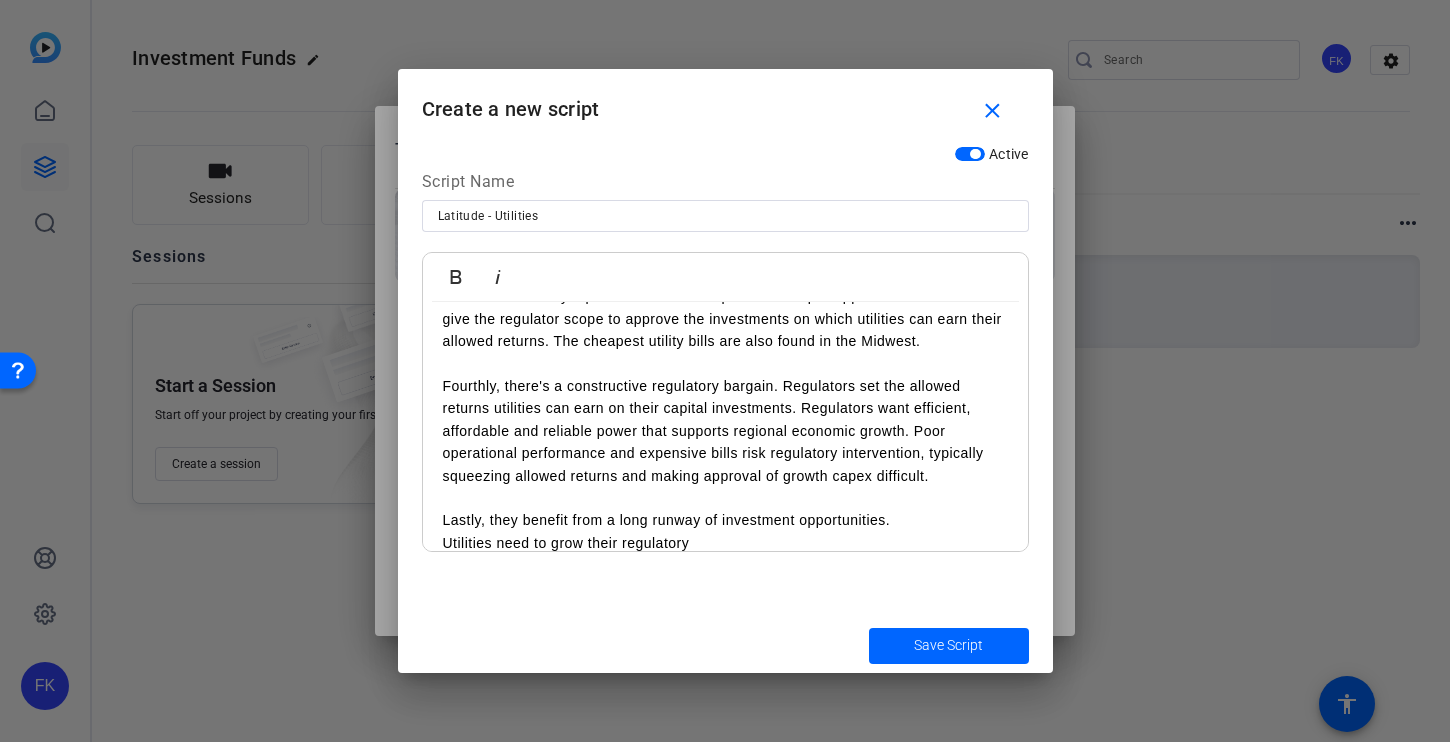 scroll, scrollTop: 3310, scrollLeft: 3, axis: both 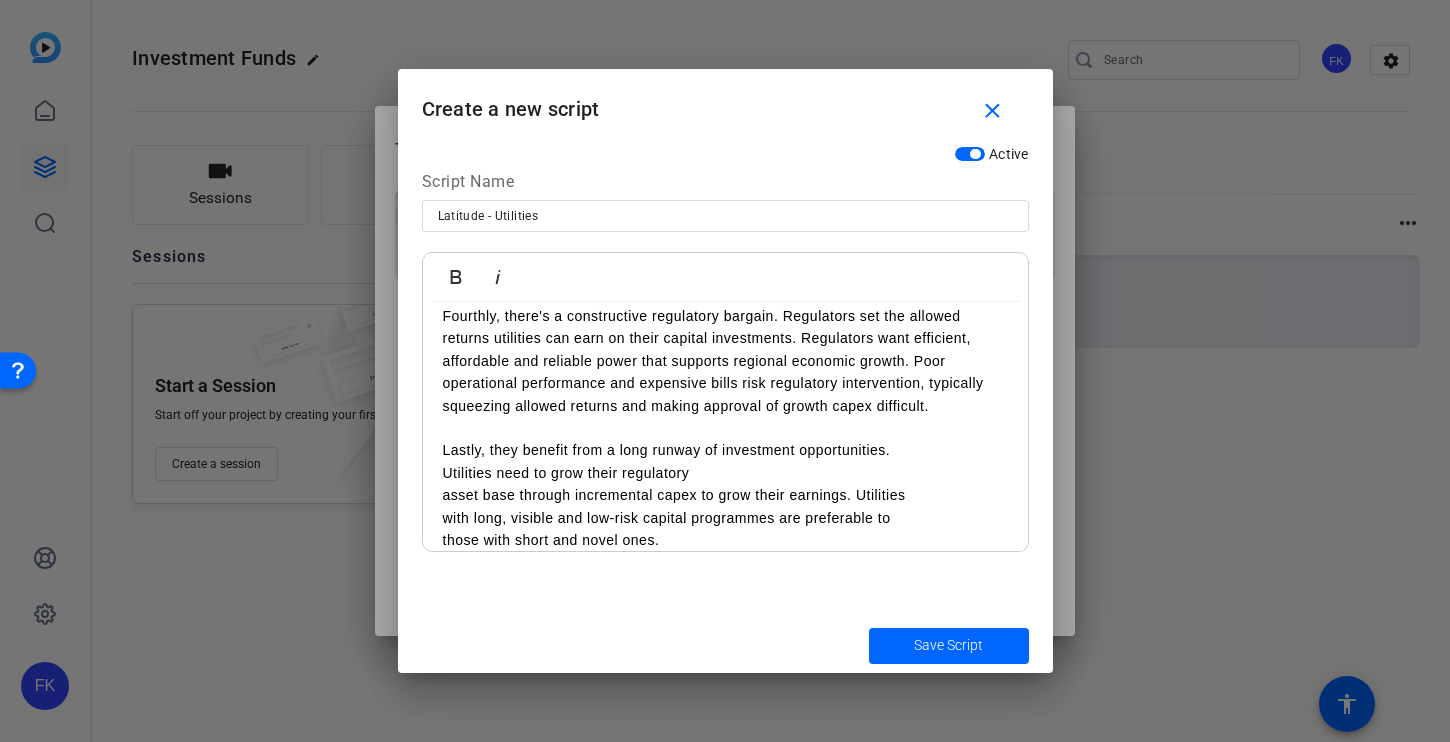 click on "asset base through incremental capex to grow their earnings. Utilities" at bounding box center [725, 495] 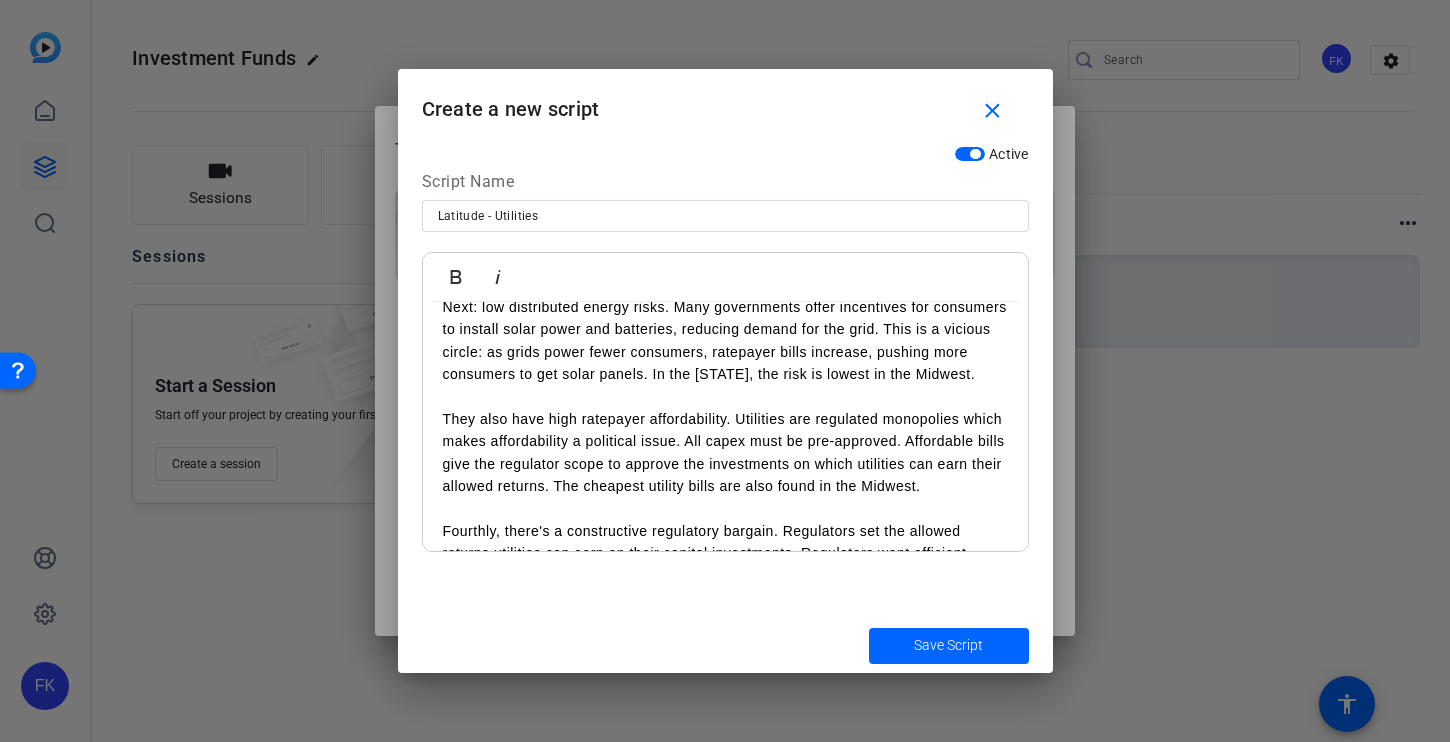 scroll, scrollTop: 380, scrollLeft: 0, axis: vertical 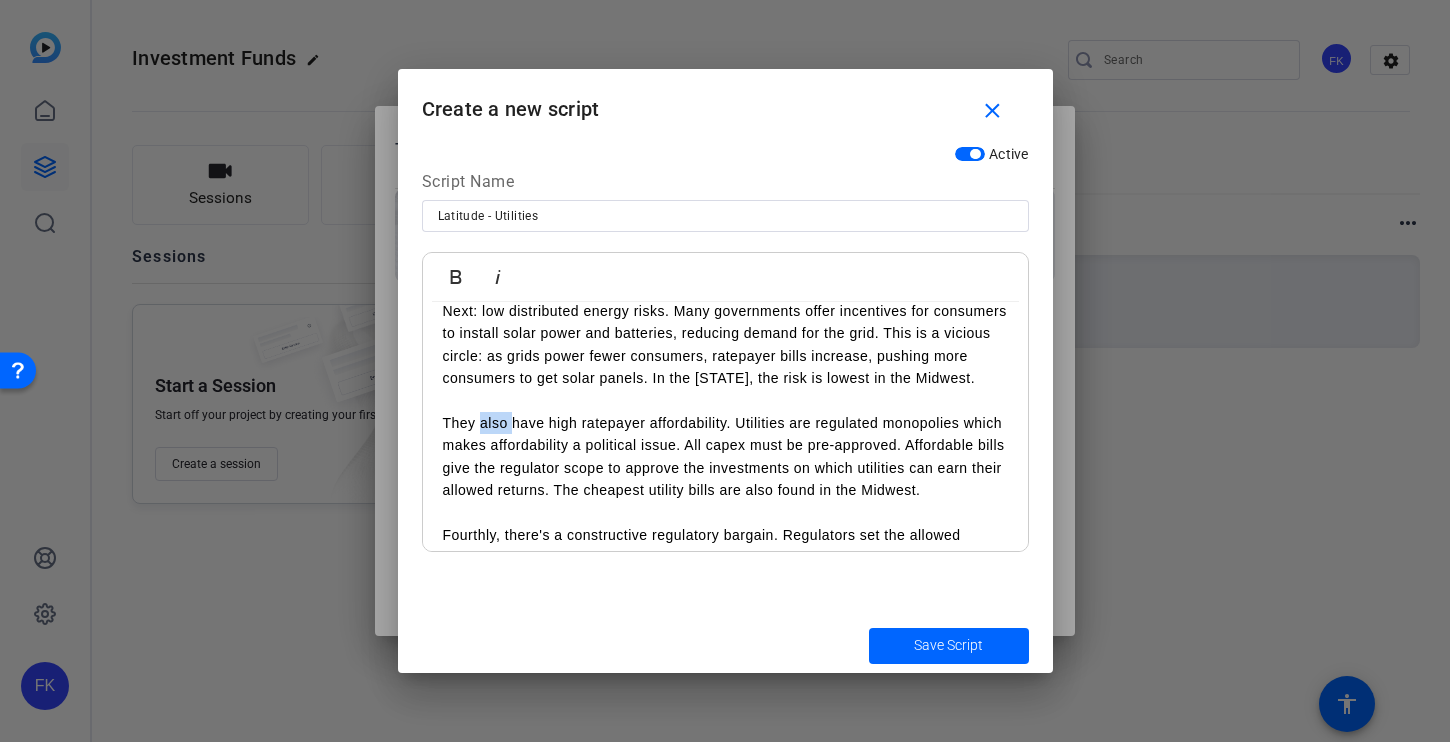 drag, startPoint x: 481, startPoint y: 424, endPoint x: 512, endPoint y: 424, distance: 31 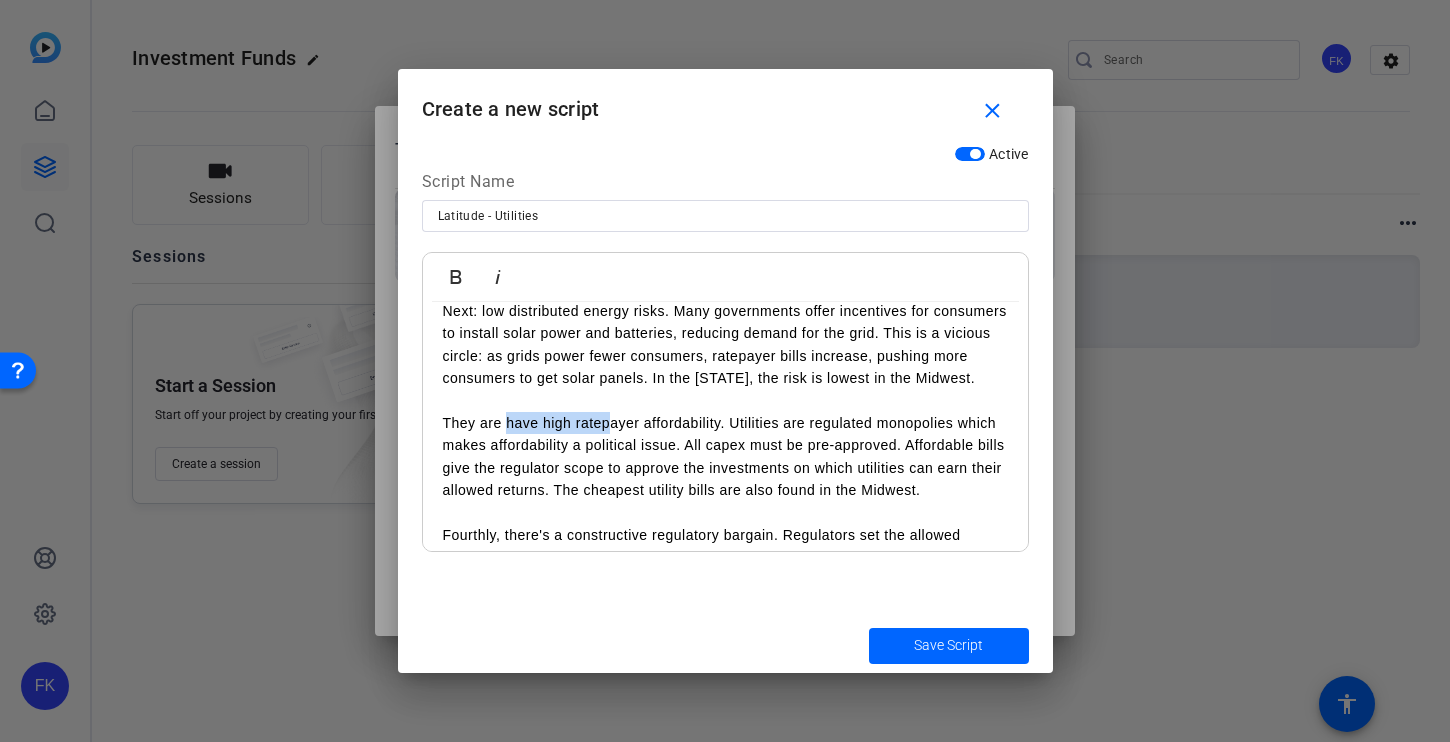 click on "They are have high ratepayer affordability. Utilities are regulated monopolies which" at bounding box center [725, 412] 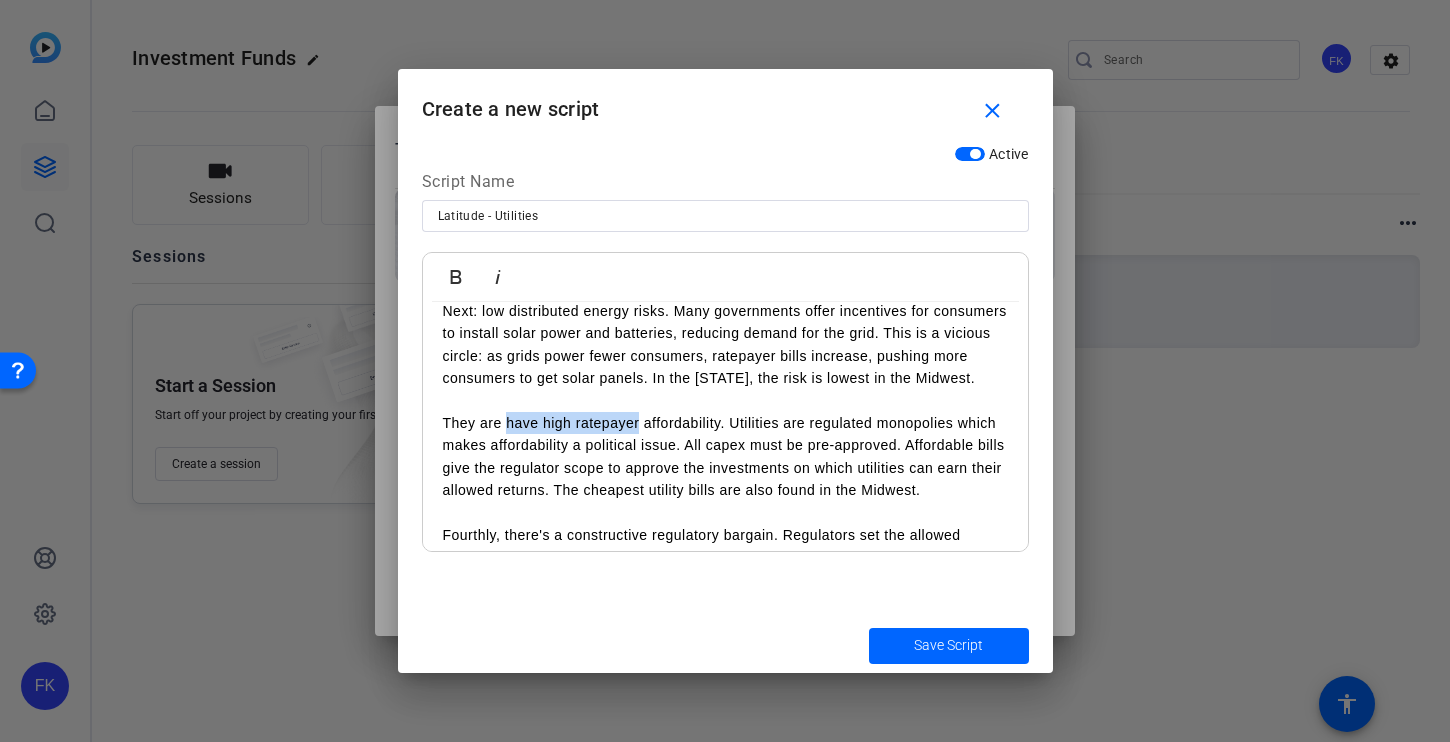 click on "They are have high ratepayer affordability. Utilities are regulated monopolies which" at bounding box center (725, 412) 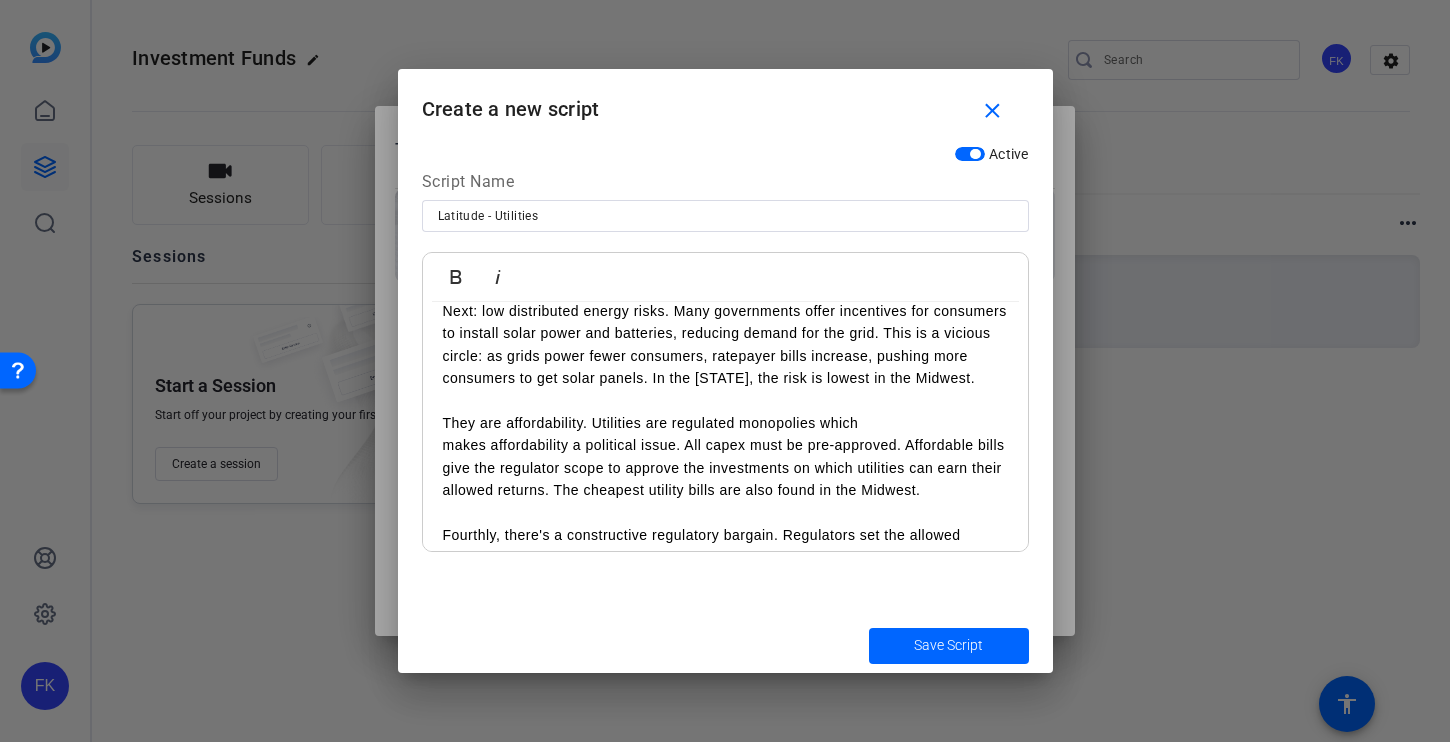 click on "They are affordability. Utilities are regulated monopolies which" at bounding box center [725, 412] 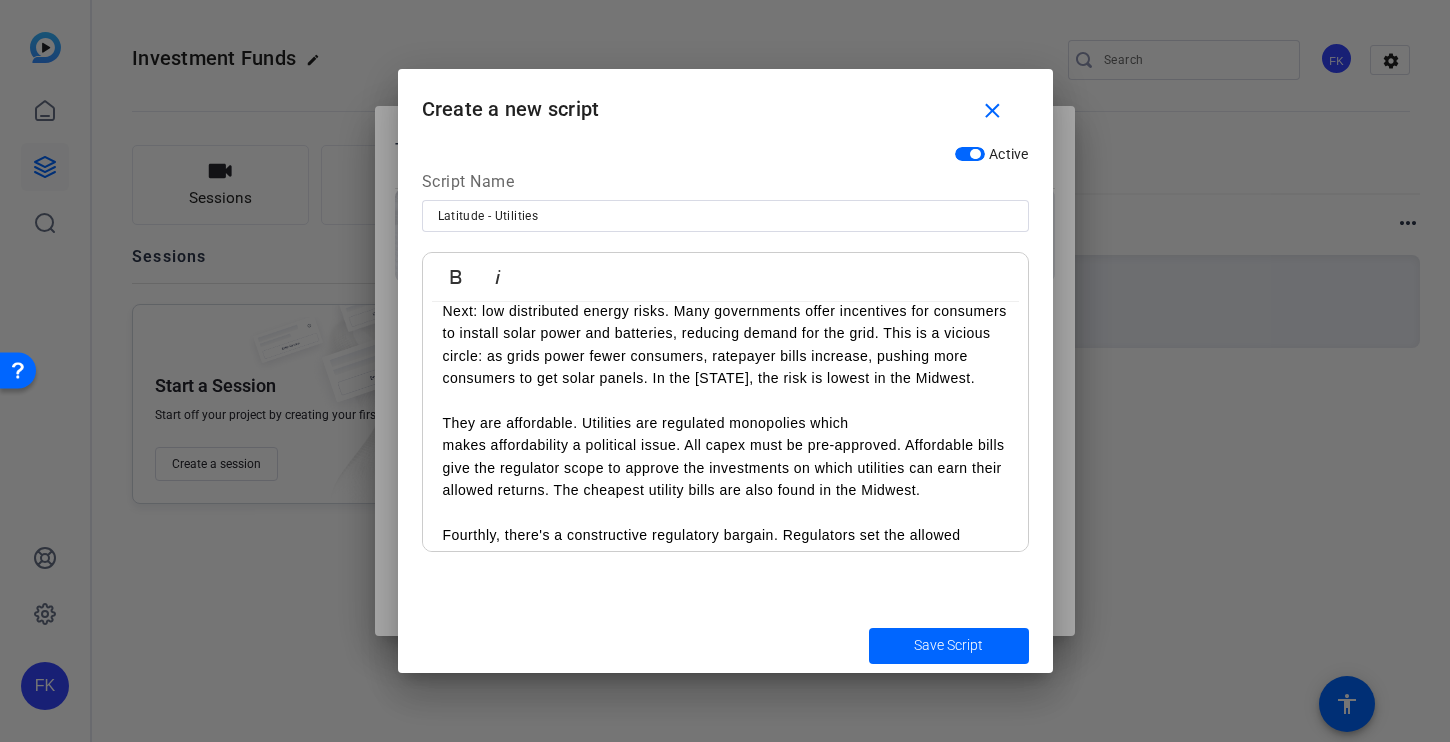 click on "makes affordability a political issue. All capex must be pre-approved. Affordable bills give the regulator scope to approve the investments on which utilities can earn their allowed returns. The cheapest utility bills are also found in the Midwest." at bounding box center [725, 467] 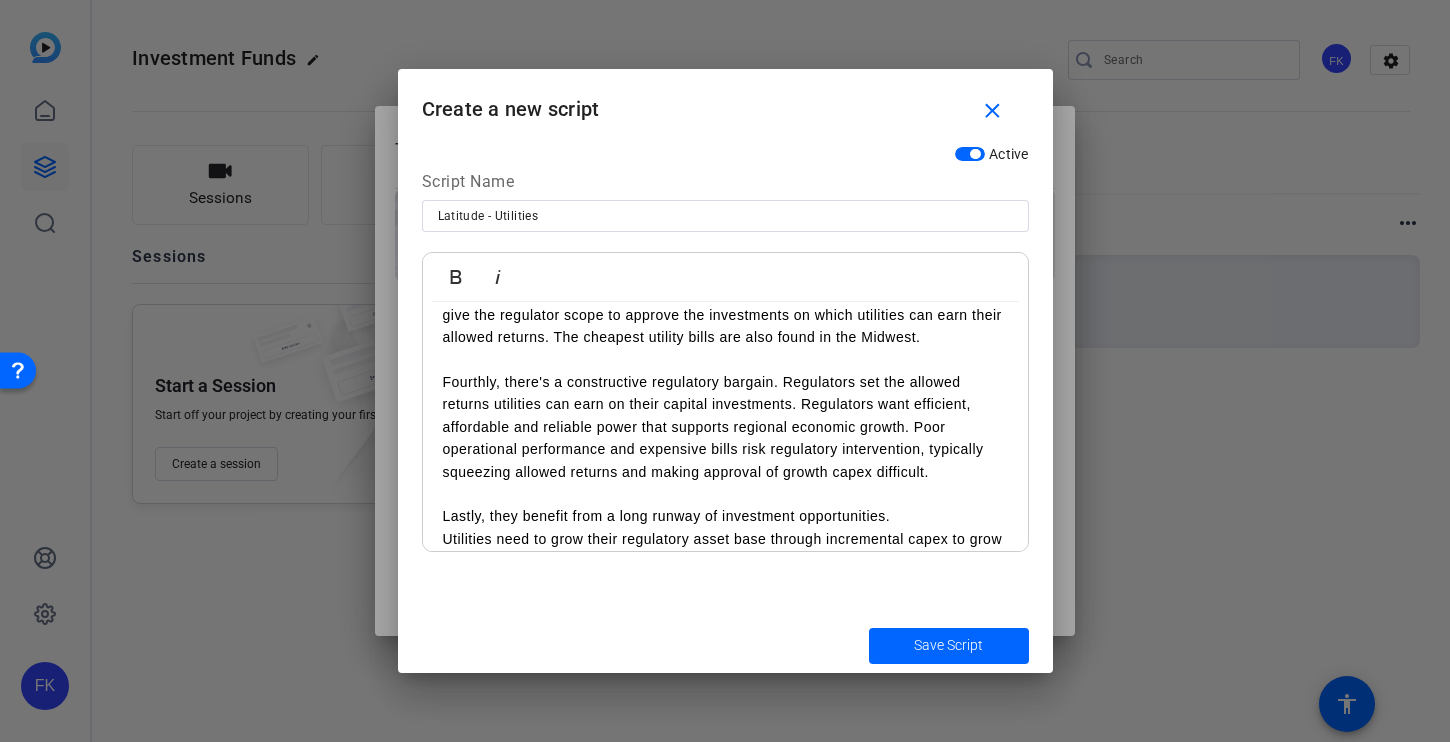 scroll, scrollTop: 534, scrollLeft: 0, axis: vertical 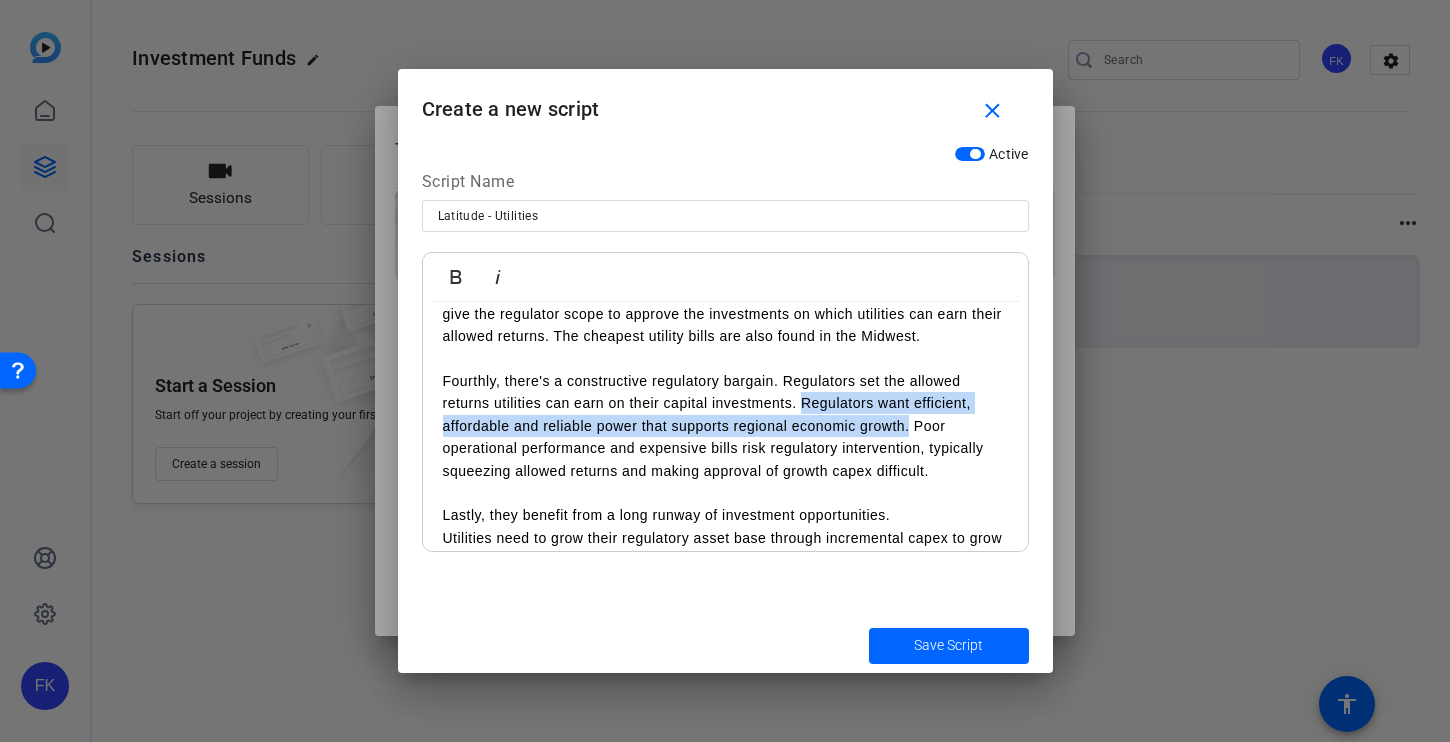 drag, startPoint x: 803, startPoint y: 404, endPoint x: 910, endPoint y: 432, distance: 110.60289 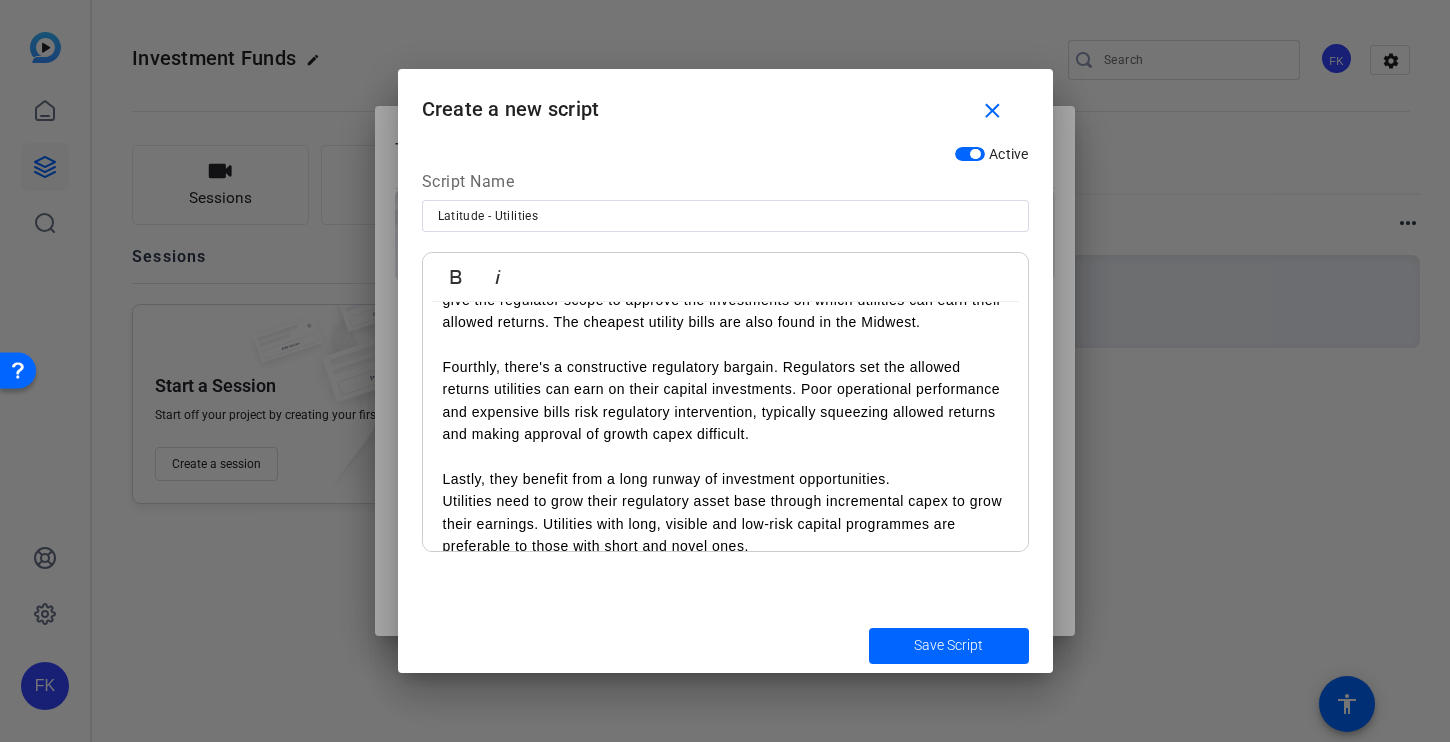 scroll, scrollTop: 574, scrollLeft: 0, axis: vertical 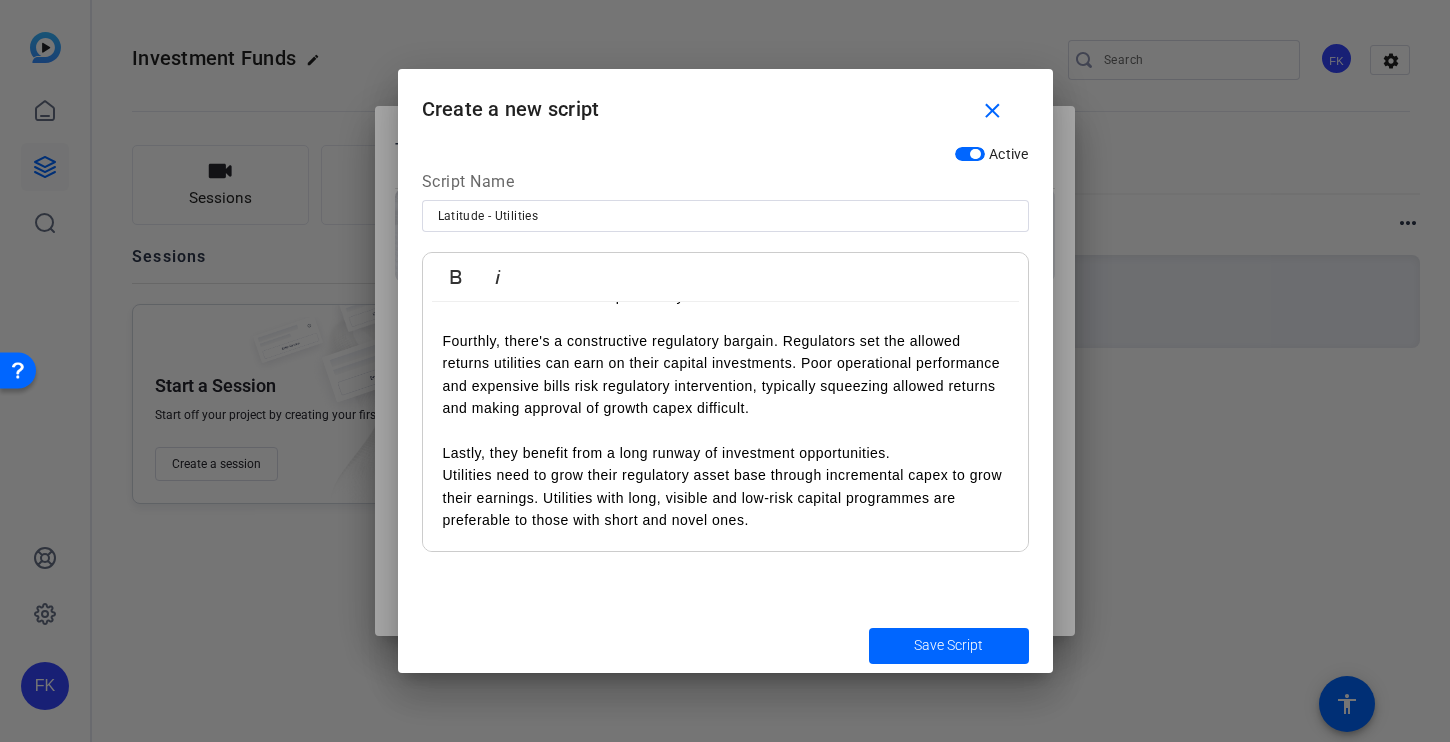 click on "Utilities need to grow their regulatory asset base through incremental capex to grow their earnings. Utilities with long, visible and low-risk capital programmes are preferable to those with short and novel ones." at bounding box center (725, 497) 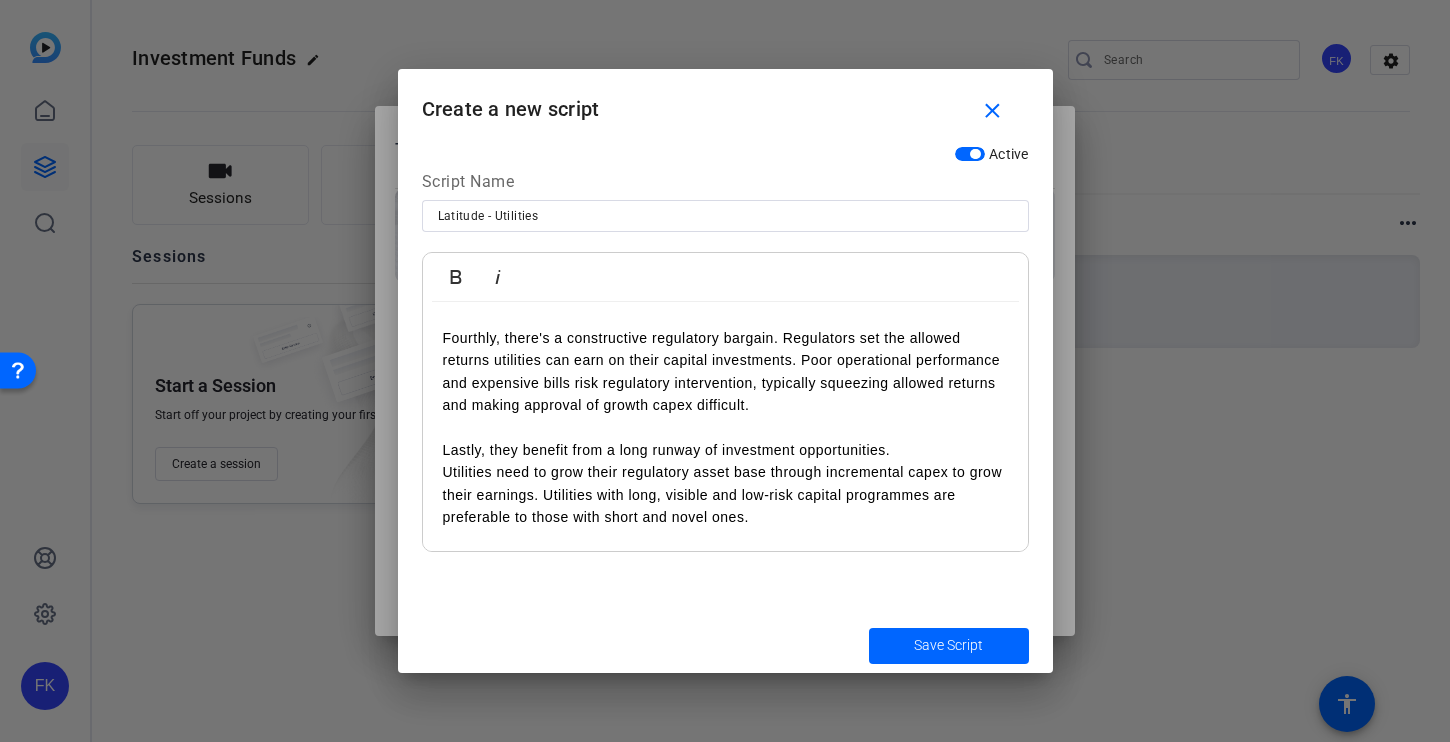 scroll, scrollTop: 599, scrollLeft: 0, axis: vertical 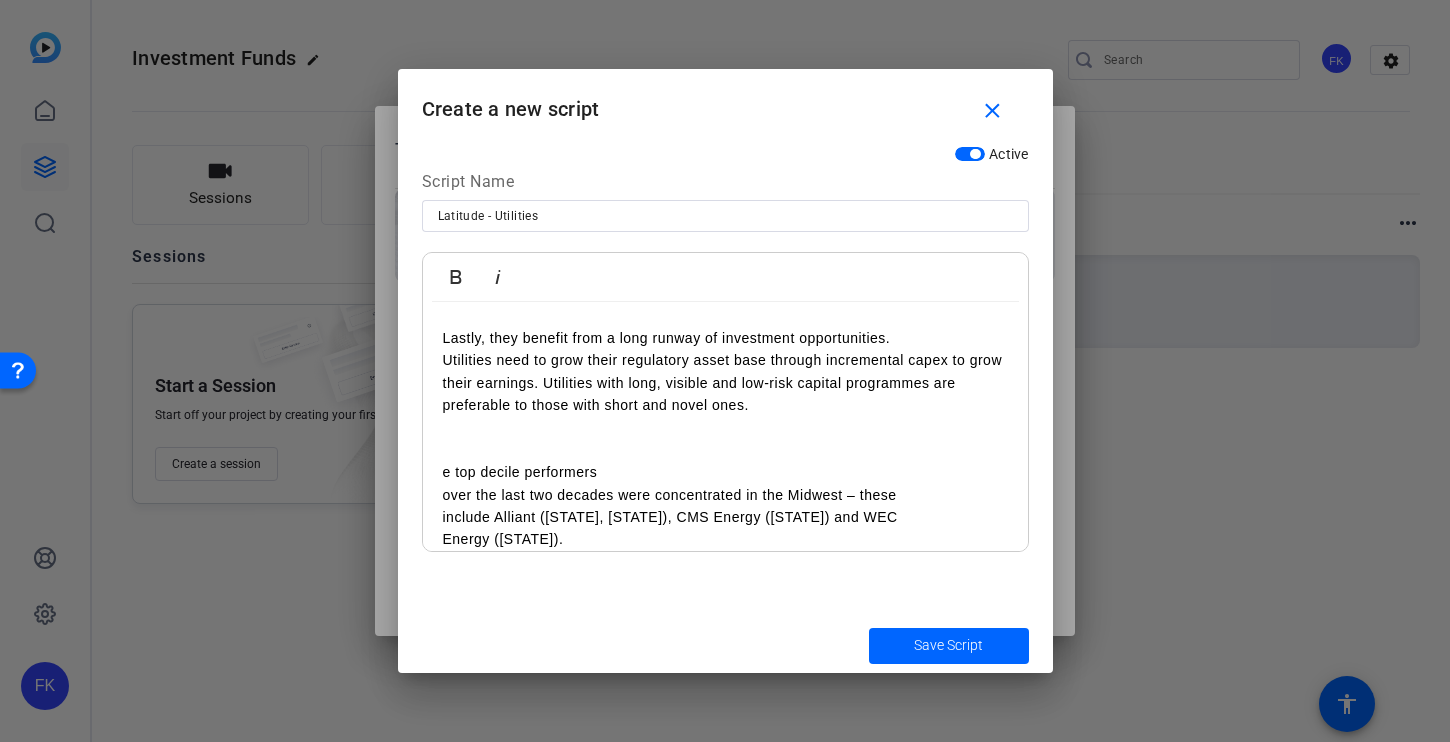 click on "Utilities are a significantly overlooked sector. We believe that utilities can offer investors highly attractive risk-adjusted returns with long-term earnings growth ahead of the market. For instance, the top decile of utilities has compounded at a very impressive 13% for 20 years with half the beta of the market. But to find these durable winners that are worth backing, we need to look for the things that make them great.  Let's break down what we believe are the five characteristics that underpin the most successful utility companies.  First up, low physical risks. They need to be in areas that are not prone to wildfires, hurricanes or earthquakes. In the US, that's the [REGION]. Next: low distributed energy risks. Many governments offer incentives for consumers to install solar power and batteries, reducing demand for the grid. This is a vicious circle: as grids power fewer consumers, ratepayer bills increase, pushing more consumers to get solar panels. In the US, the risk is lowest in the [REGION]." at bounding box center (725, 92) 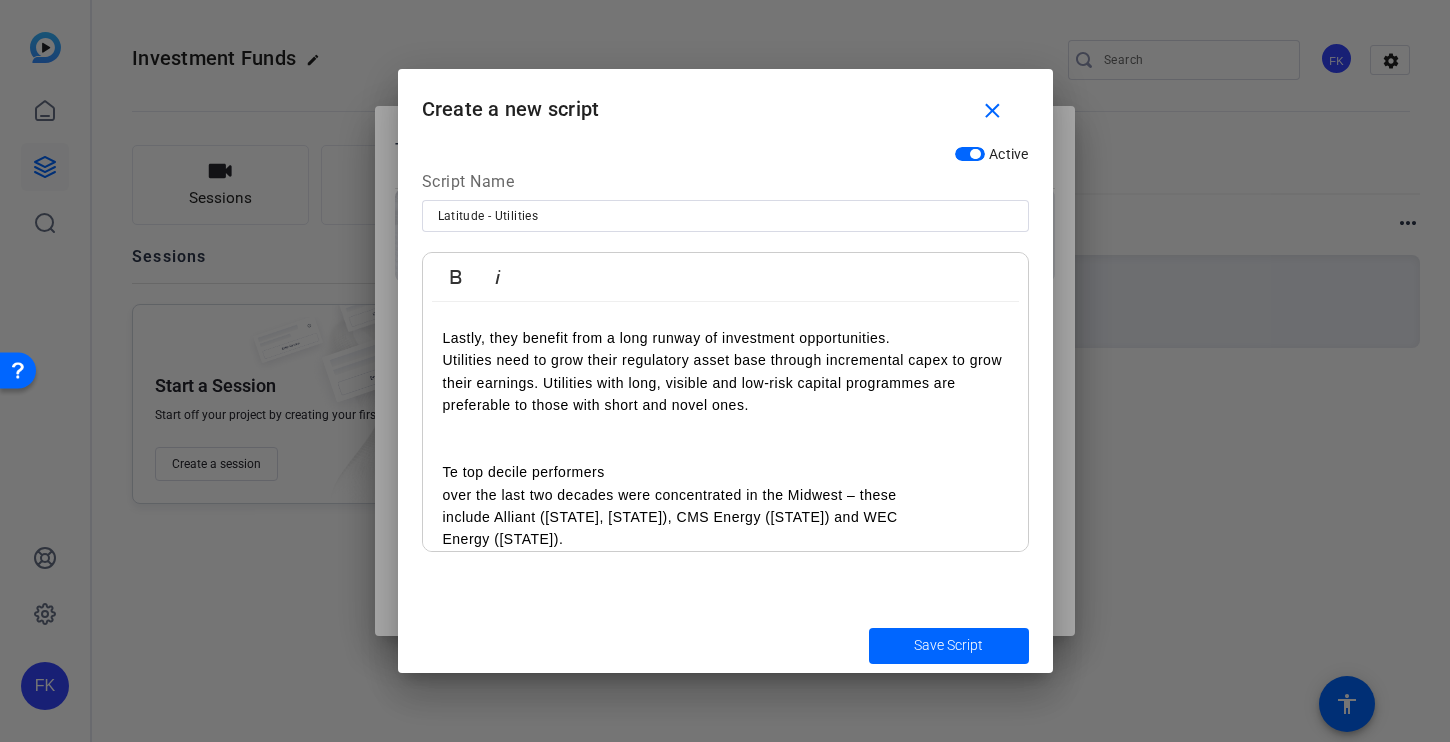 scroll, scrollTop: 686, scrollLeft: 0, axis: vertical 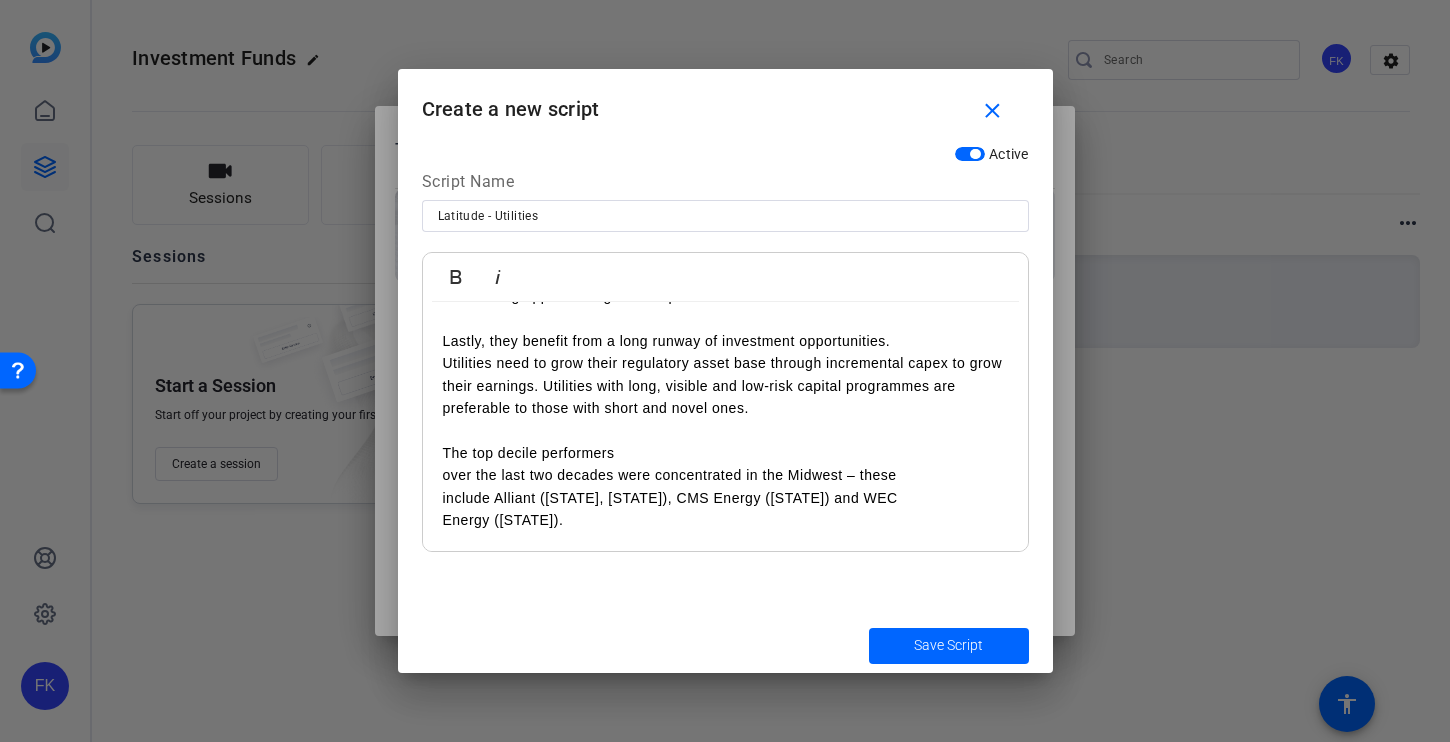 click on "The top decile performers" at bounding box center (725, 453) 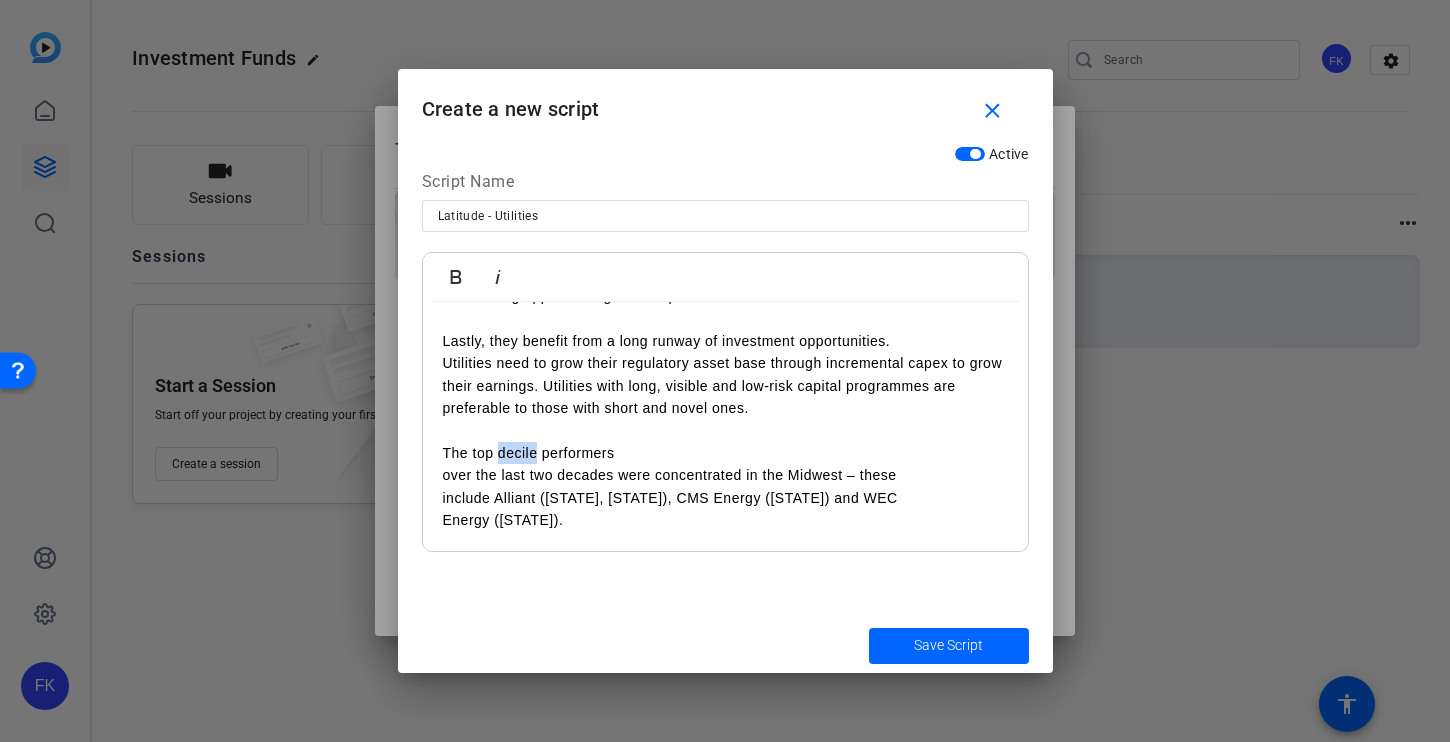 click on "The top decile performers" at bounding box center (725, 453) 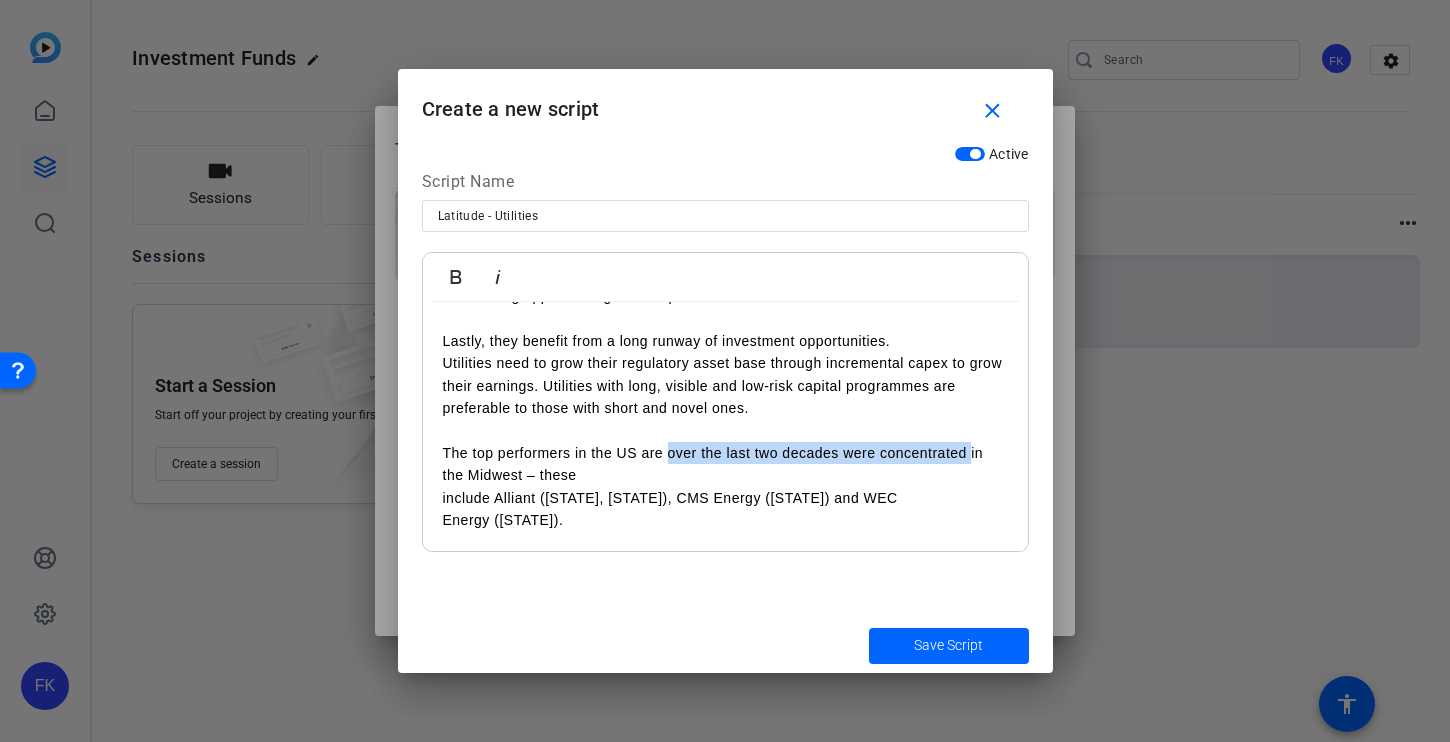 click on "The top performers in the US are over the last two decades were concentrated in the Midwest – these" at bounding box center [725, 464] 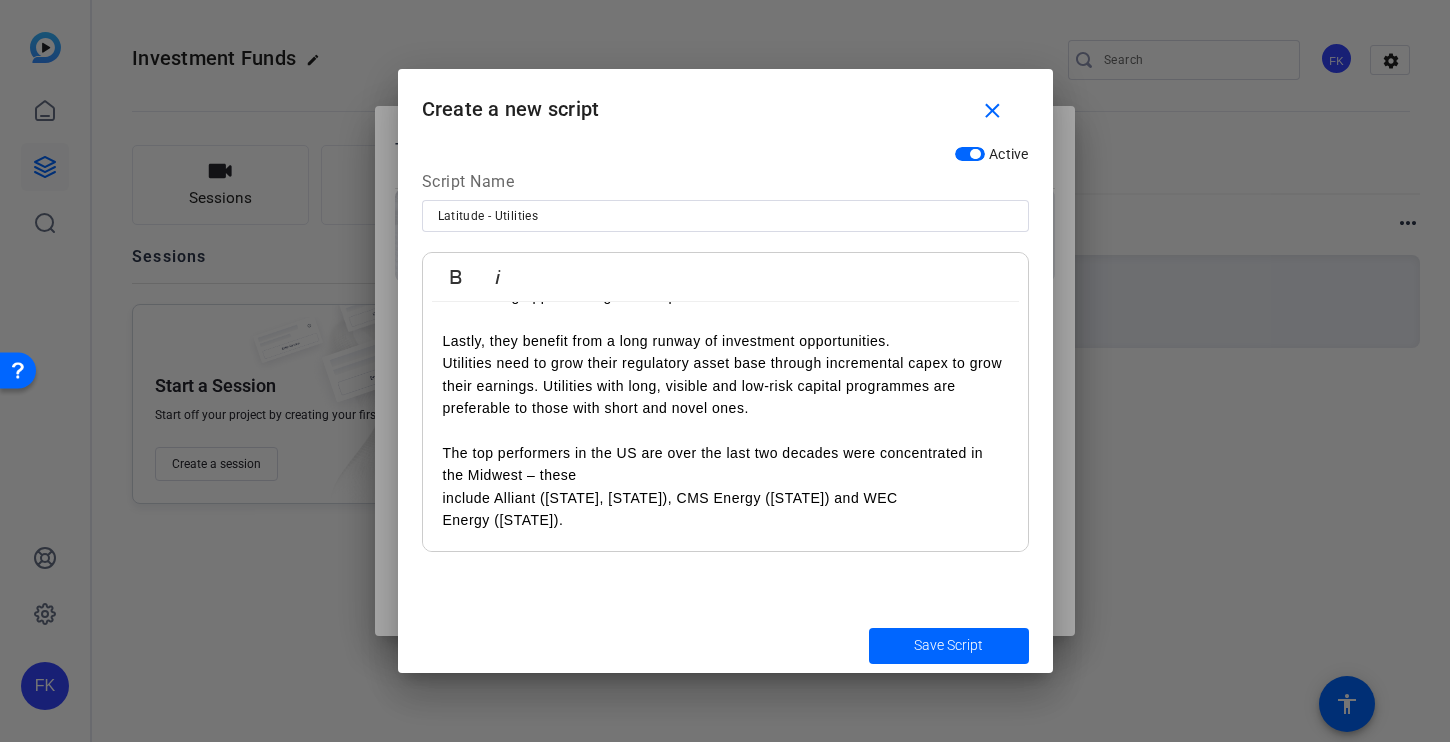 scroll, scrollTop: 663, scrollLeft: 0, axis: vertical 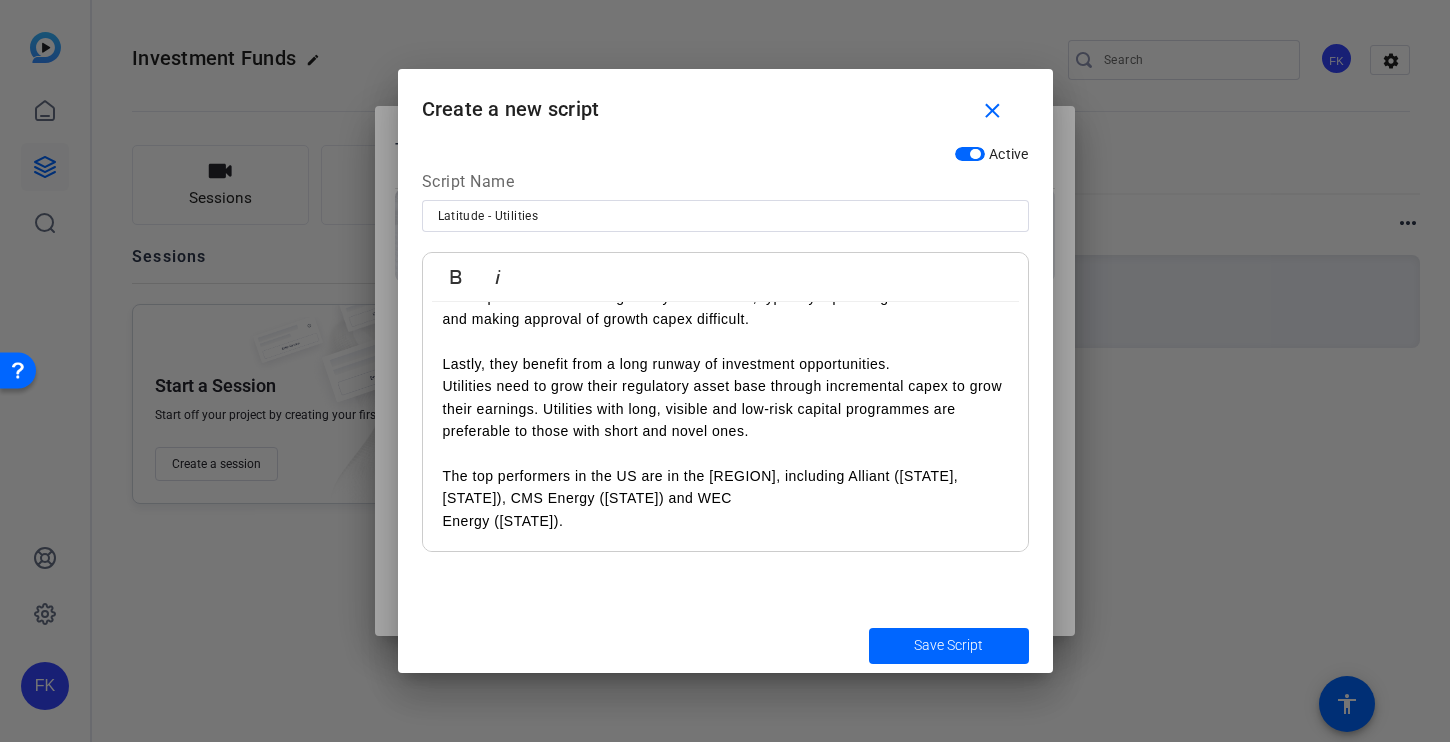 click on "The top performers in the US are in the [REGION], including Alliant ([STATE], [STATE]), CMS Energy ([STATE]) and WEC" at bounding box center [725, 487] 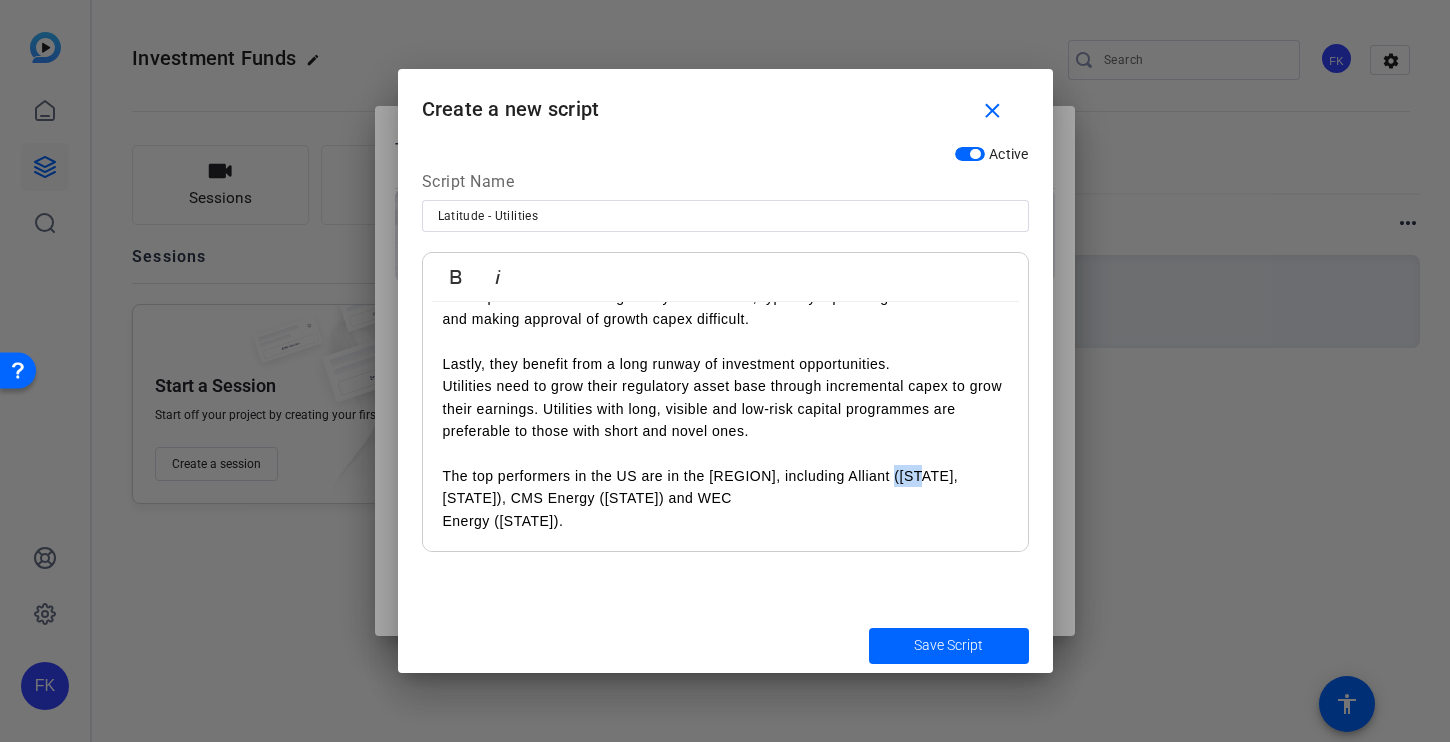 click on "The top performers in the US are in the [REGION], including Alliant ([STATE], [STATE]), CMS Energy ([STATE]) and WEC" at bounding box center [725, 487] 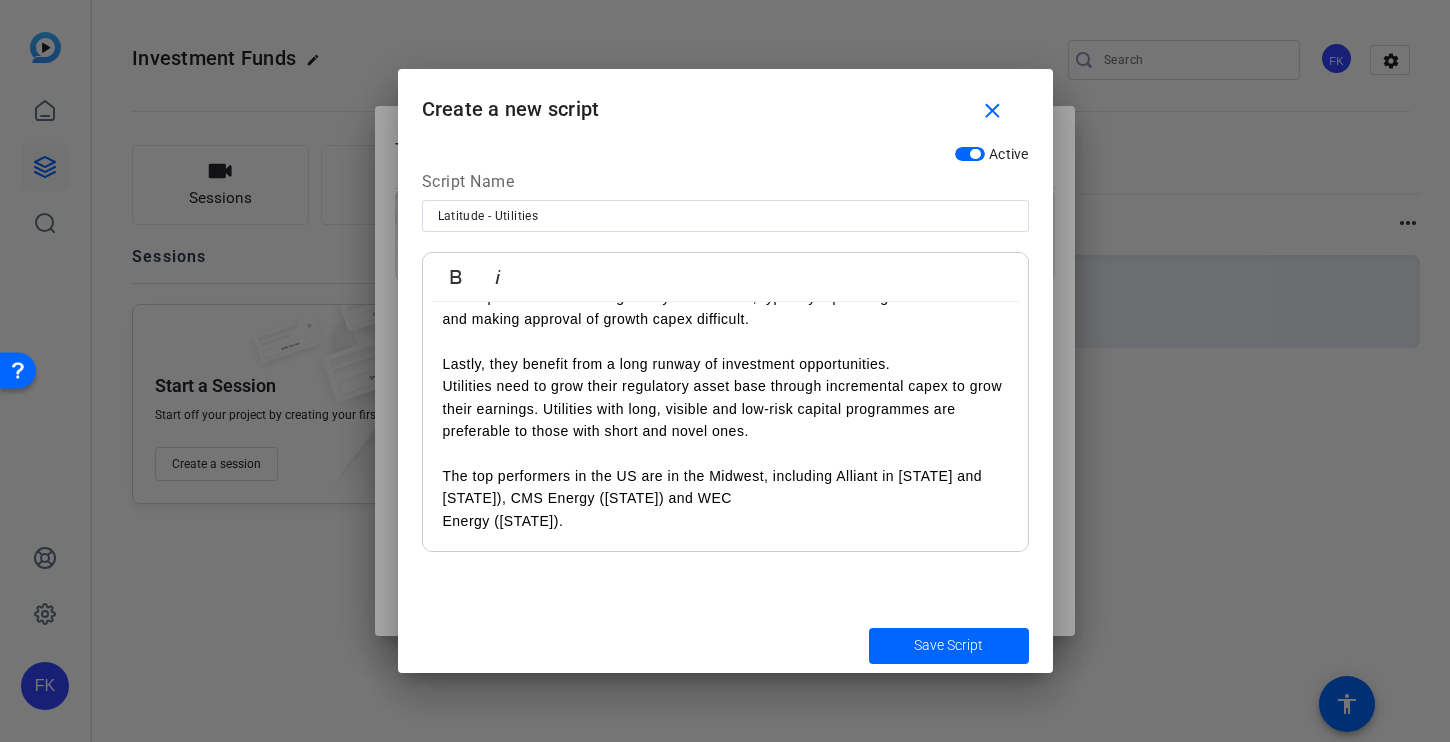 click on "The top performers in the US are in the Midwest, including Alliant in [STATE] and [STATE]), CMS Energy ([STATE]) and WEC" at bounding box center (725, 487) 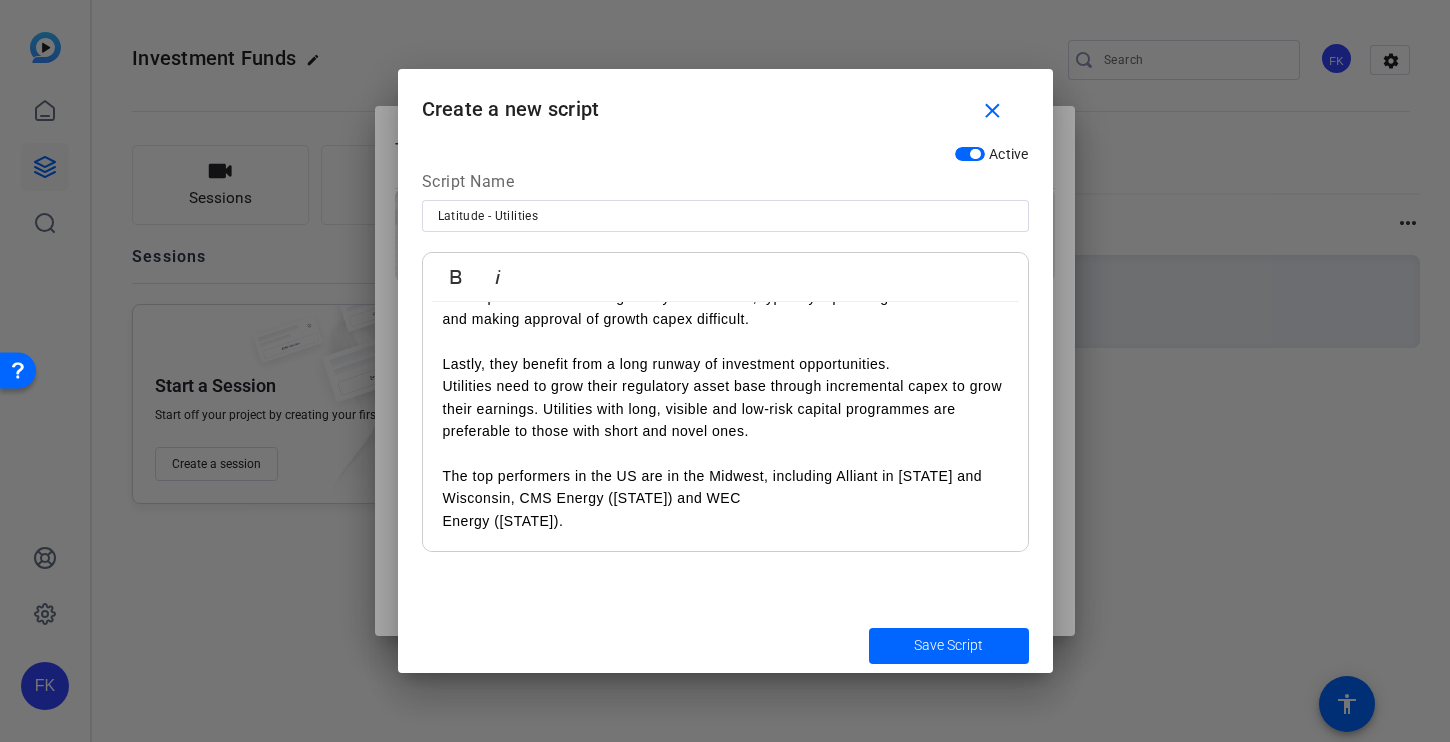 click on "The top performers in the US are in the Midwest, including Alliant in [STATE] and Wisconsin, CMS Energy ([STATE]) and WEC" at bounding box center (725, 487) 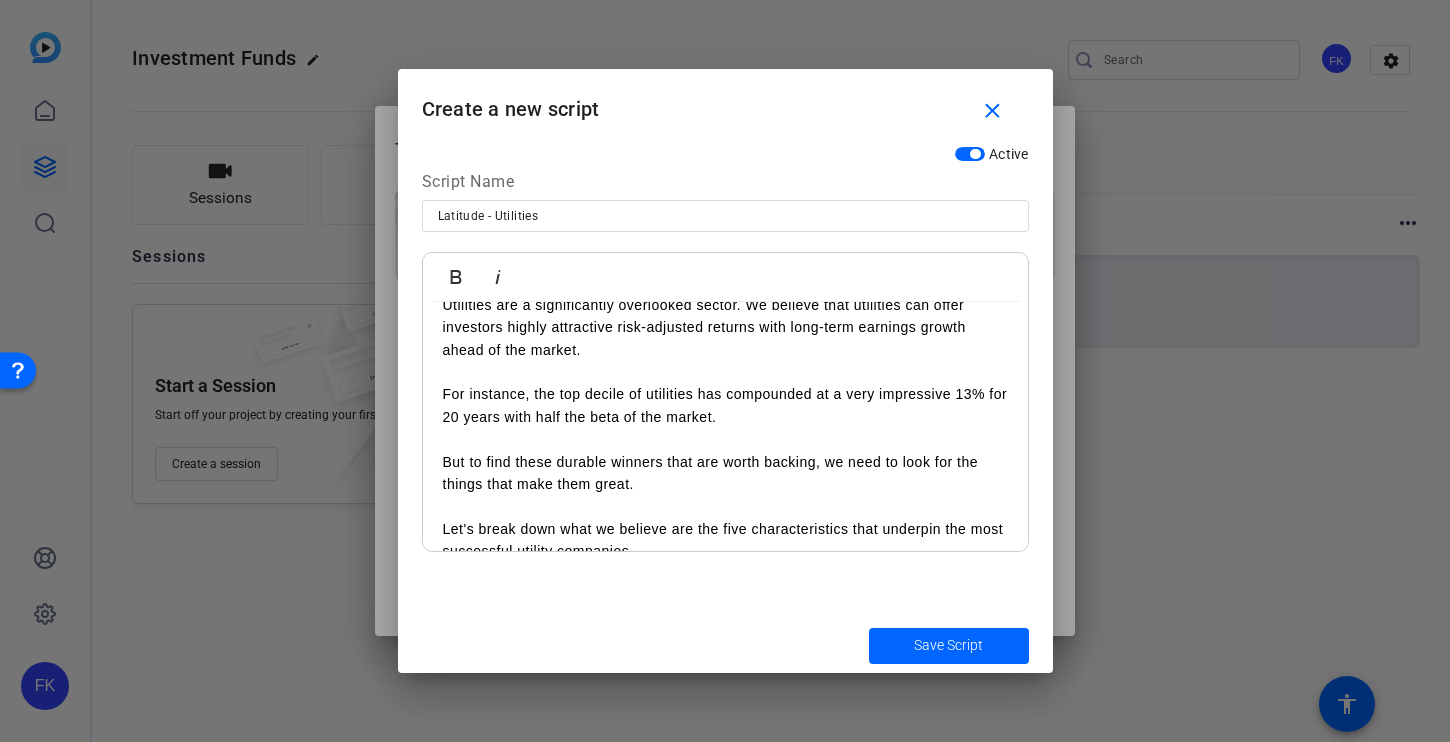 scroll, scrollTop: 77, scrollLeft: 0, axis: vertical 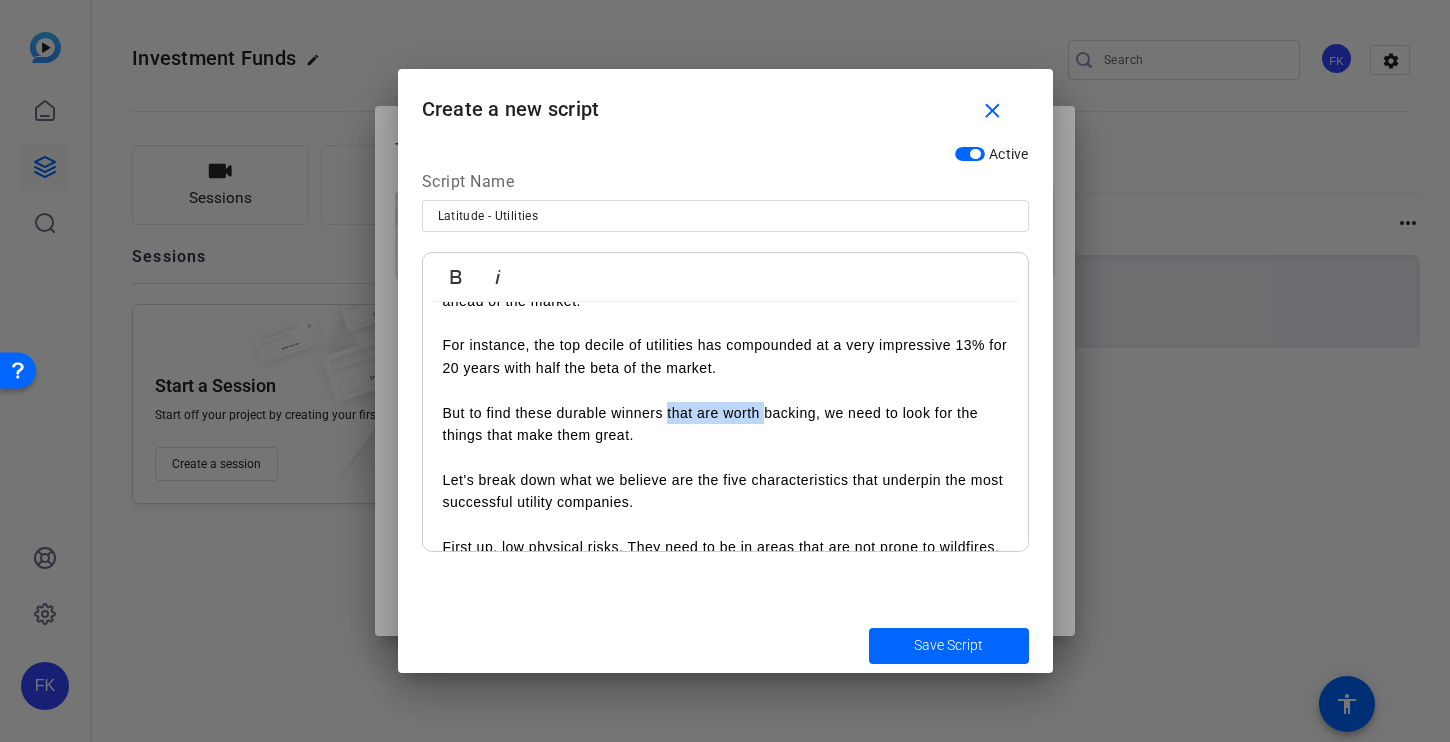 drag, startPoint x: 666, startPoint y: 410, endPoint x: 762, endPoint y: 410, distance: 96 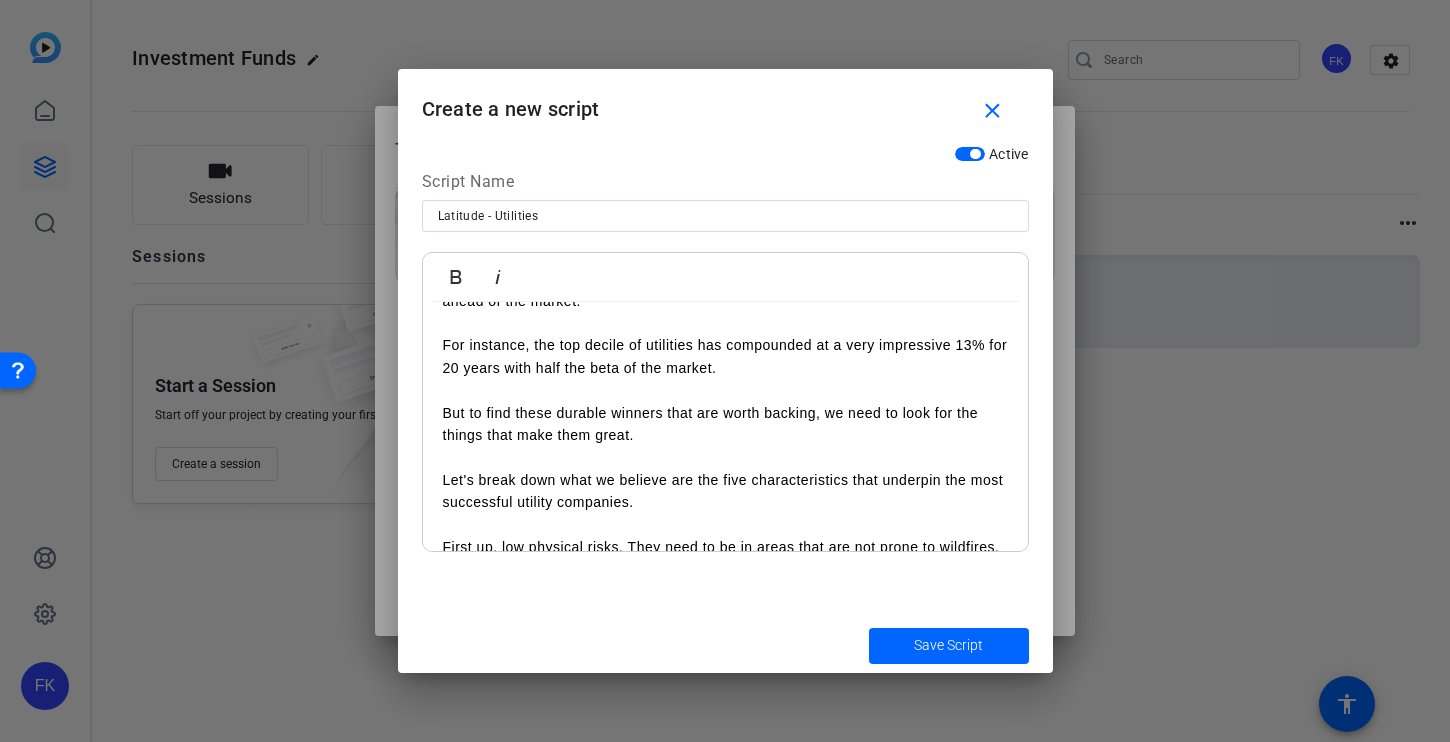 click on "But to find these durable winners that are worth backing, we need to look for the things that make them great.  Let's break down what we believe are the five characteristics that underpin the most successful utility companies.  First up, low physical risks. They need to be in areas that are not prone to wildfires, hurricanes or earthquakes. In the US, that's the Midwest." at bounding box center [725, 491] 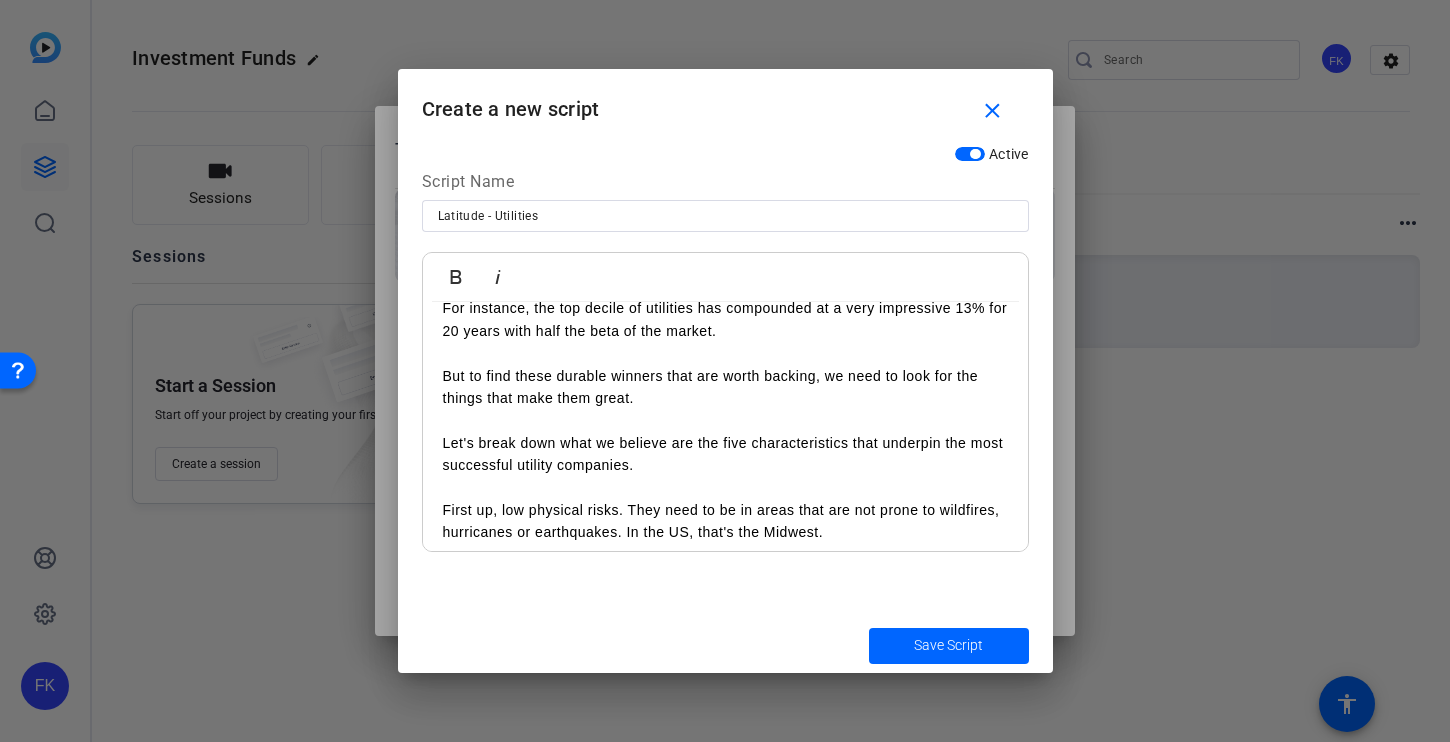 scroll, scrollTop: 158, scrollLeft: 0, axis: vertical 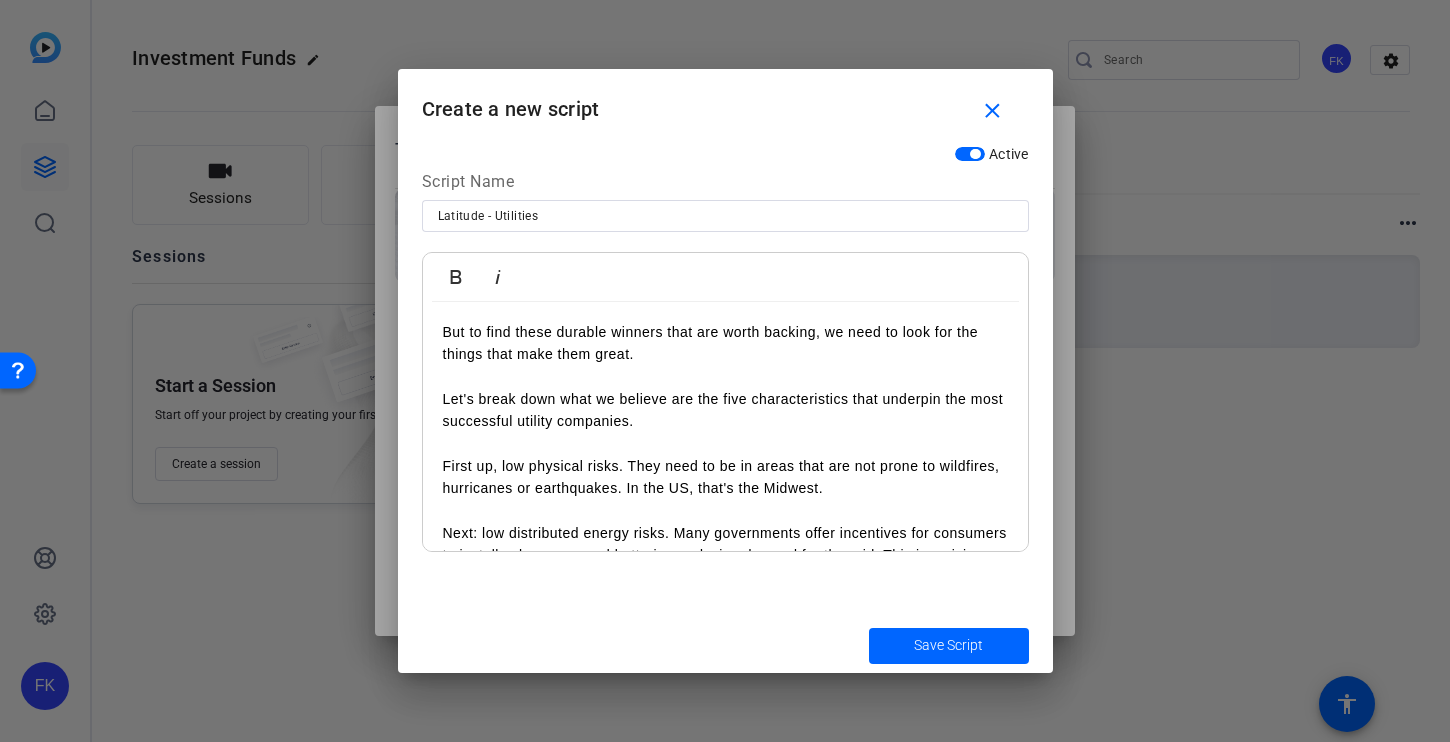 click on "But to find these durable winners that are worth backing, we need to look for the things that make them great.  Let's break down what we believe are the five characteristics that underpin the most successful utility companies.  First up, low physical risks. They need to be in areas that are not prone to wildfires, hurricanes or earthquakes. In the US, that's the Midwest." at bounding box center (725, 410) 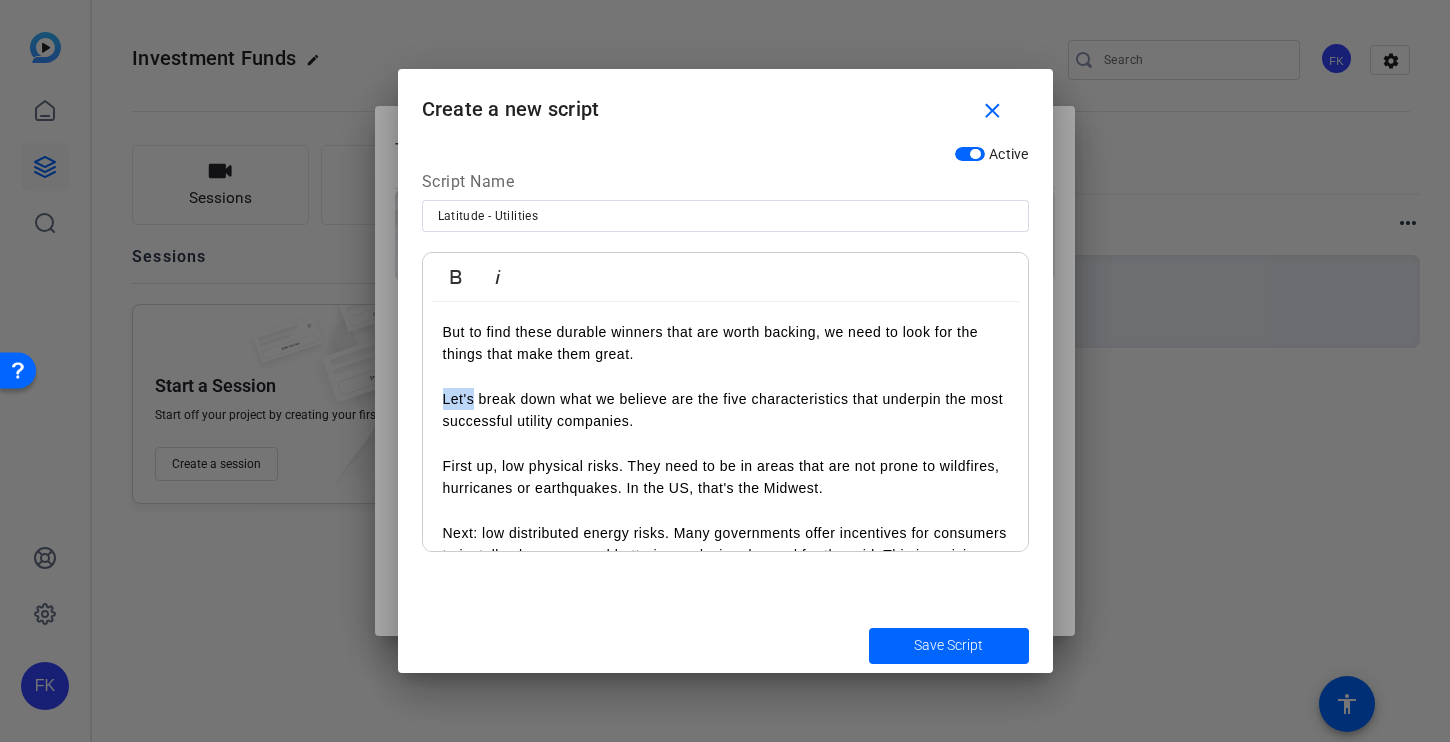 click on "But to find these durable winners that are worth backing, we need to look for the things that make them great.  Let's break down what we believe are the five characteristics that underpin the most successful utility companies.  First up, low physical risks. They need to be in areas that are not prone to wildfires, hurricanes or earthquakes. In the US, that's the Midwest." at bounding box center (725, 410) 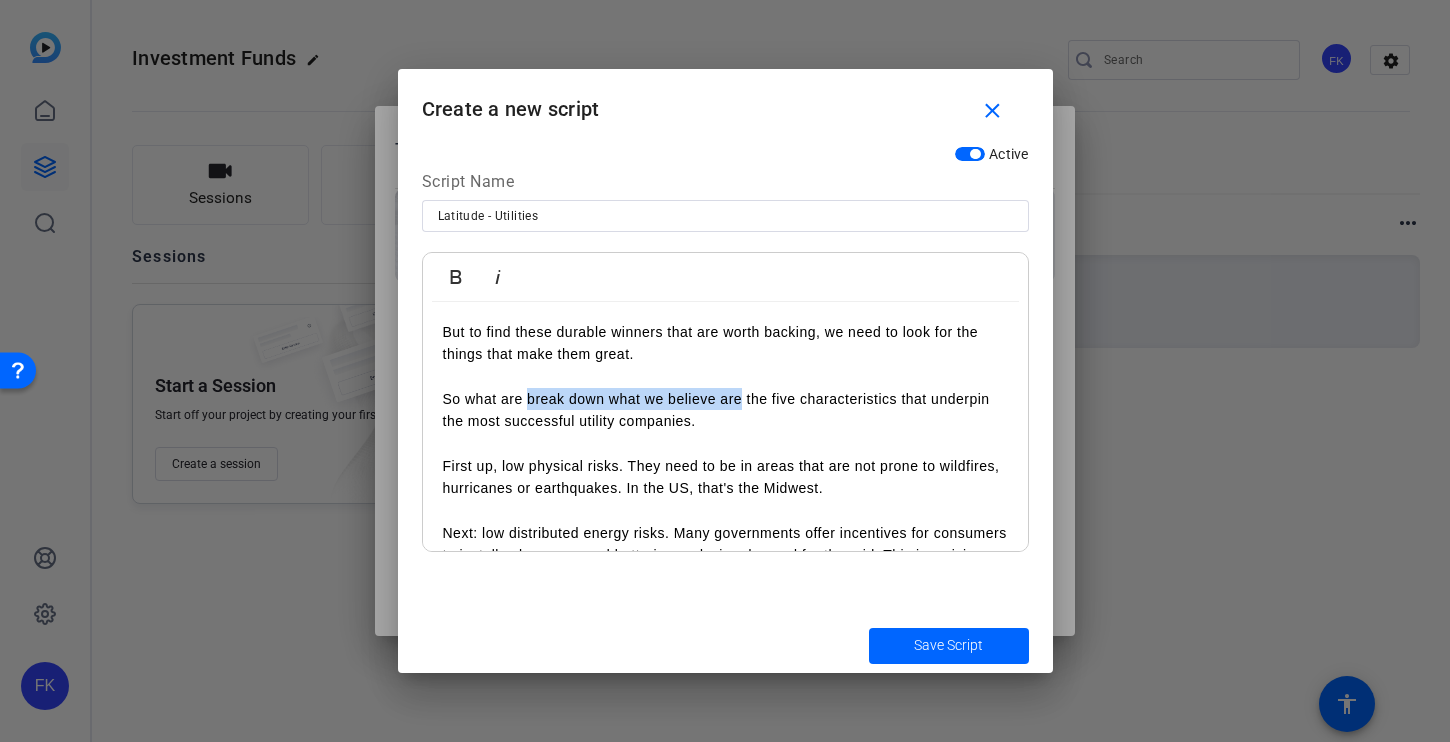 click on "But to find these durable winners that are worth backing, we need to look for the things that make them great. So what are break down what we believe are the five characteristics that underpin the most successful utility companies. First up, low physical risks. They need to be in areas that are not prone to wildfires, hurricanes or earthquakes. In the US, that's the [REGION]." at bounding box center [725, 410] 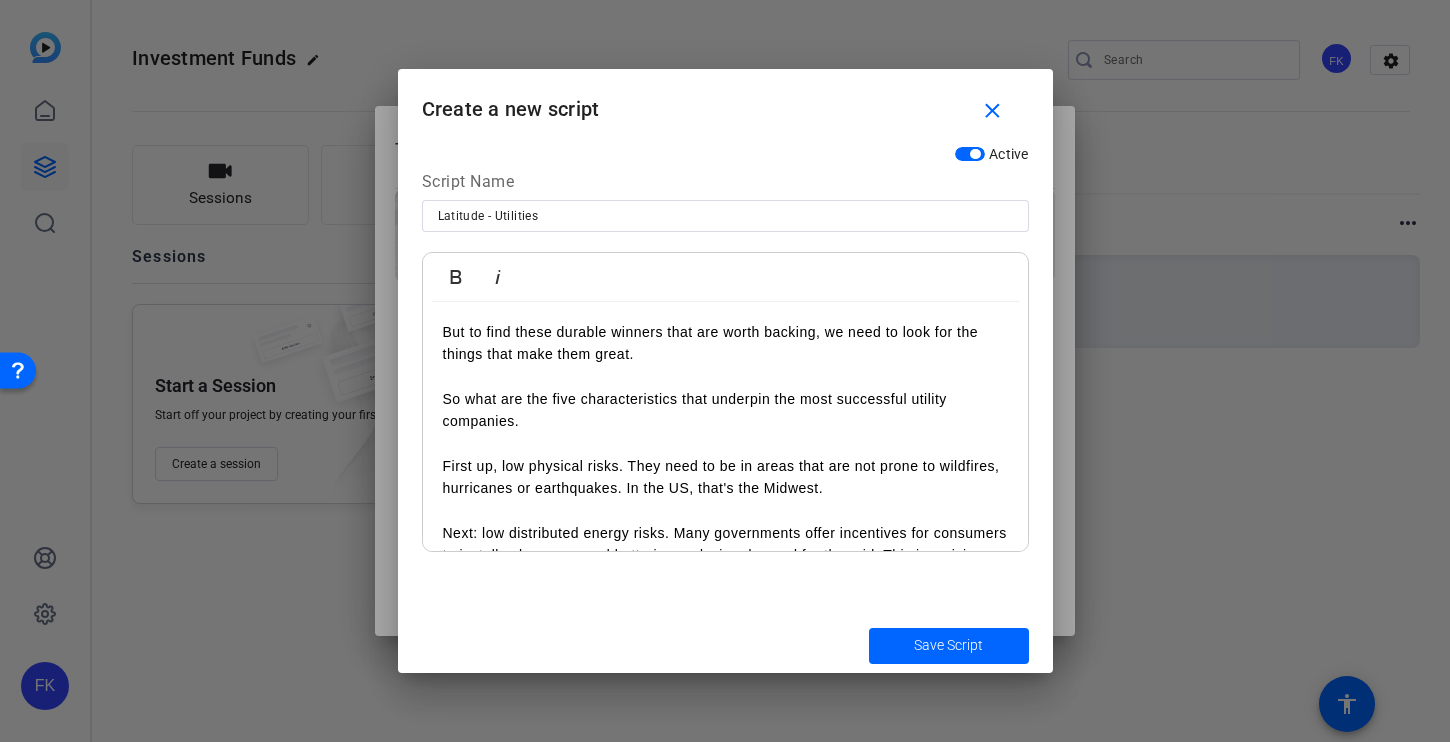 click on "But to find these durable winners that are worth backing, we need to look for the things that make them great. So what are the five characteristics that underpin the most successful utility companies. First up, low physical risks. They need to be in areas that are not prone to wildfires, hurricanes or earthquakes. In the US, that's the Midwest." at bounding box center [725, 410] 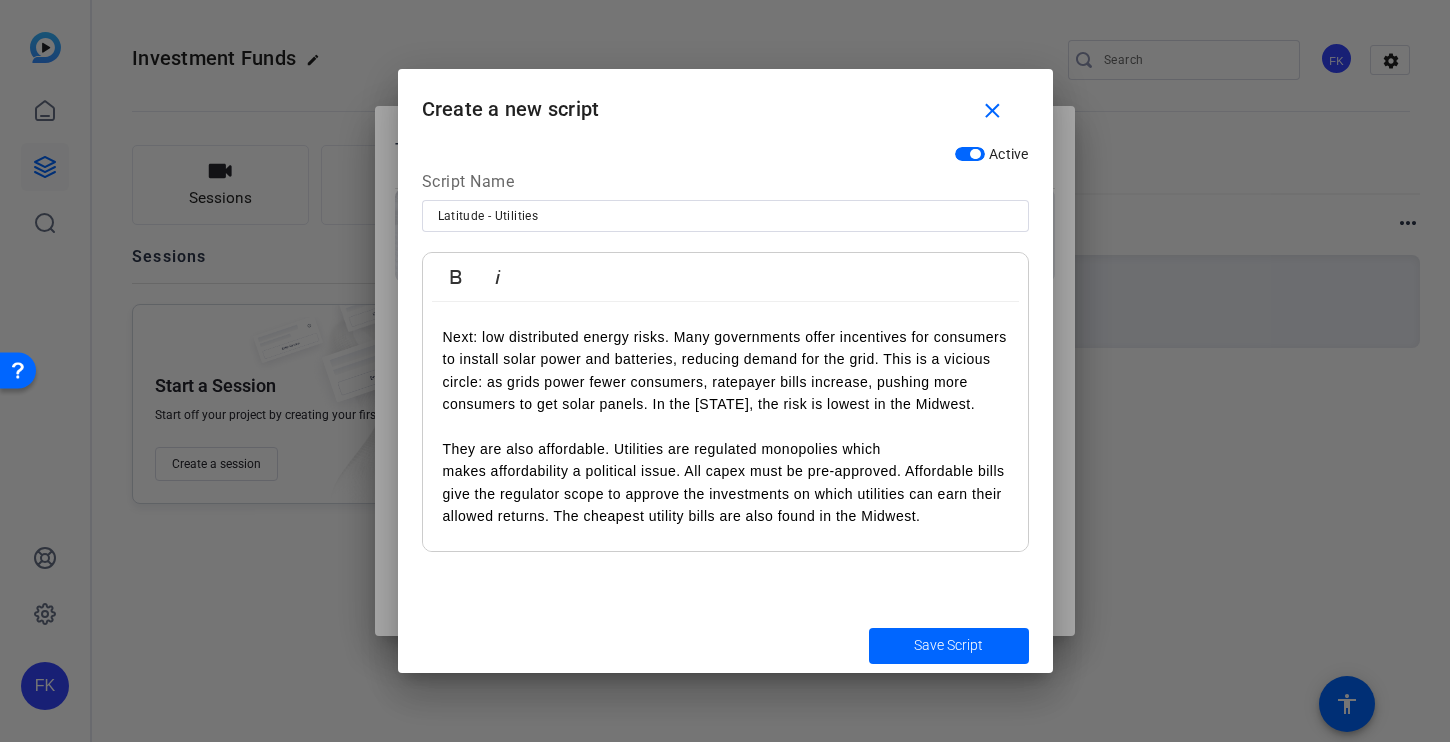 scroll, scrollTop: 349, scrollLeft: 0, axis: vertical 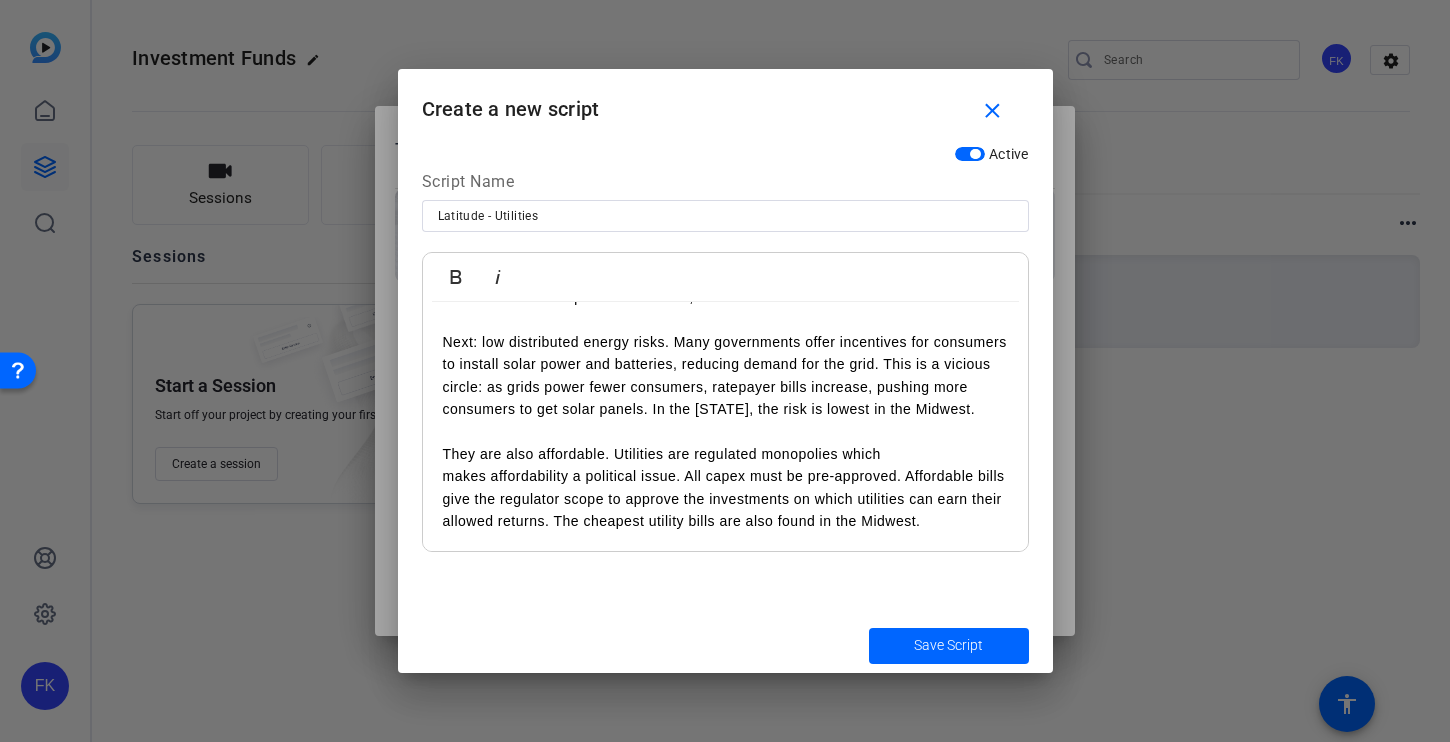 click on "Next: low distributed energy risks. Many governments offer incentives for consumers to install solar power and batteries, reducing demand for the grid. This is a vicious circle: as grids power fewer consumers, ratepayer bills increase, pushing more consumers to get solar panels. In the [STATE], the risk is lowest in the Midwest." at bounding box center [725, 365] 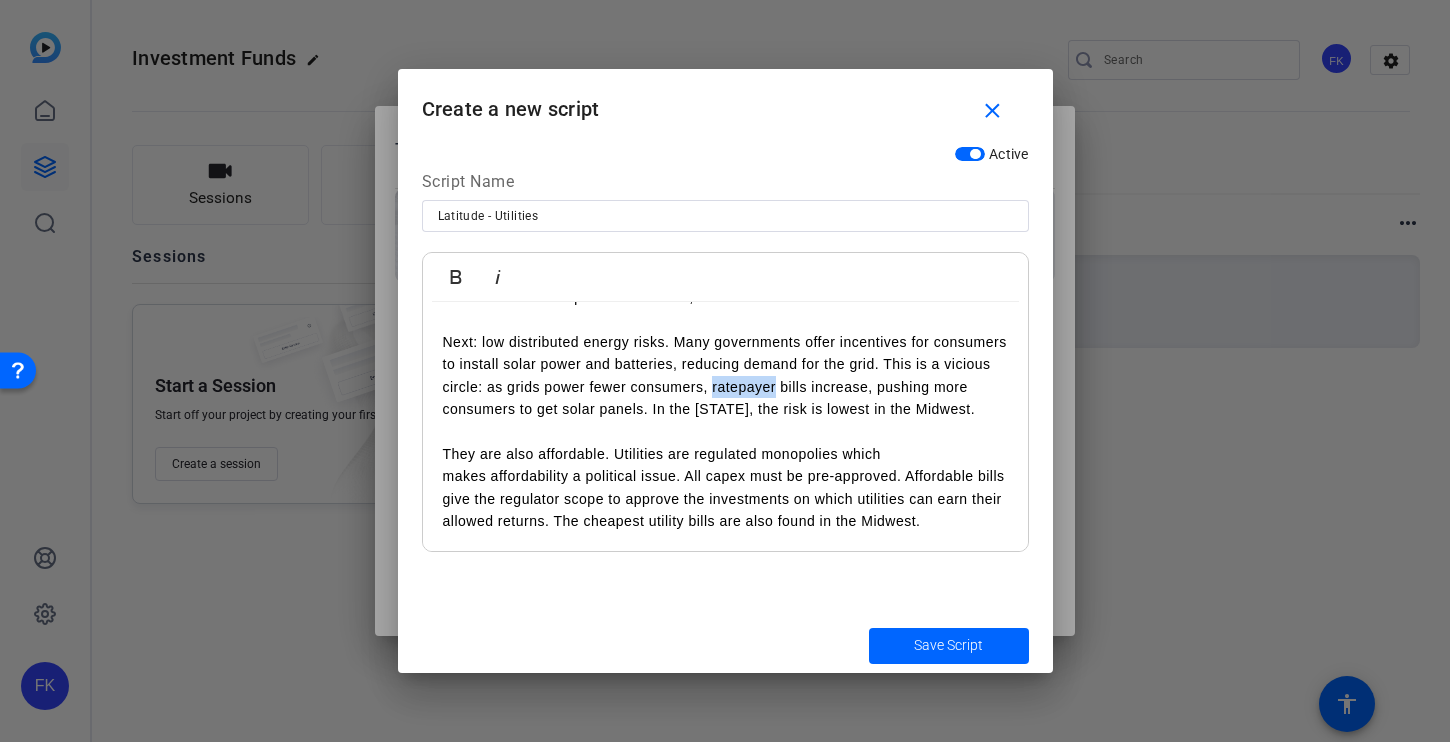 click on "Next: low distributed energy risks. Many governments offer incentives for consumers to install solar power and batteries, reducing demand for the grid. This is a vicious circle: as grids power fewer consumers, ratepayer bills increase, pushing more consumers to get solar panels. In the [STATE], the risk is lowest in the Midwest." at bounding box center [725, 365] 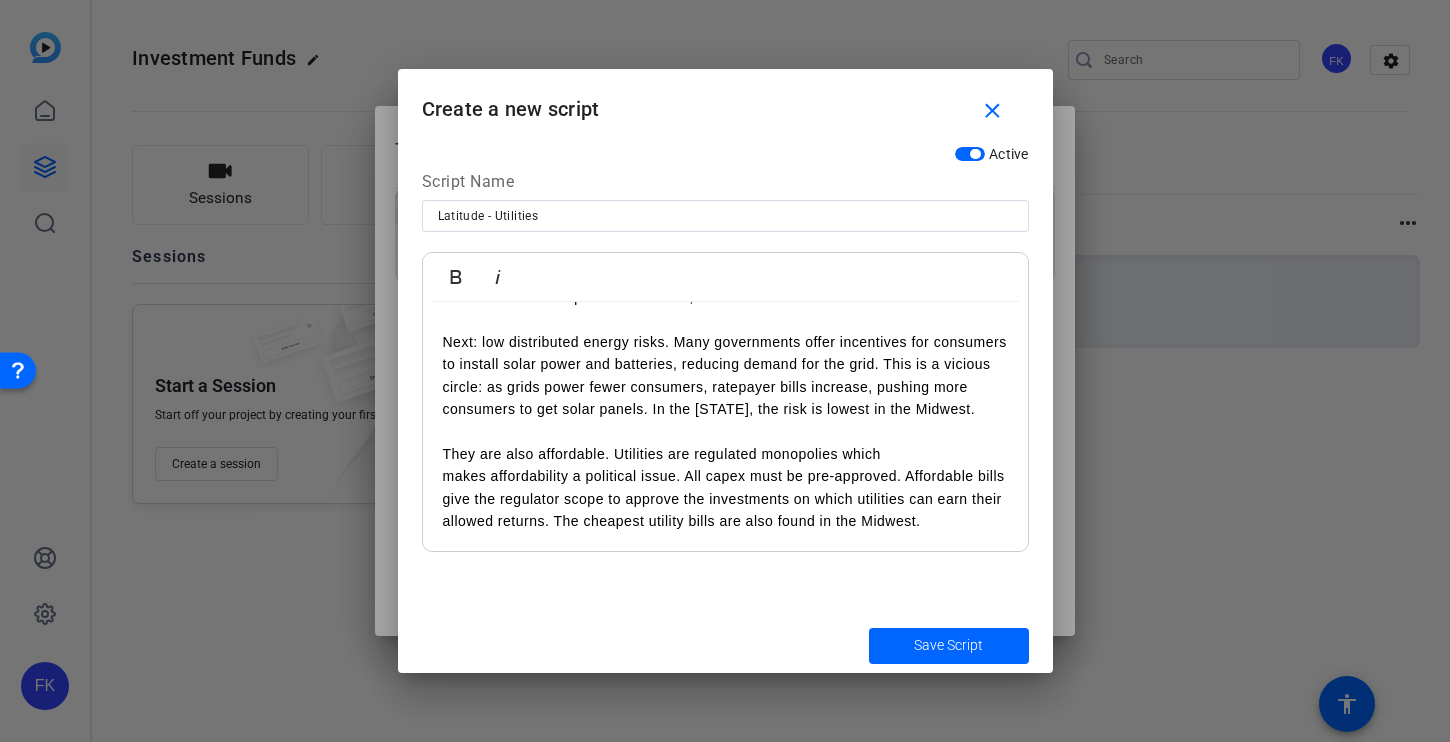 click on "Next: low distributed energy risks. Many governments offer incentives for consumers to install solar power and batteries, reducing demand for the grid. This is a vicious circle: as grids power fewer consumers, ratepayer bills increase, pushing more consumers to get solar panels. In the [STATE], the risk is lowest in the Midwest." at bounding box center (725, 365) 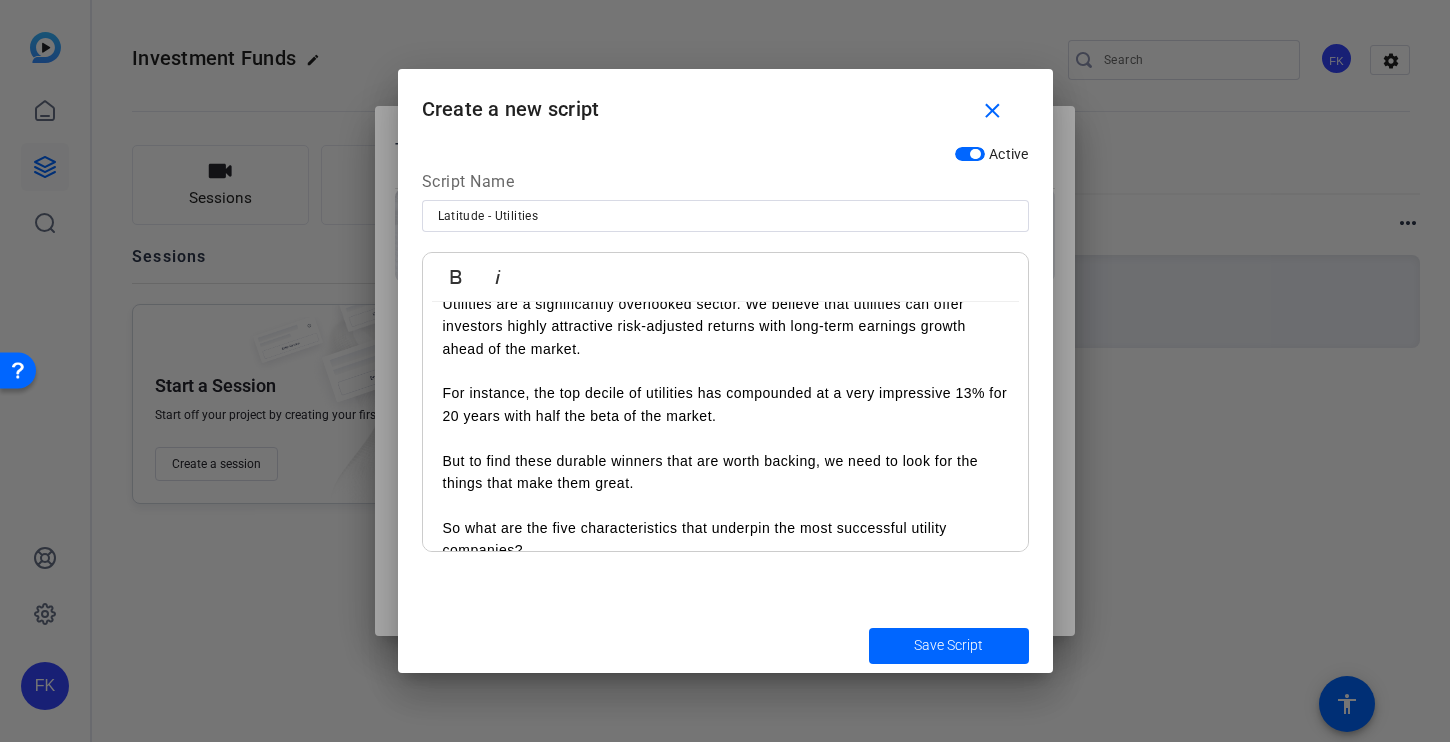 scroll, scrollTop: 0, scrollLeft: 0, axis: both 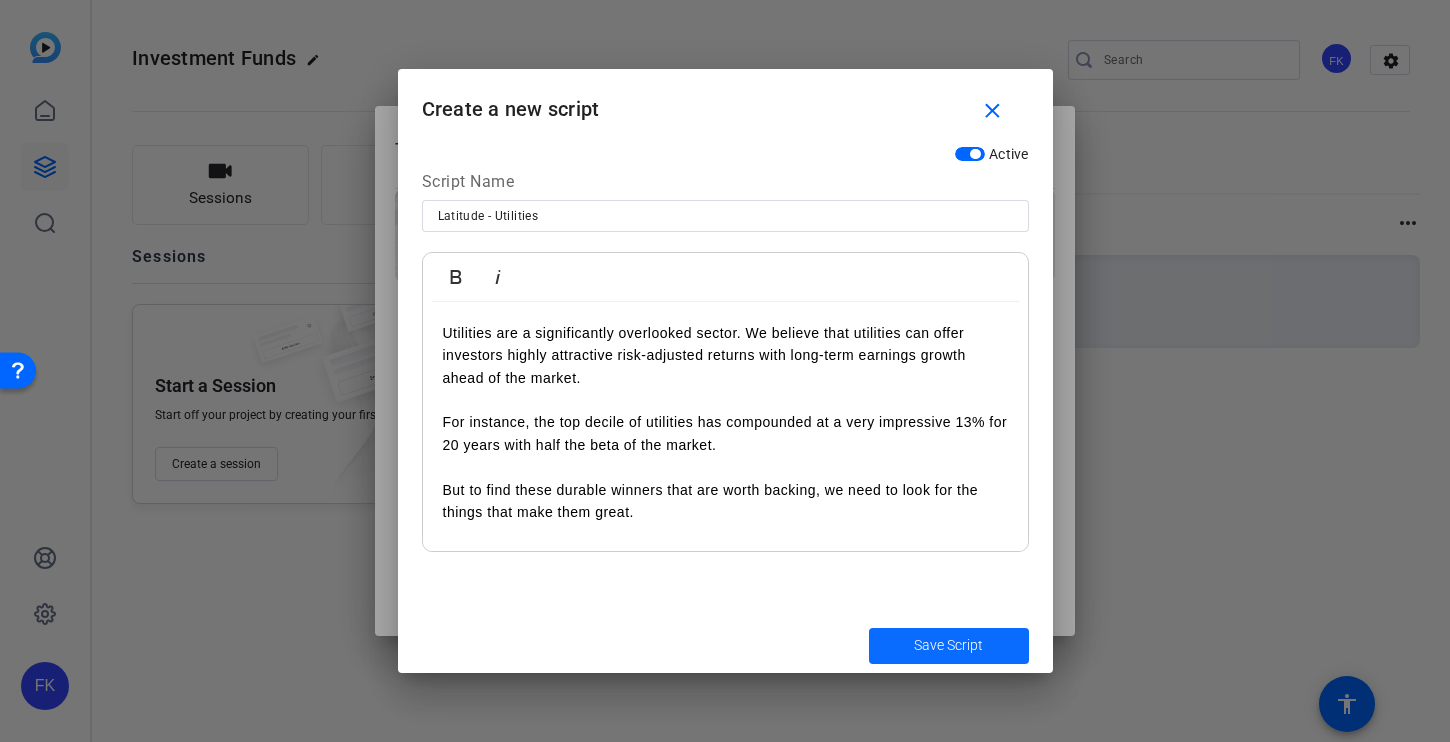 click on "Save Script" at bounding box center [948, 645] 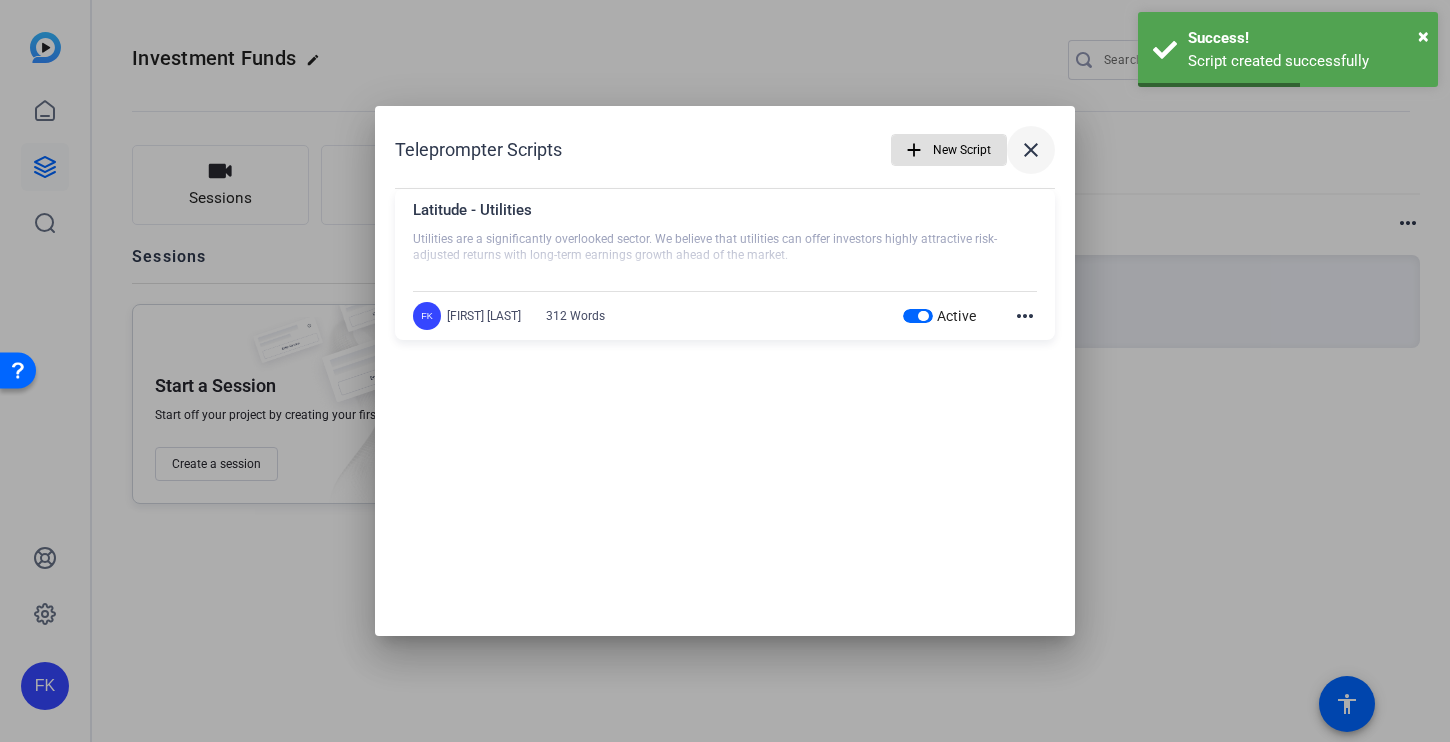 click on "close" at bounding box center (1031, 150) 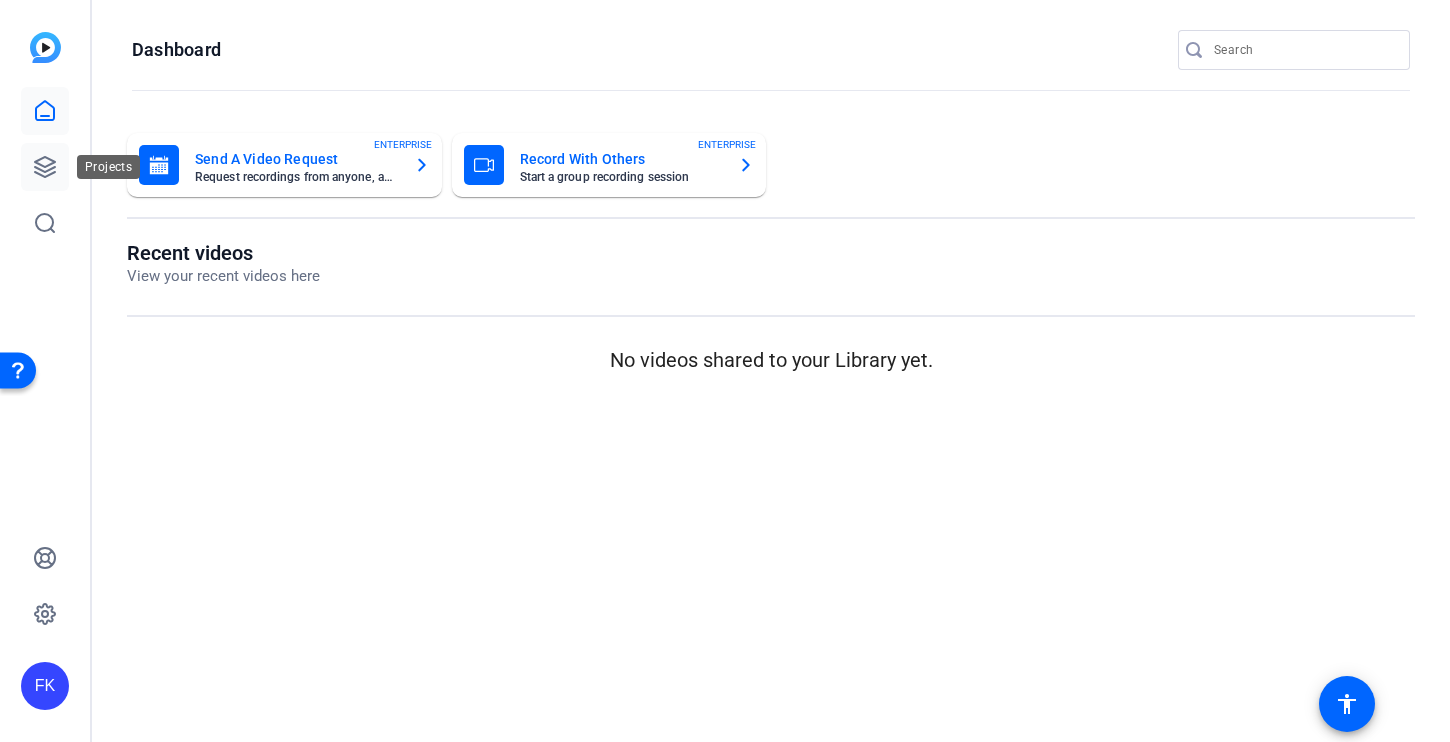 click 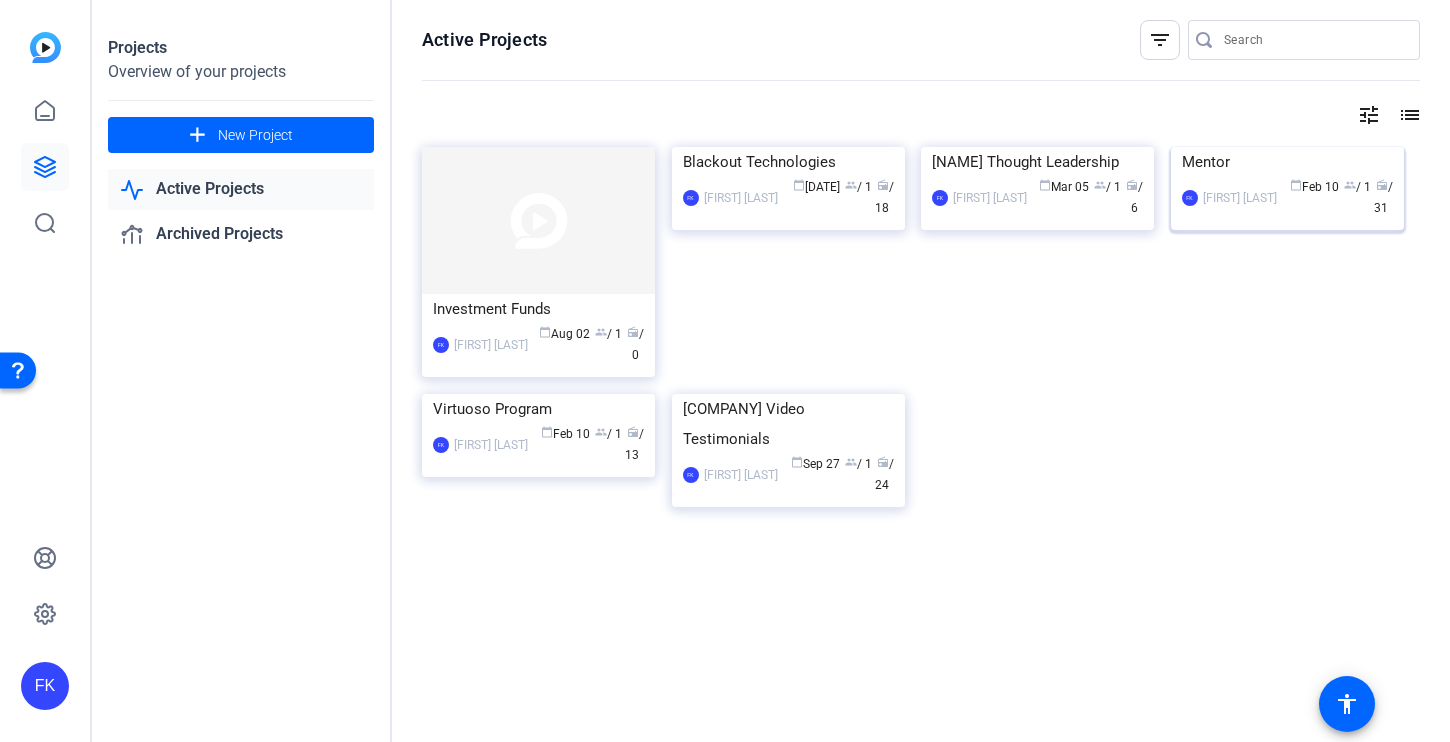 click 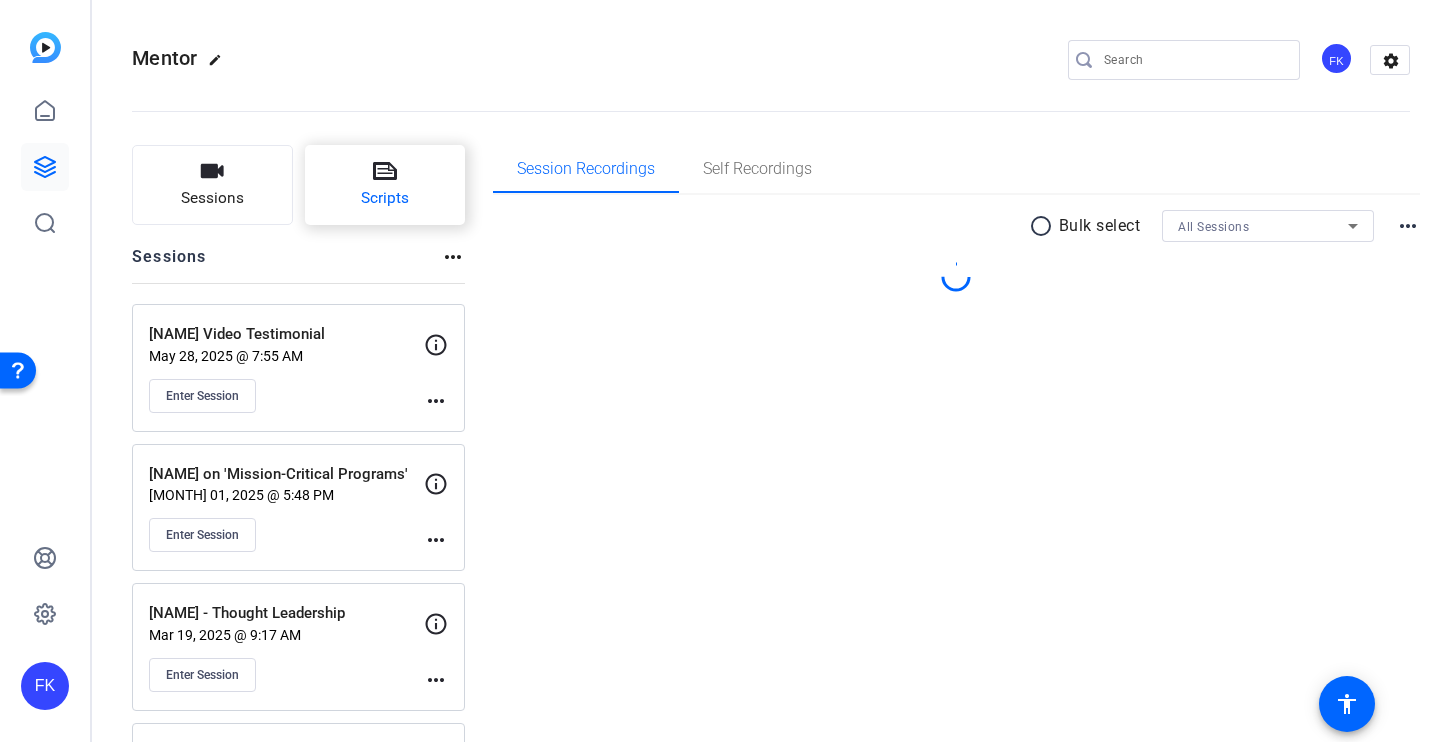 click on "Scripts" 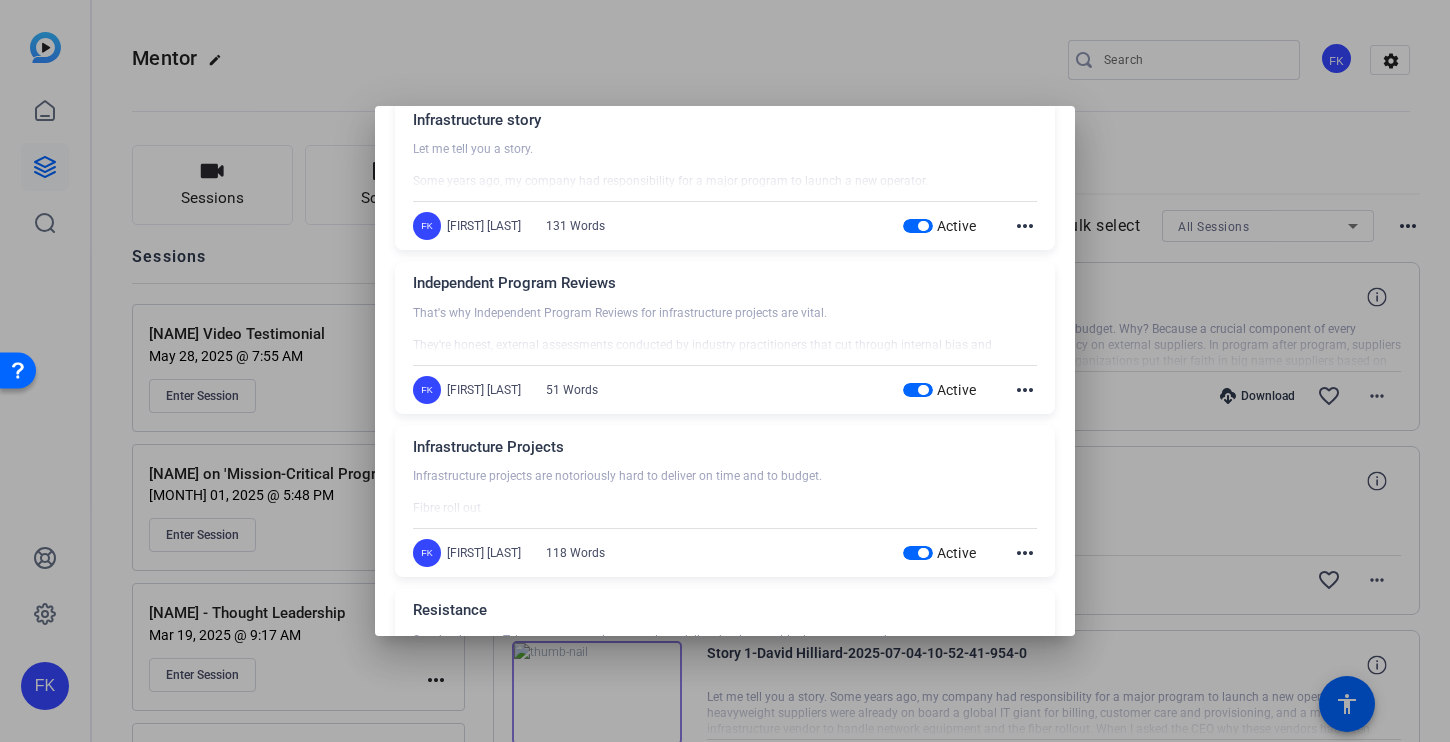 scroll, scrollTop: 93, scrollLeft: 0, axis: vertical 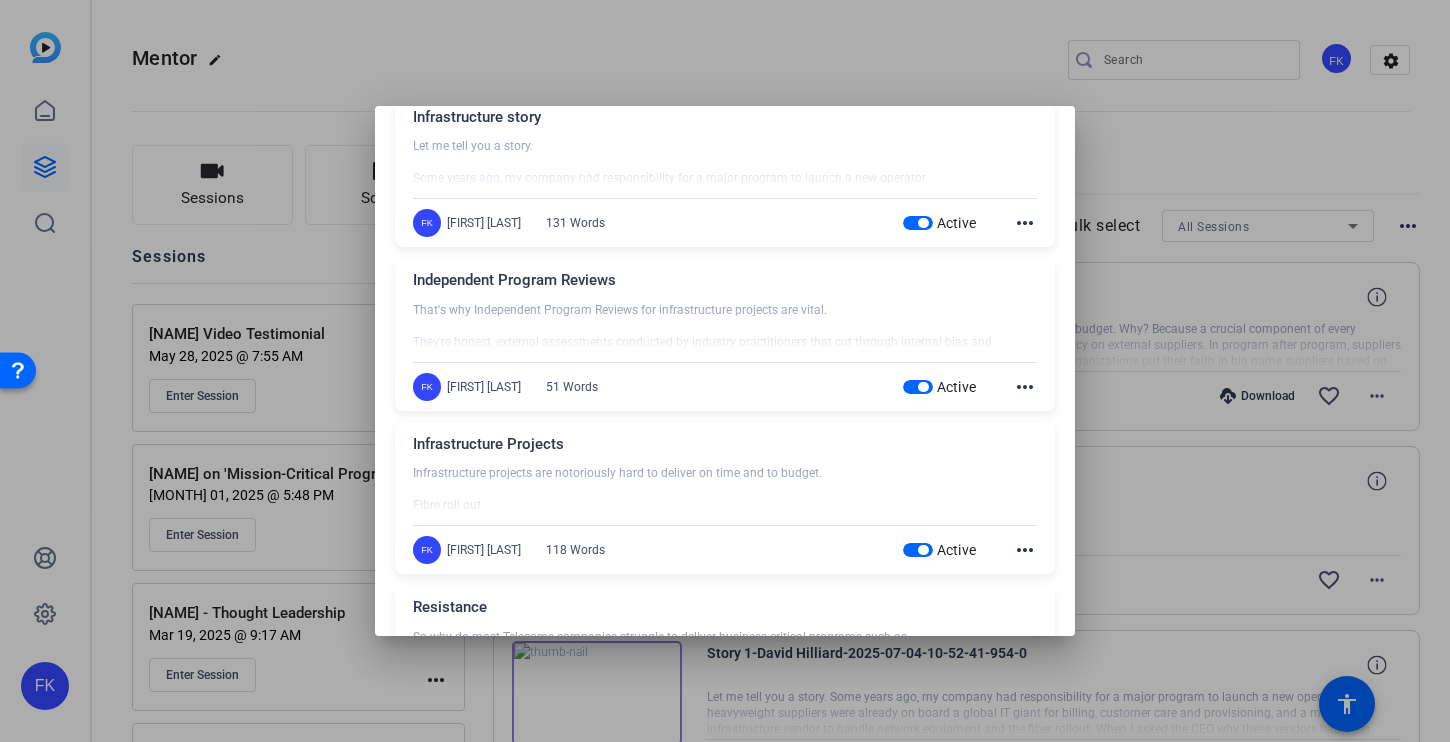 click at bounding box center (725, 371) 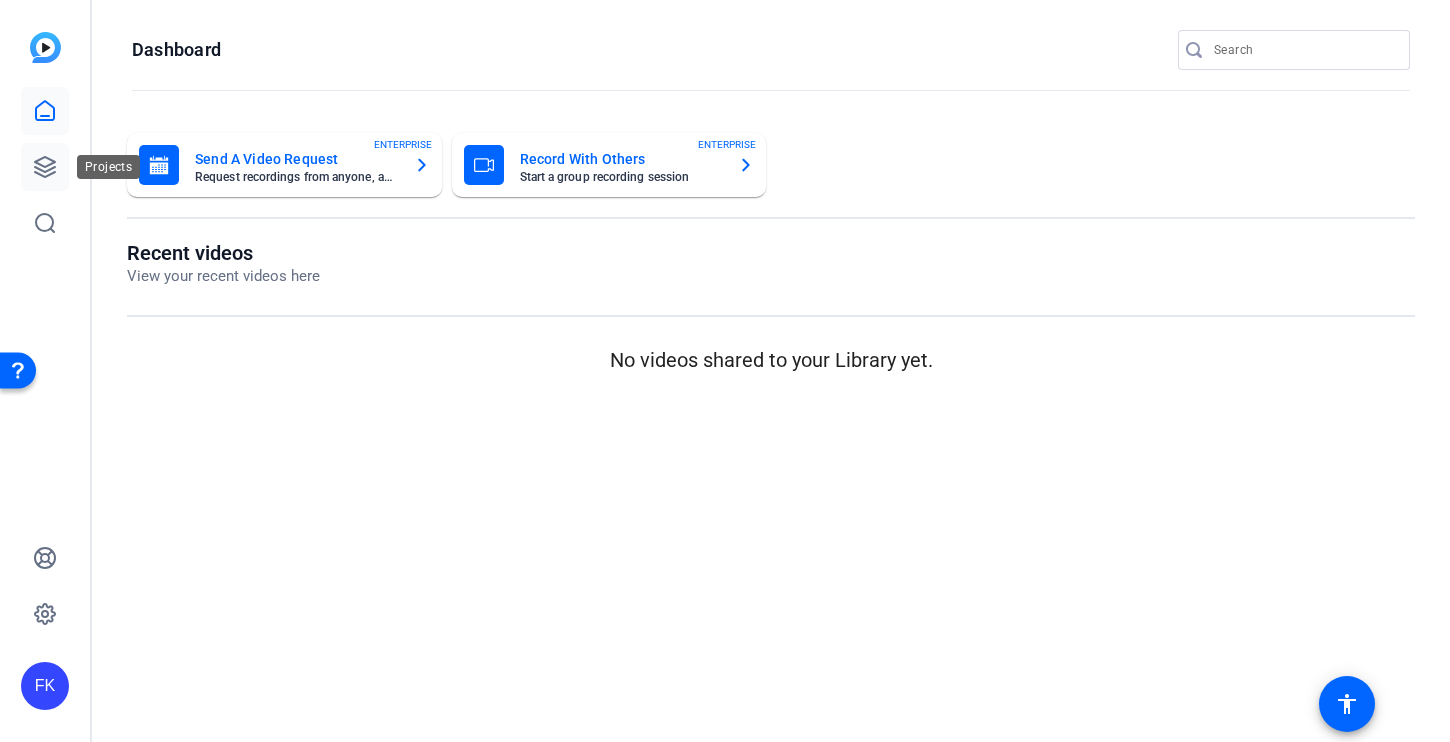 click 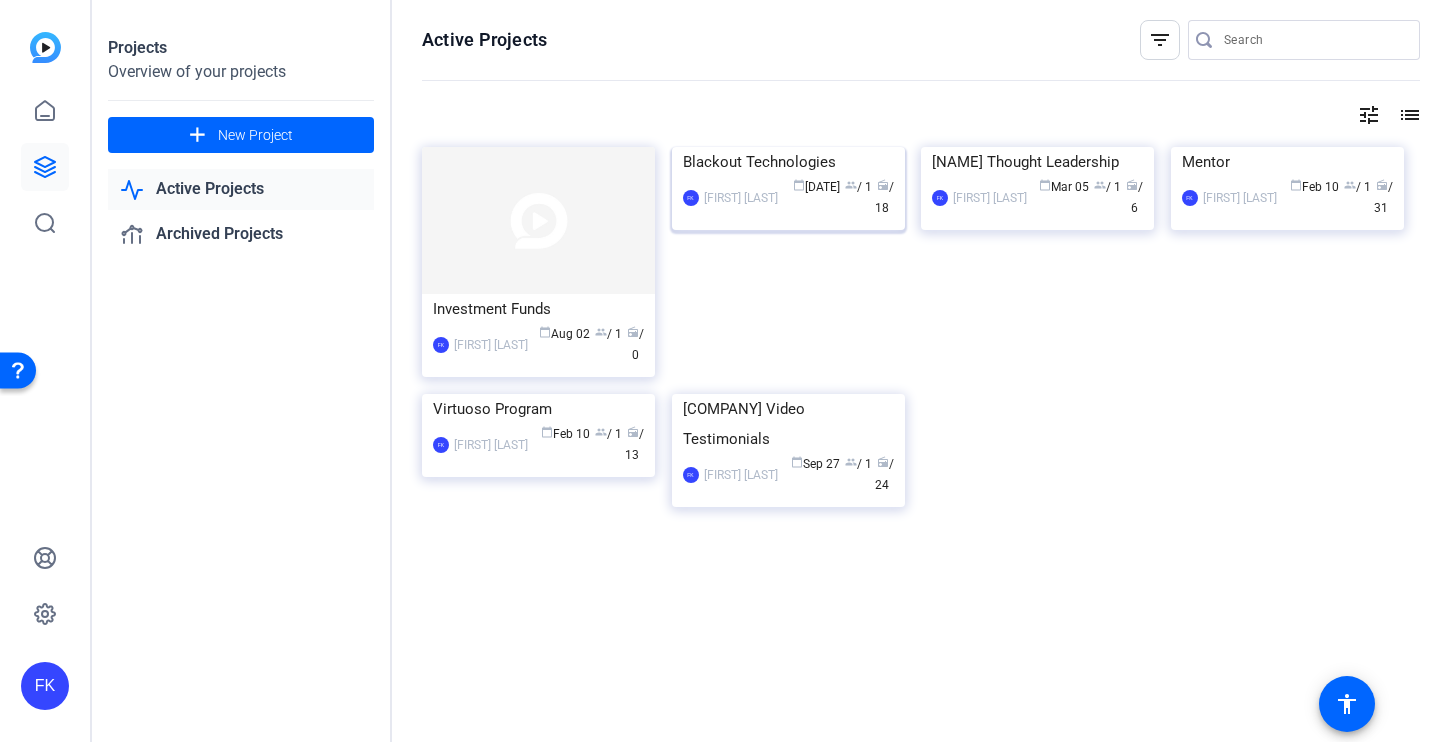 click 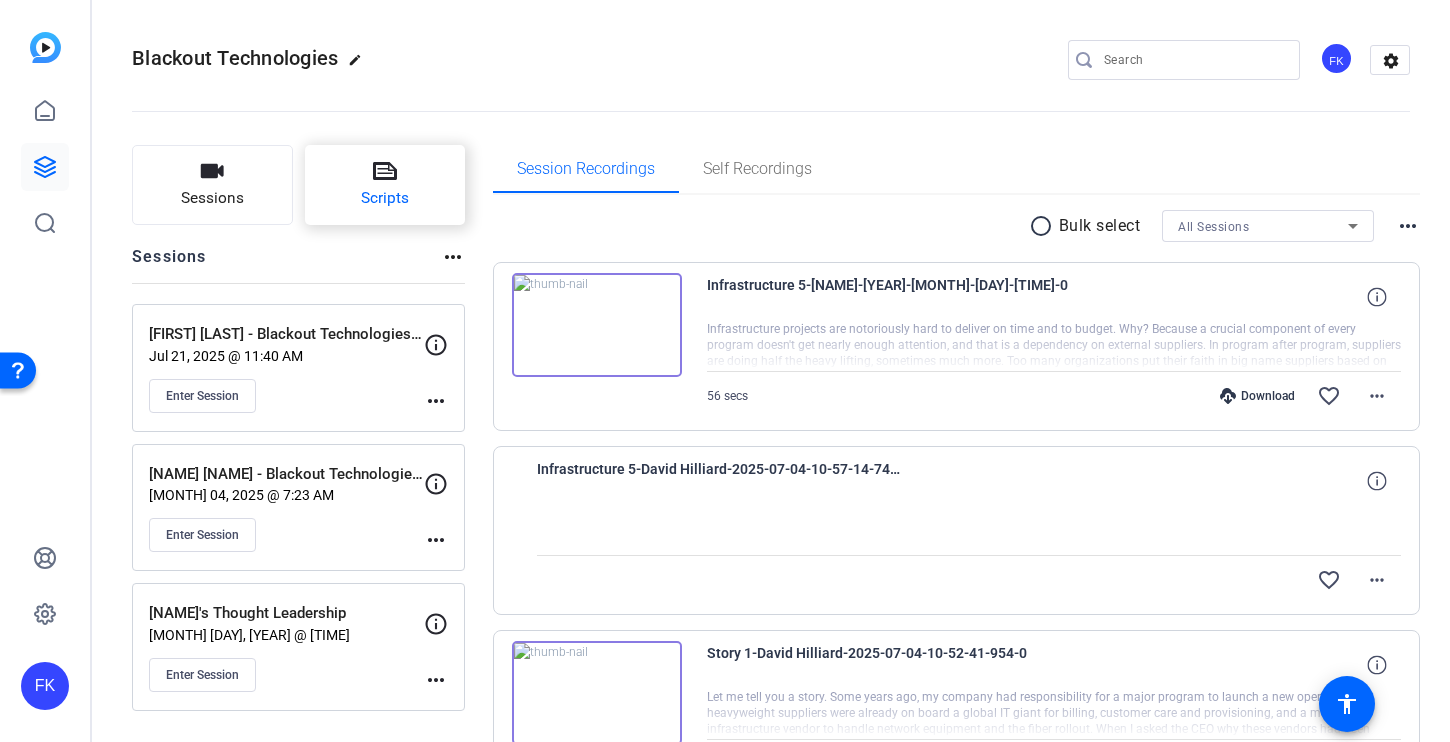 click on "Scripts" 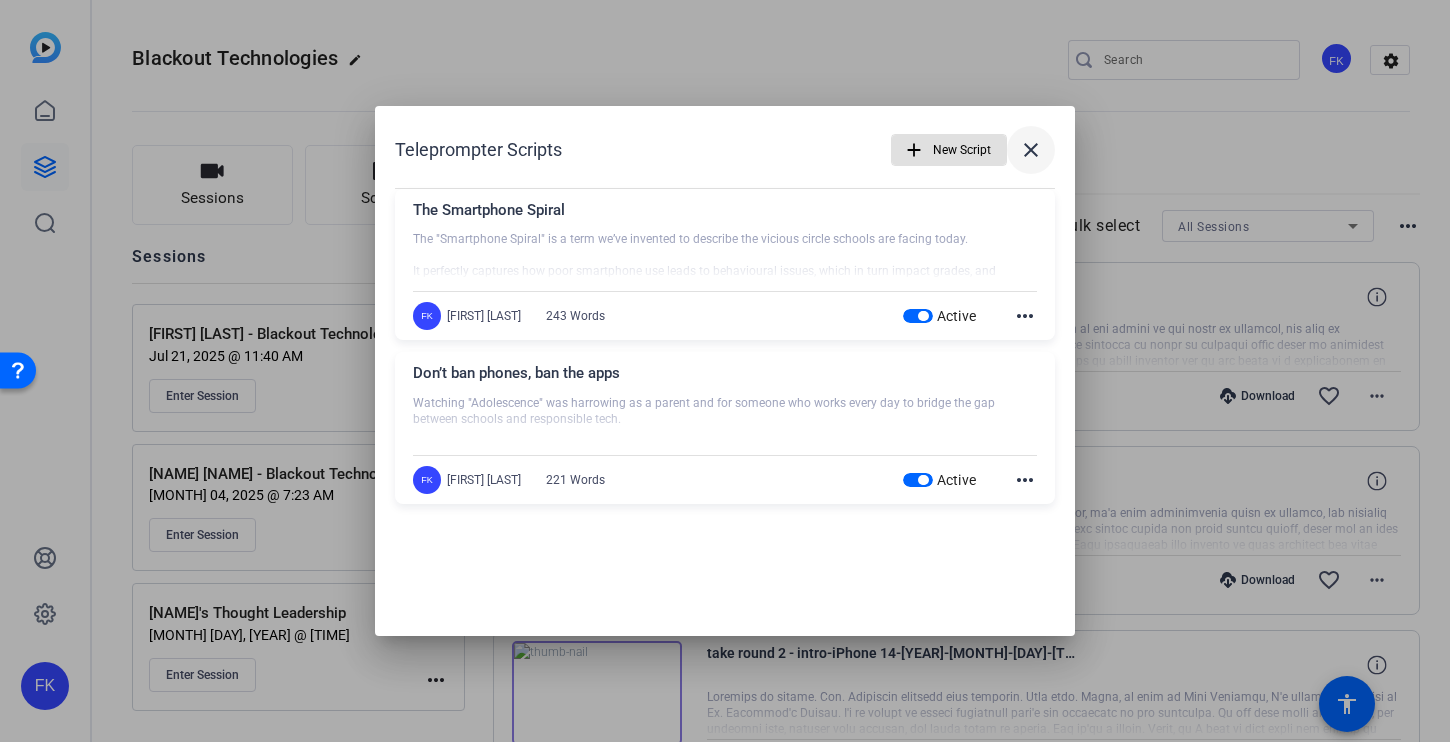 click on "close" at bounding box center (1031, 150) 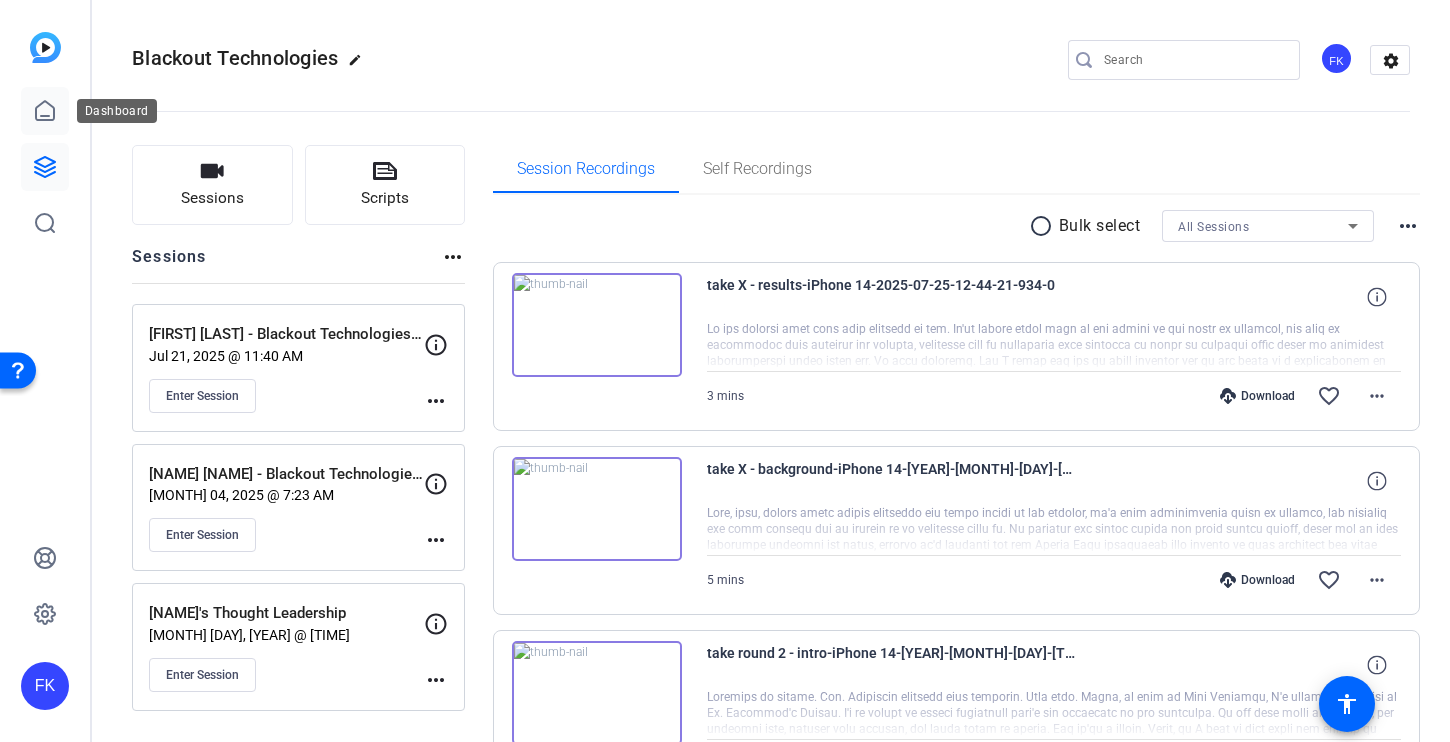 click 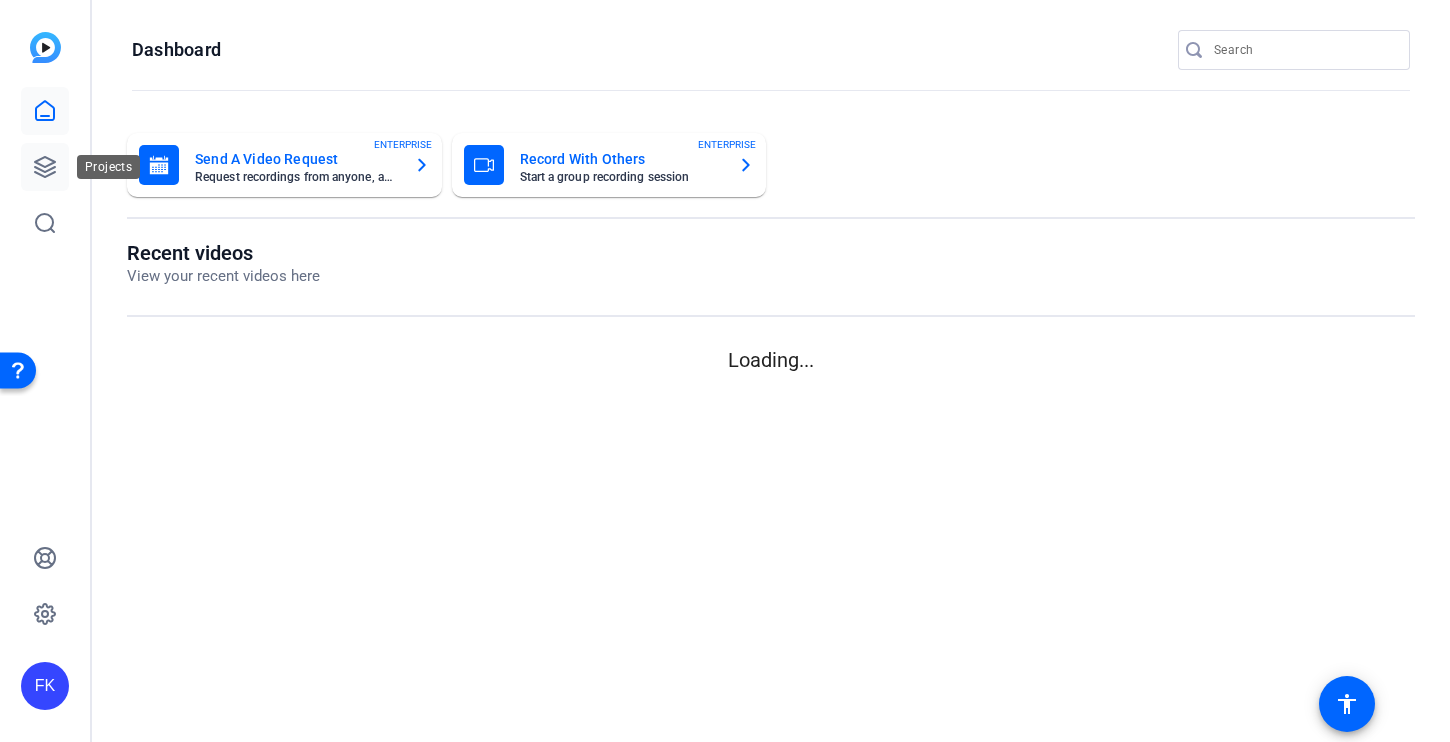 click 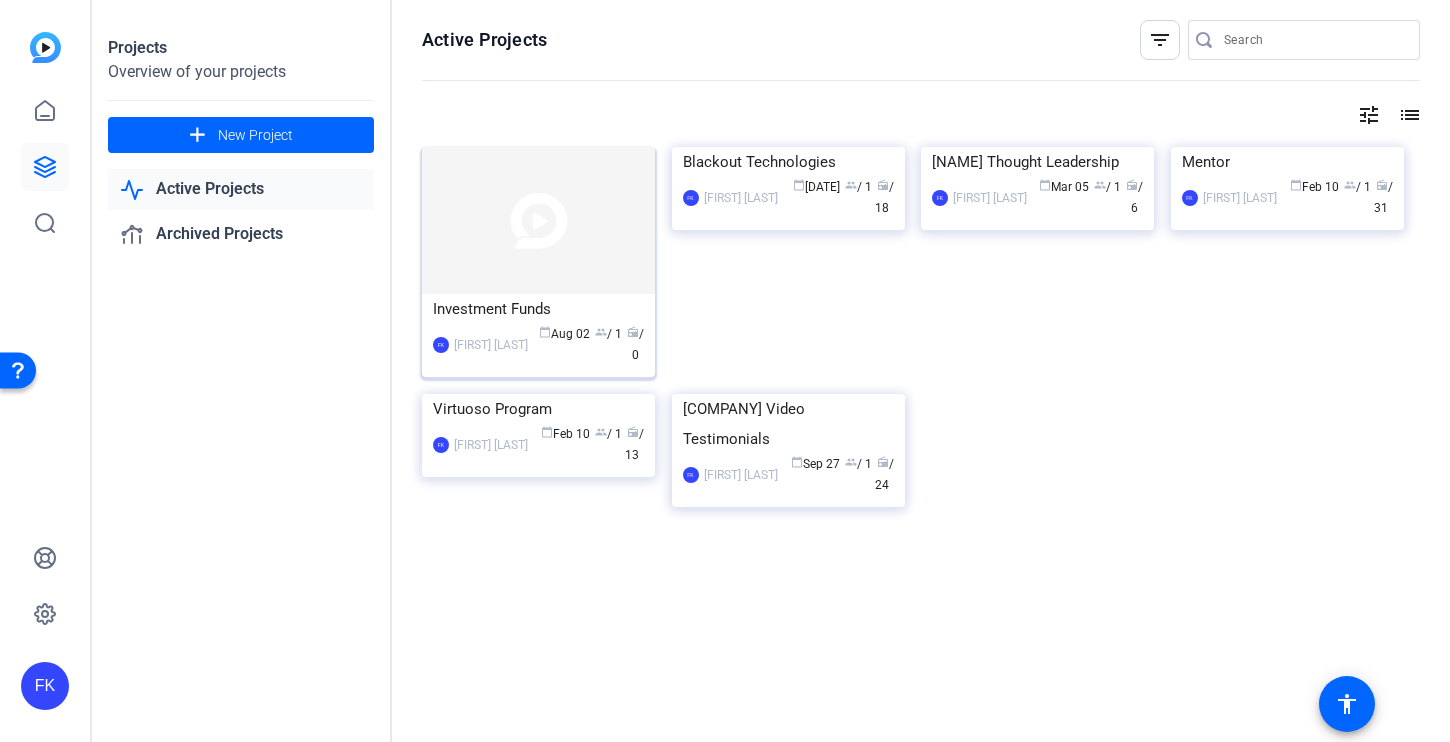 click 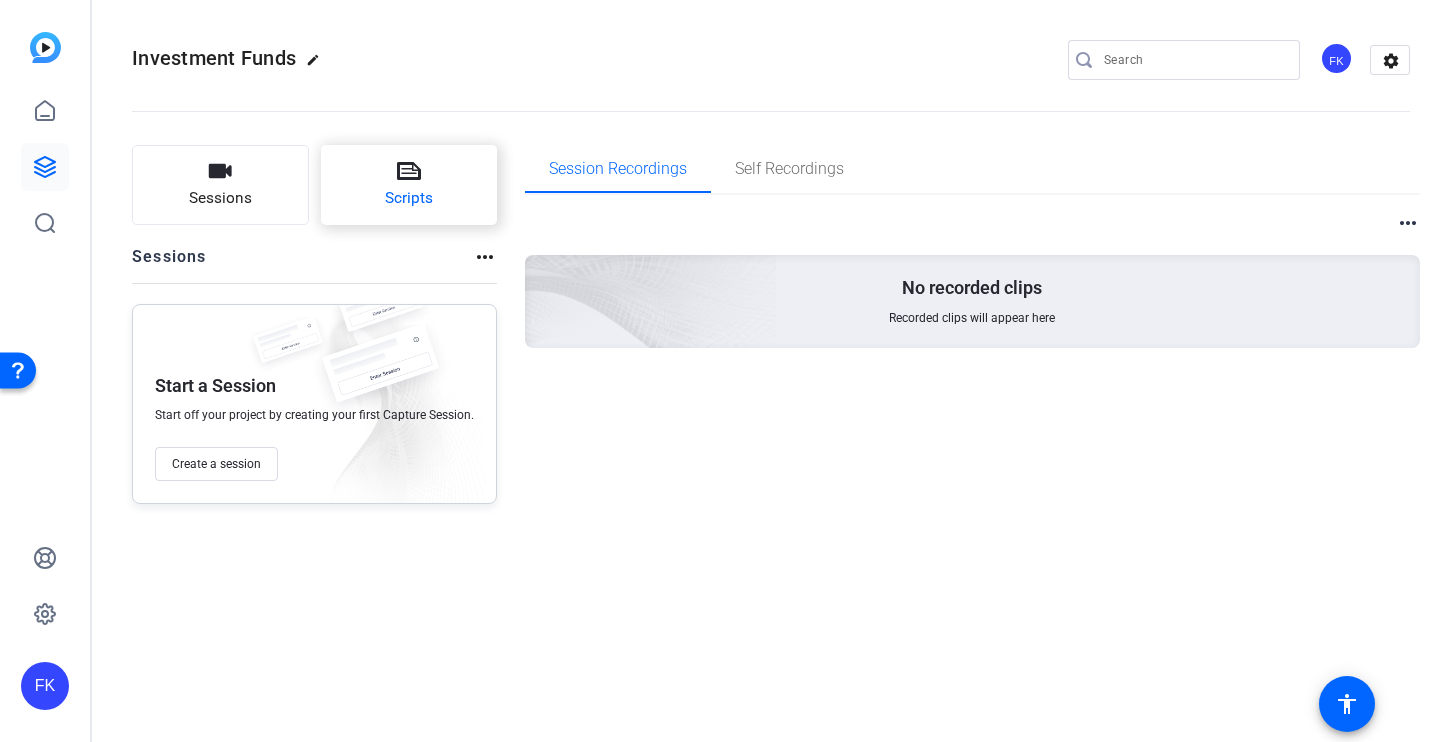 click 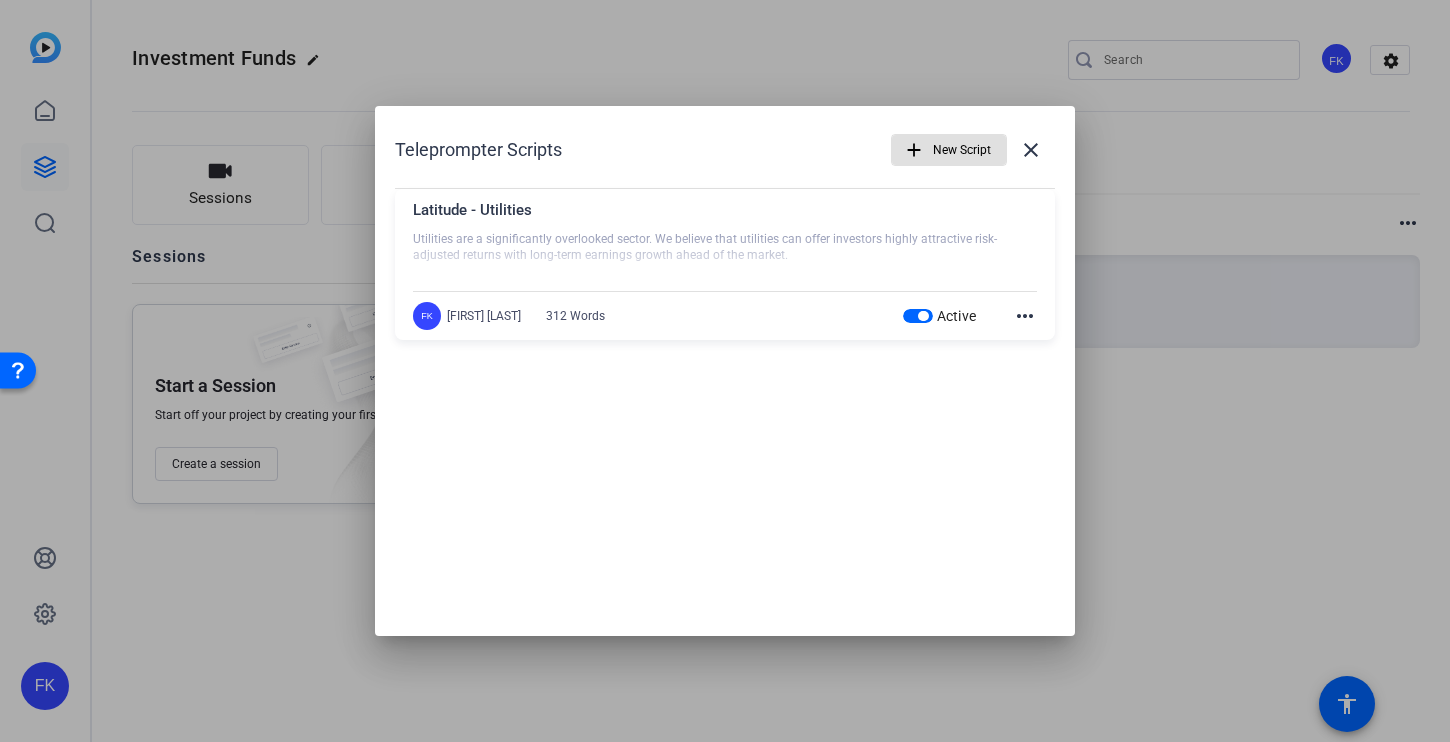 click on "FK  Frederic Kalinke 312 Words Active more_horiz" at bounding box center (725, 316) 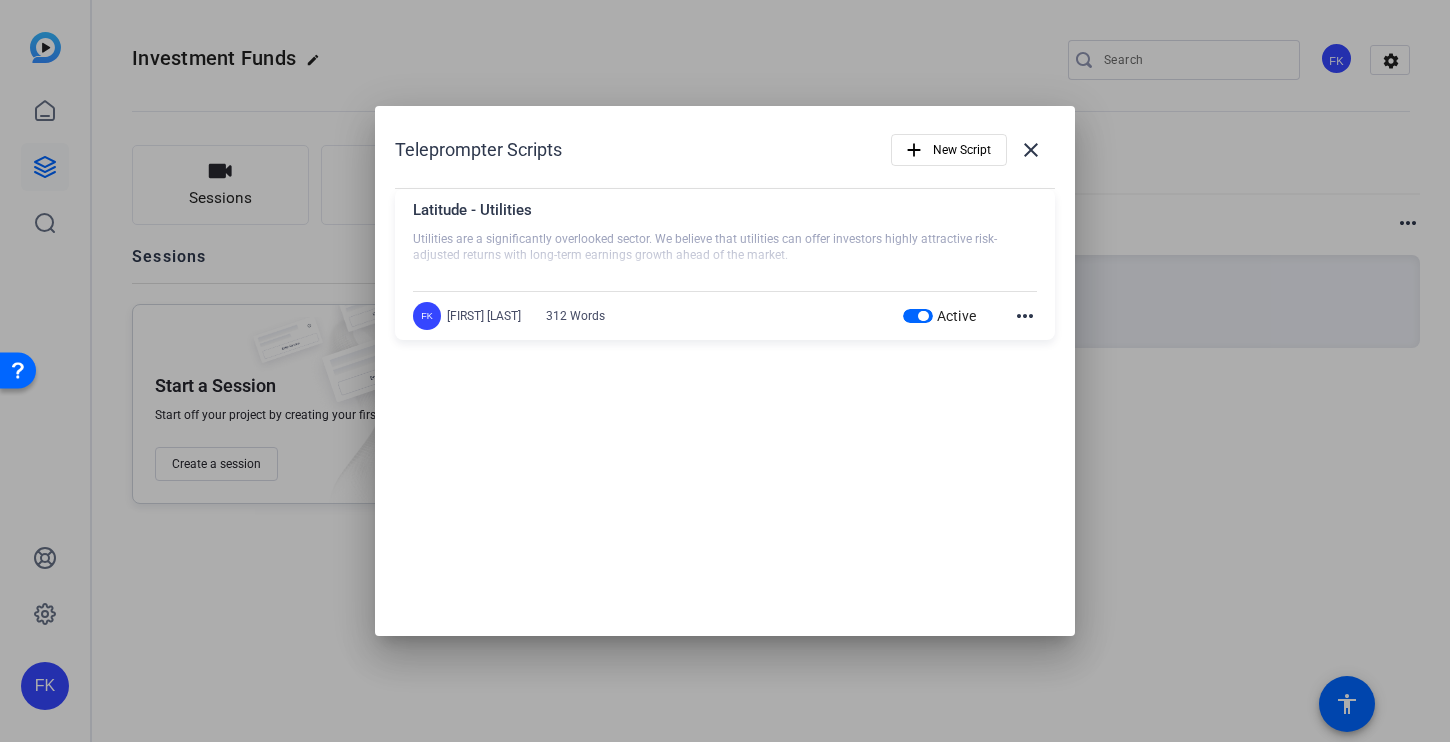 click on "more_horiz" 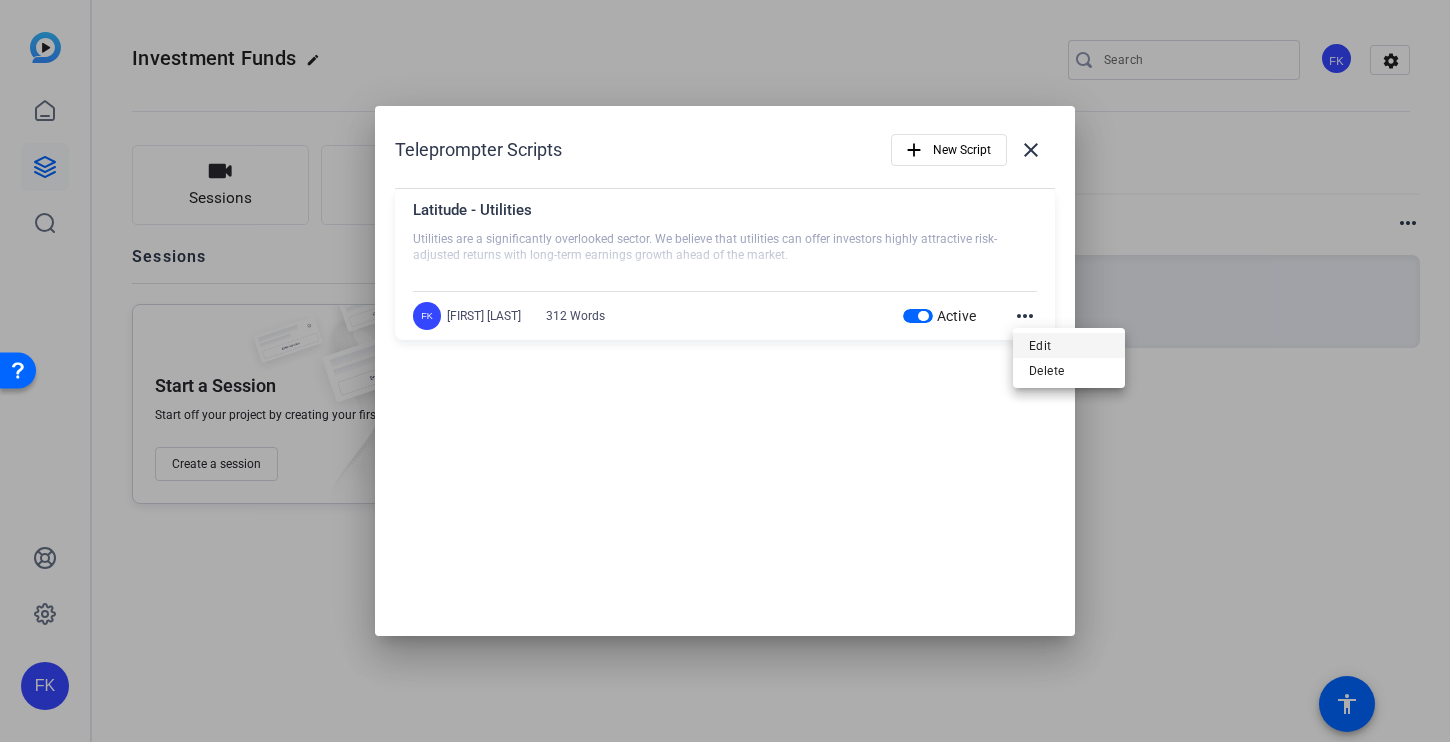 click on "Edit" at bounding box center (1069, 345) 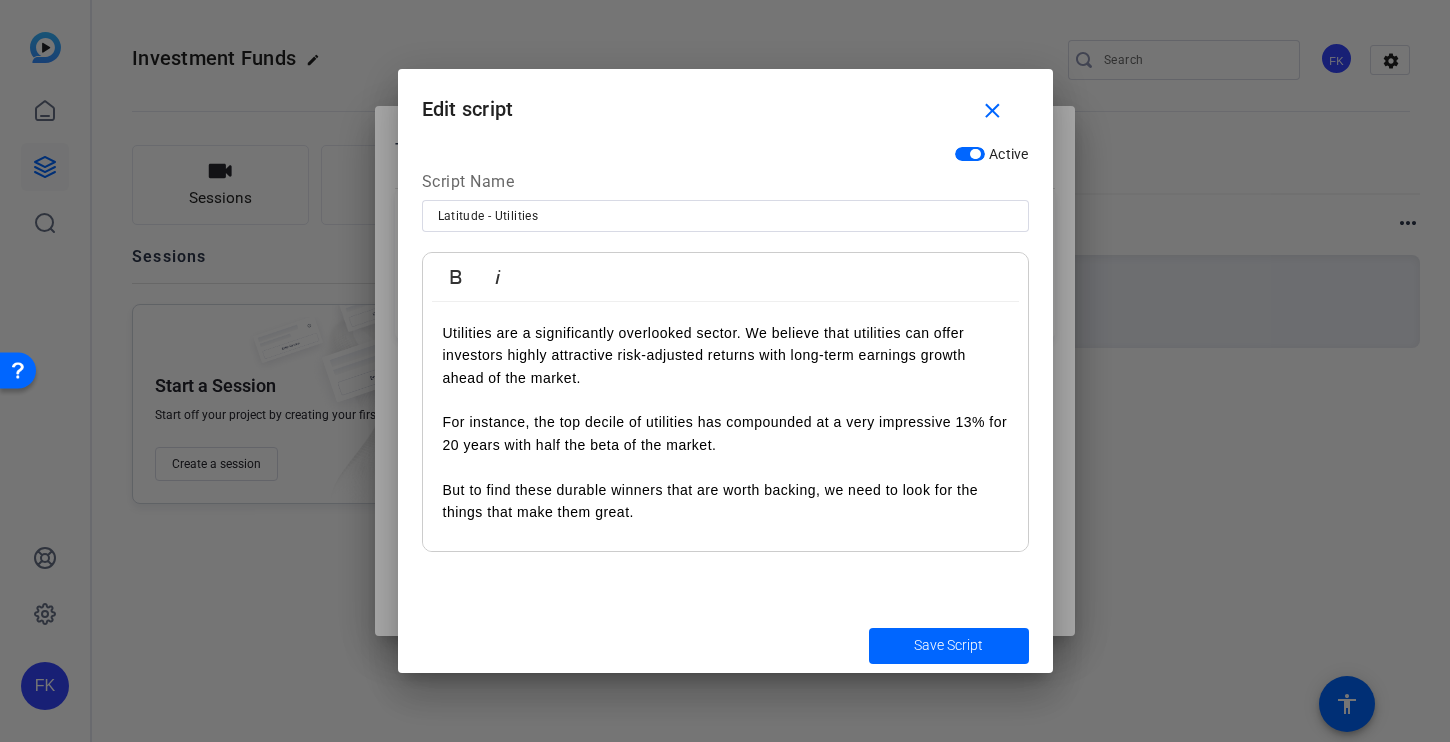 click on "Utilities are a significantly overlooked sector. We believe that utilities can offer investors highly attractive risk-adjusted returns with long-term earnings growth ahead of the market. For instance, the top decile of utilities has compounded at a very impressive 13% for 20 years with half the beta of the market." at bounding box center (725, 389) 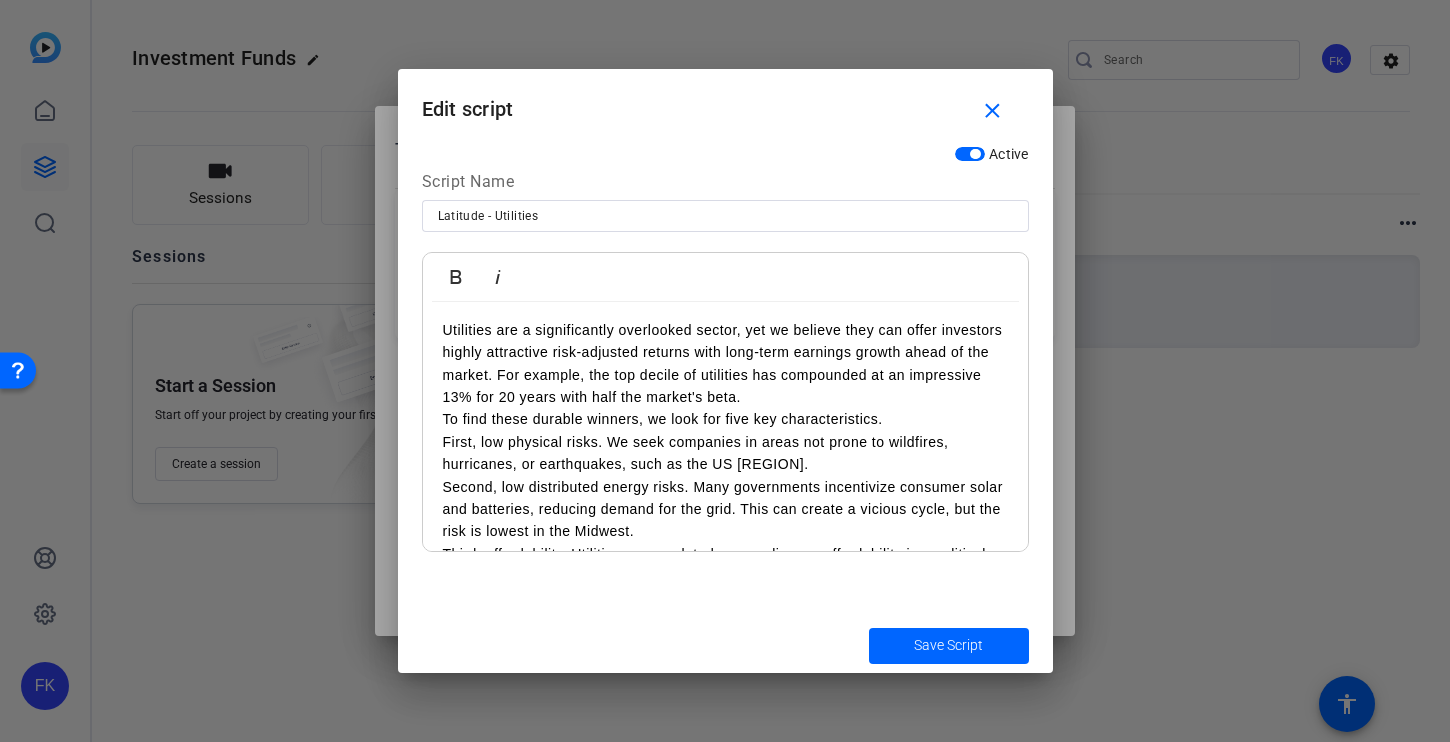 scroll, scrollTop: 0, scrollLeft: 0, axis: both 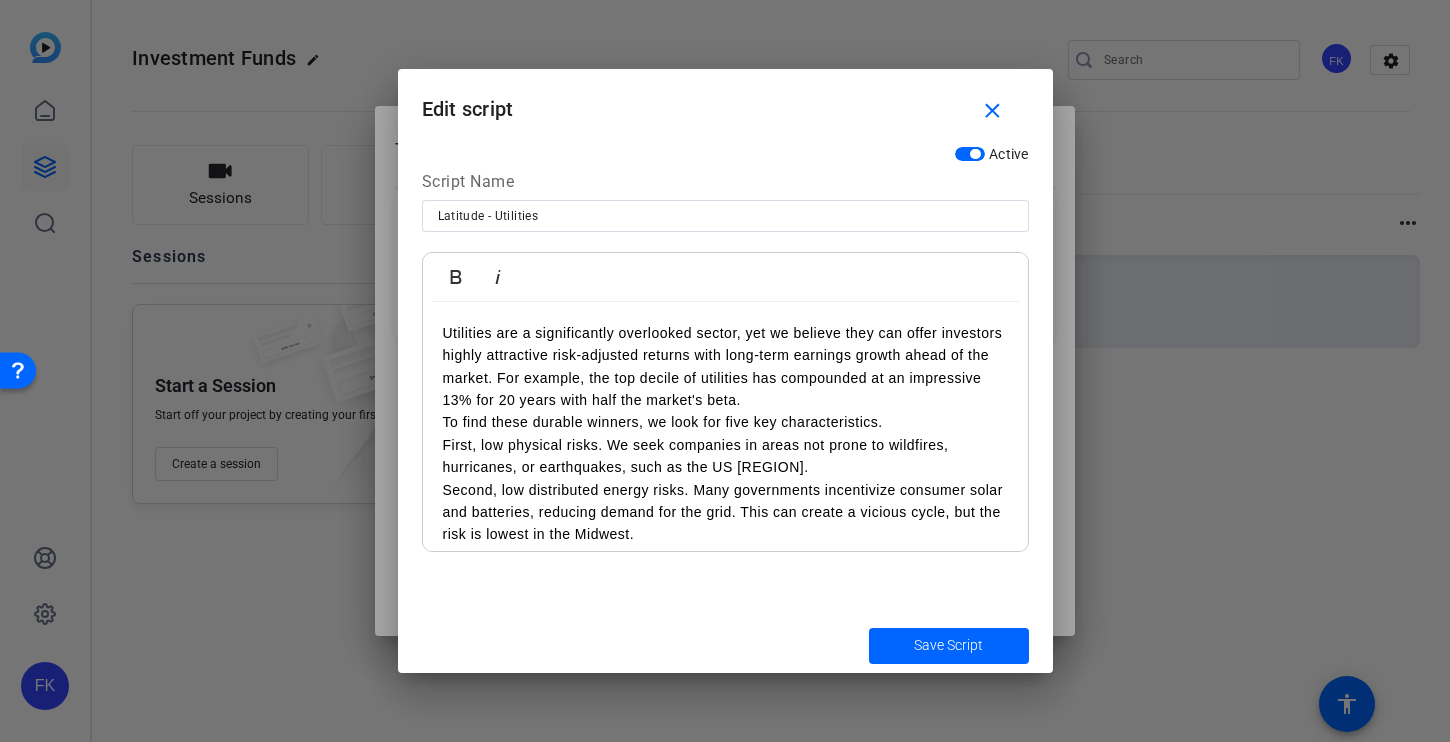 click on "Utilities are a significantly overlooked sector, yet we believe they can offer investors highly attractive risk-adjusted returns with long-term earnings growth ahead of the market. For example, the top decile of utilities has compounded at an impressive 13% for 20 years with half the market's beta." at bounding box center (725, 367) 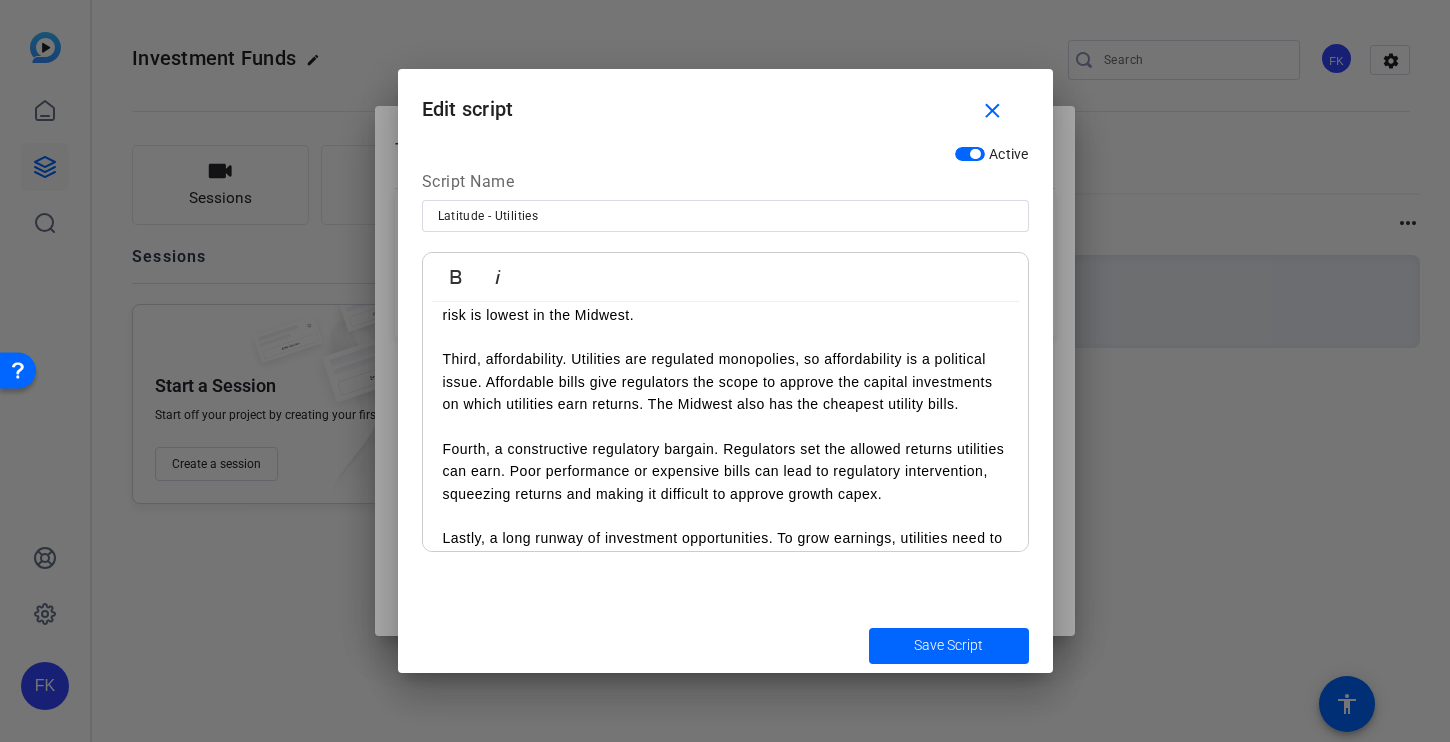 scroll, scrollTop: 395, scrollLeft: 0, axis: vertical 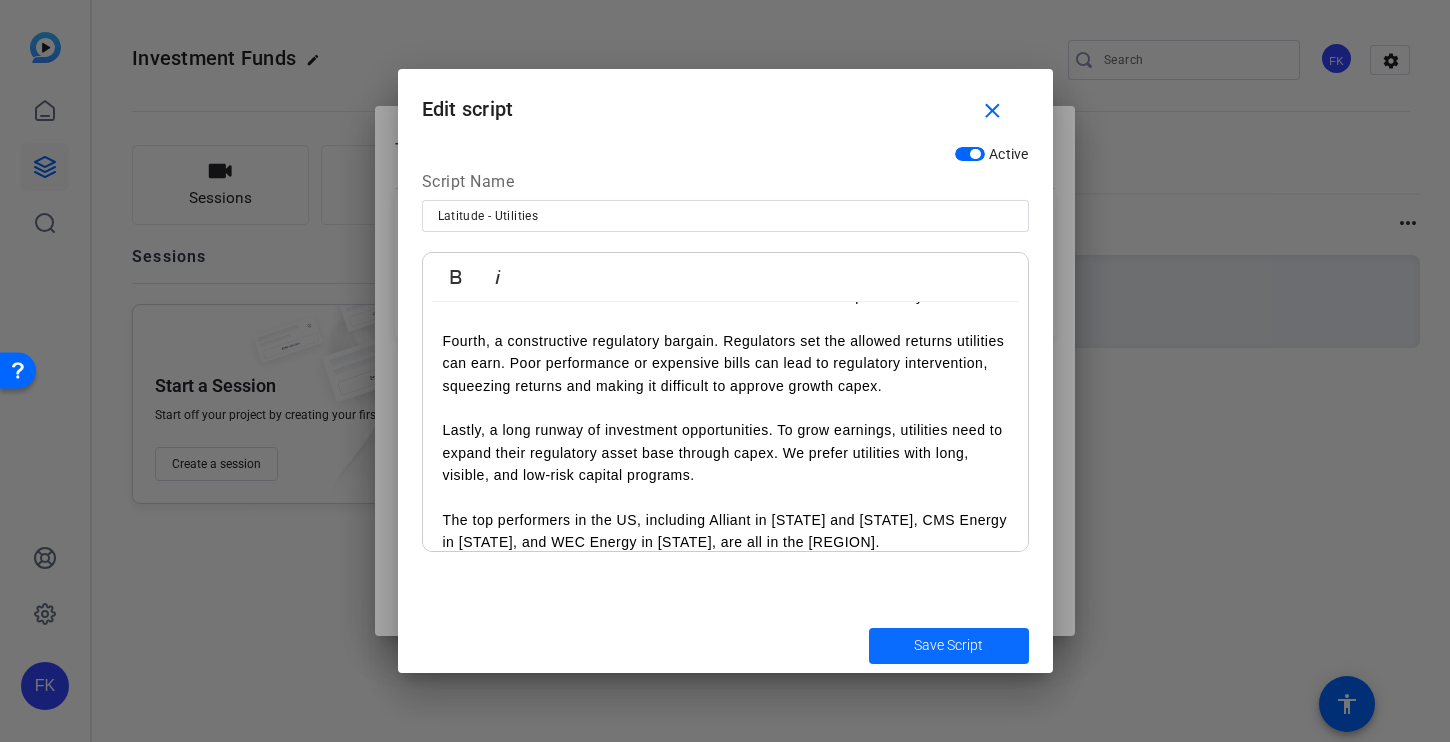 click on "Save Script" at bounding box center [948, 645] 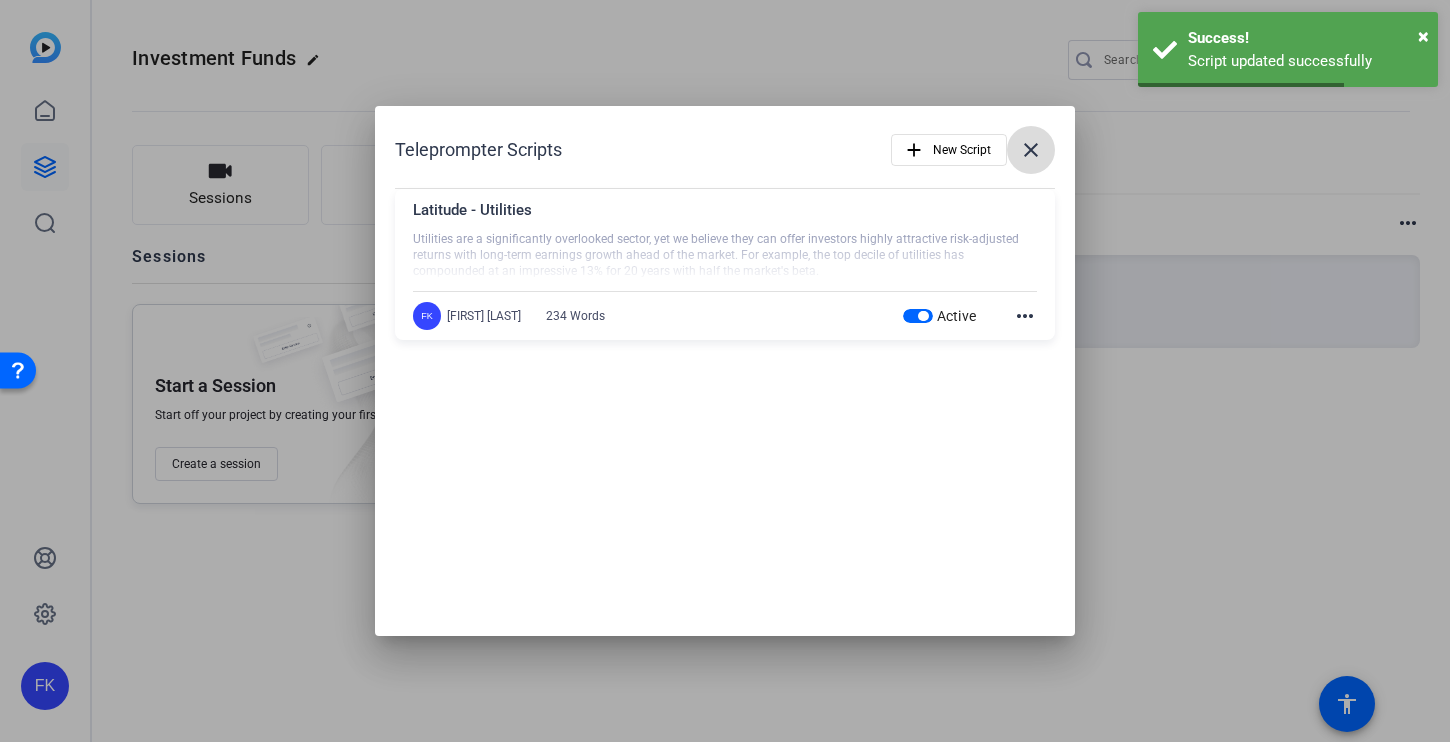 click on "close" at bounding box center (1031, 150) 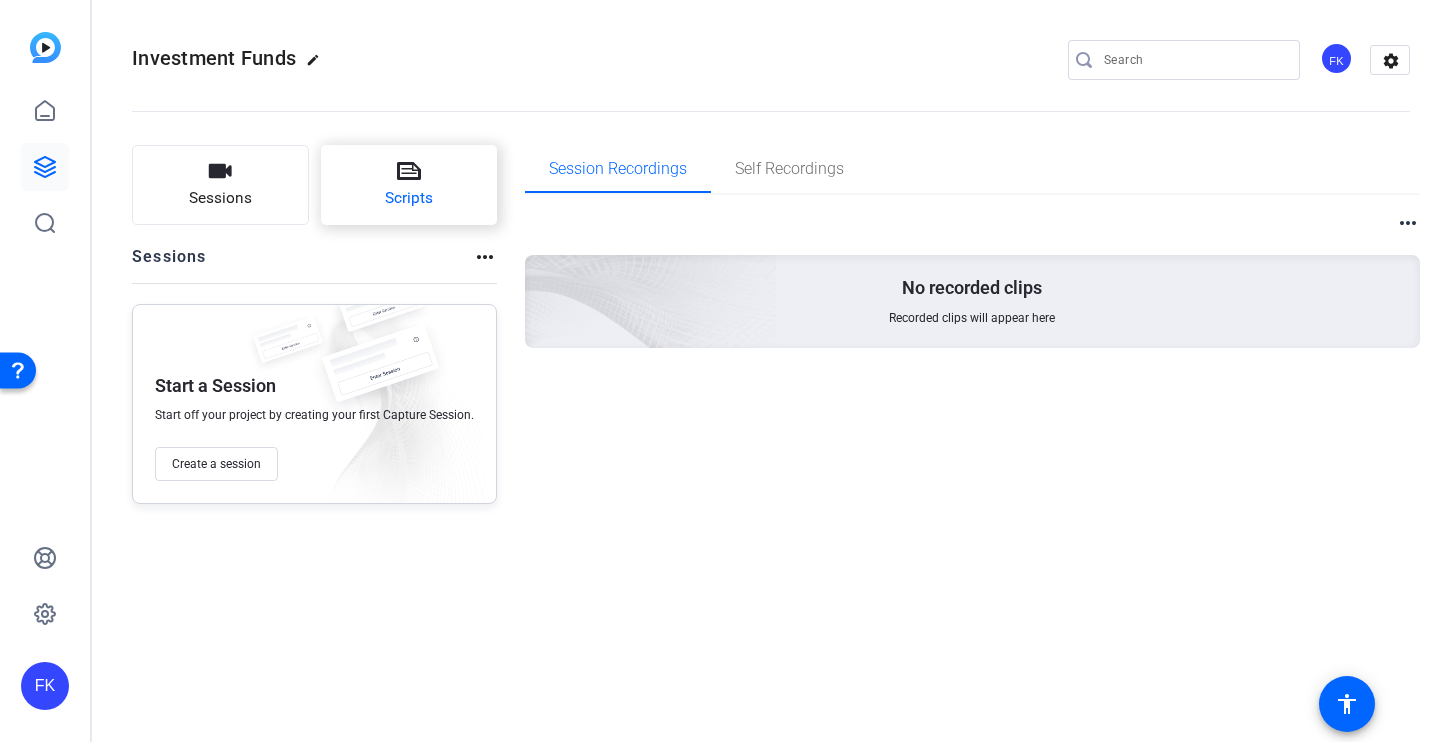 click on "Scripts" 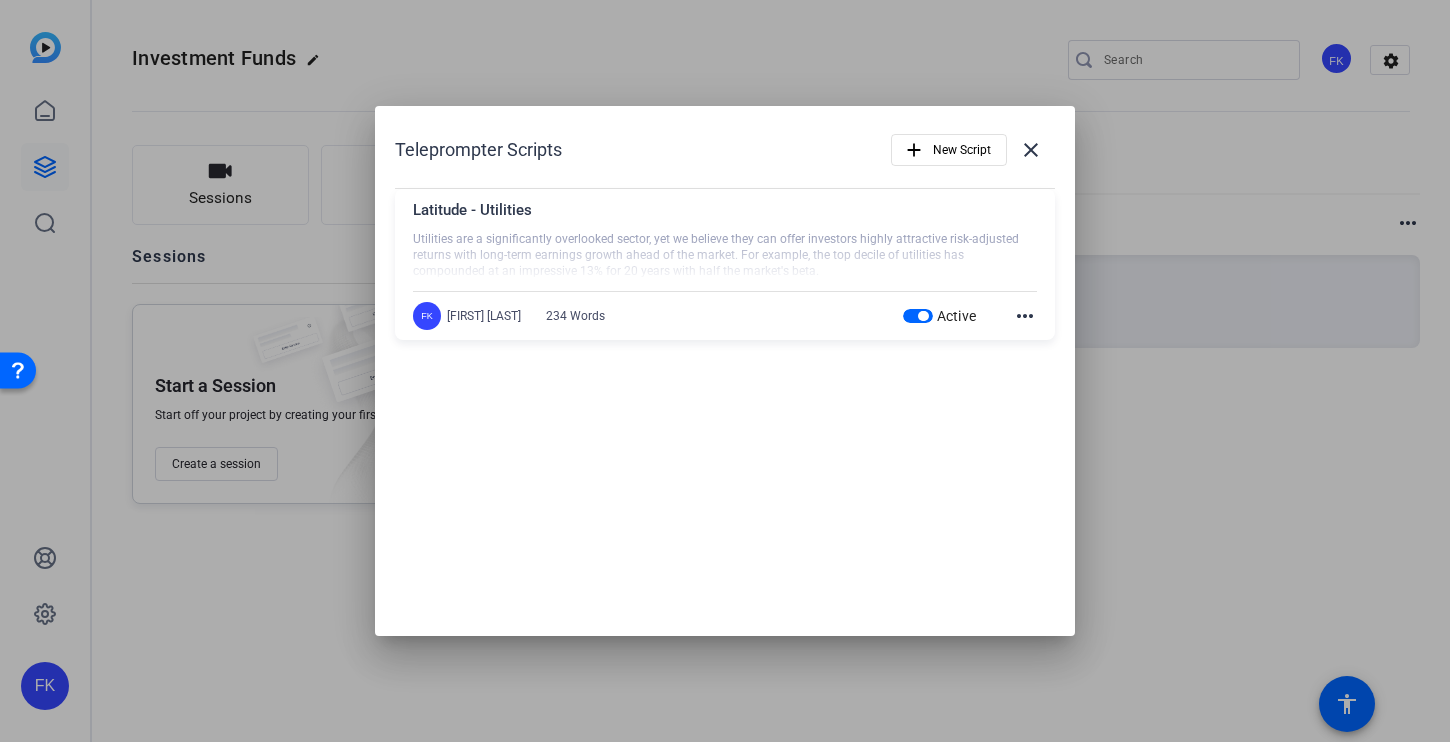 click at bounding box center (725, 256) 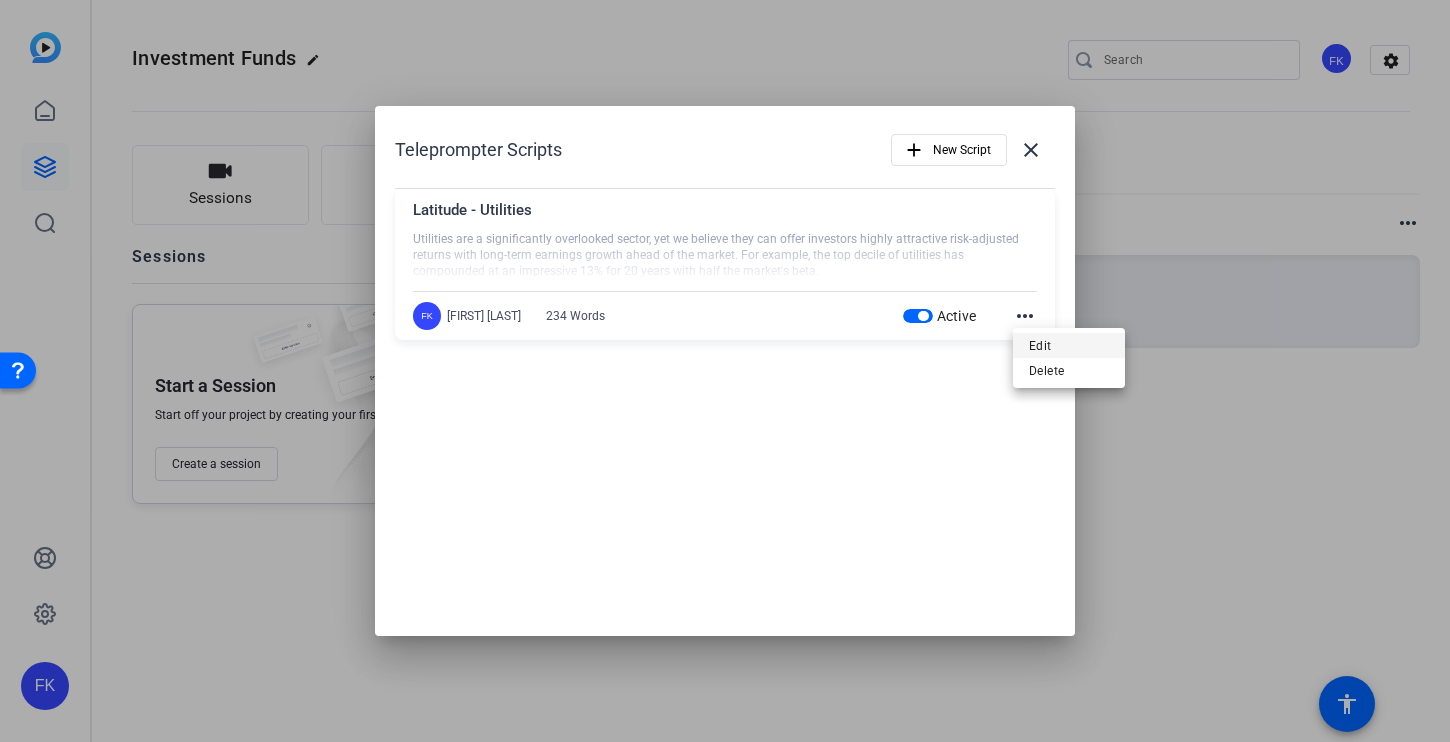 click on "Edit" at bounding box center (1069, 346) 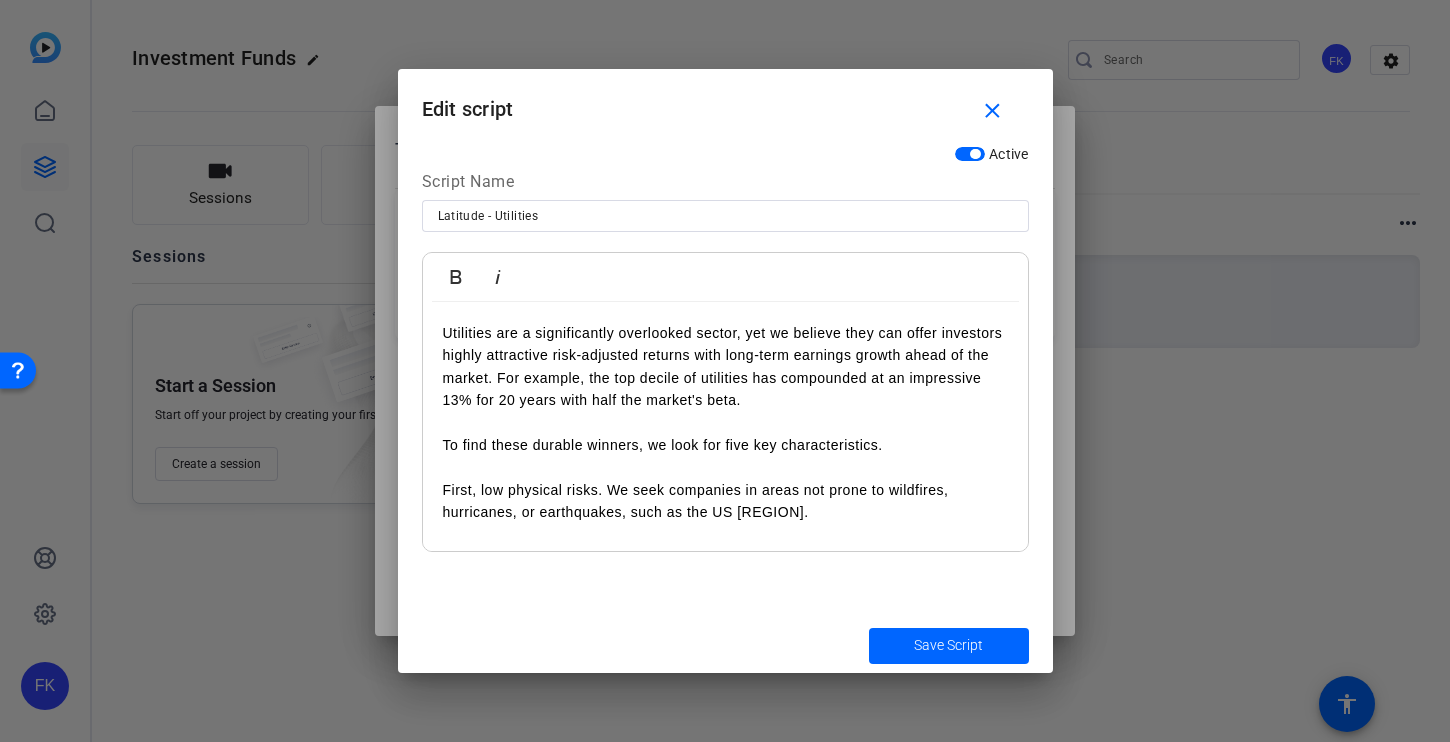 scroll, scrollTop: 417, scrollLeft: 0, axis: vertical 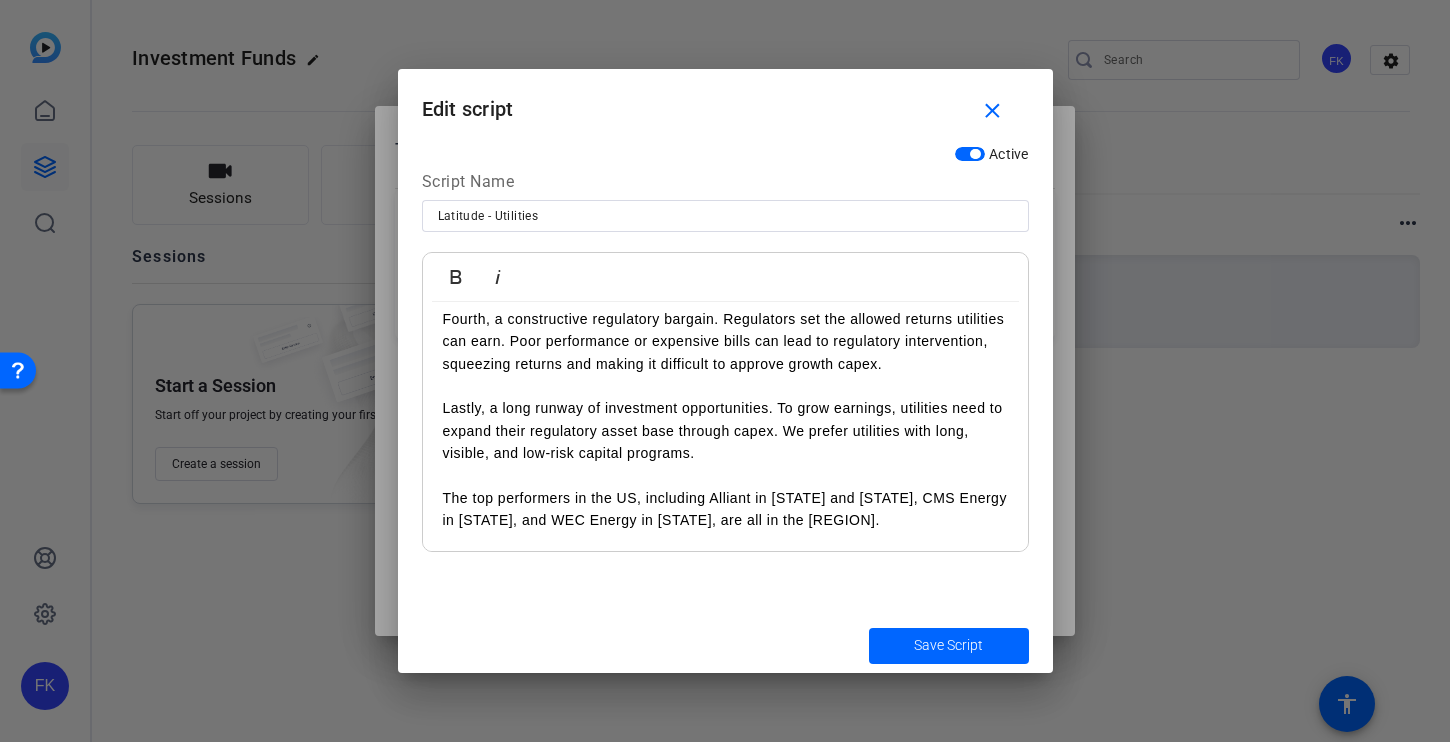click on "The top performers in the US, including Alliant in [STATE] and [STATE], CMS Energy in [STATE], and WEC Energy in [STATE], are all in the [REGION]." at bounding box center (725, 498) 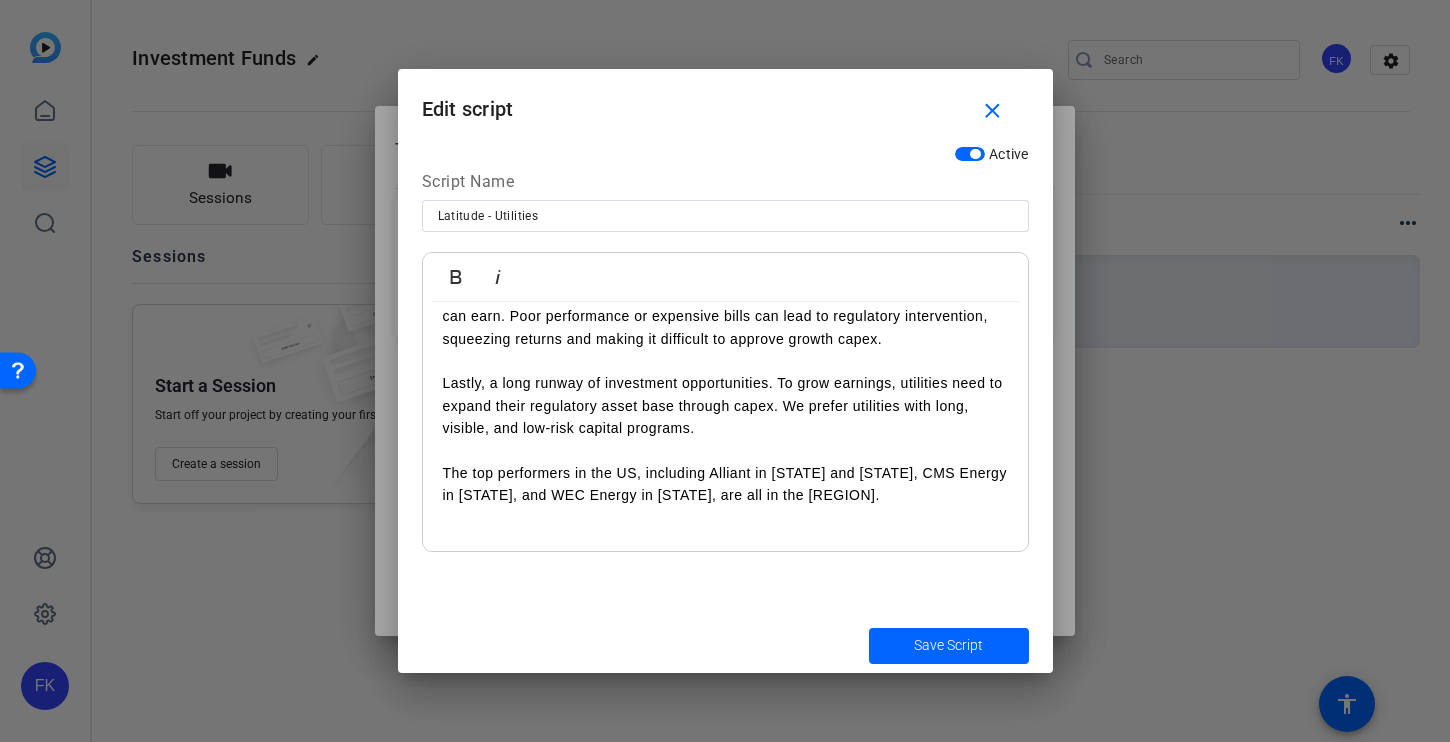 scroll, scrollTop: 554, scrollLeft: 0, axis: vertical 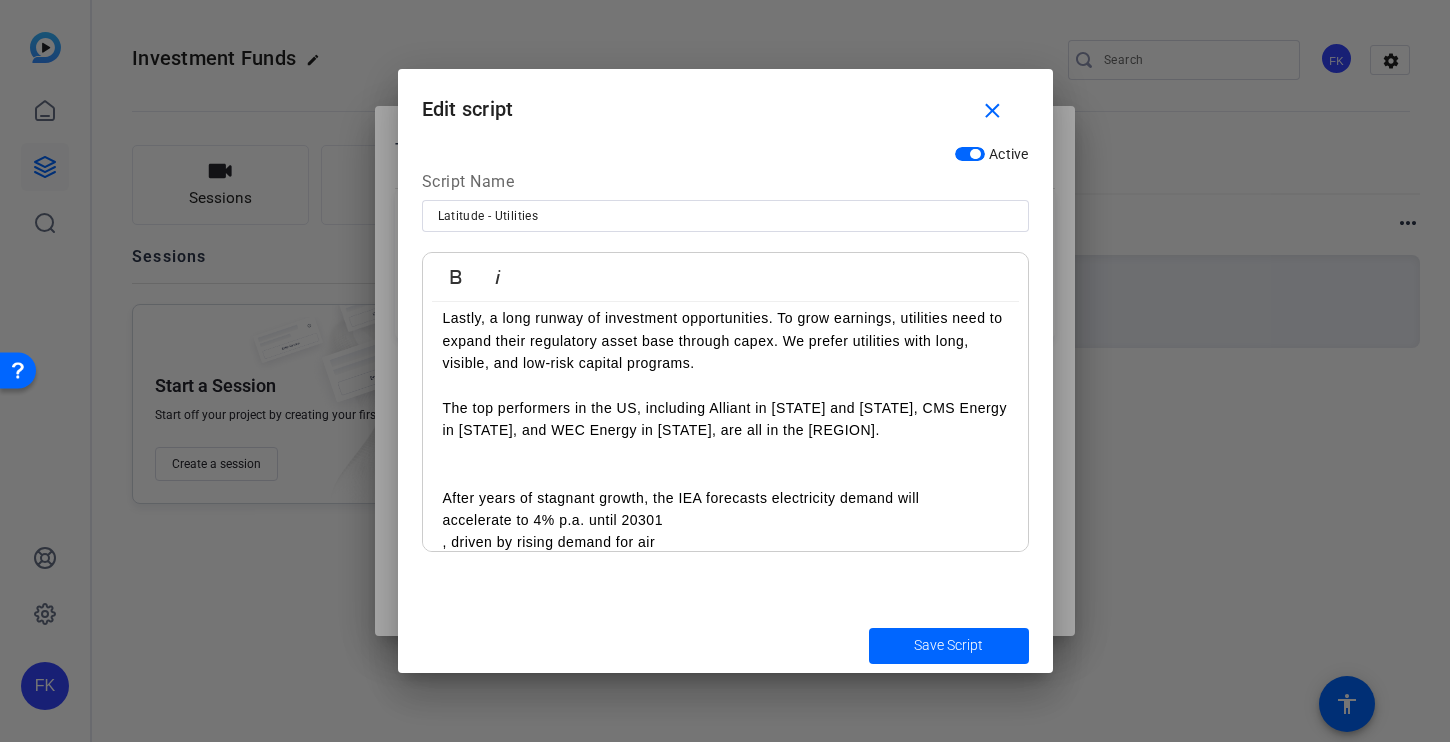 click on "The top performers in the US, including Alliant in [STATE] and [STATE], CMS Energy in [STATE], and WEC Energy in [STATE], are all in the [REGION]." at bounding box center [725, 431] 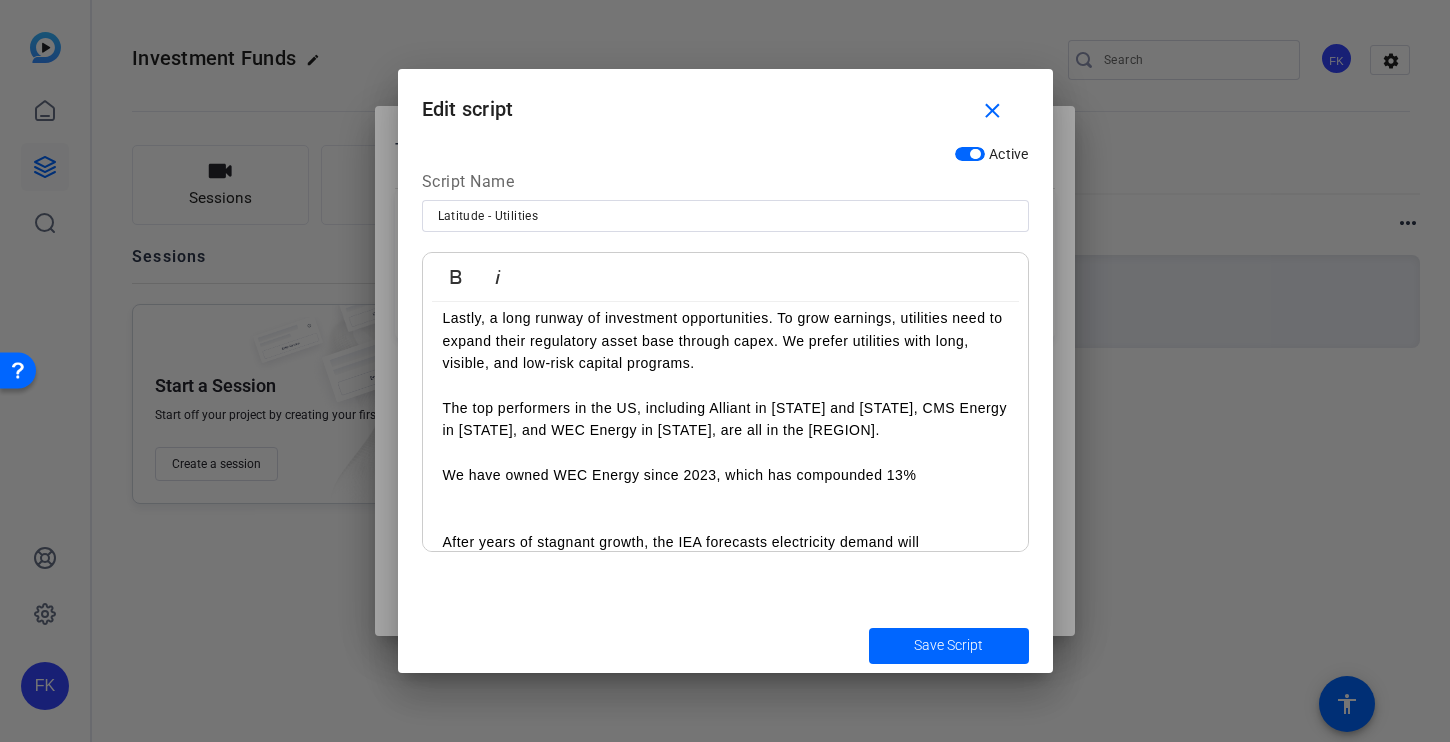 click on "The top performers in the US, including Alliant in [STATE] and [STATE], CMS Energy in [STATE], and WEC Energy in [STATE], are all in the Midwest.  We have owned WEC Energy since 2023, which has compounded 13%" at bounding box center [725, 453] 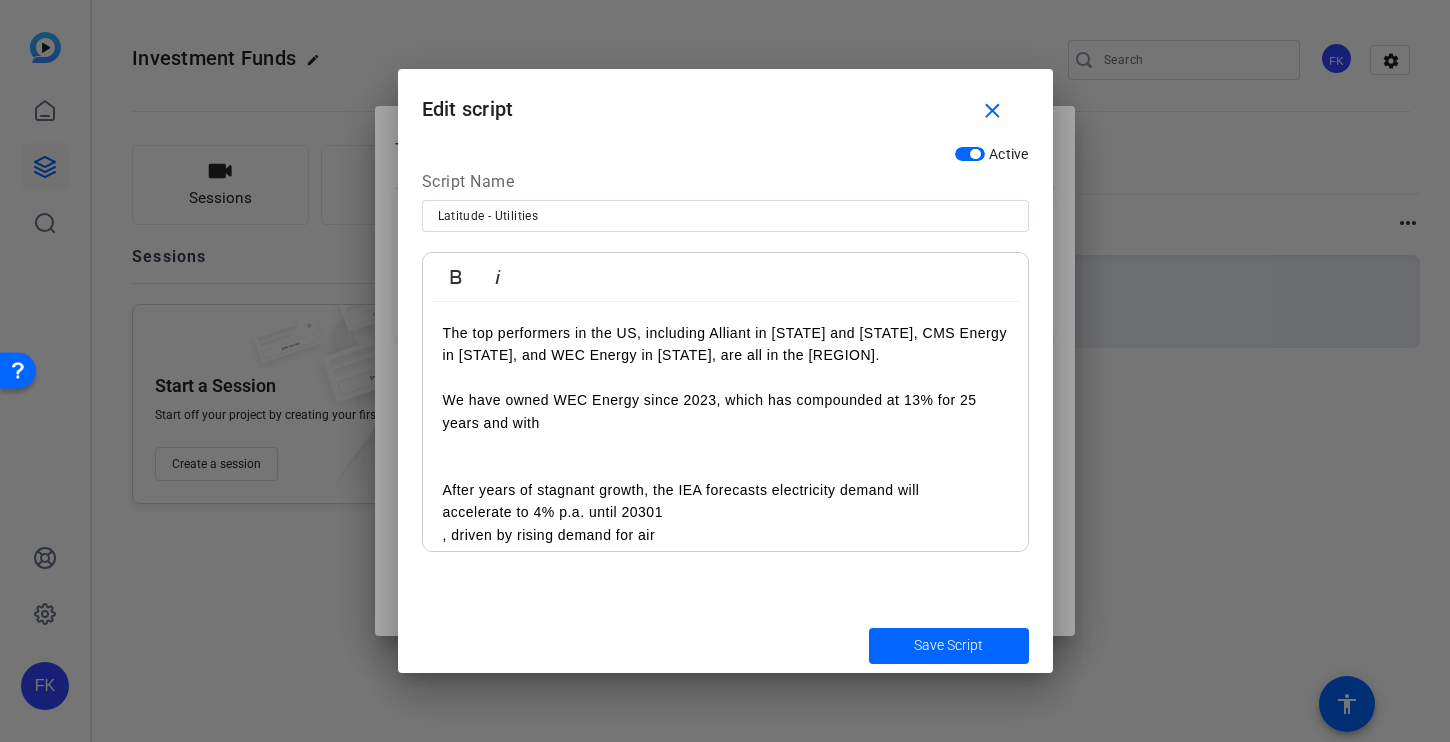 scroll, scrollTop: 632, scrollLeft: 0, axis: vertical 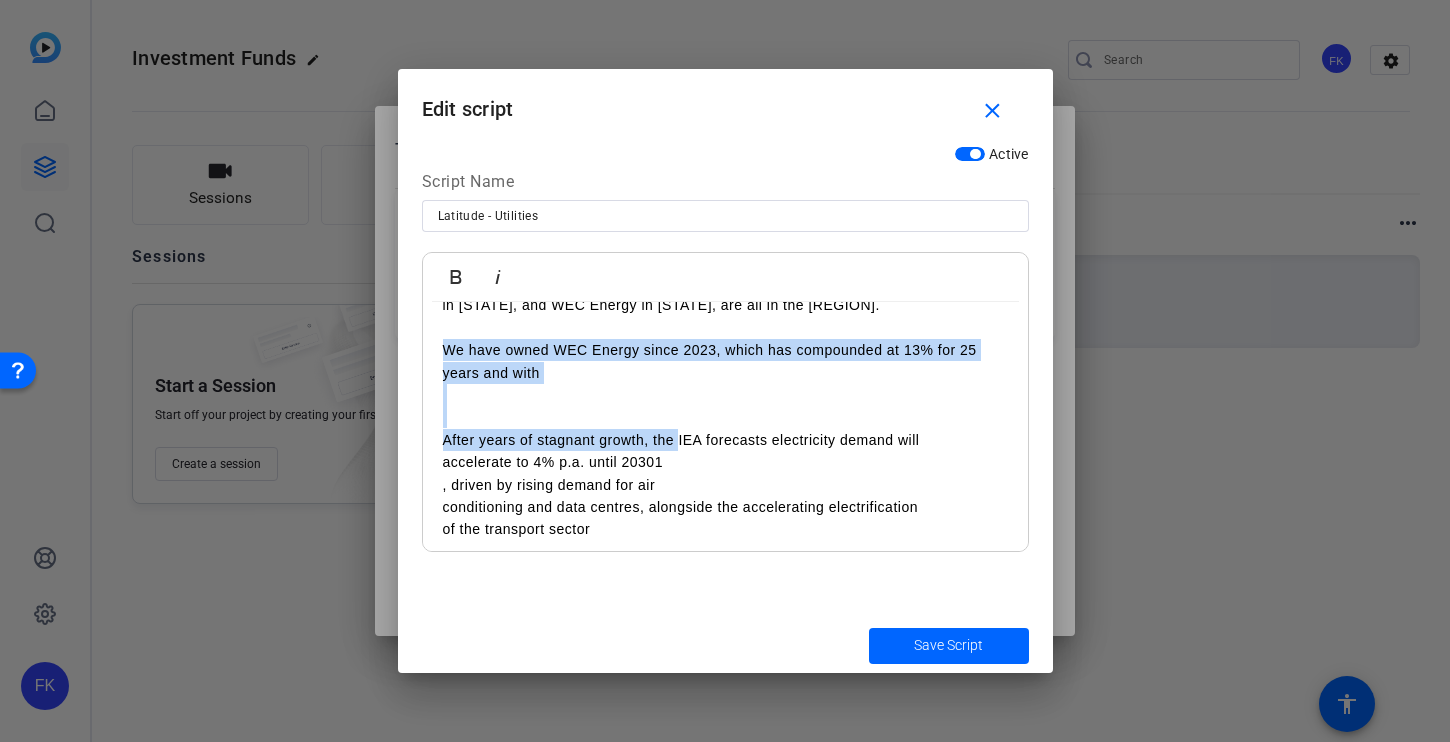 click on "After years of stagnant growth, the IEA forecasts electricity demand will" at bounding box center [725, 440] 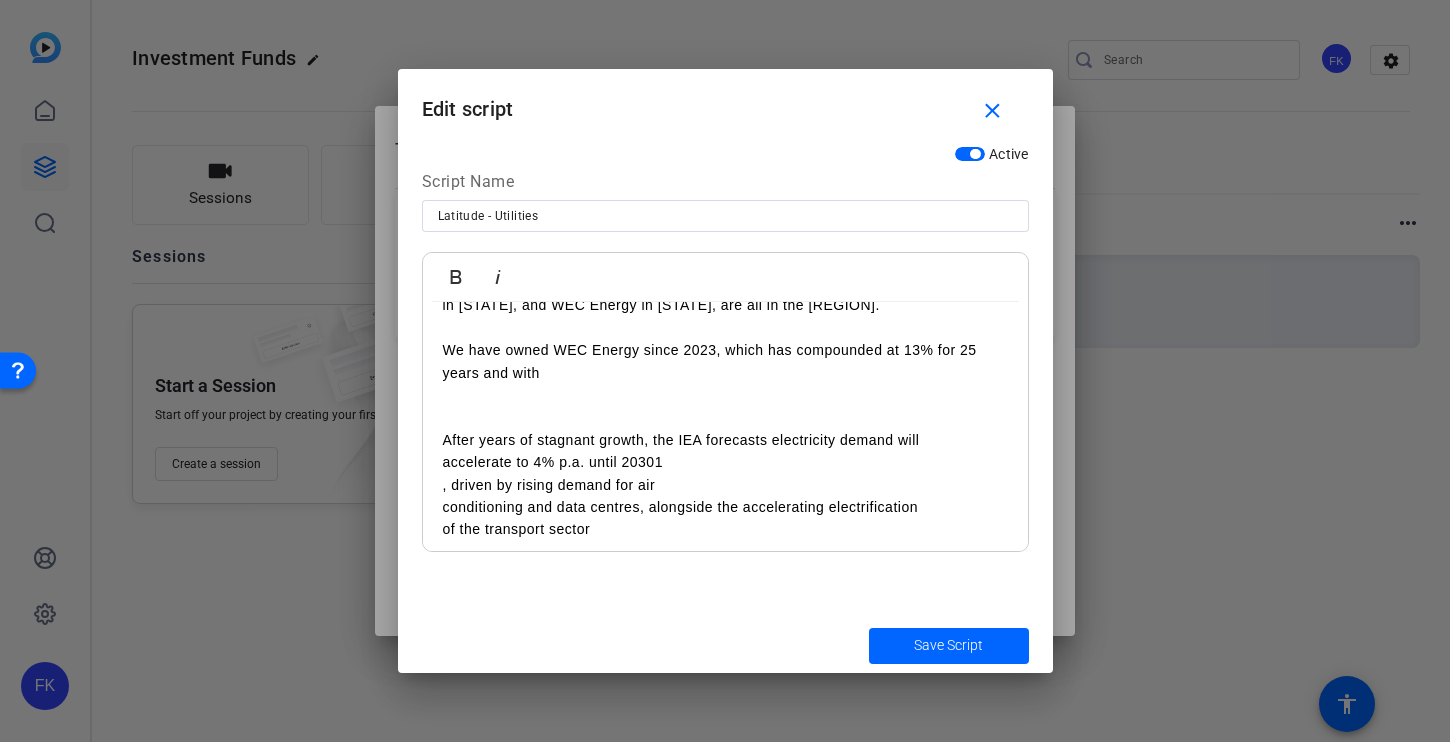 scroll, scrollTop: 574, scrollLeft: 0, axis: vertical 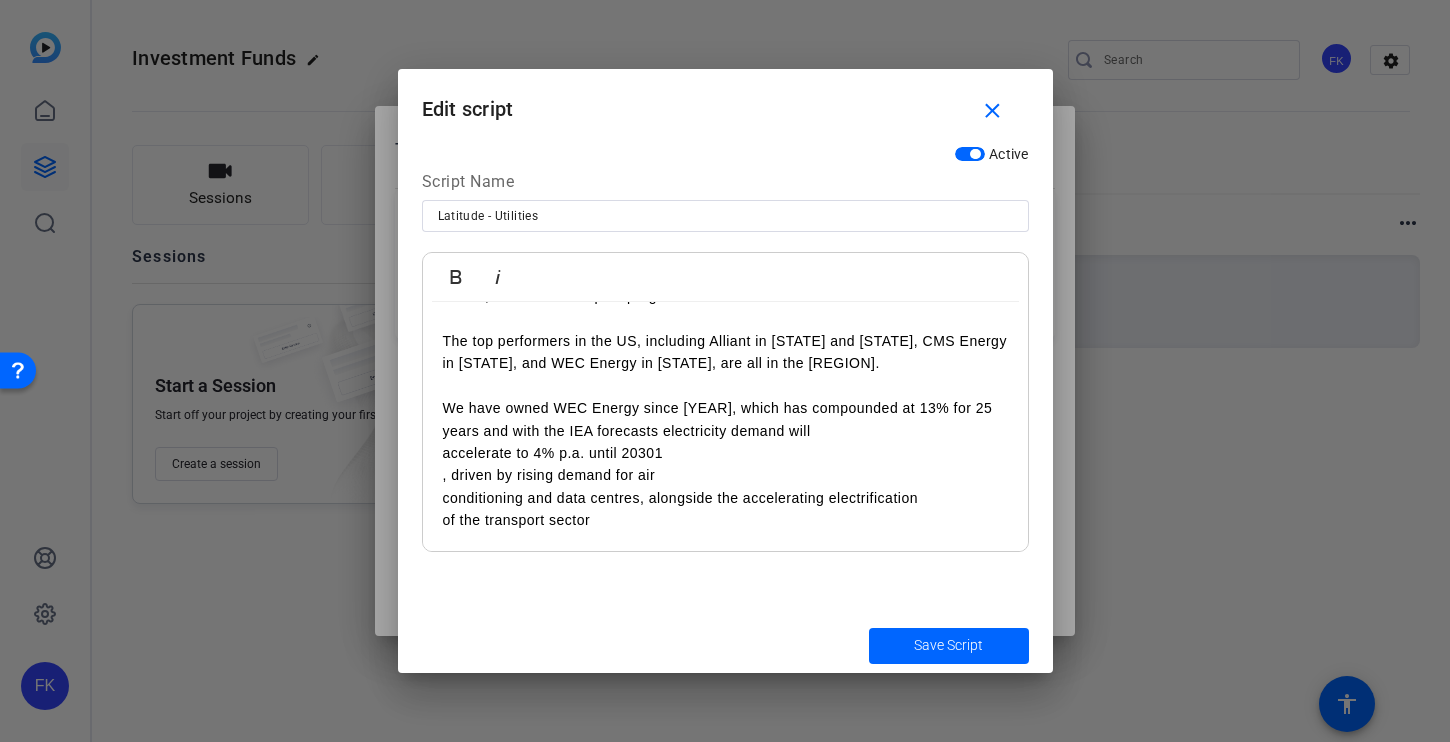 click on "The top performers in the US, including Alliant in [STATE] and [STATE], CMS Energy in [STATE], and WEC Energy in [STATE], are all in the [REGION].  We have owned WEC Energy since 2023, which has compounded at 13% for 25 years and with the IEA forecasts electricity demand will" at bounding box center [725, 375] 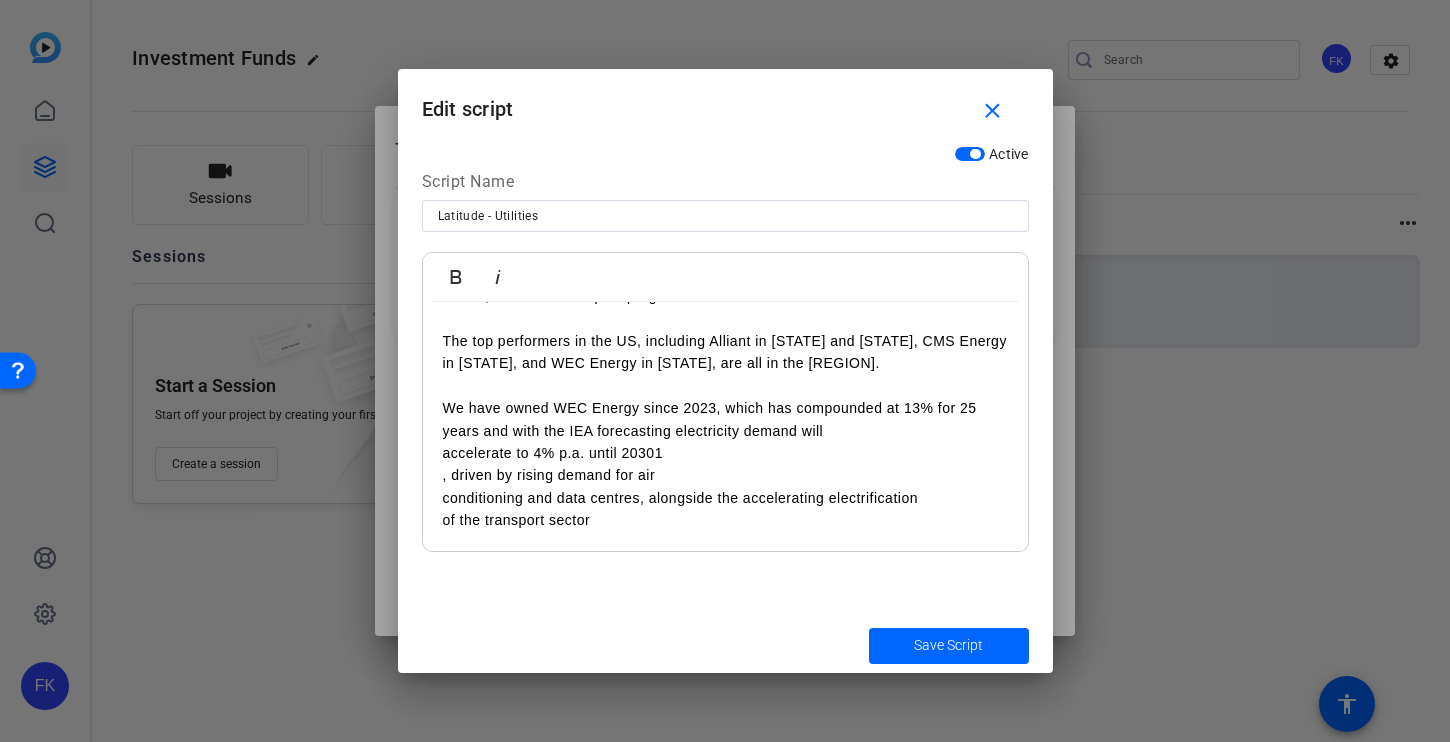 click on "The top performers in the US, including Alliant in Iowa and Wisconsin, CMS Energy in Michigan, and WEC Energy in Wisconsin, are all in the Midwest. We have owned WEC Energy since [YEAR], which has compounded at 13% for 25 years and with the IEA forecasting electricity demand will" at bounding box center (725, 375) 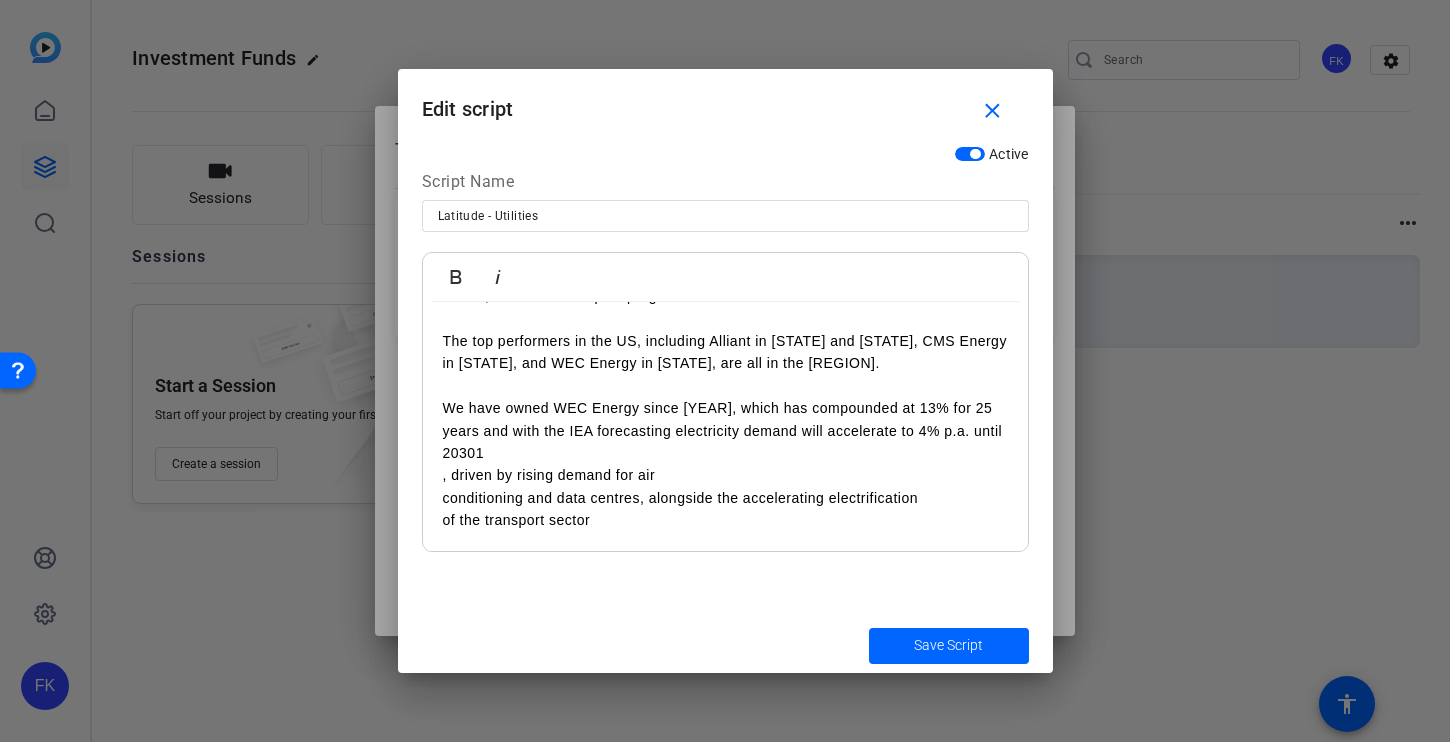 click on "The top performers in the US, including Alliant in [STATE] and [STATE], CMS Energy in [STATE], and WEC Energy in [STATE], are all in the Midwest.  We have owned WEC Energy since 2023, which has compounded at 13% for 25 years and with the IEA forecasting electricity demand will accelerate to 4% p.a. until 20301" at bounding box center (725, 386) 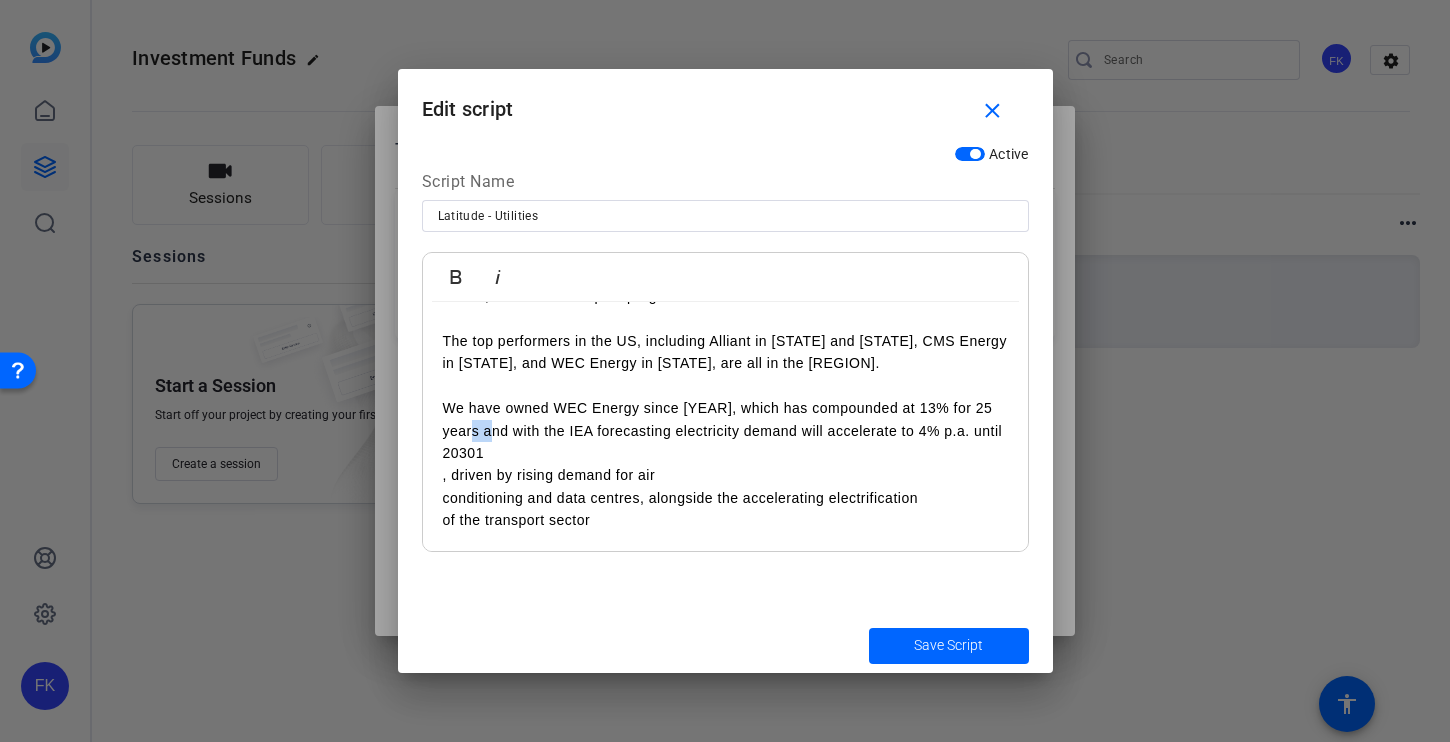 click on "The top performers in the US, including Alliant in [STATE] and [STATE], CMS Energy in [STATE], and WEC Energy in [STATE], are all in the Midwest.  We have owned WEC Energy since 2023, which has compounded at 13% for 25 years and with the IEA forecasting electricity demand will accelerate to 4% p.a. until 20301" at bounding box center [725, 386] 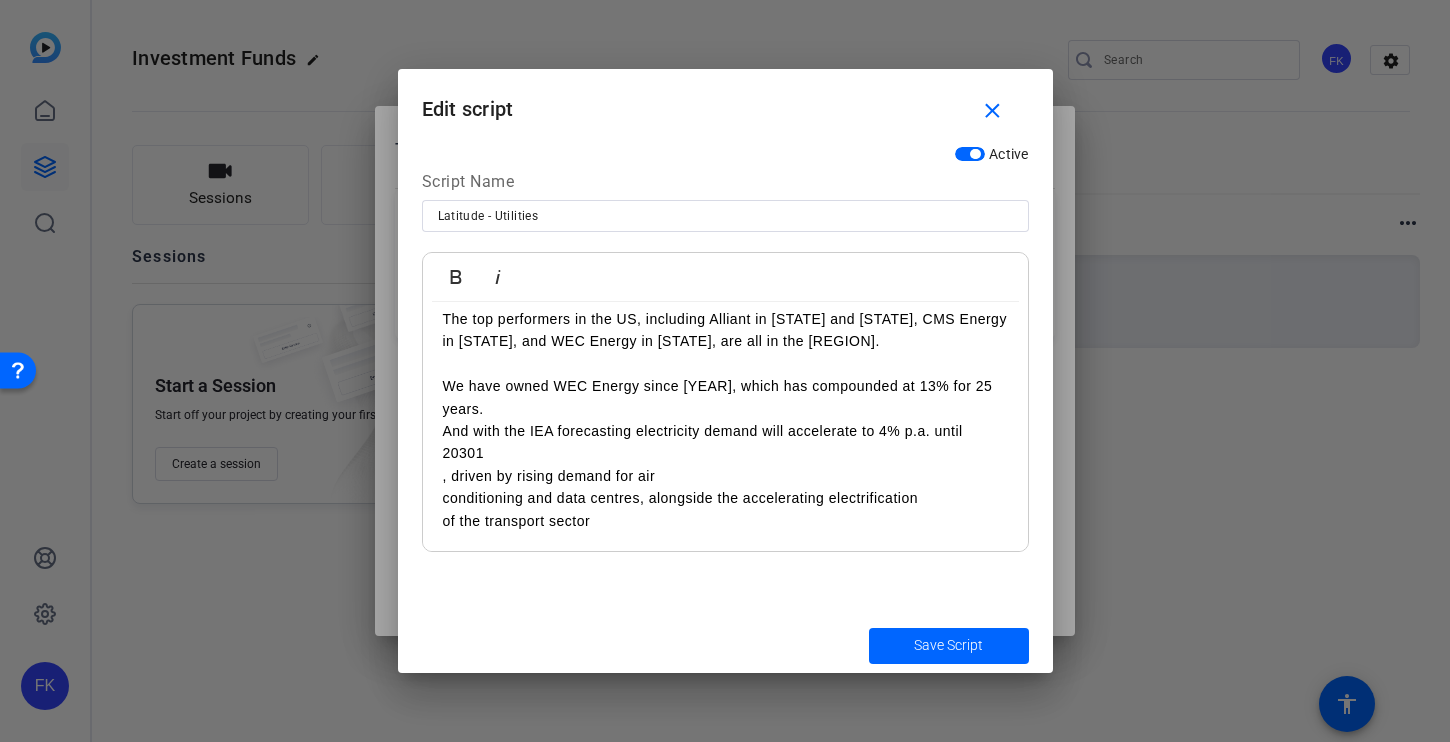 scroll, scrollTop: 618, scrollLeft: 0, axis: vertical 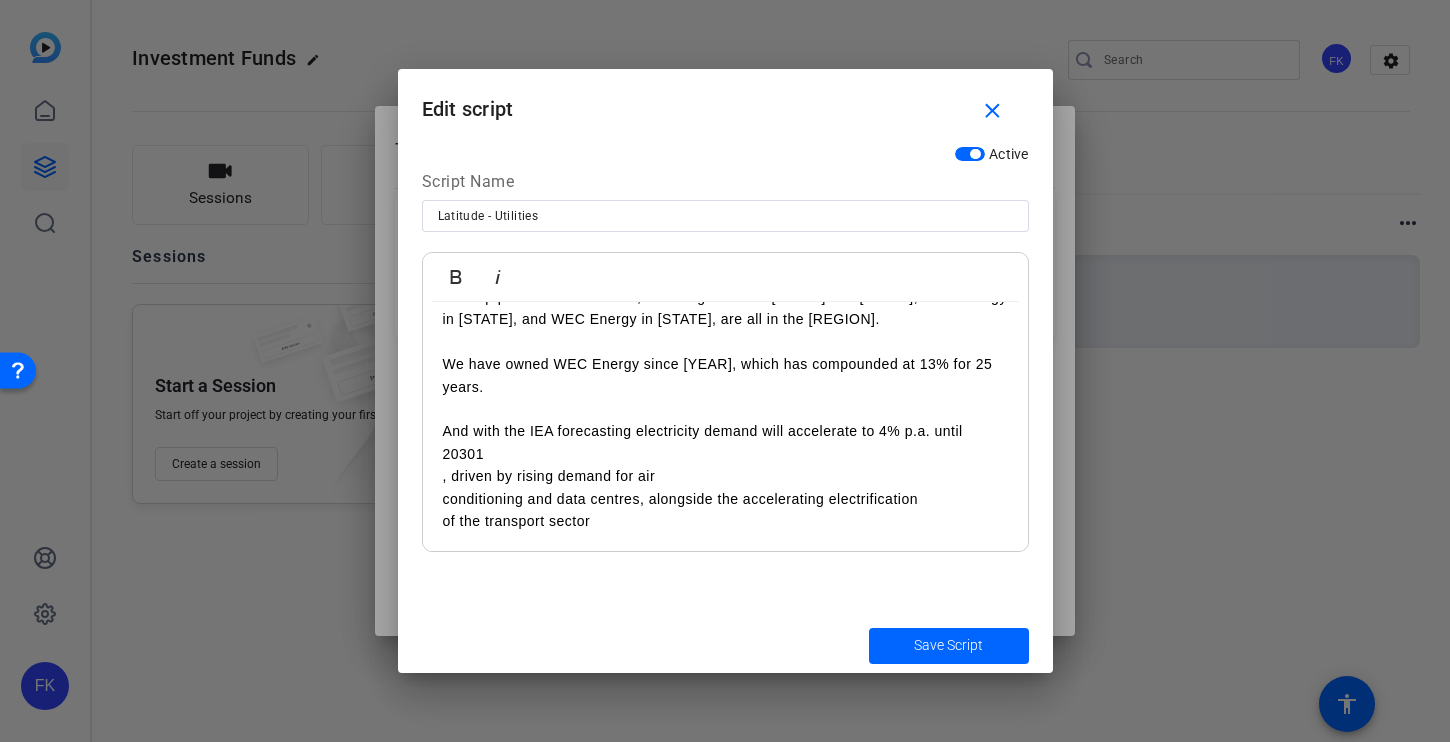 click on "The top performers in the US, including Alliant in [STATE] and [STATE], CMS Energy in [STATE], and WEC Energy in [STATE], are all in the Midwest.  We have owned WEC Energy since 2023, which has compounded at 13% for 25 years.  And with the IEA forecasting electricity demand will accelerate to 4% p.a. until 20301" at bounding box center [725, 365] 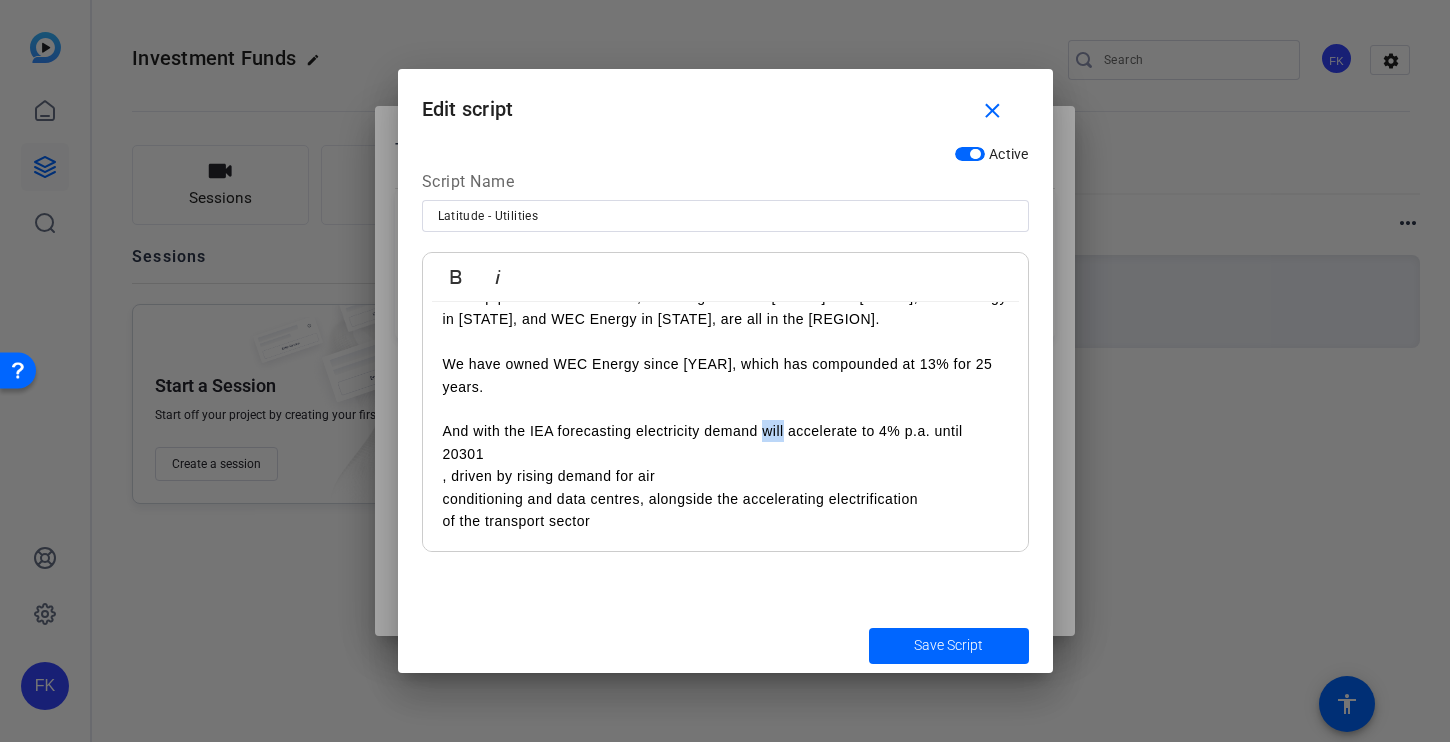 click on "The top performers in the US, including Alliant in [STATE] and [STATE], CMS Energy in [STATE], and WEC Energy in [STATE], are all in the Midwest.  We have owned WEC Energy since 2023, which has compounded at 13% for 25 years.  And with the IEA forecasting electricity demand will accelerate to 4% p.a. until 20301" at bounding box center [725, 365] 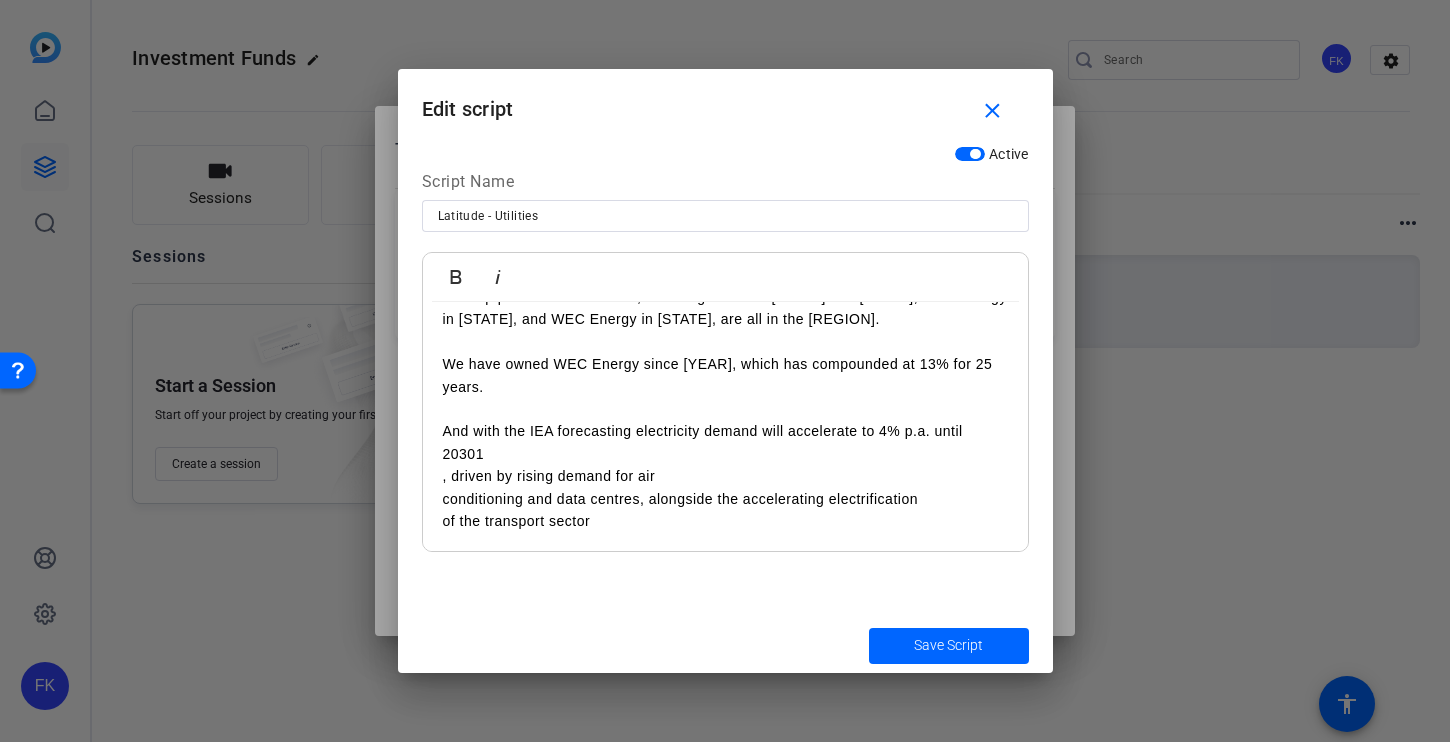 scroll, scrollTop: 596, scrollLeft: 0, axis: vertical 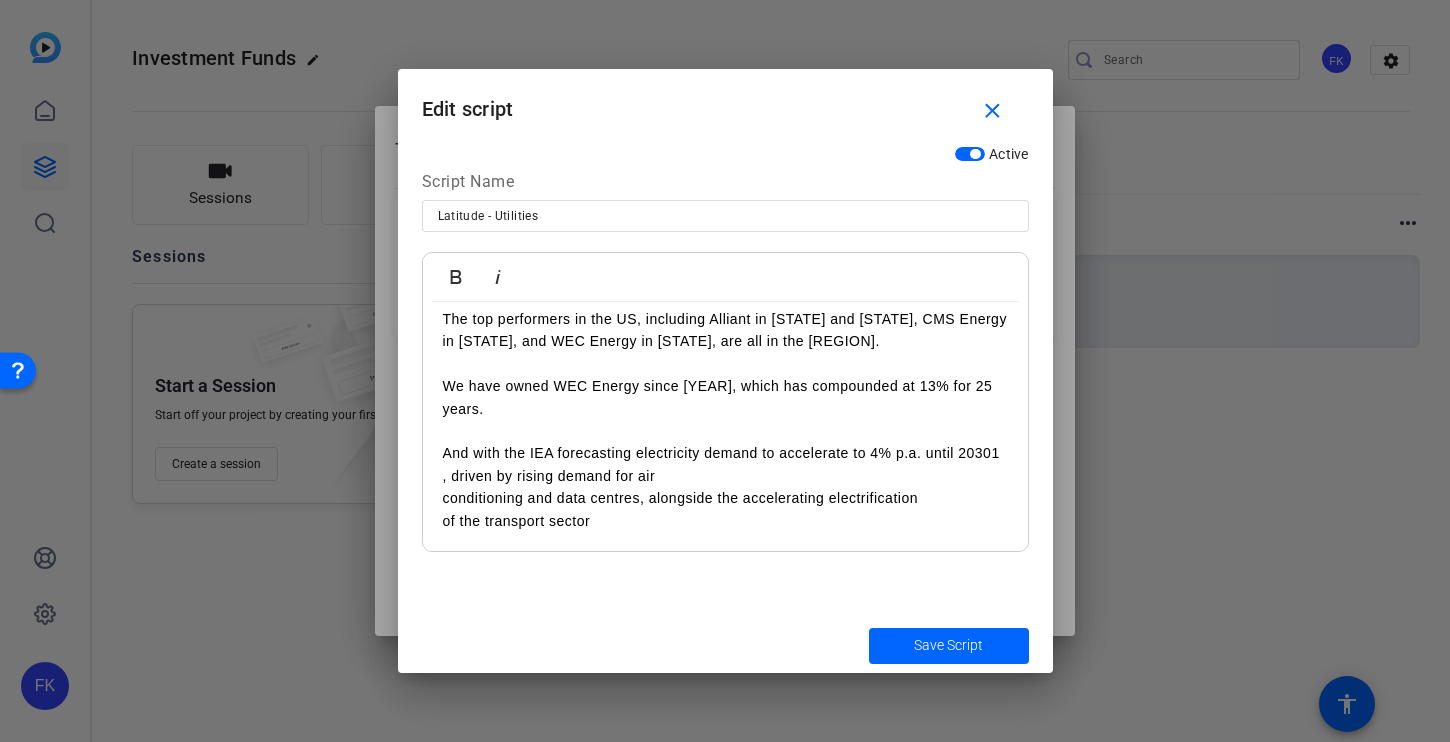 click on "The top performers in the US, including Alliant in [STATE] and [STATE], CMS Energy in [STATE], and WEC Energy in [STATE], are all in the Midwest.  We have owned WEC Energy since 2023, which has compounded at 13% for 25 years.  And with the IEA forecasting electricity demand will accelerate to 4% p.a. until 20301" at bounding box center [725, 375] 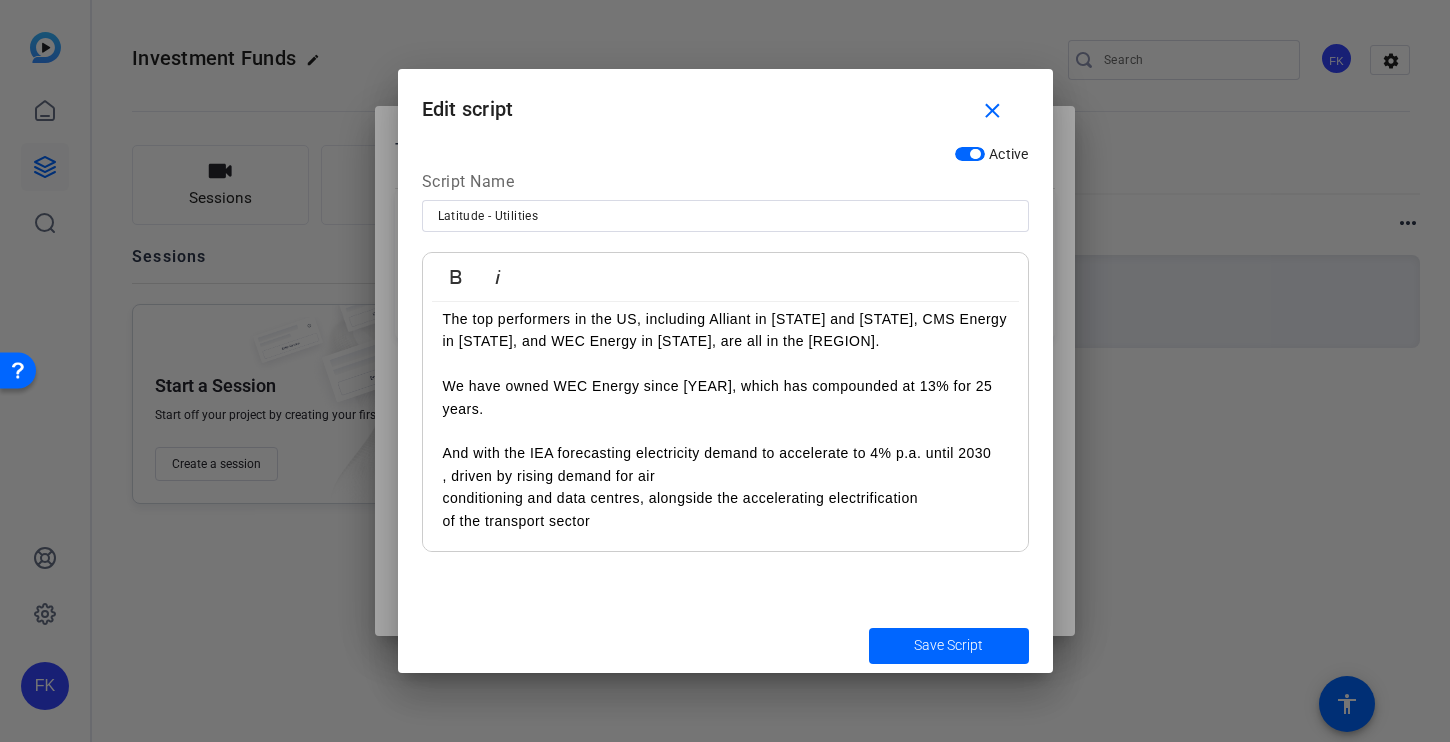 click on ", driven by rising demand for air" at bounding box center [725, 476] 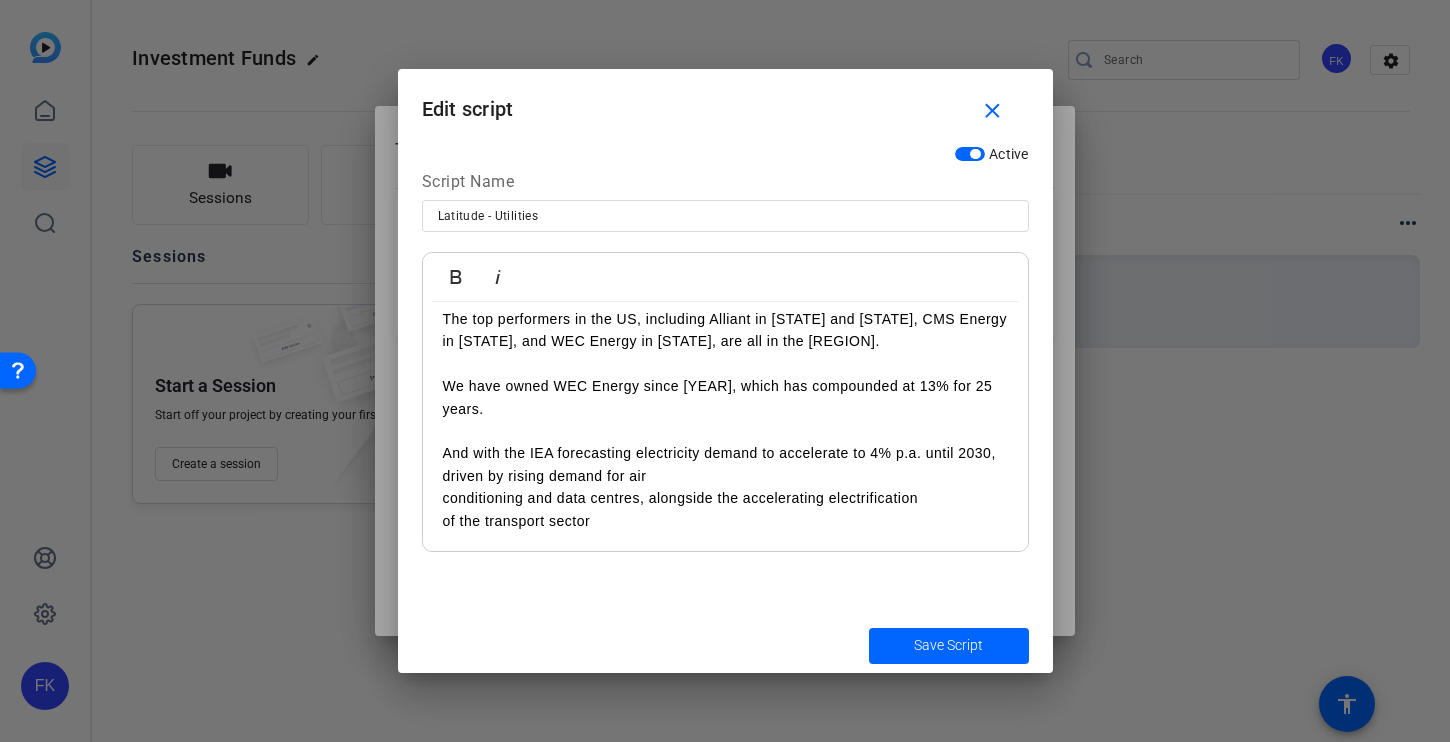 click on "Utilities are a significantly overlooked sector, yet we believe they can offer investors highly attractive risk-adjusted returns with long-term earnings growth ahead of the market. For example, the top decile of utilities has compounded at an impressive 13% for 20 years with half the market's beta. To find these durable winners, we look for five key characteristics. First, low physical risks. We seek companies in areas not prone to wildfires, hurricanes, or earthquakes, such as the US [REGION]. Second, low distributed energy risks. Many governments incentivize consumer solar and batteries, reducing demand for the grid. This can create a vicious cycle, but the risk is lowest in the [REGION]. Third, affordability. Utilities are regulated monopolies, so affordability is a political issue. Affordable bills give regulators the scope to approve the capital investments on which utilities earn returns. The [REGION] also has the cheapest utility bills. of the transport sector" at bounding box center (725, 129) 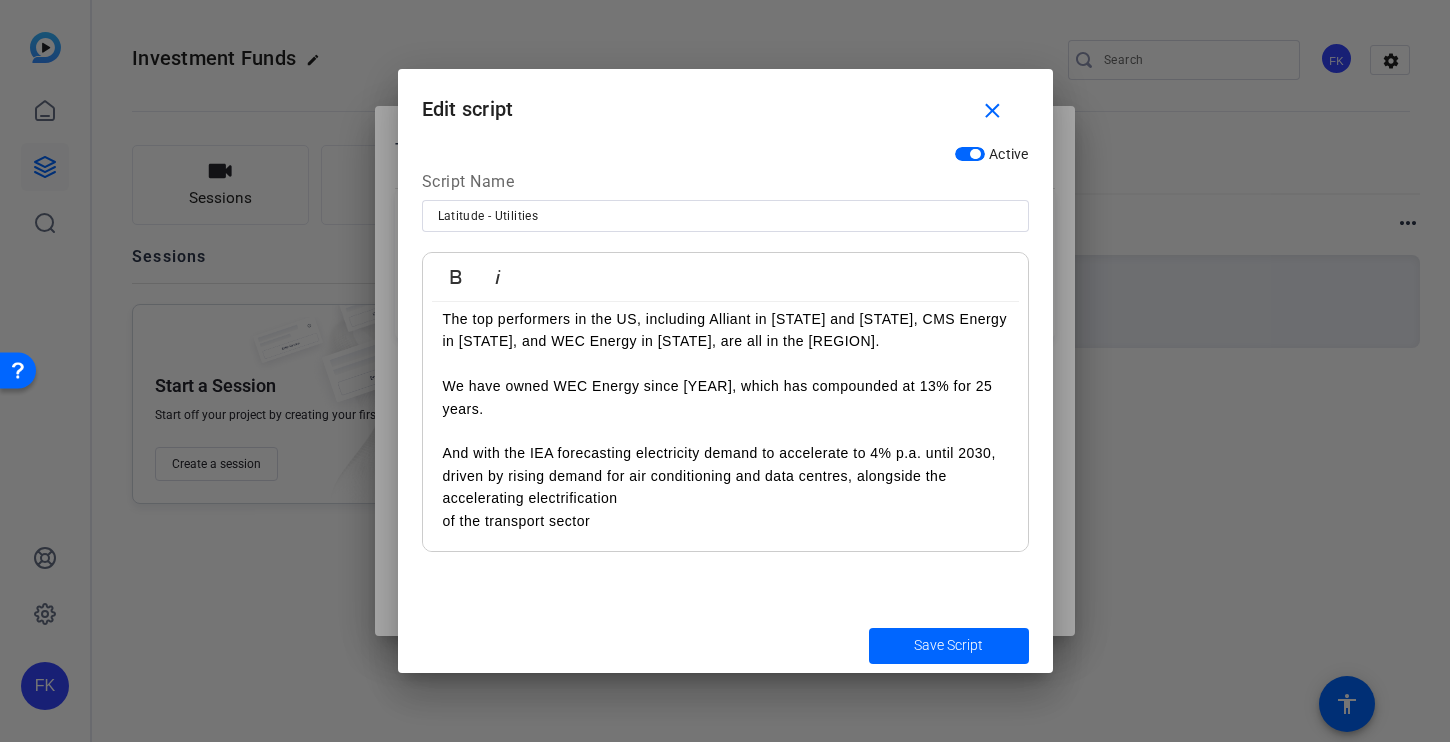 click on "Utilities are a significantly overlooked sector, yet we believe they can offer investors highly attractive risk-adjusted returns with long-term earnings growth ahead of the market. For example, the top decile of utilities has compounded at an impressive 13% for 20 years with half the market's beta. To find these durable winners, we look for five key characteristics. First, low physical risks. We seek companies in areas not prone to wildfires, hurricanes, or earthquakes, such as the US [REGION]. Second, low distributed energy risks. Many governments incentivize consumer solar and batteries, reducing demand for the grid. This can create a vicious cycle, but the risk is lowest in the [REGION]. Third, affordability. Utilities are regulated monopolies, so affordability is a political issue. Affordable bills give regulators the scope to approve the capital investments on which utilities earn returns. The [REGION] also has the cheapest utility bills. of the transport sector" at bounding box center (725, 129) 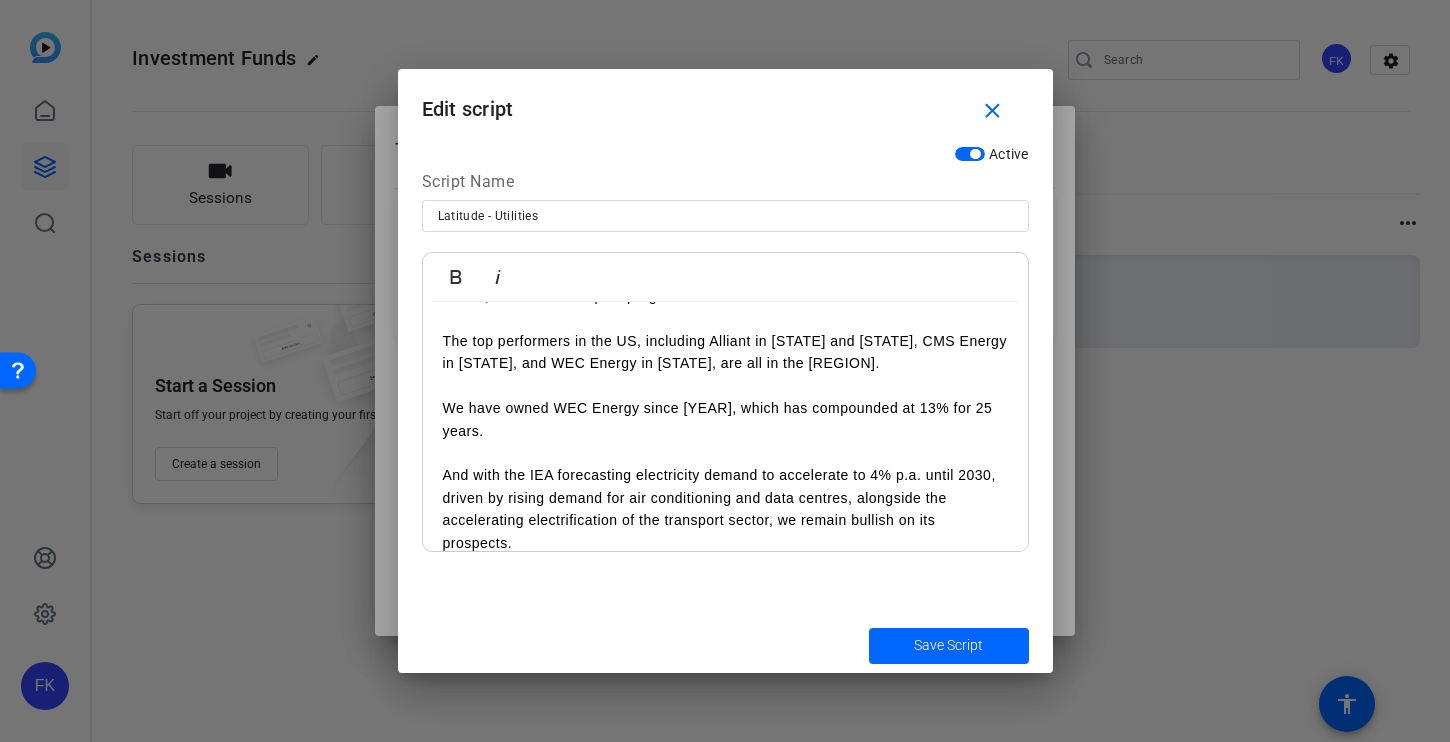 scroll, scrollTop: 596, scrollLeft: 0, axis: vertical 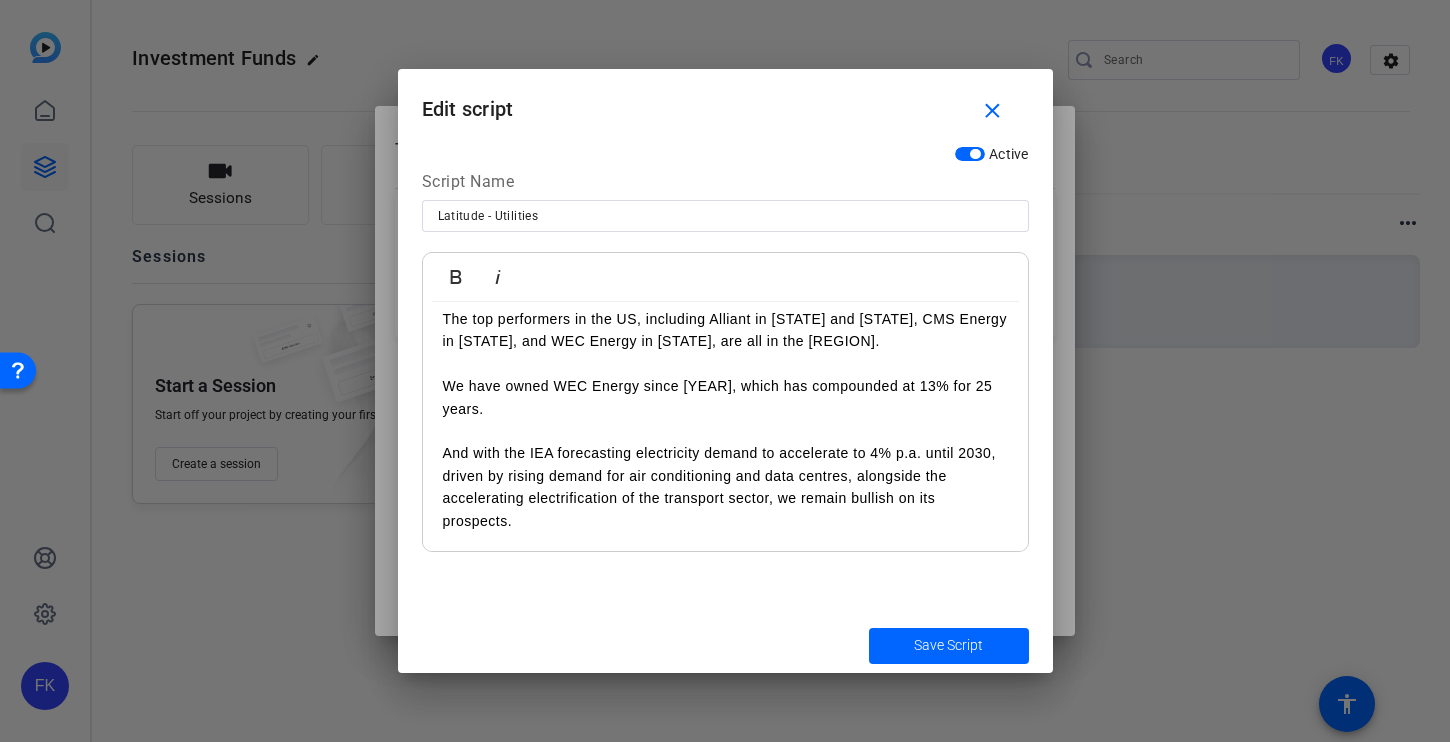 click on "The top performers in the US, including Alliant in [STATE] and [STATE], CMS Energy in [STATE], and WEC Energy in [STATE], are all in the Midwest. We have owned WEC Energy since [YEAR], which has compounded at [NUMBER]% for [NUMBER] years. And with the IEA forecasting electricity demand to accelerate to [NUMBER]% p.a. until [YEAR], driven by rising demand for air conditioning and data centres, alongside the accelerating electrification of the transport sector, we remain bullish on its prospects." at bounding box center [725, 409] 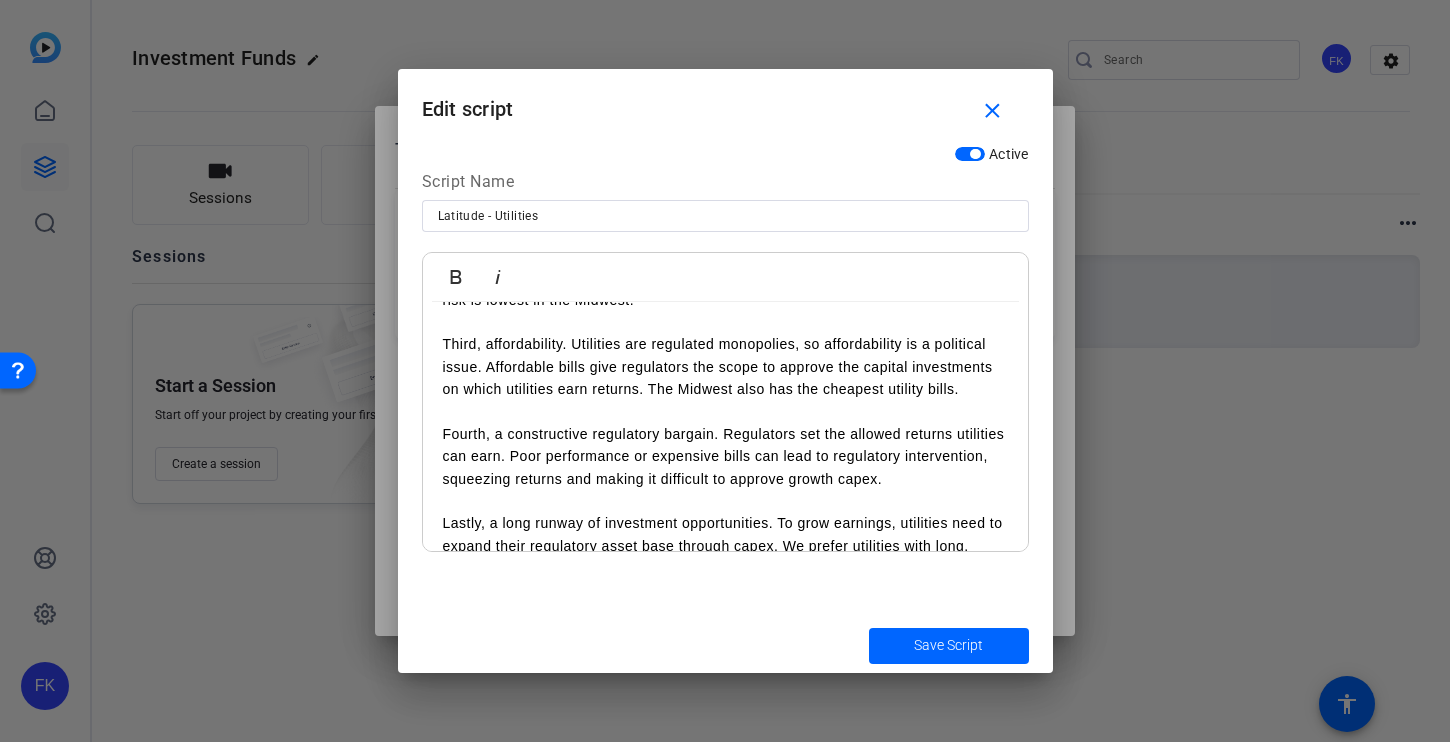 scroll, scrollTop: 0, scrollLeft: 0, axis: both 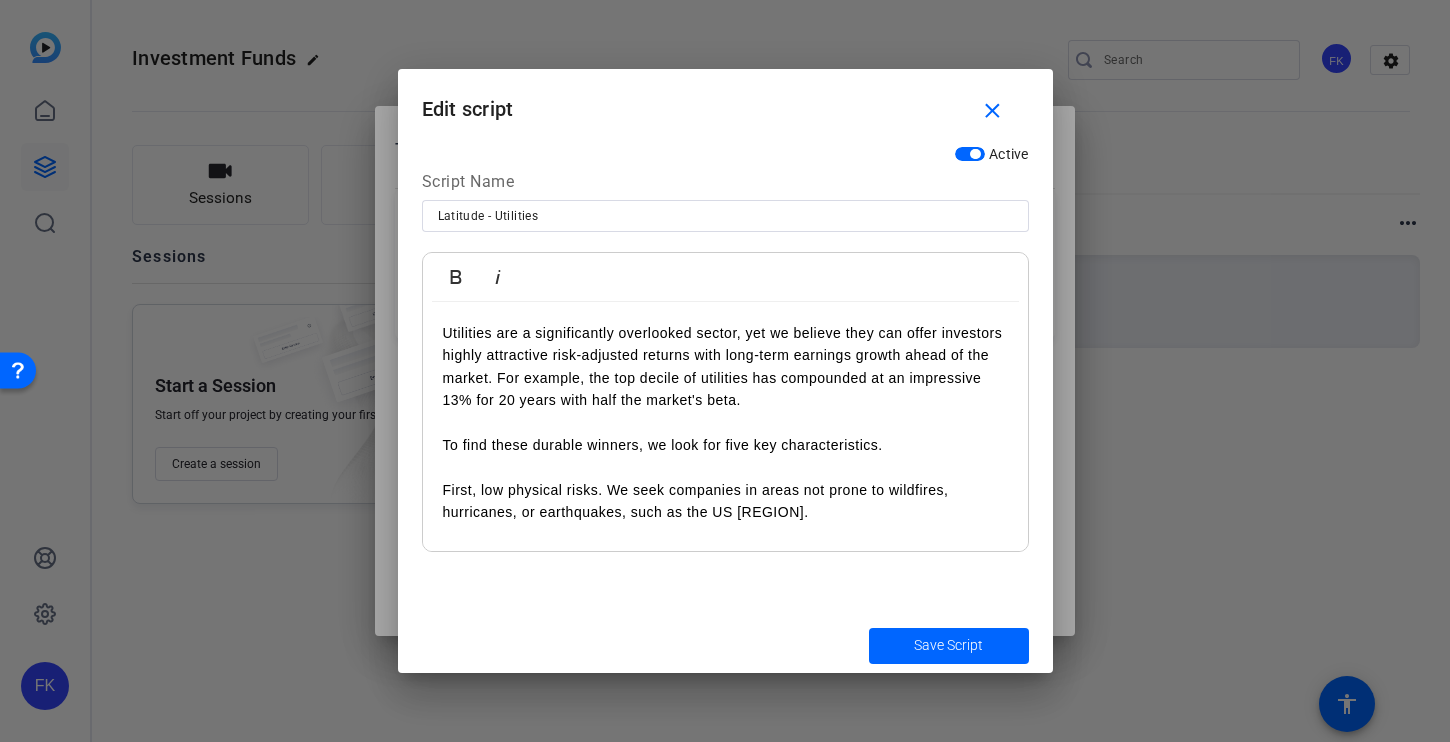 click on "Utilities are a significantly overlooked sector, yet we believe they can offer investors highly attractive risk-adjusted returns with long-term earnings growth ahead of the market. For example, the top decile of utilities has compounded at an impressive 13% for 20 years with half the market's beta." at bounding box center [725, 378] 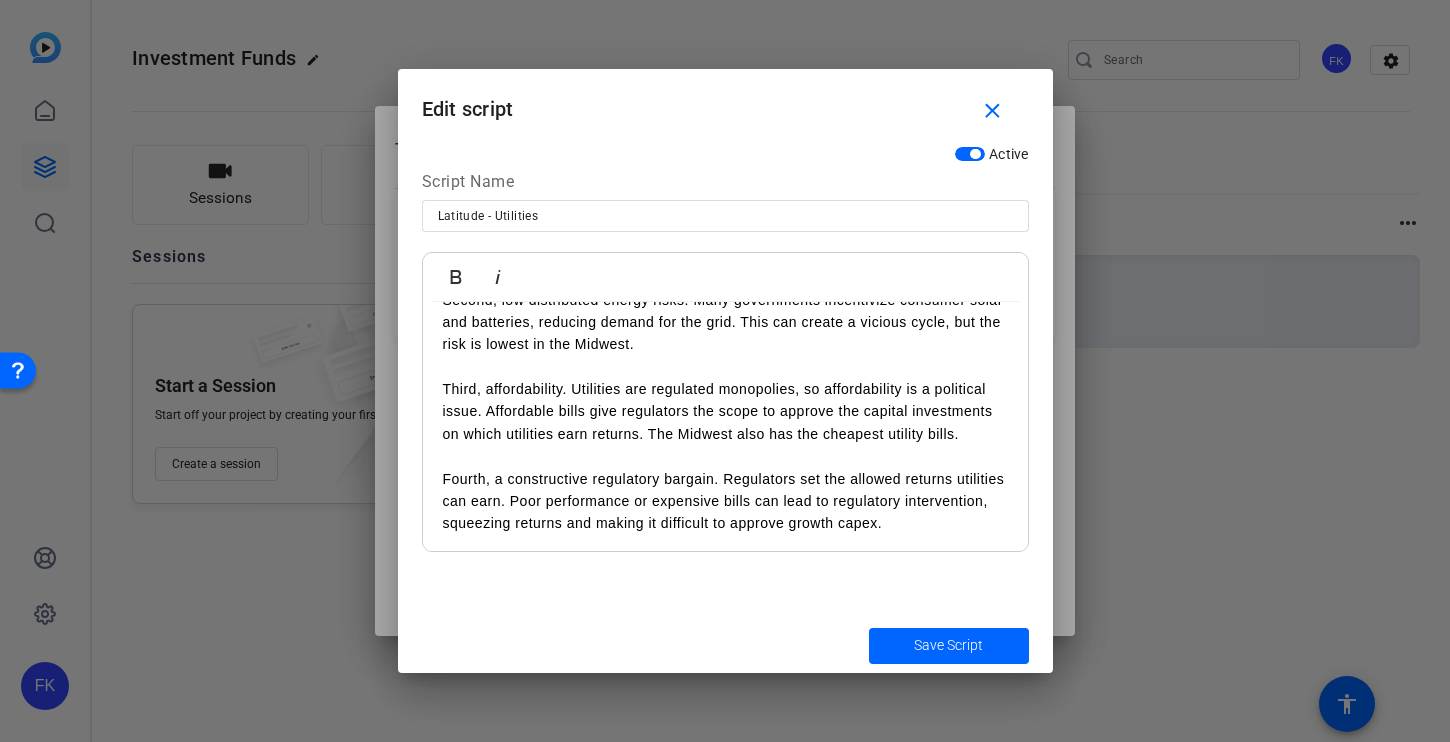 scroll, scrollTop: 0, scrollLeft: 0, axis: both 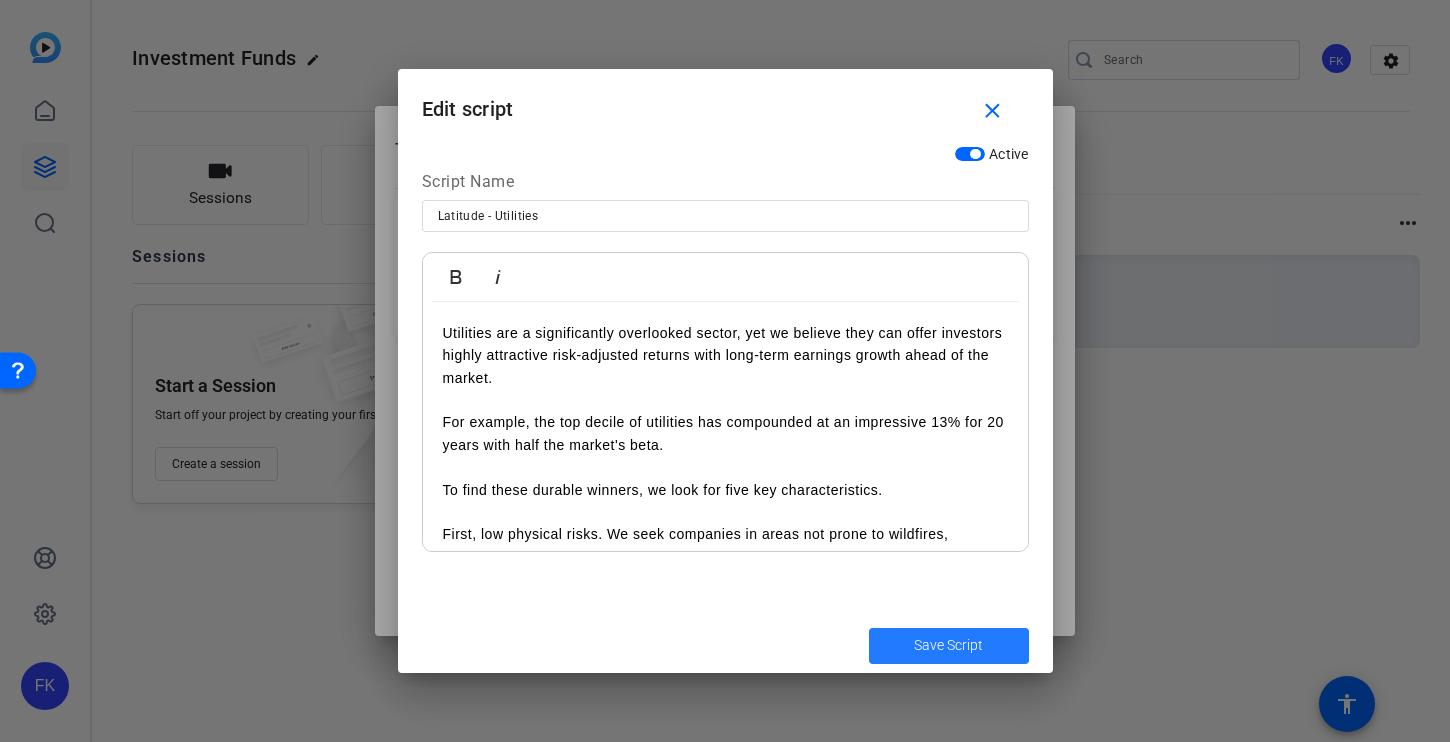 click on "Save Script" at bounding box center [948, 645] 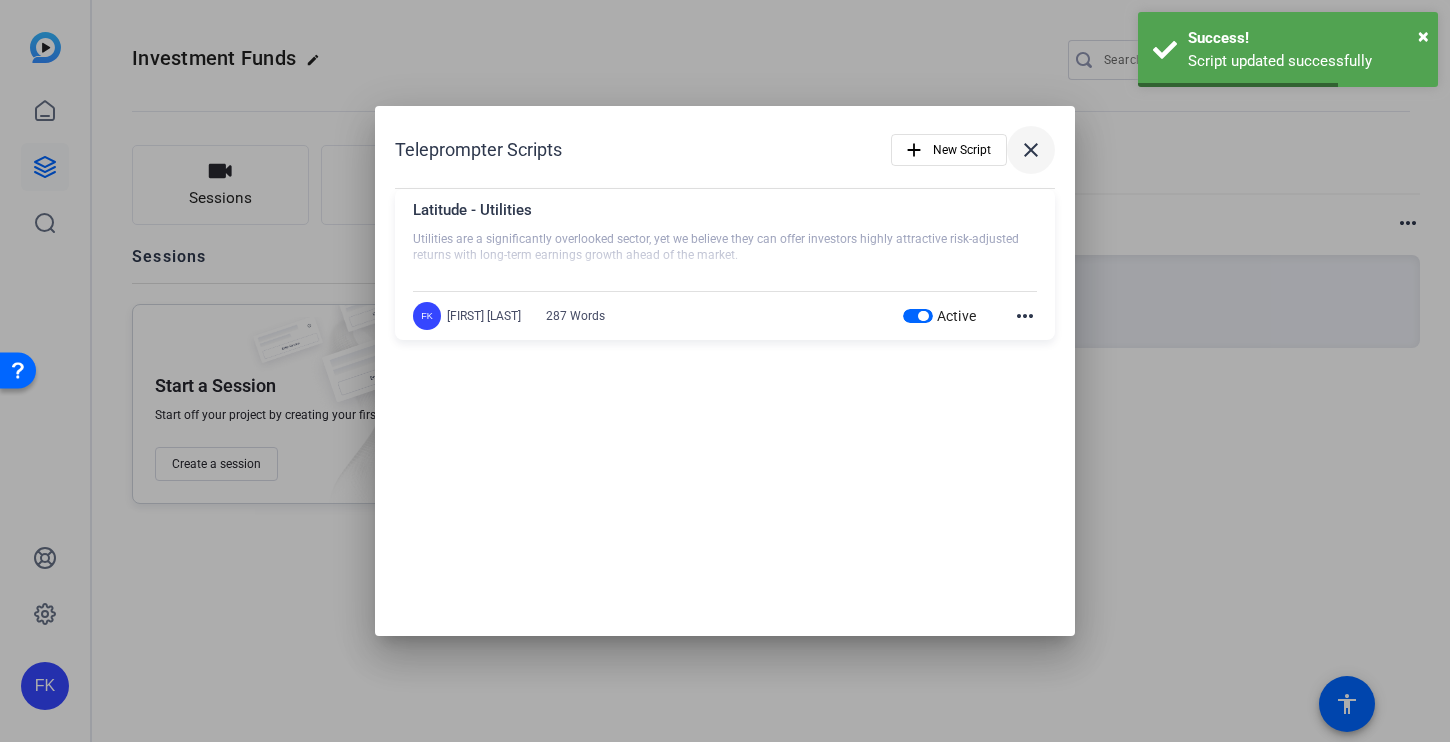 click on "close" at bounding box center (1031, 150) 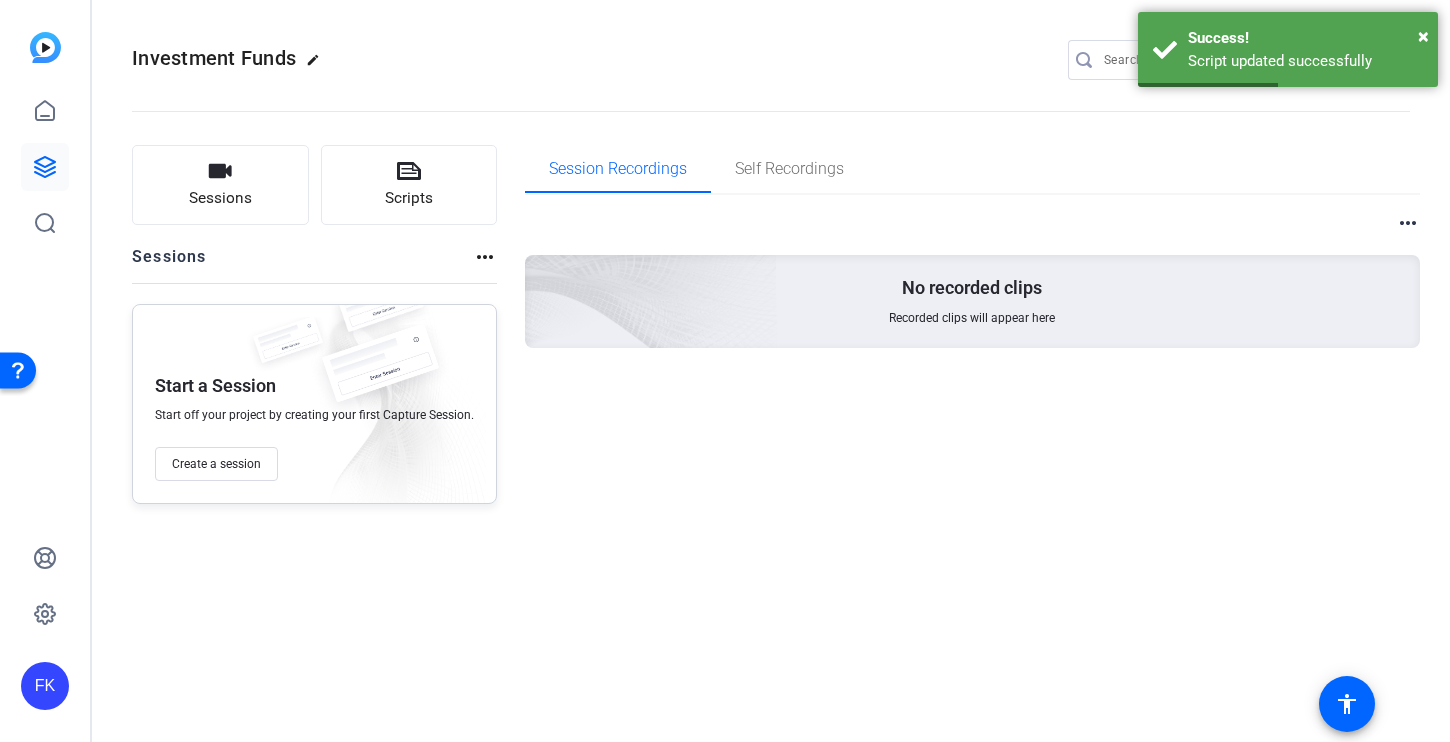 type 